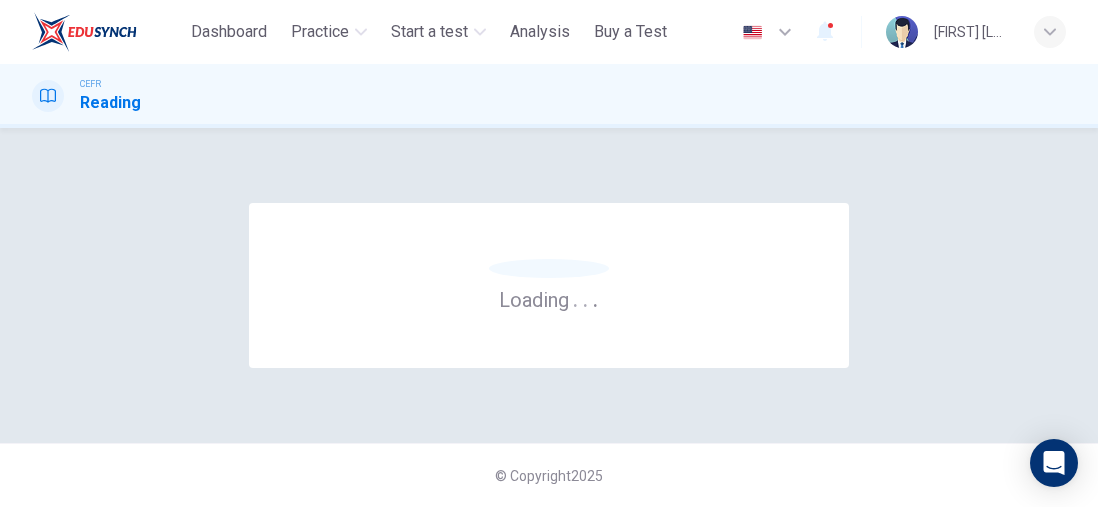 scroll, scrollTop: 0, scrollLeft: 0, axis: both 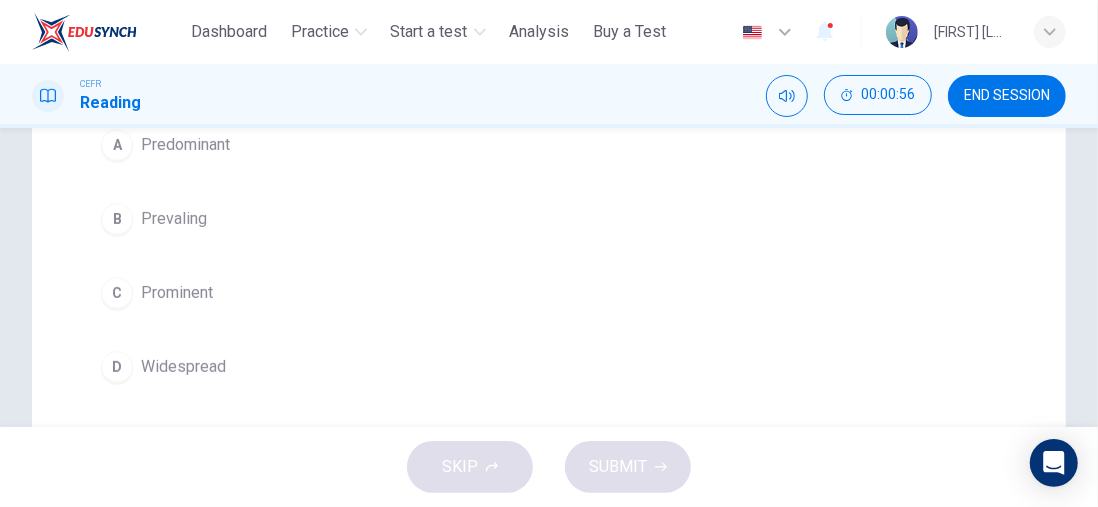 click on "C" at bounding box center (117, 293) 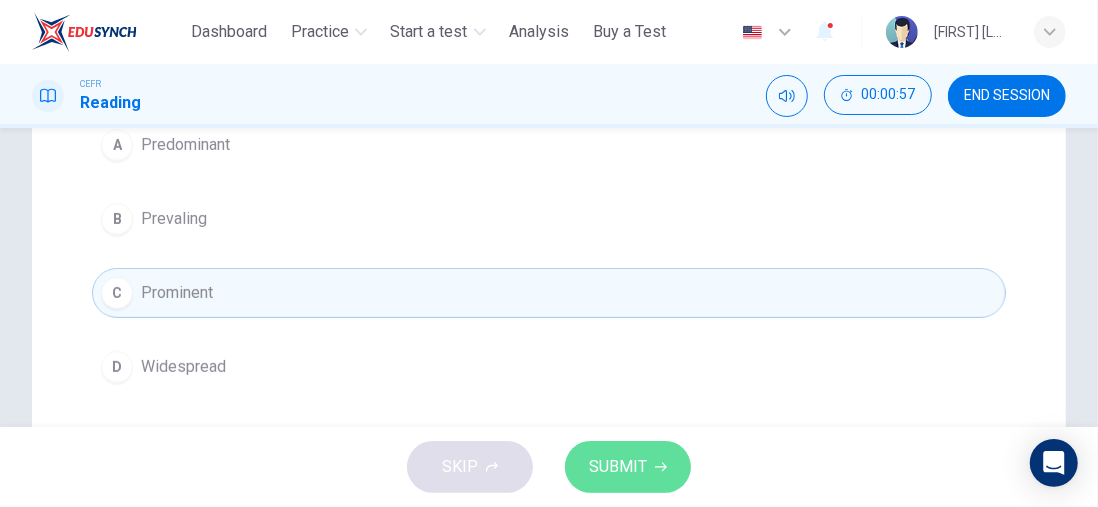 click on "SUBMIT" at bounding box center [618, 467] 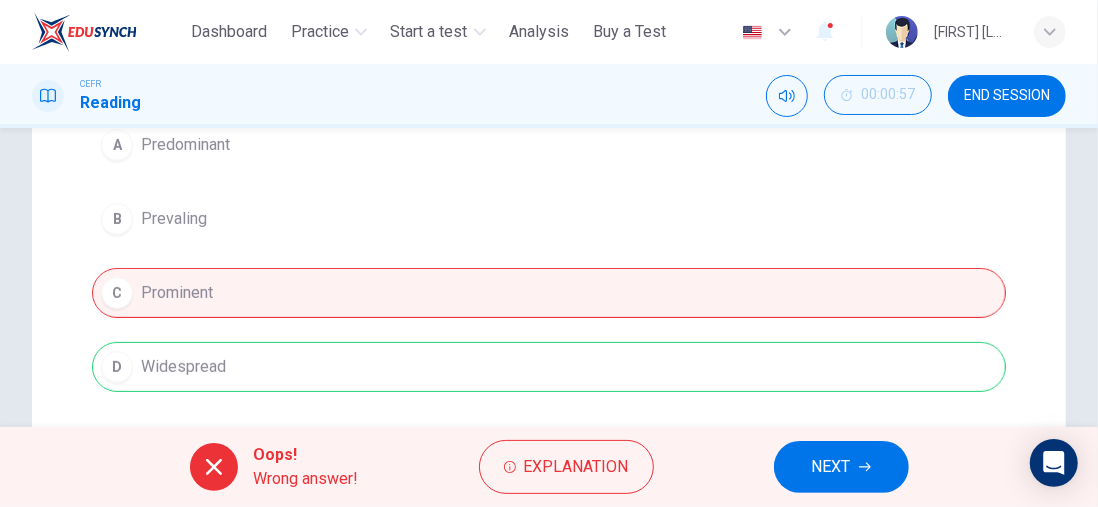click on "Explanation" at bounding box center (576, 467) 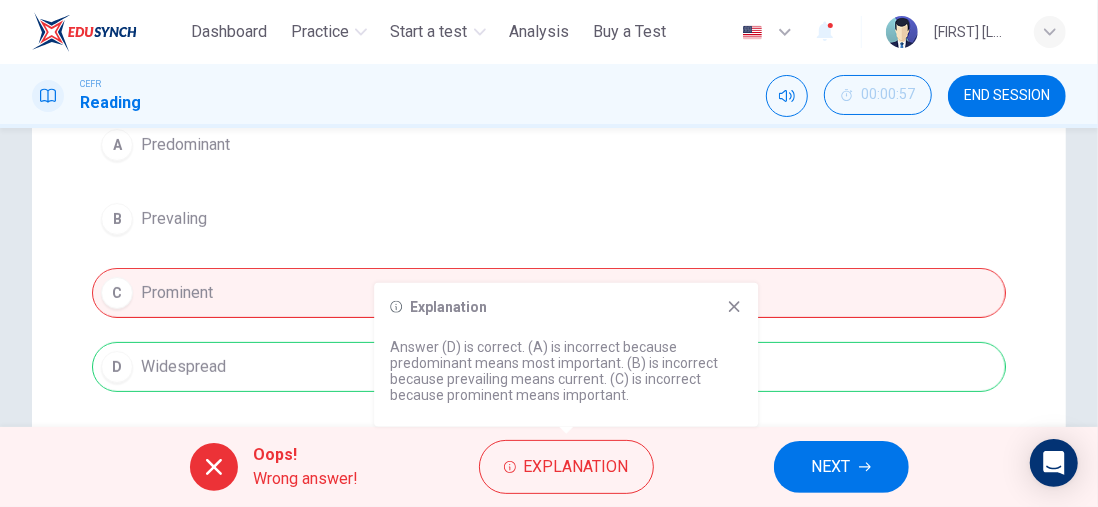 click on "NEXT" at bounding box center (831, 467) 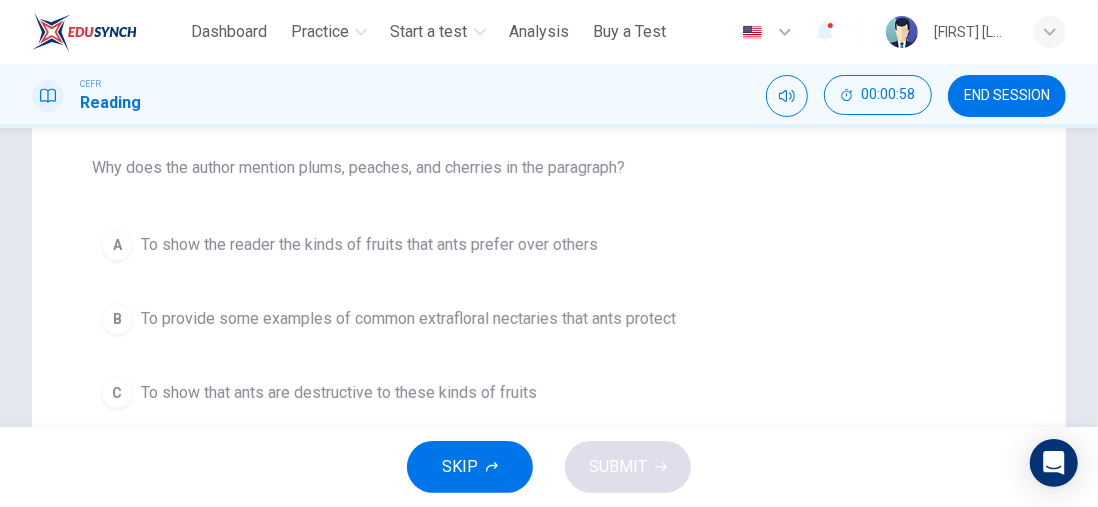 scroll, scrollTop: 0, scrollLeft: 0, axis: both 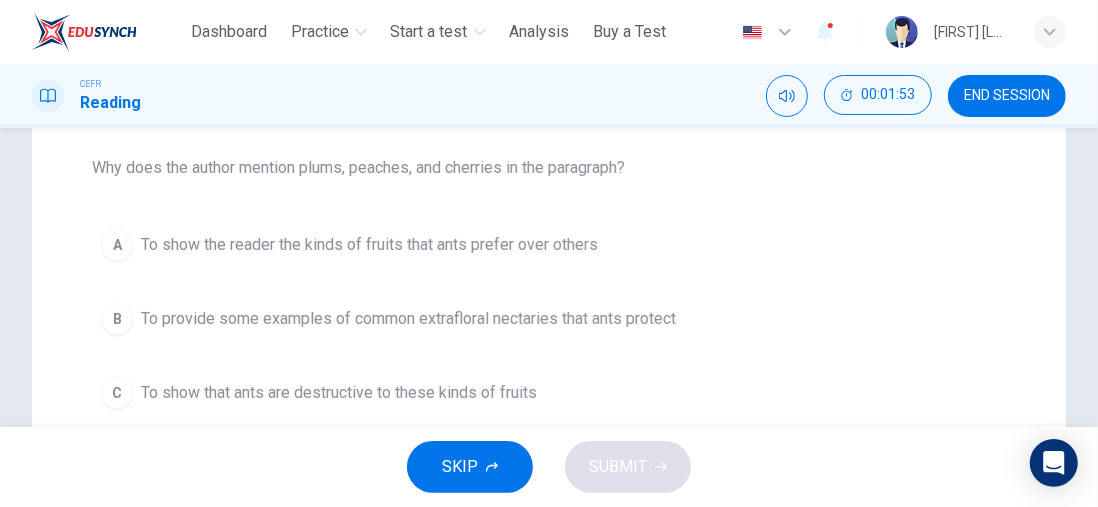 click on "B To provide some examples of common extrafloral nectaries that ants protect" at bounding box center [549, 319] 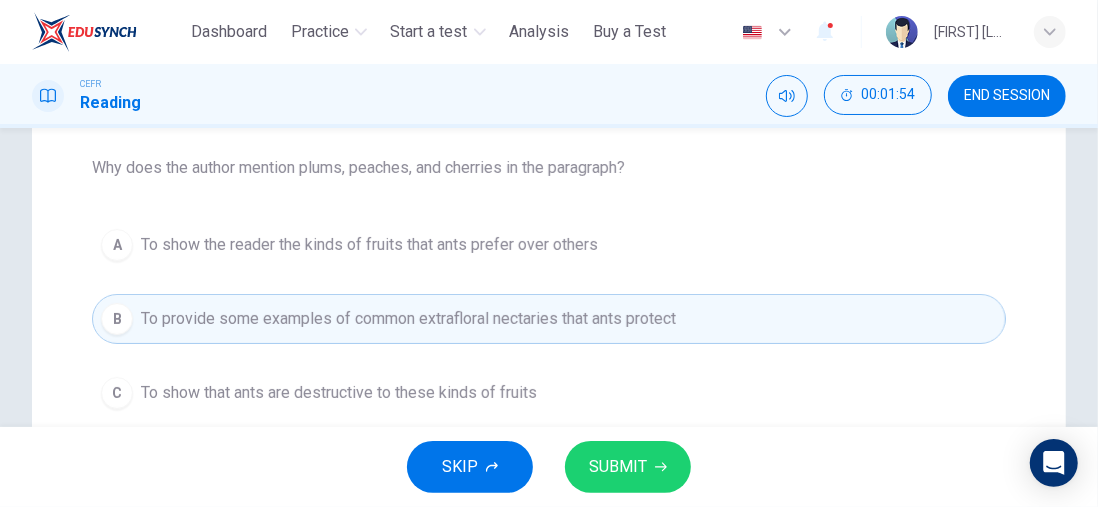 click on "SUBMIT" at bounding box center (618, 467) 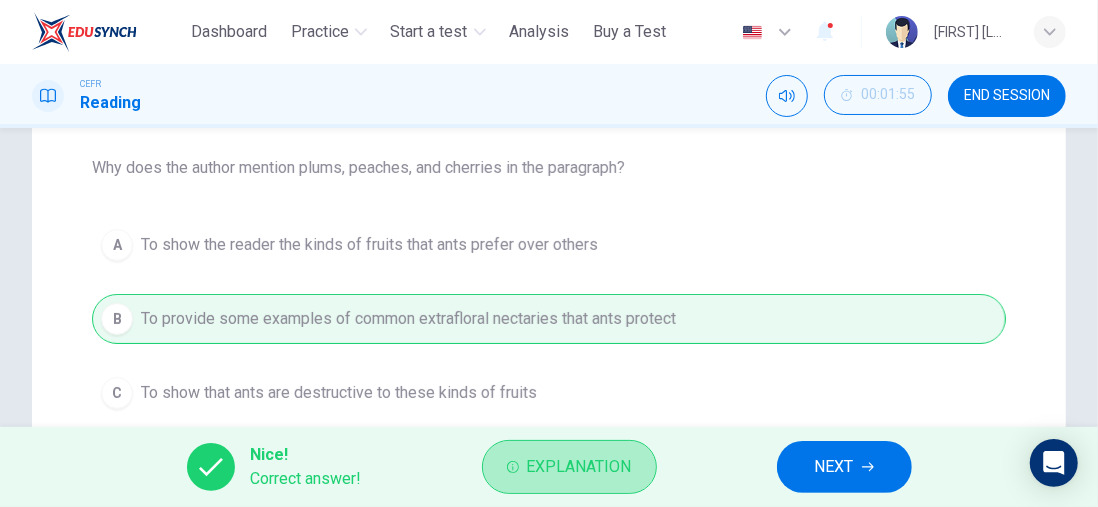 click on "Explanation" at bounding box center [579, 467] 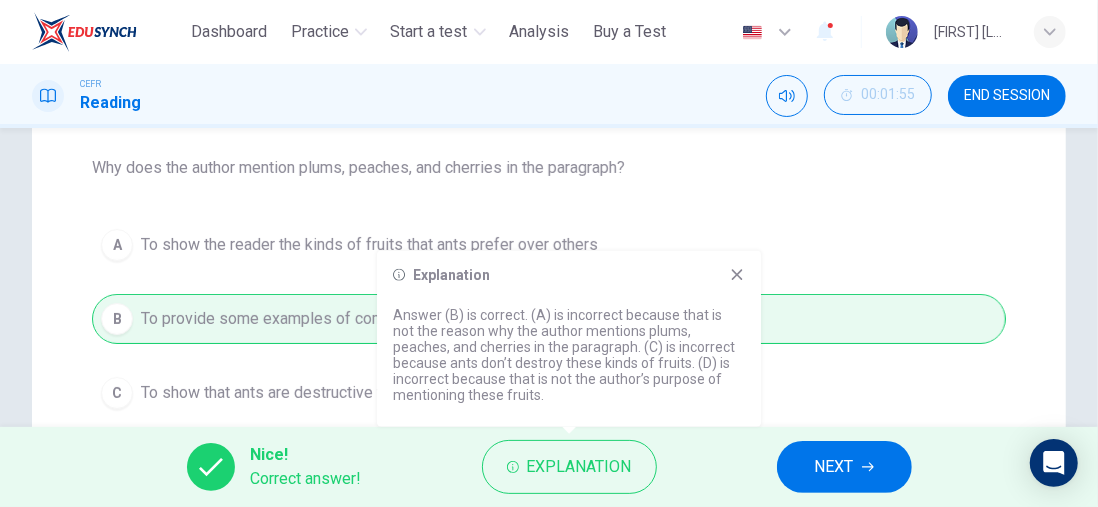 click on "NEXT" at bounding box center (844, 467) 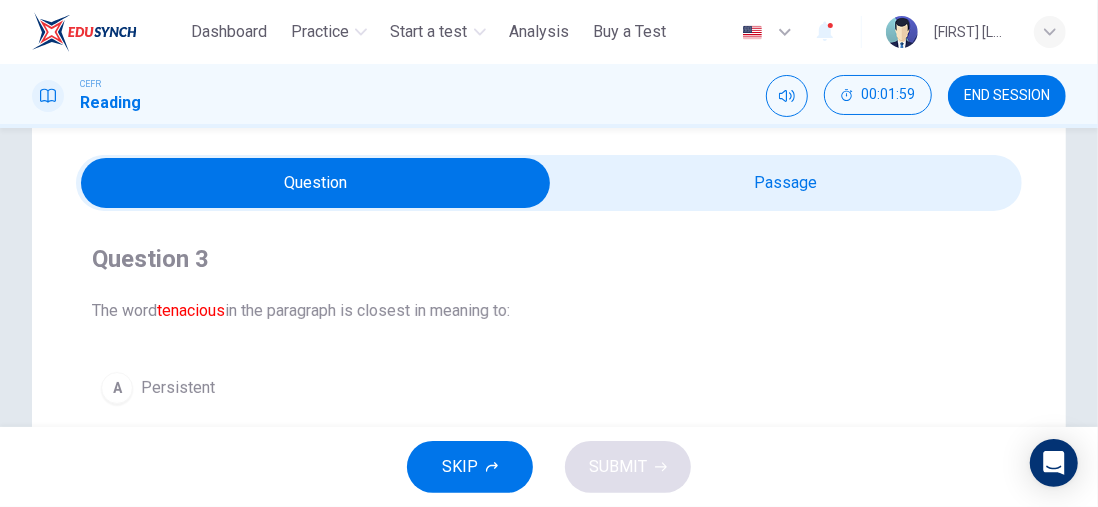 scroll, scrollTop: 0, scrollLeft: 0, axis: both 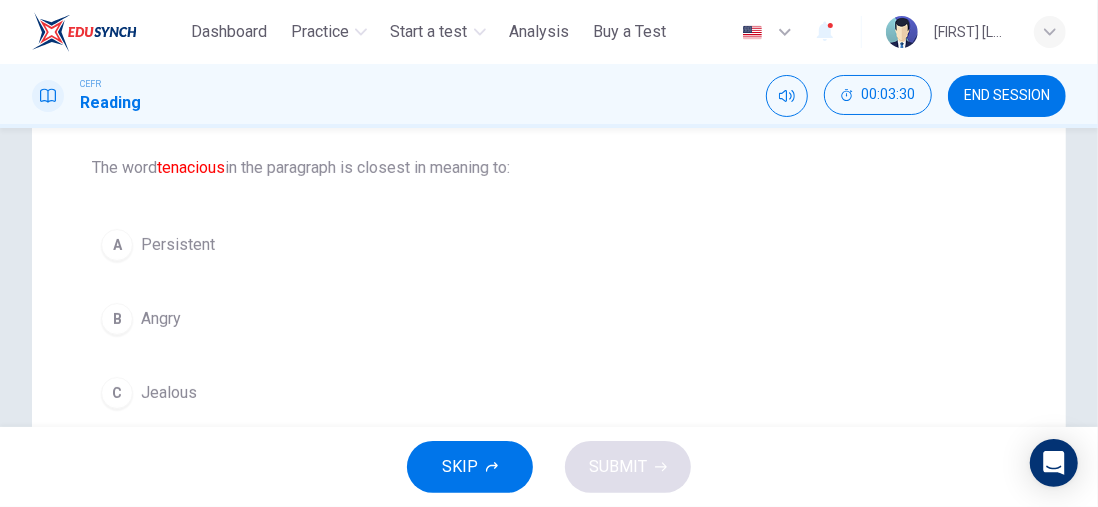 click on "A  Persistent B  Angry C Jealous D  Territorial" at bounding box center (549, 356) 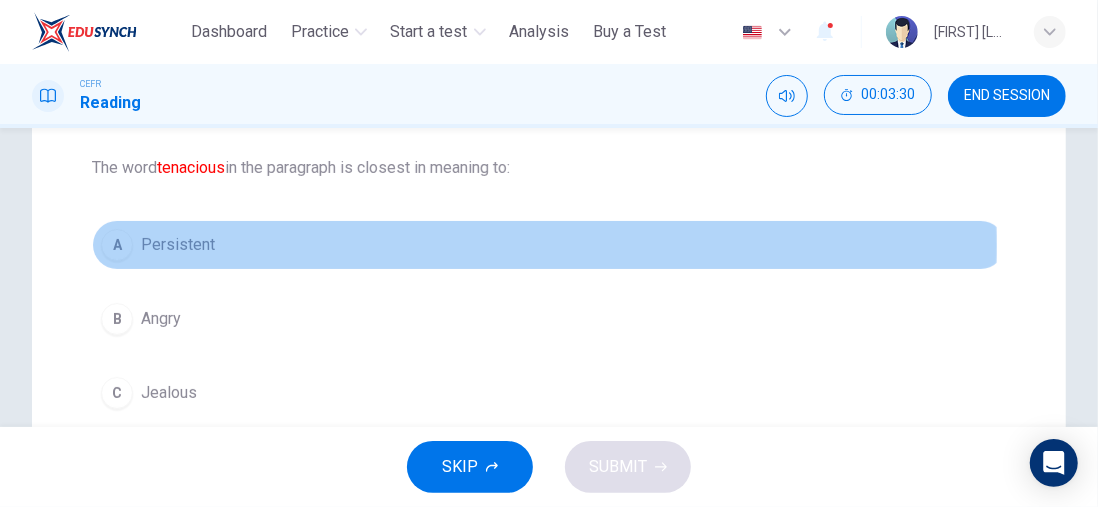 click on "A  Persistent" at bounding box center (549, 245) 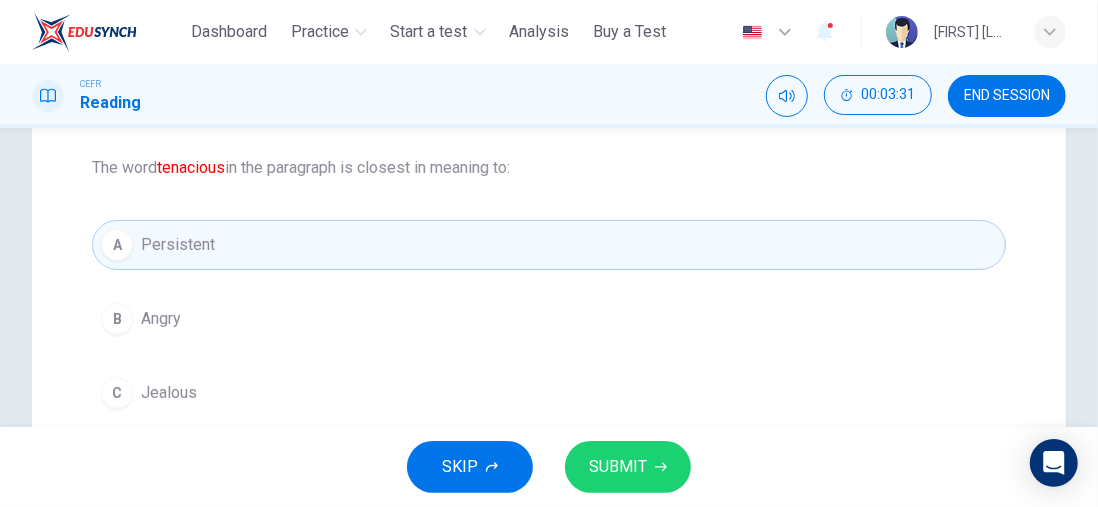 scroll, scrollTop: 400, scrollLeft: 0, axis: vertical 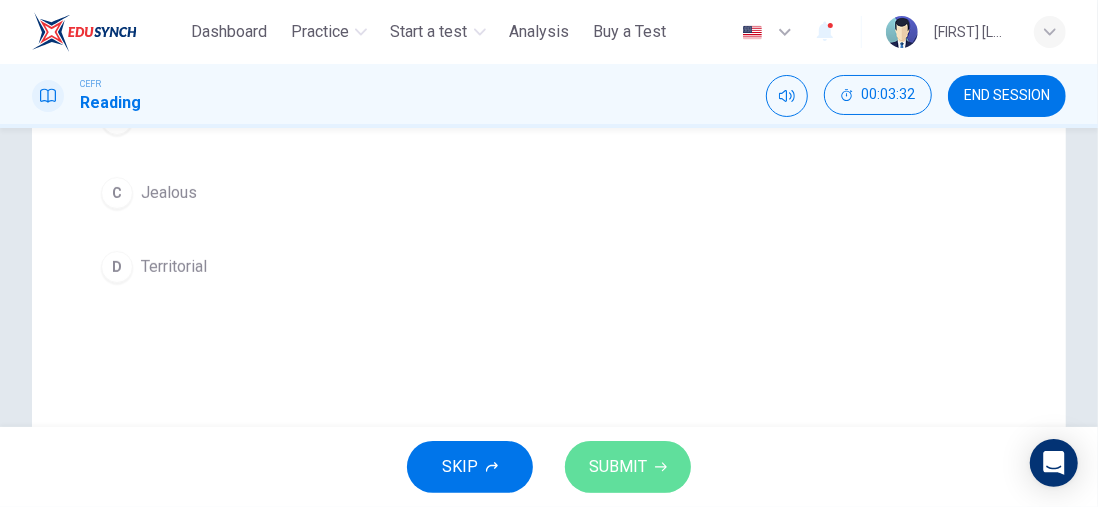 click on "SUBMIT" at bounding box center (628, 467) 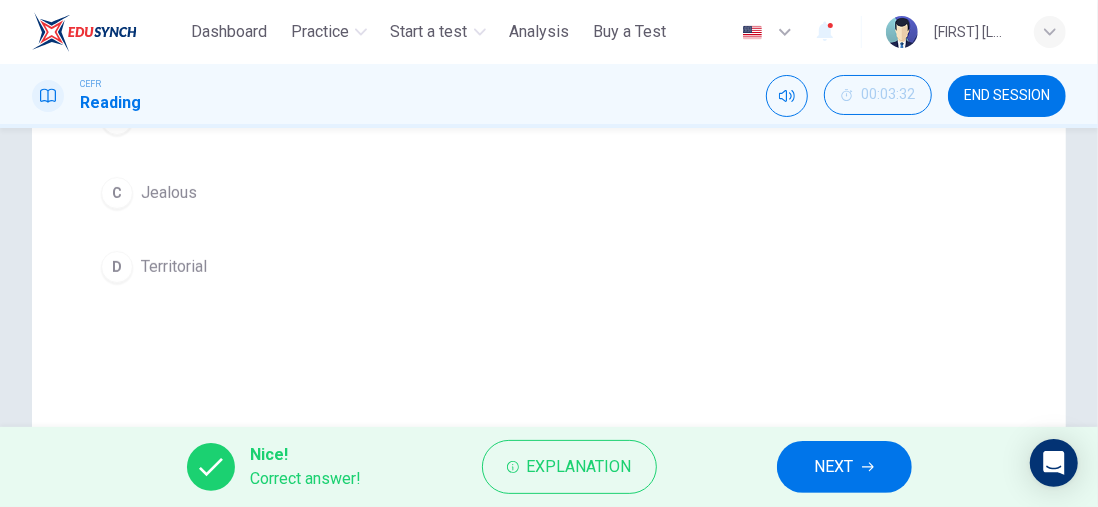click on "Explanation" at bounding box center (579, 467) 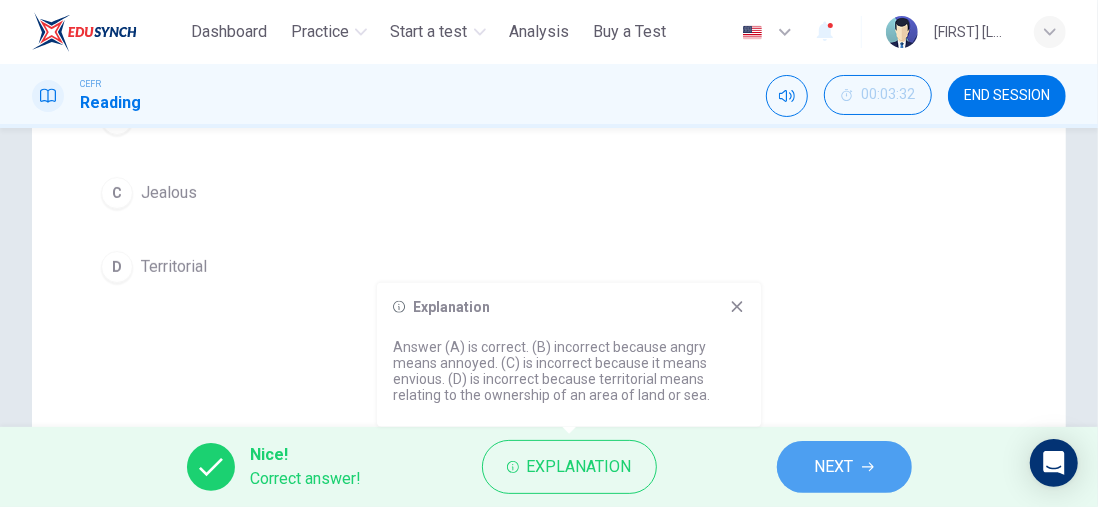 click on "NEXT" at bounding box center [844, 467] 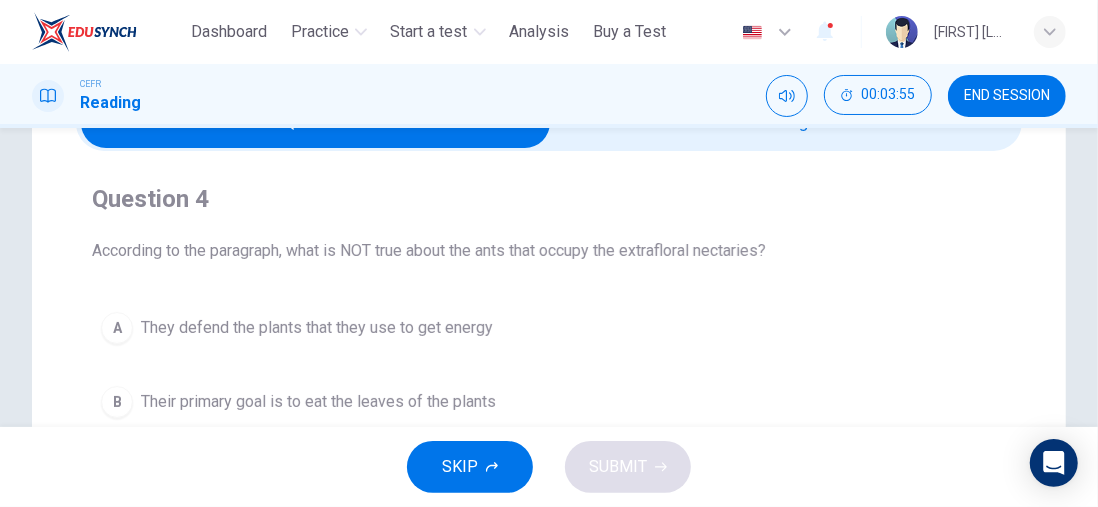 scroll, scrollTop: 0, scrollLeft: 0, axis: both 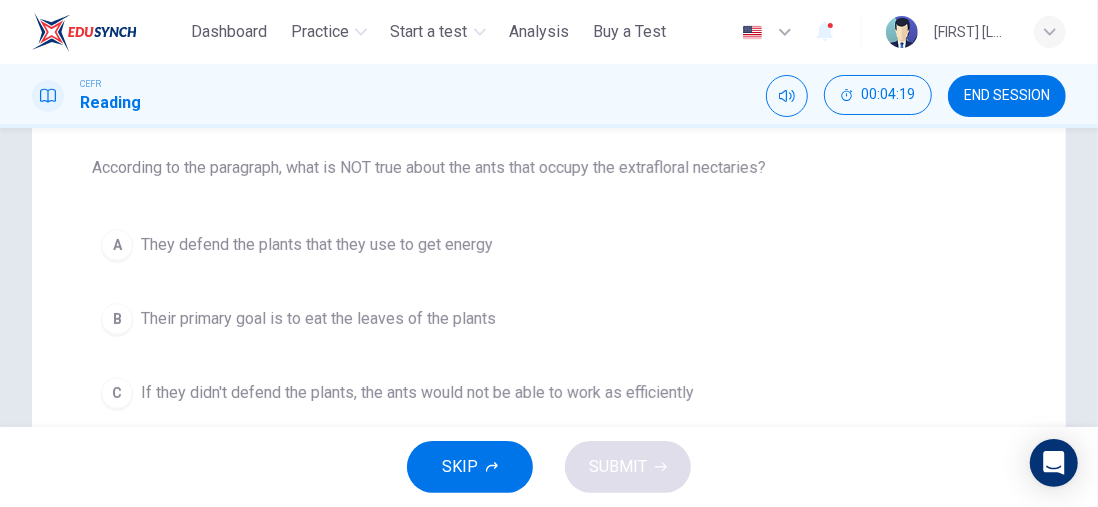 click on "Their primary goal is to eat the leaves of the plants" at bounding box center [318, 319] 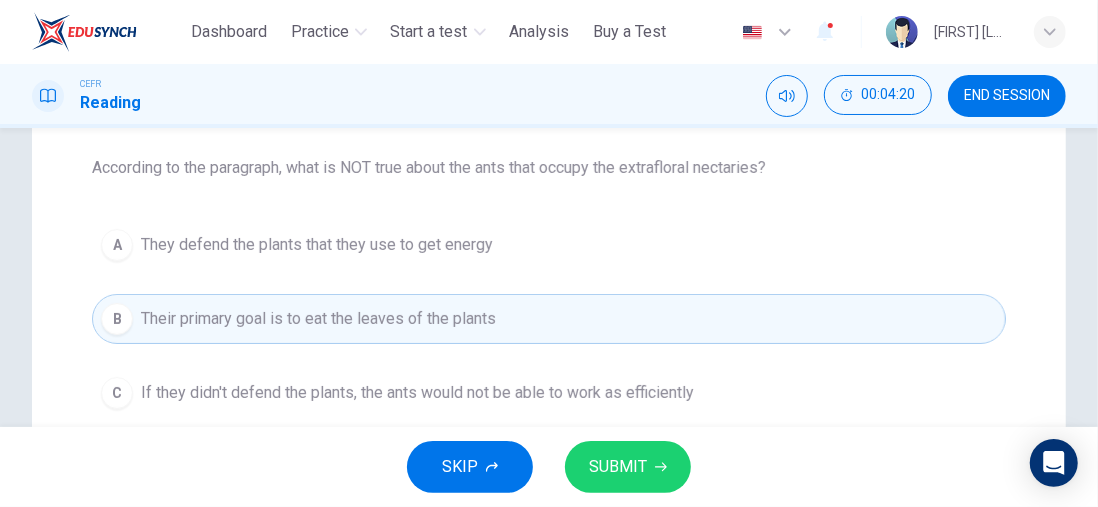 click on "SUBMIT" at bounding box center (618, 467) 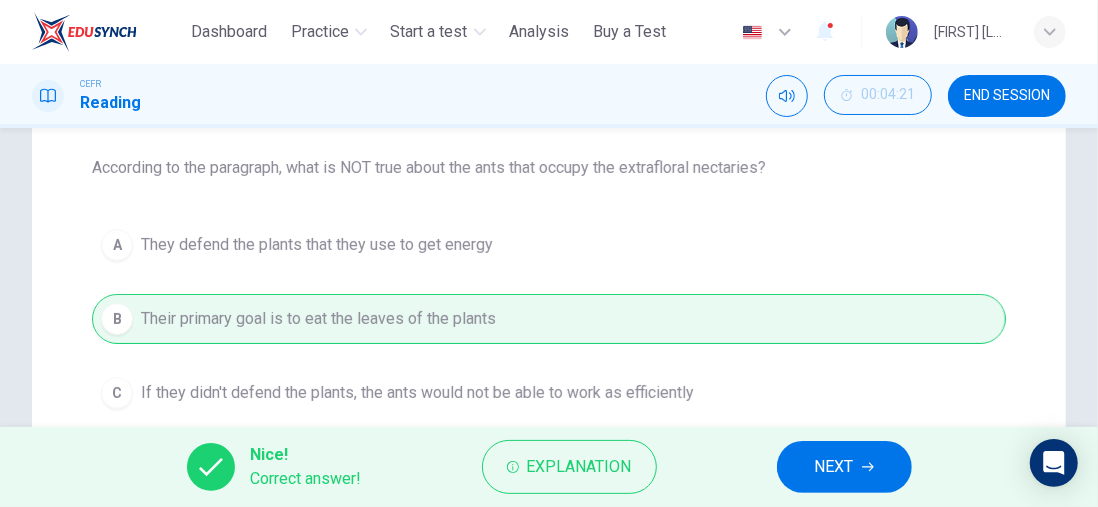 click on "Explanation" at bounding box center [579, 467] 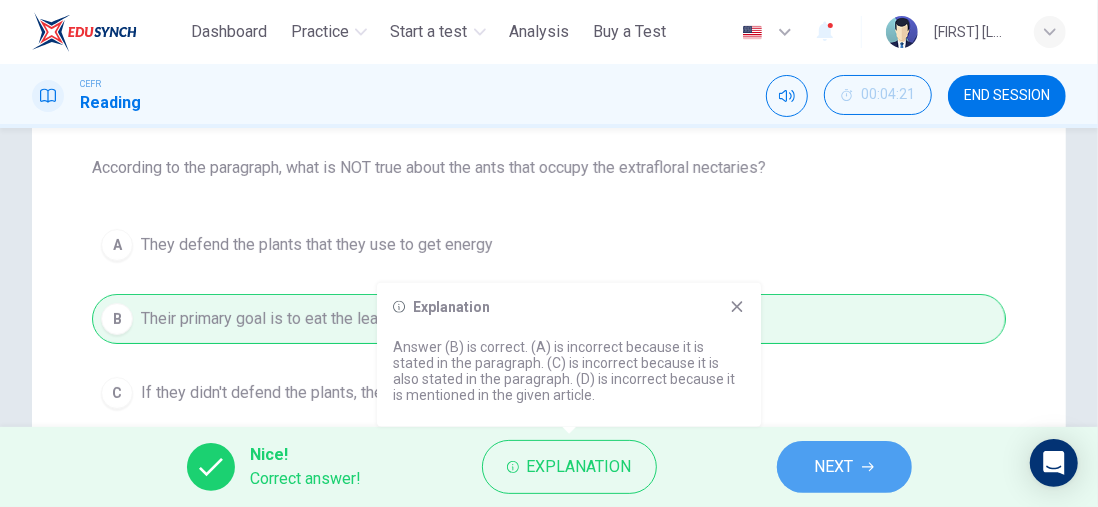 click on "NEXT" at bounding box center (834, 467) 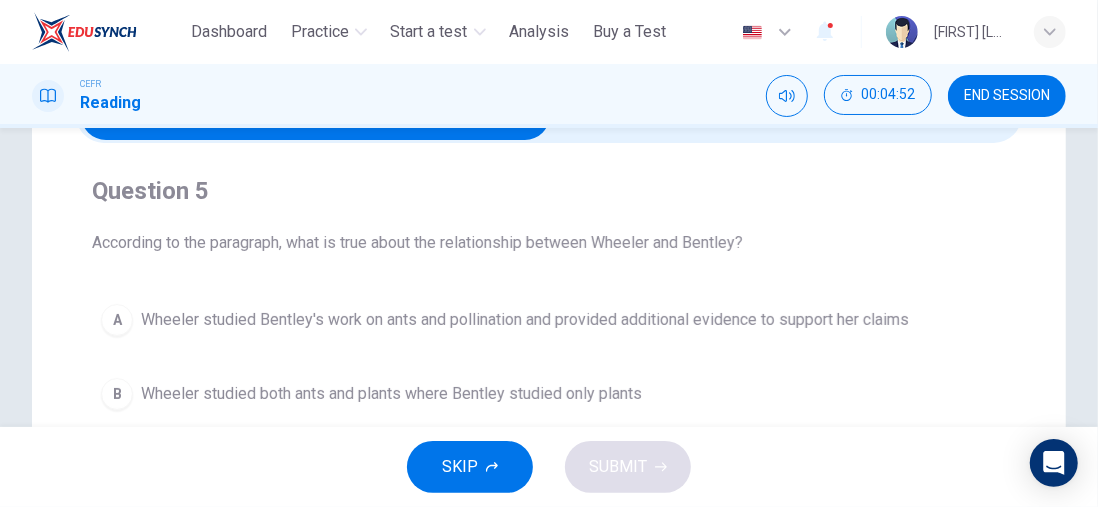 scroll, scrollTop: 0, scrollLeft: 0, axis: both 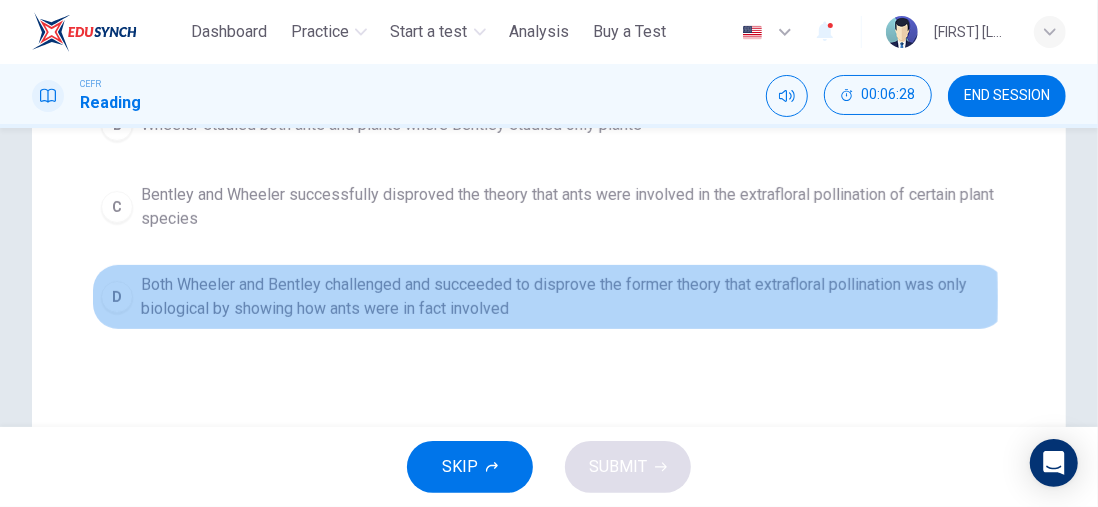 click on "D" at bounding box center [117, 297] 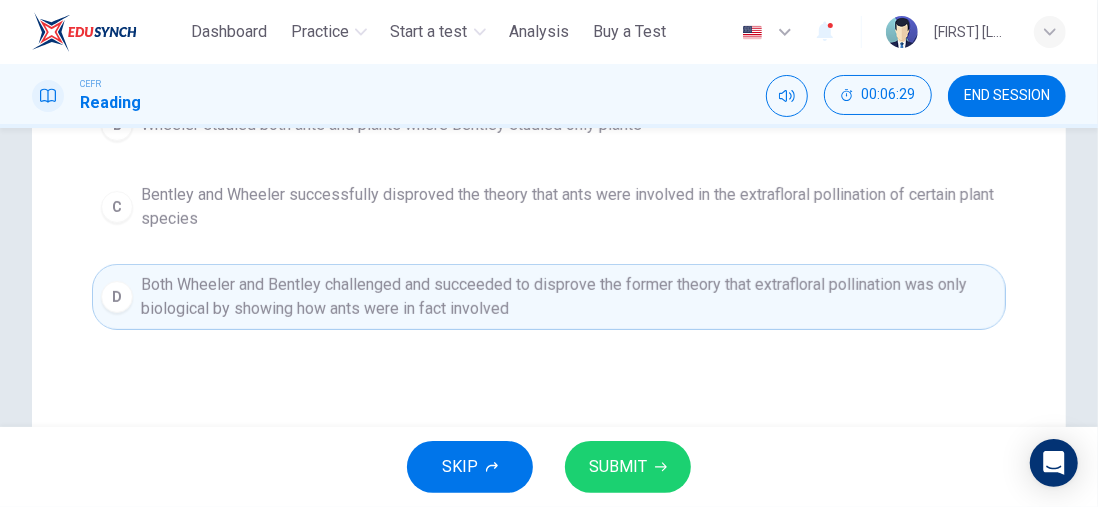 click on "SUBMIT" at bounding box center (618, 467) 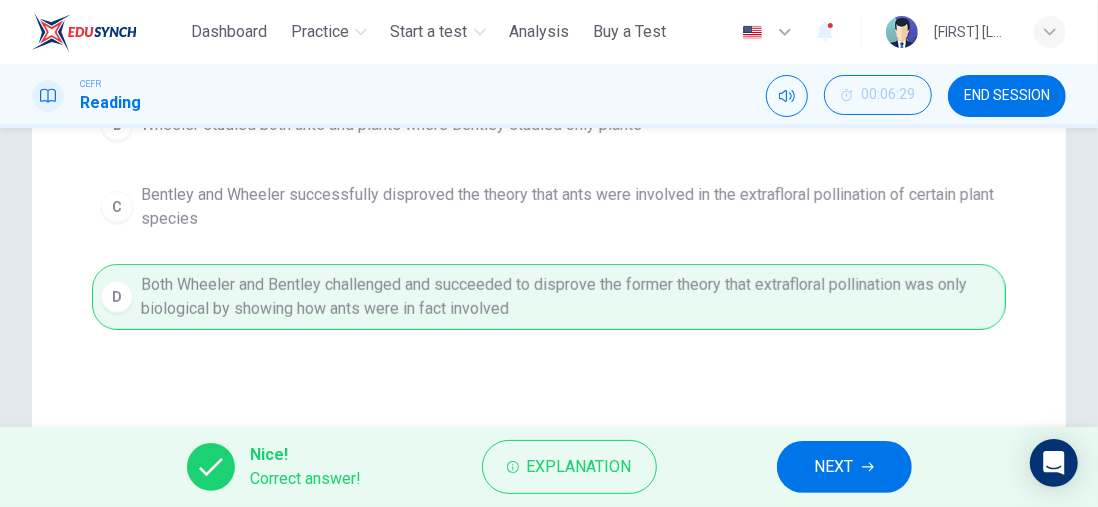 click on "Explanation" at bounding box center (579, 467) 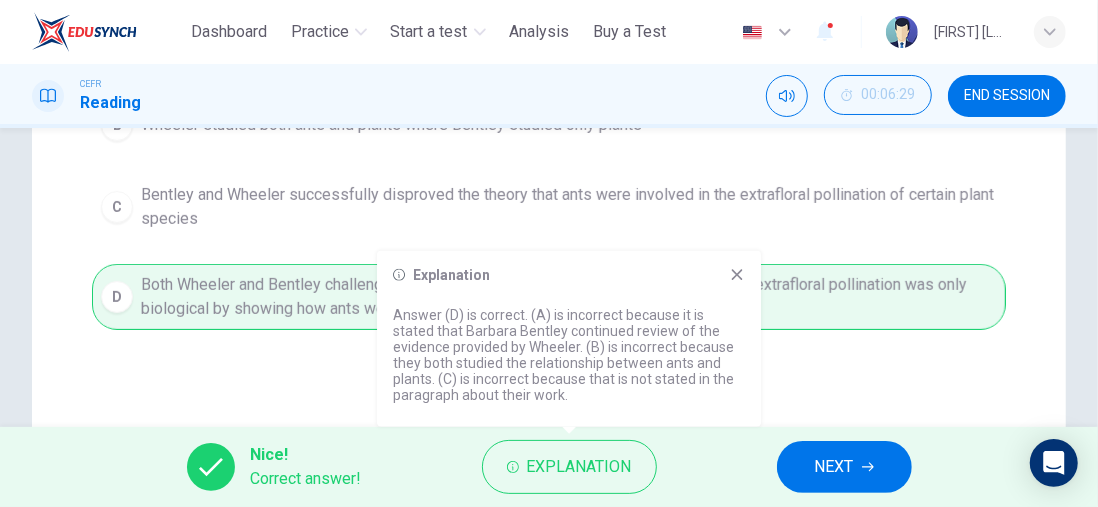 click 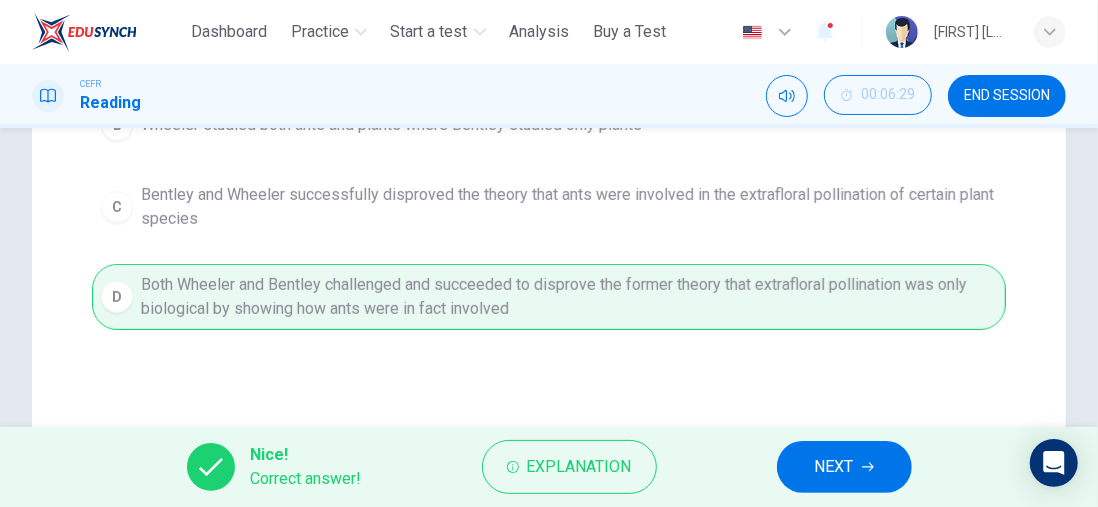 click on "NEXT" at bounding box center [844, 467] 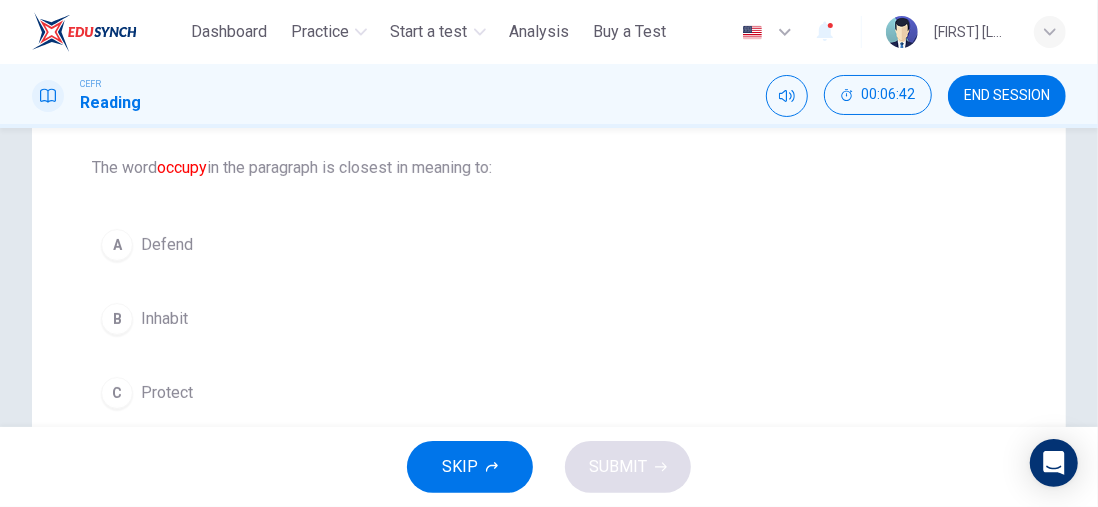 scroll, scrollTop: 0, scrollLeft: 0, axis: both 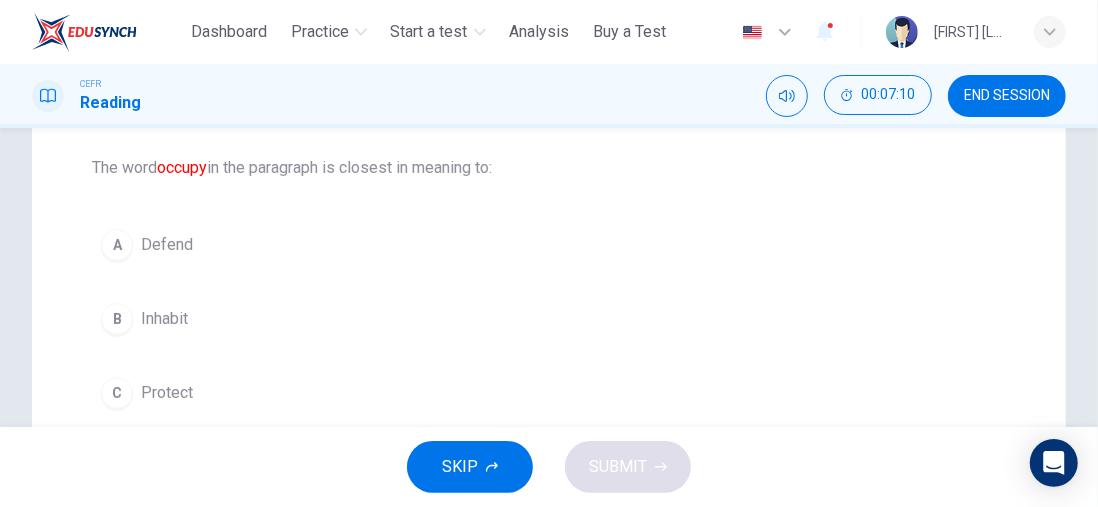 click on "Protect" at bounding box center (167, 393) 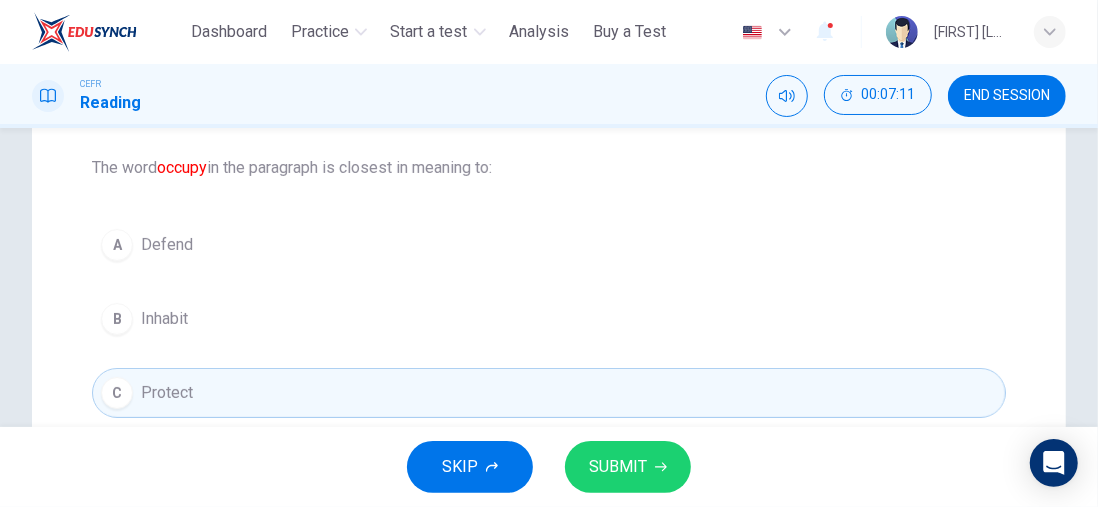 click on "SUBMIT" at bounding box center [628, 467] 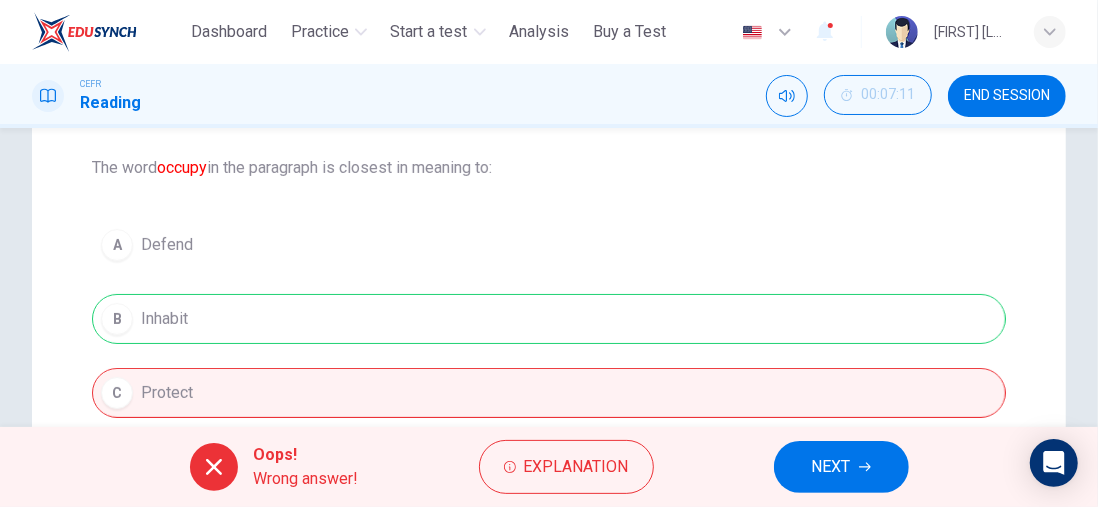 scroll, scrollTop: 400, scrollLeft: 0, axis: vertical 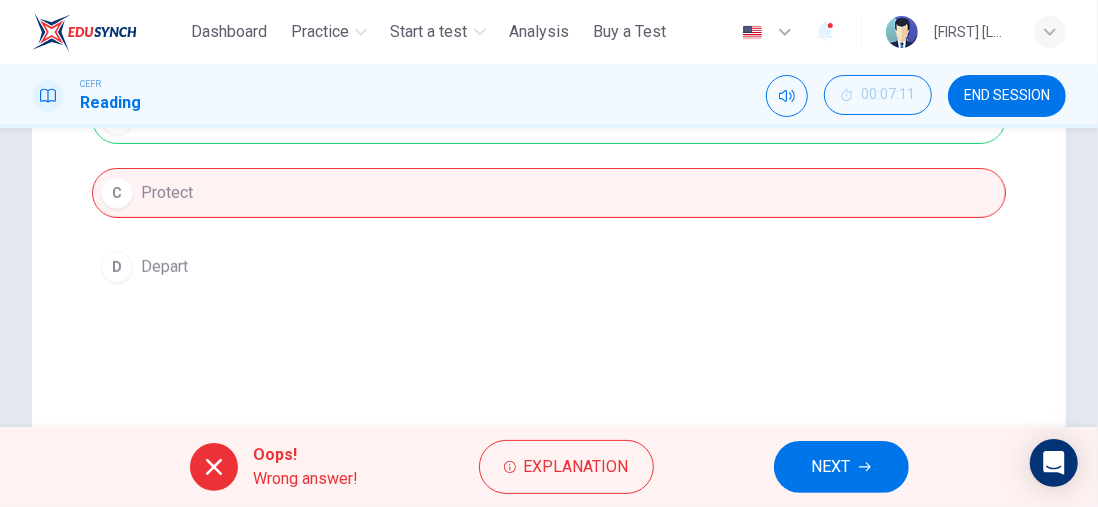 click on "Explanation" at bounding box center [576, 467] 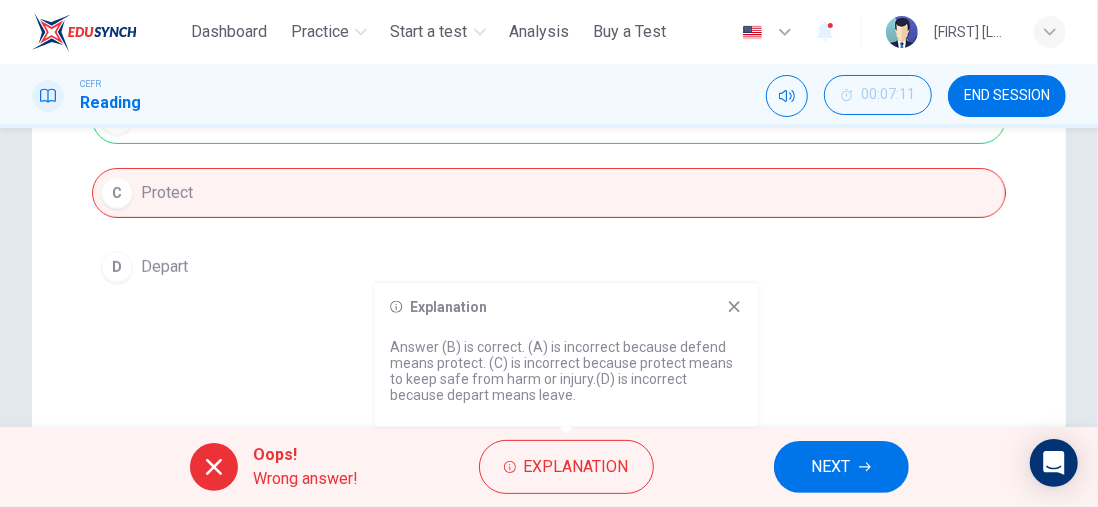 scroll, scrollTop: 300, scrollLeft: 0, axis: vertical 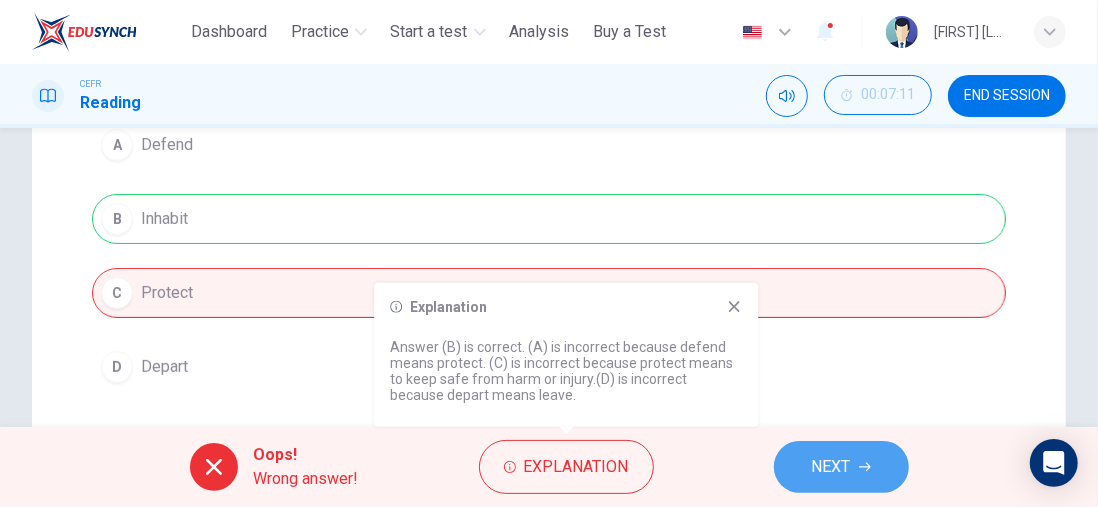 click on "NEXT" at bounding box center (831, 467) 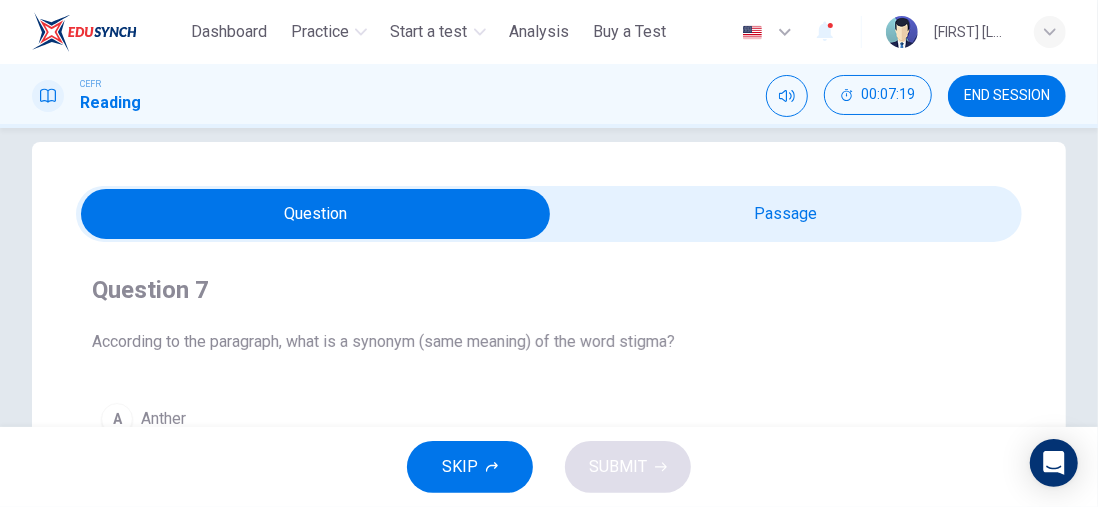 scroll, scrollTop: 0, scrollLeft: 0, axis: both 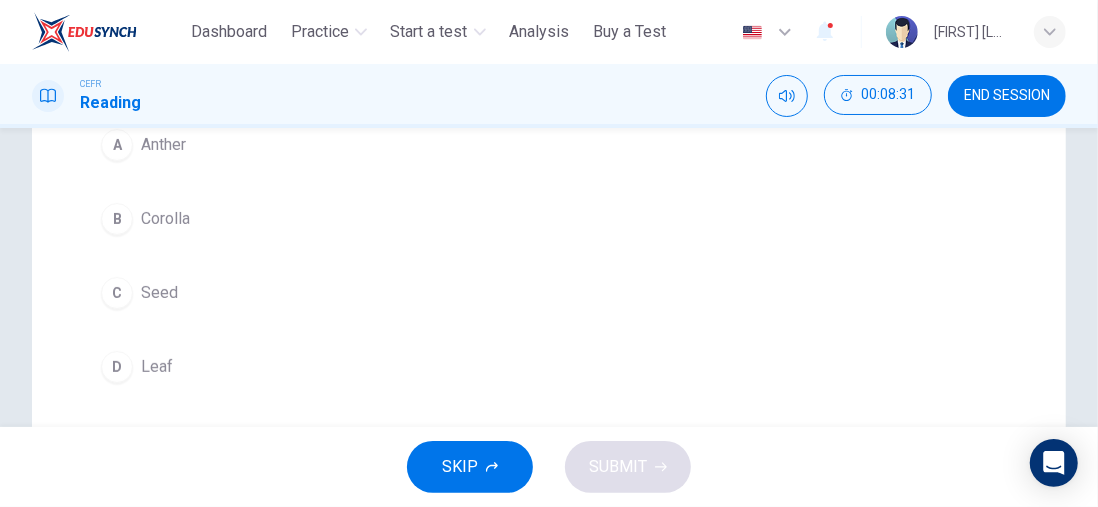 click on "B" at bounding box center [117, 219] 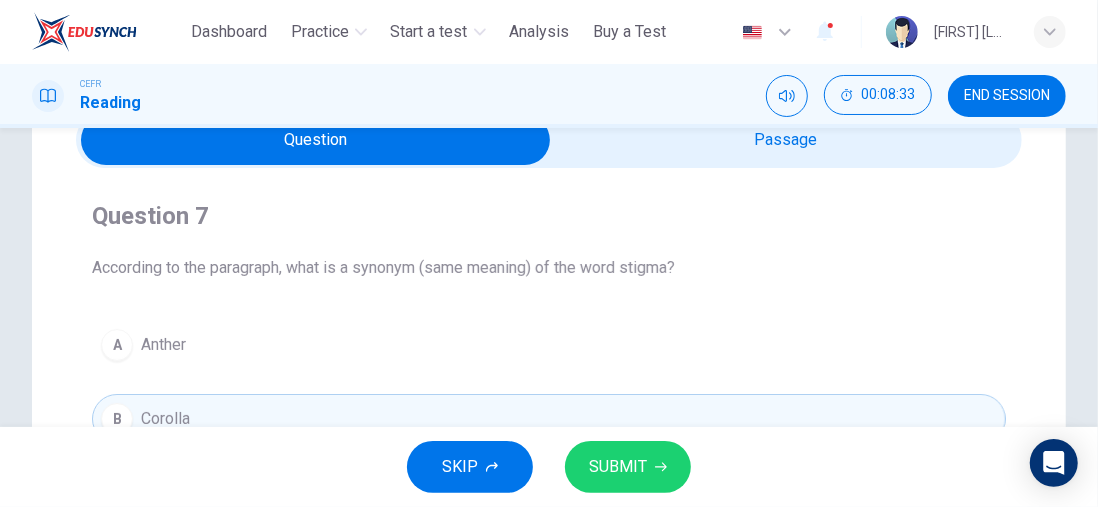 scroll, scrollTop: 0, scrollLeft: 0, axis: both 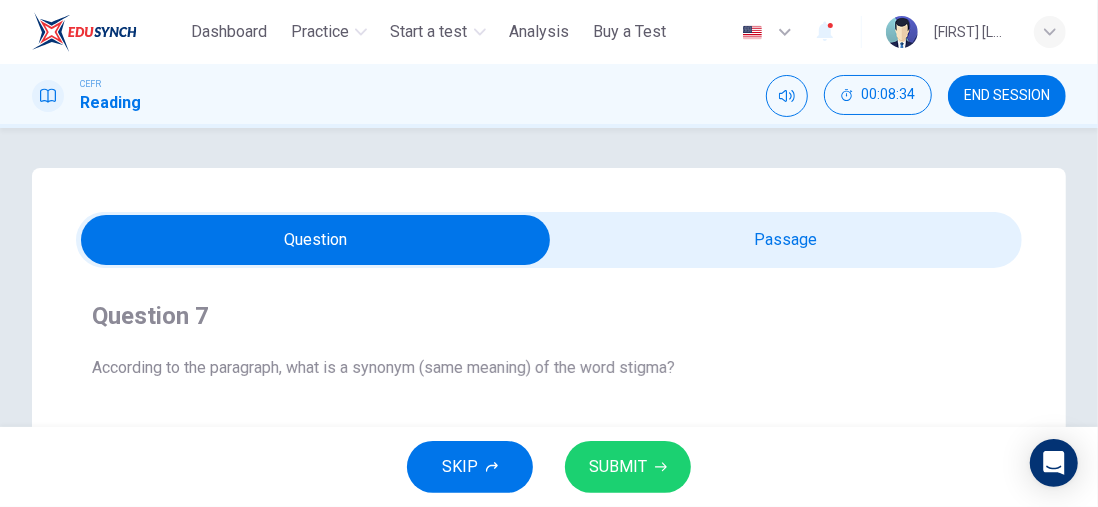 click on "SUBMIT" at bounding box center [618, 467] 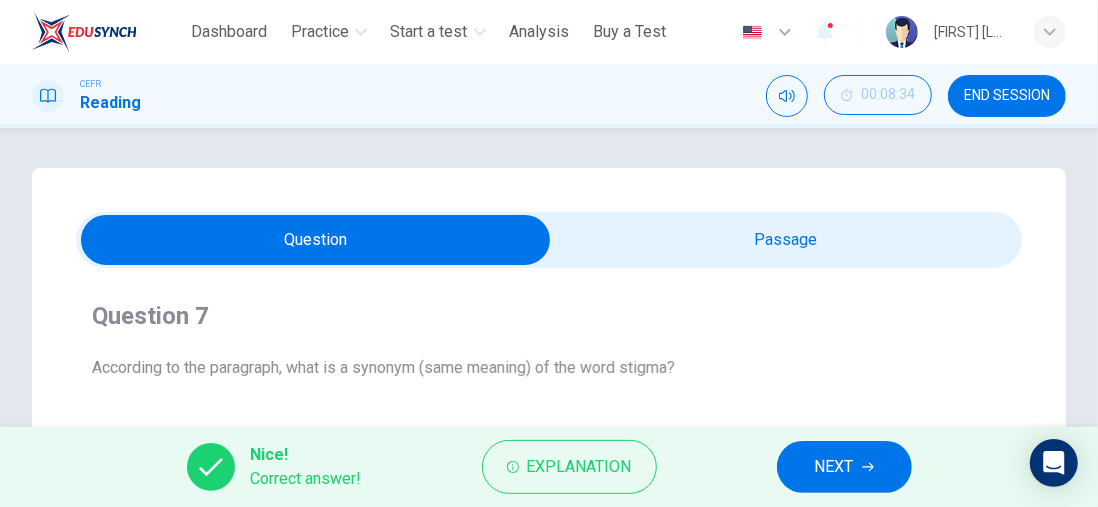 click on "NEXT" at bounding box center (834, 467) 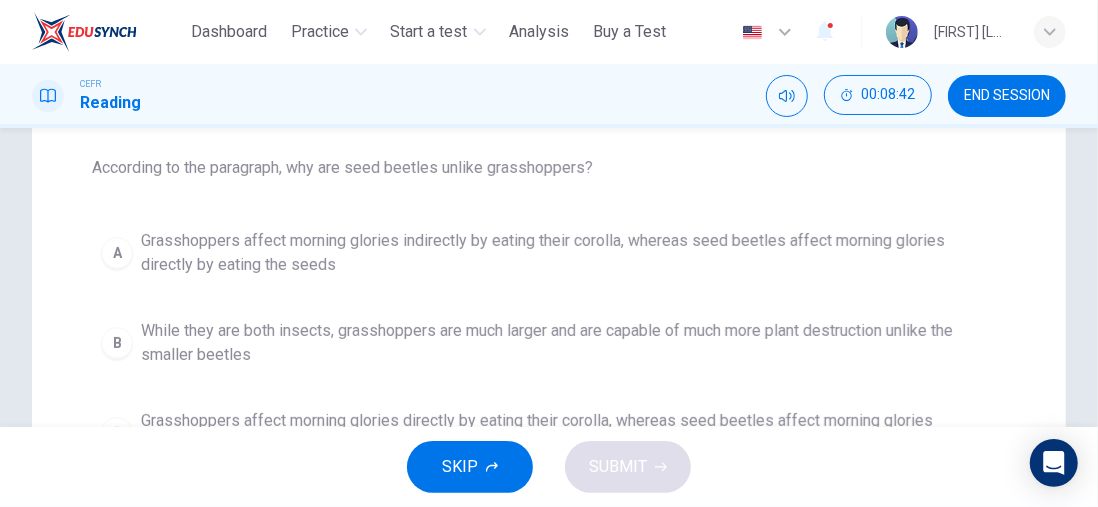 scroll, scrollTop: 0, scrollLeft: 0, axis: both 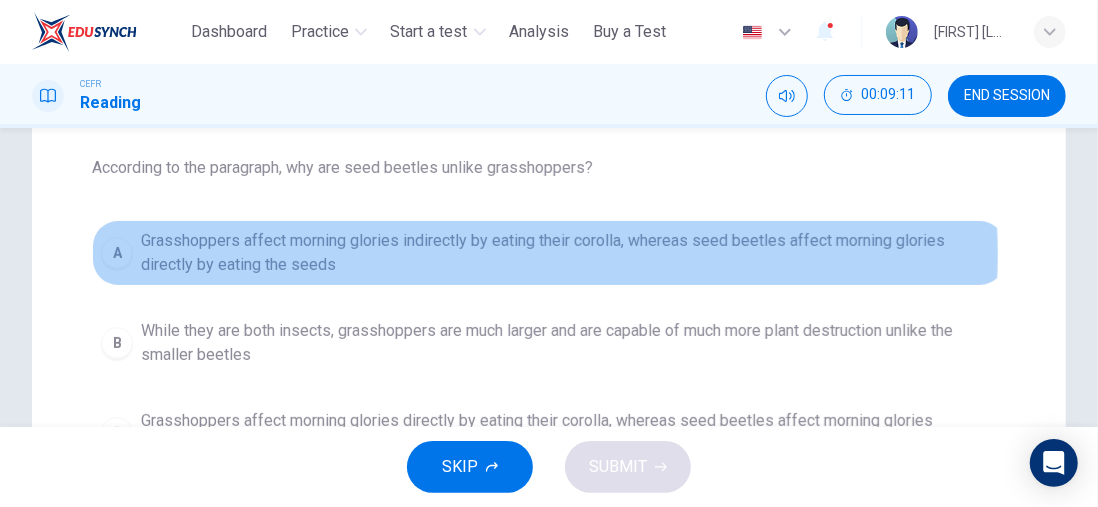 click on "Grasshoppers affect morning glories indirectly by eating their corolla, whereas seed beetles affect morning glories directly by eating the seeds" at bounding box center (569, 253) 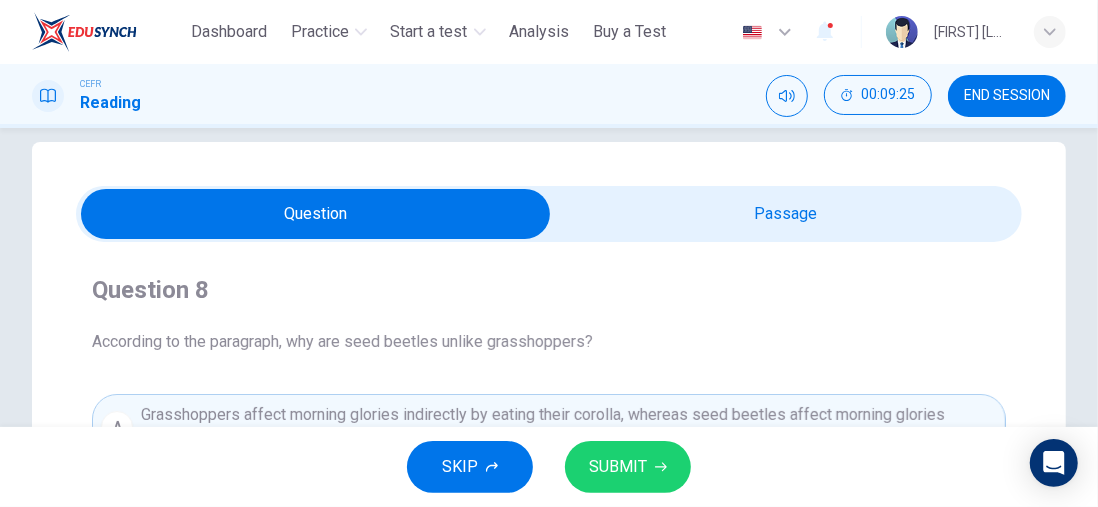 scroll, scrollTop: 0, scrollLeft: 0, axis: both 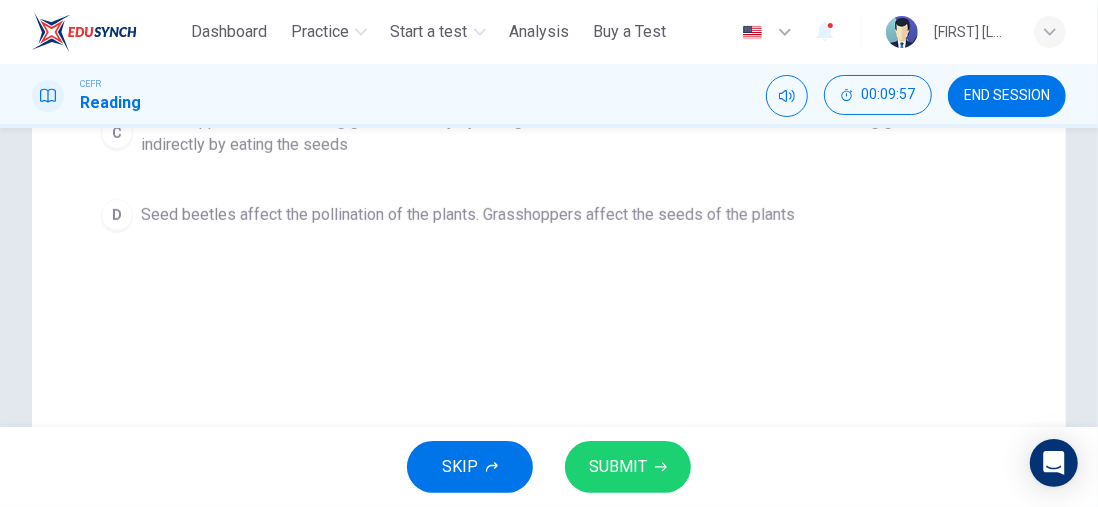 click on "SUBMIT" at bounding box center [628, 467] 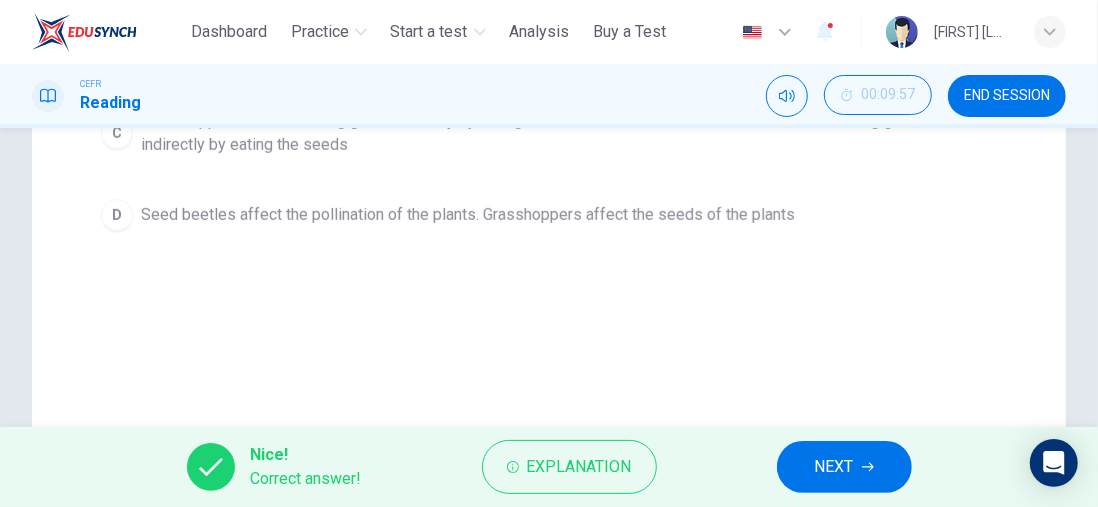click on "Explanation" at bounding box center (569, 467) 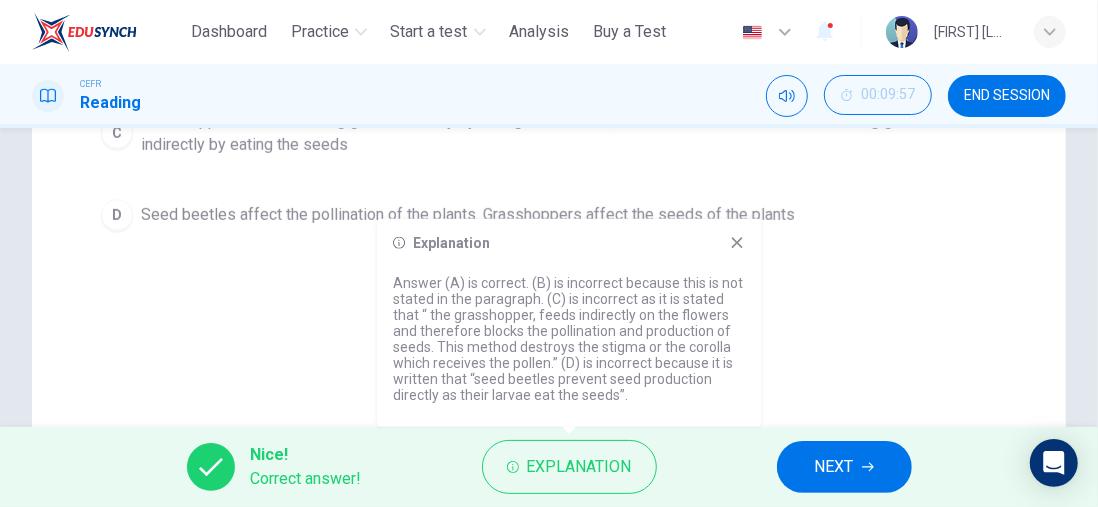 click on "NEXT" at bounding box center [844, 467] 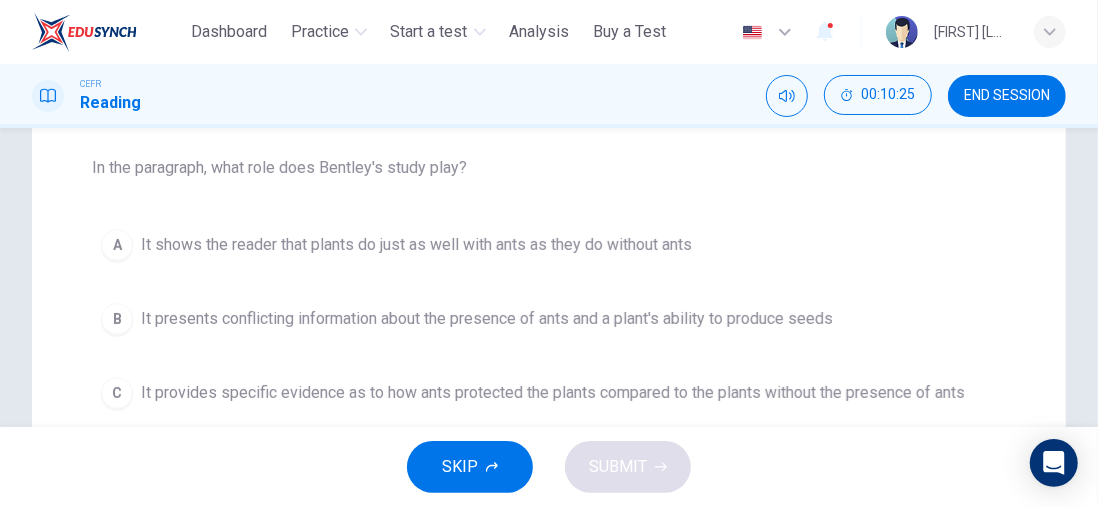 scroll, scrollTop: 0, scrollLeft: 0, axis: both 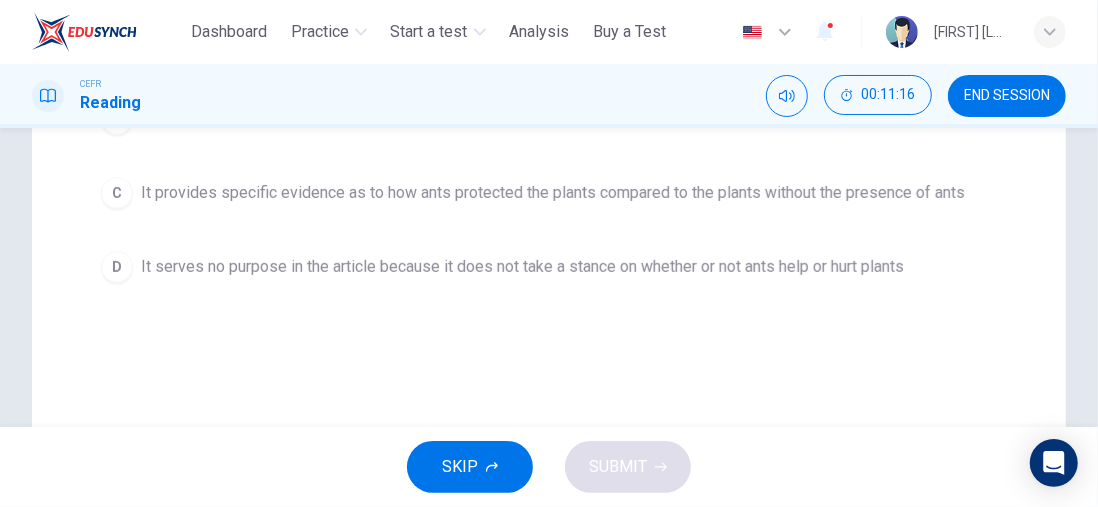 click on "It provides specific evidence as to how ants protected the plants compared to the plants without the presence of ants" at bounding box center (553, 193) 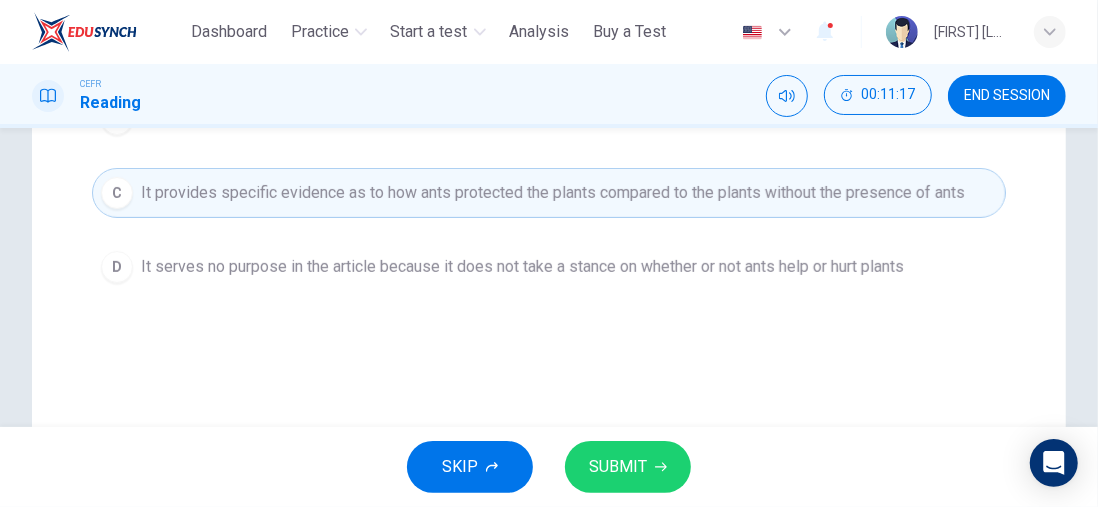 click on "SUBMIT" at bounding box center (618, 467) 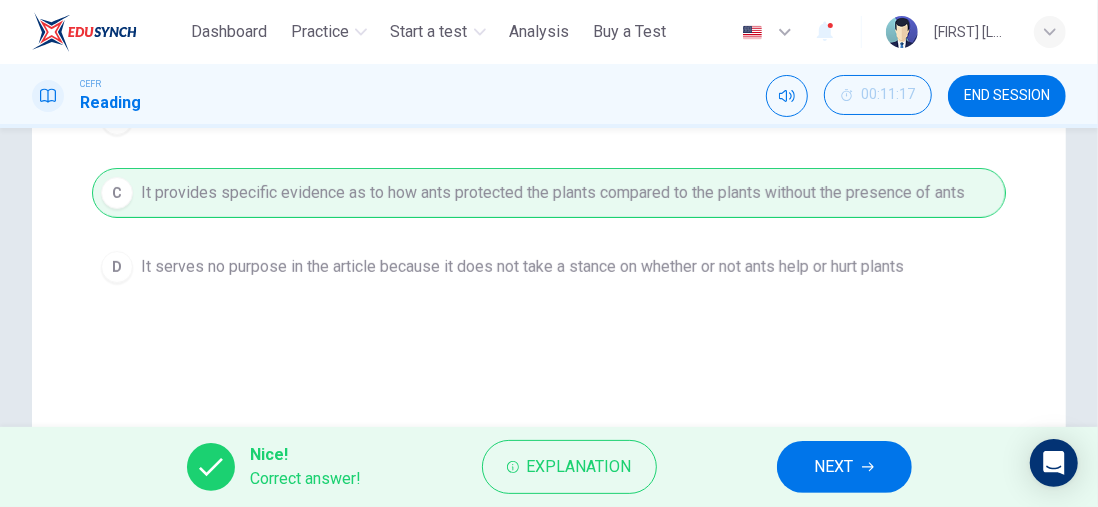 click on "NEXT" at bounding box center [834, 467] 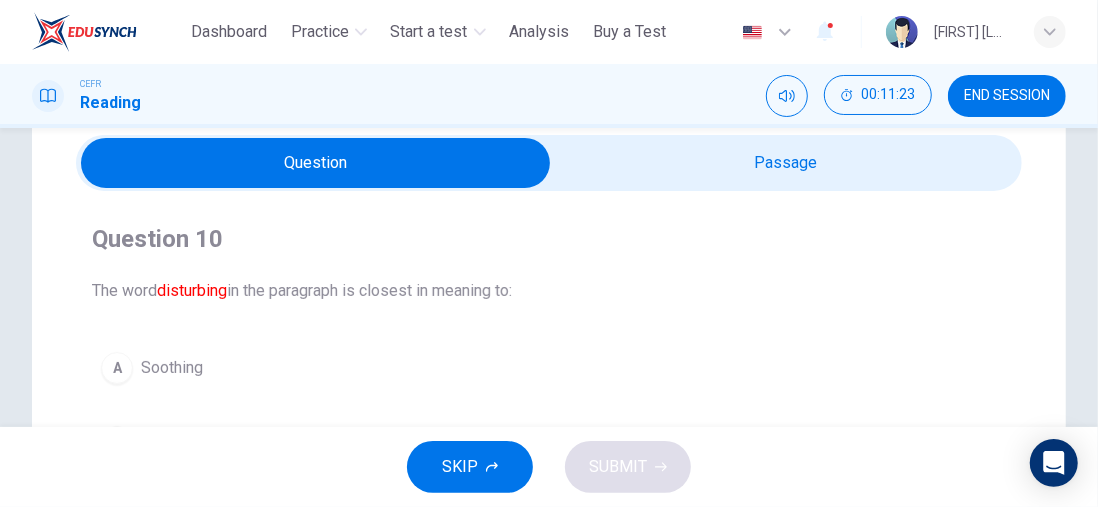 scroll, scrollTop: 0, scrollLeft: 0, axis: both 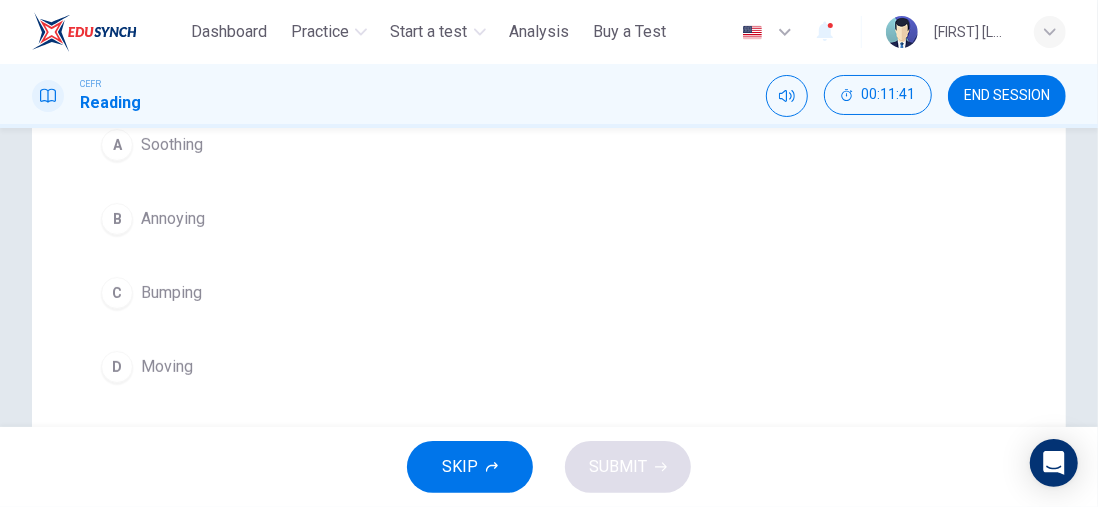 click on "B Annoying" at bounding box center [549, 219] 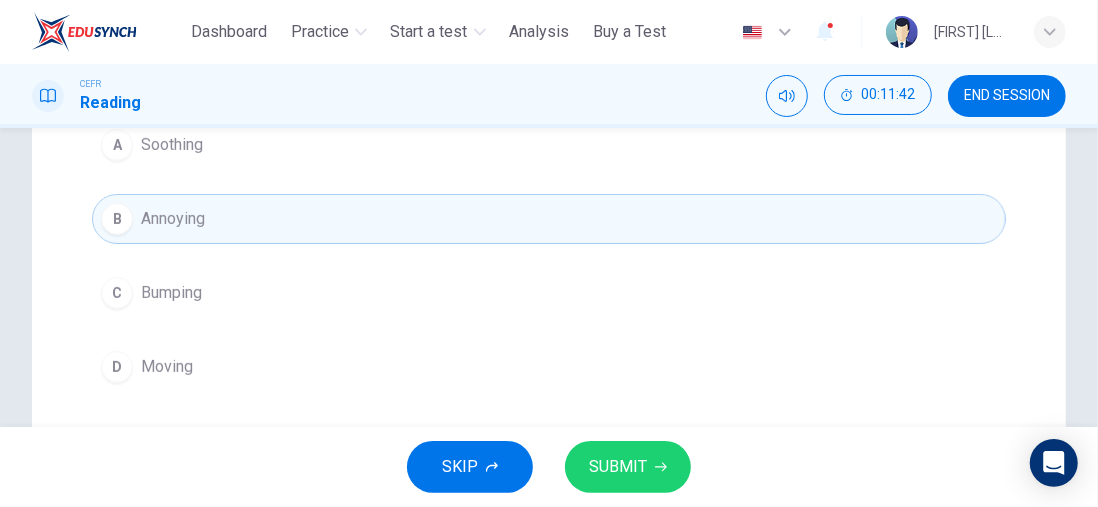 click on "SUBMIT" at bounding box center [618, 467] 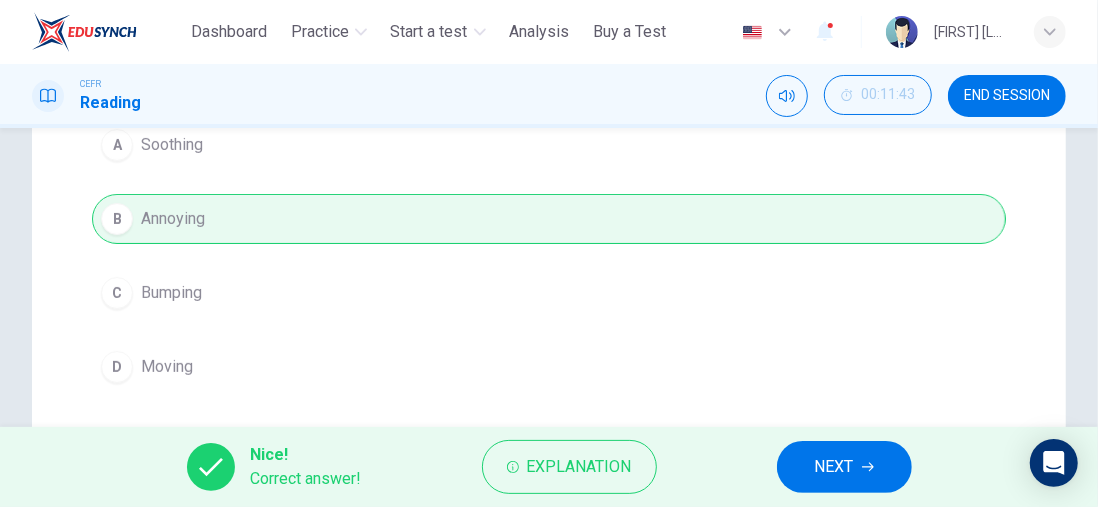 click on "NEXT" at bounding box center [834, 467] 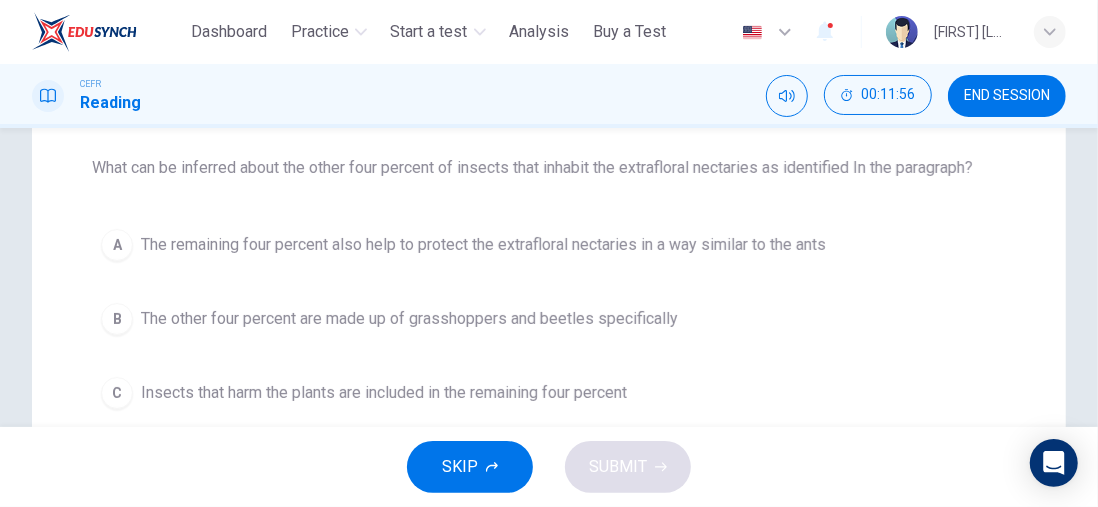 scroll, scrollTop: 0, scrollLeft: 0, axis: both 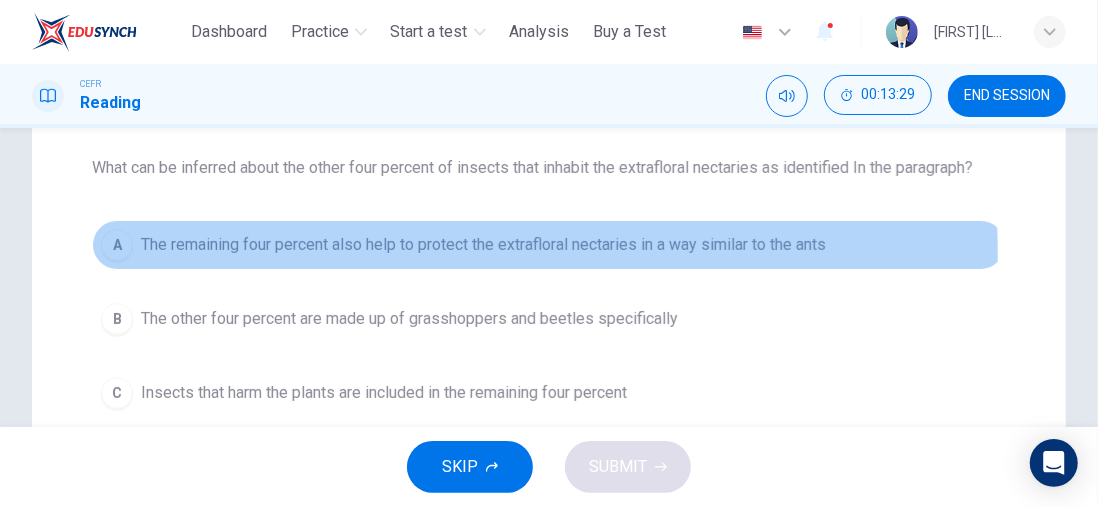 click on "The remaining four percent also help to protect the extrafloral nectaries in a way similar to the ants" at bounding box center (483, 245) 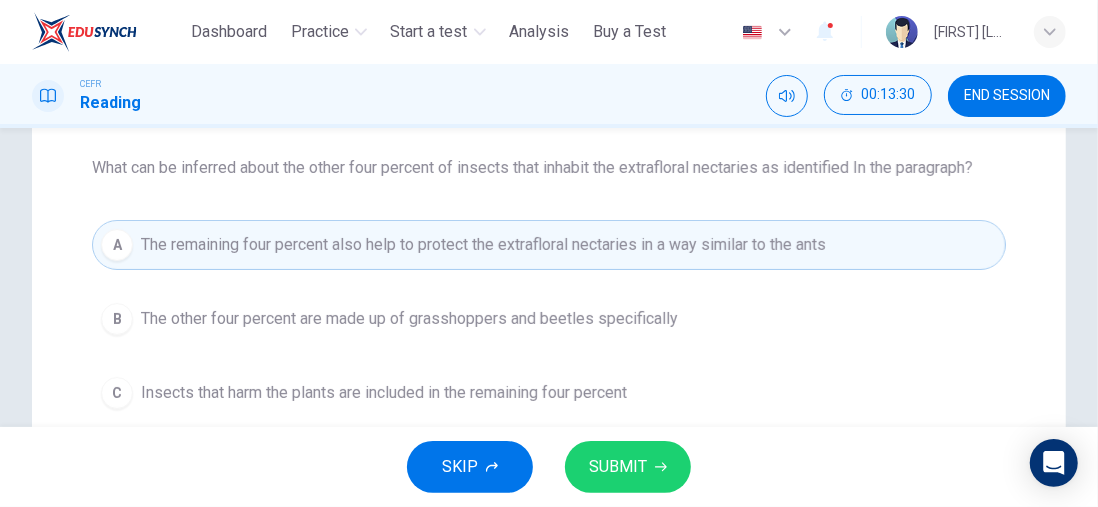 click on "SUBMIT" at bounding box center [618, 467] 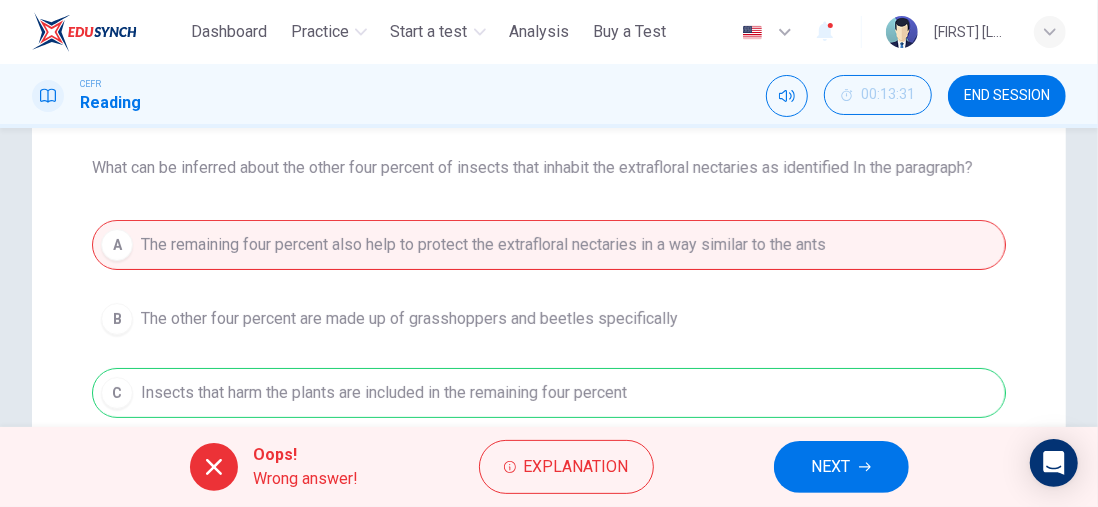 click on "Explanation" at bounding box center (576, 467) 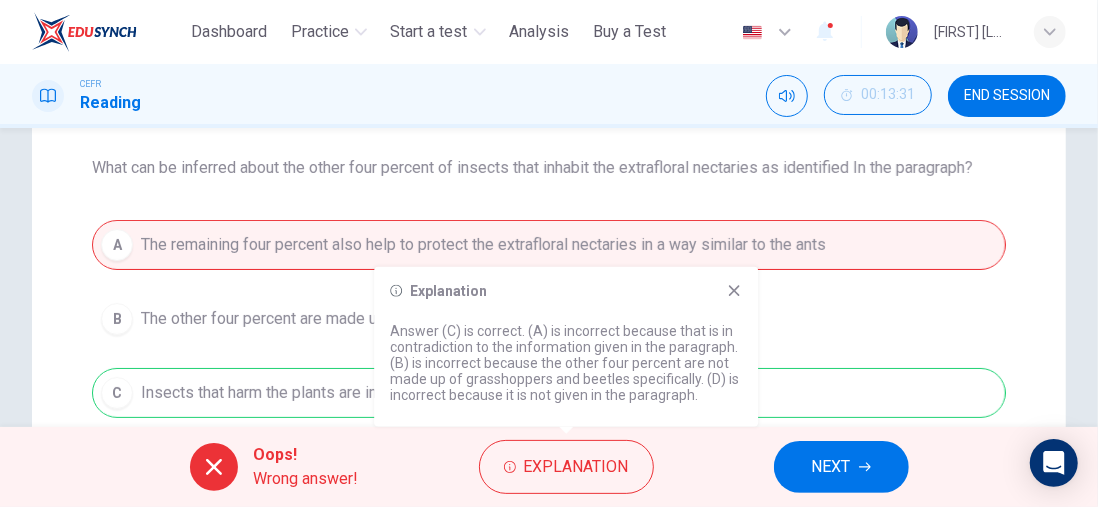 click on "Explanation Answer (C) is correct. (A) is incorrect because that is in contradiction to the information given in the paragraph. (B) is incorrect because the other four percent are not made up of grasshoppers and beetles specifically. (D) is incorrect because it is not given in the paragraph." at bounding box center (566, 347) 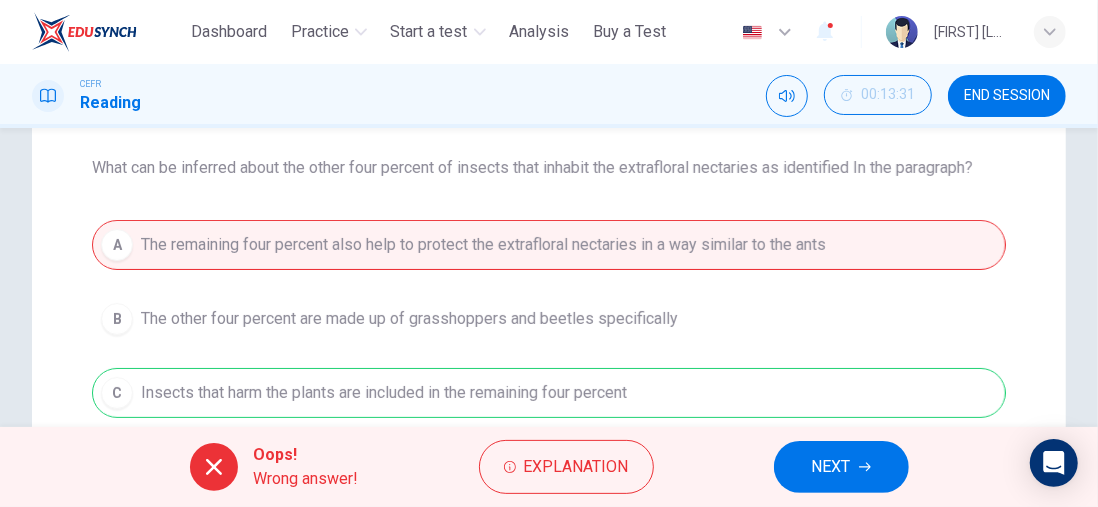 click on "NEXT" at bounding box center [841, 467] 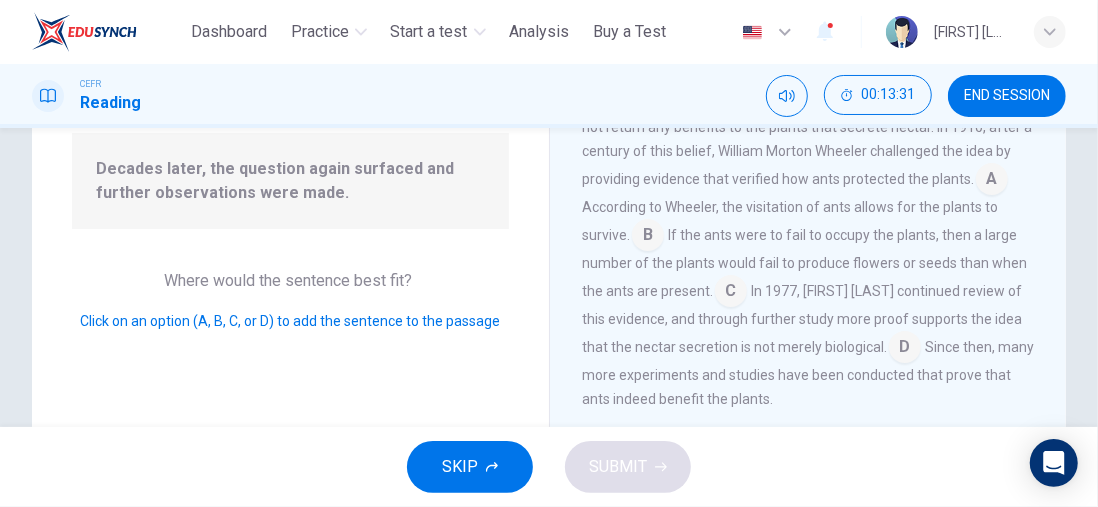 scroll, scrollTop: 518, scrollLeft: 0, axis: vertical 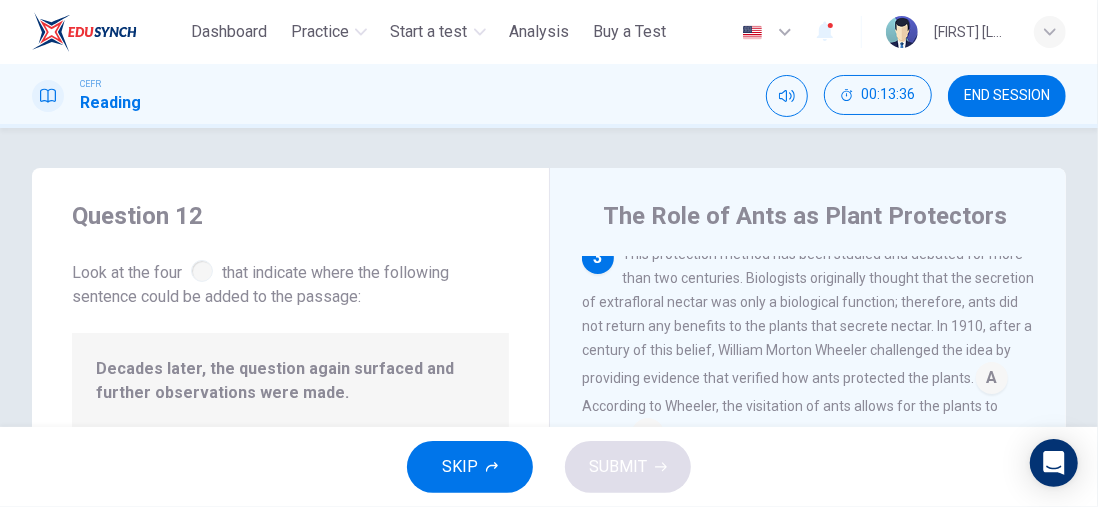 click at bounding box center (202, 271) 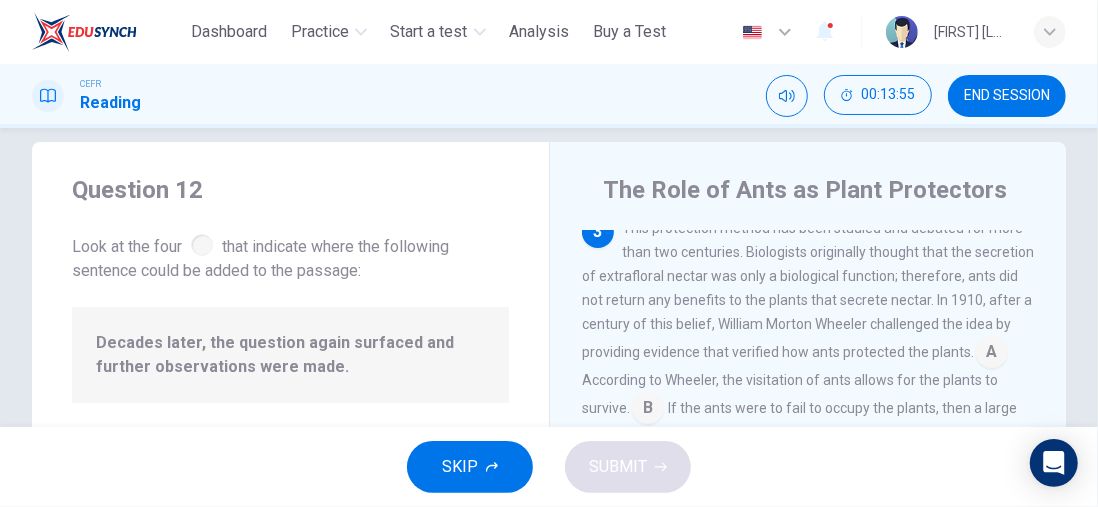 scroll, scrollTop: 0, scrollLeft: 0, axis: both 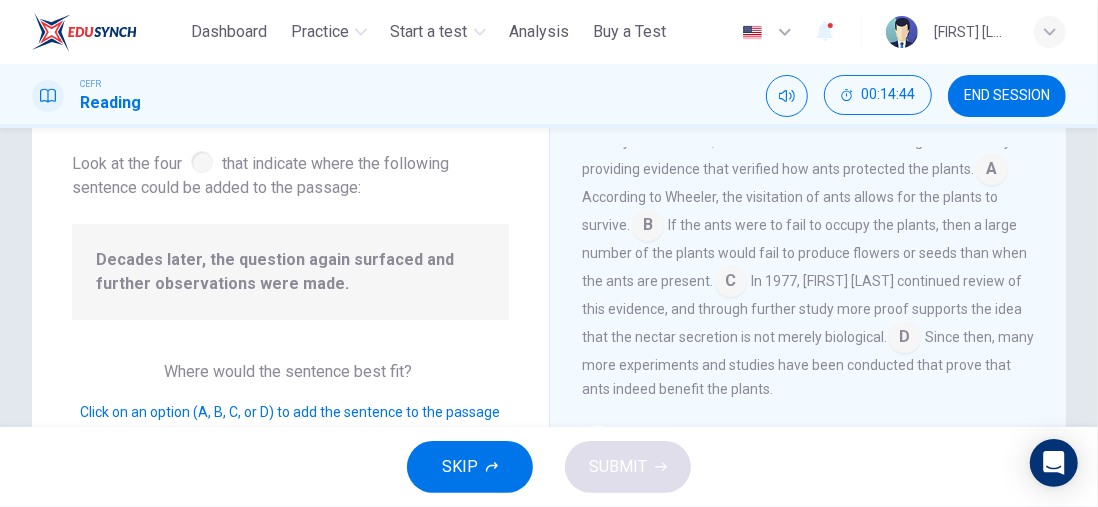 click at bounding box center (731, 283) 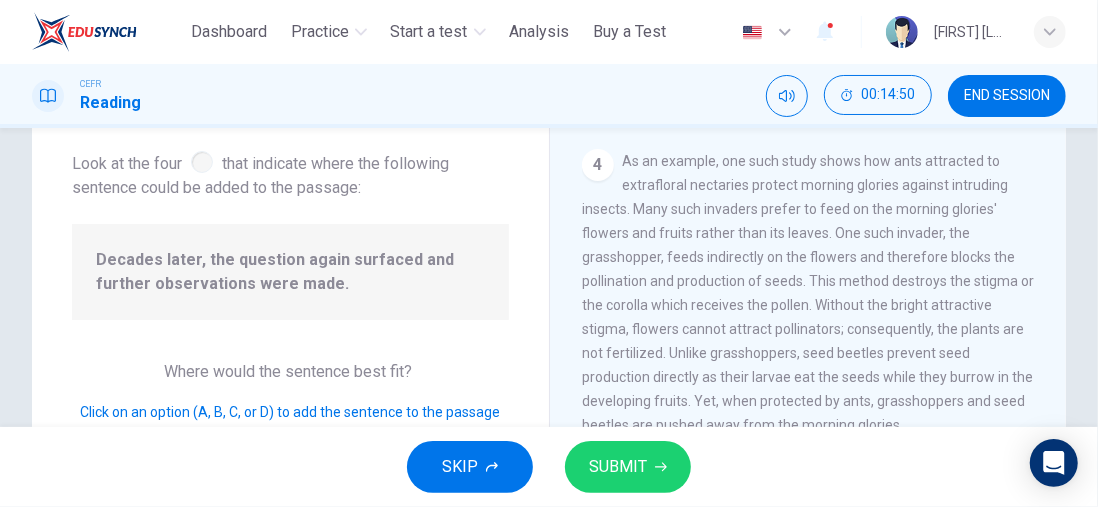 scroll, scrollTop: 818, scrollLeft: 0, axis: vertical 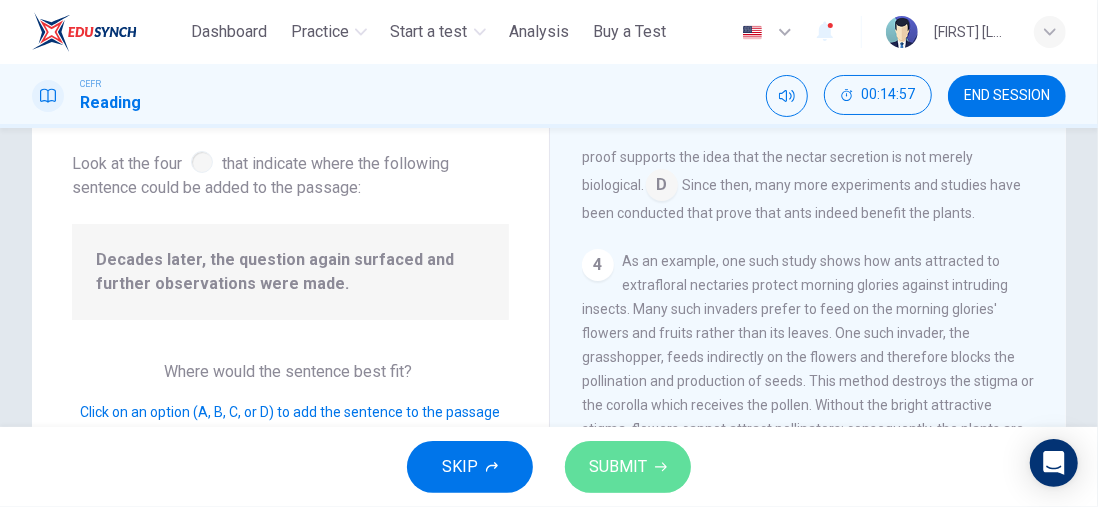 click on "SUBMIT" at bounding box center [628, 467] 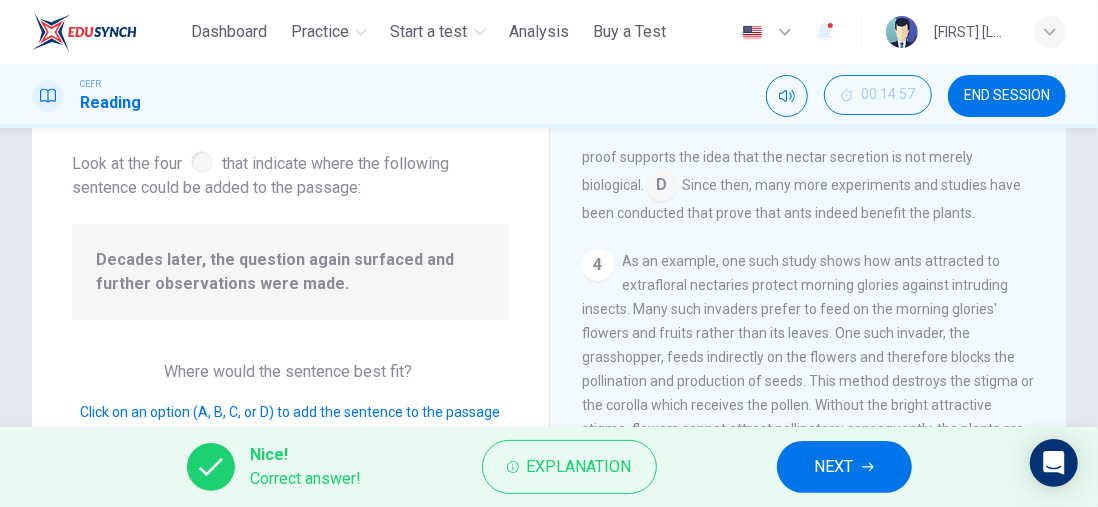click on "NEXT" at bounding box center (834, 467) 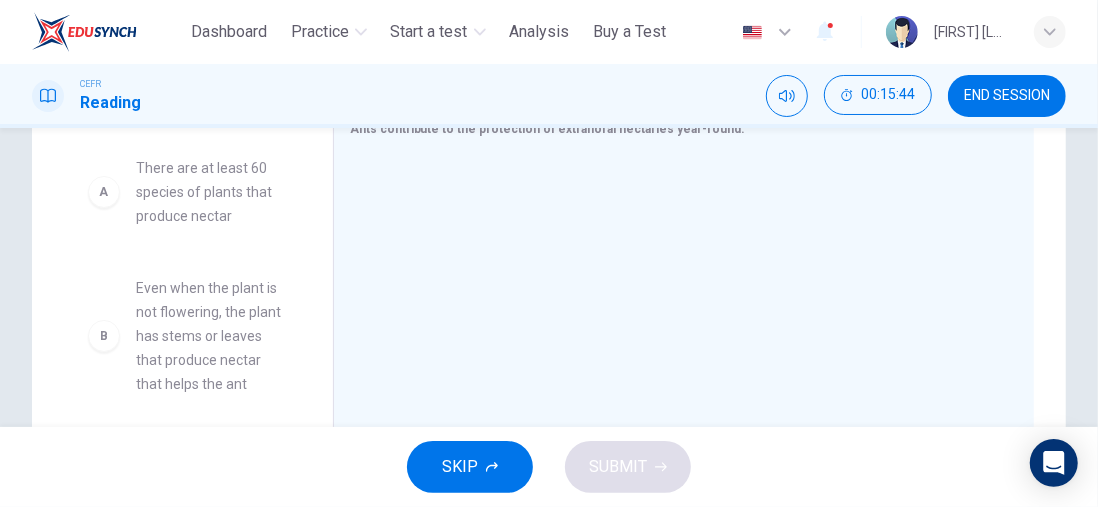 scroll, scrollTop: 400, scrollLeft: 0, axis: vertical 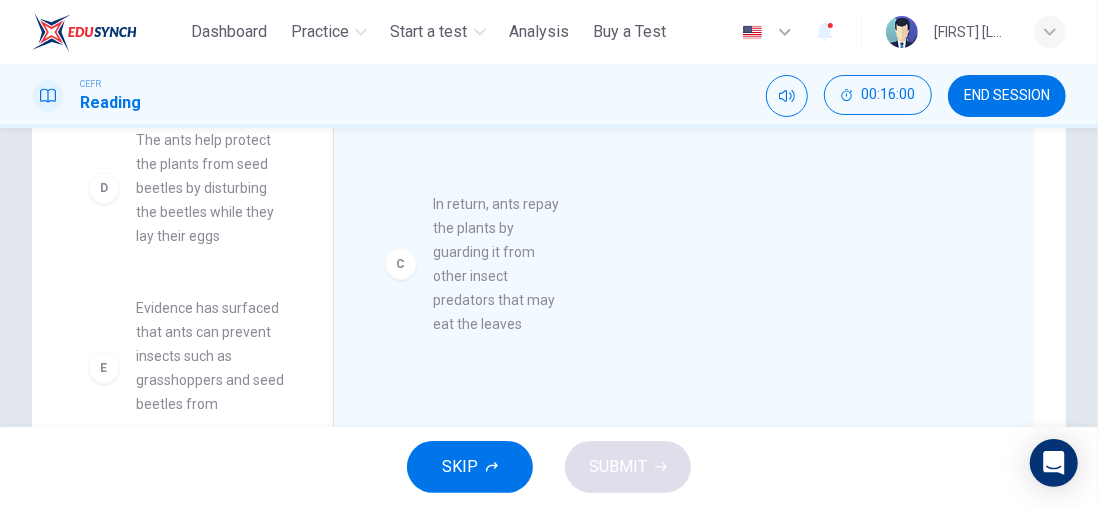 drag, startPoint x: 175, startPoint y: 237, endPoint x: 476, endPoint y: 283, distance: 304.49466 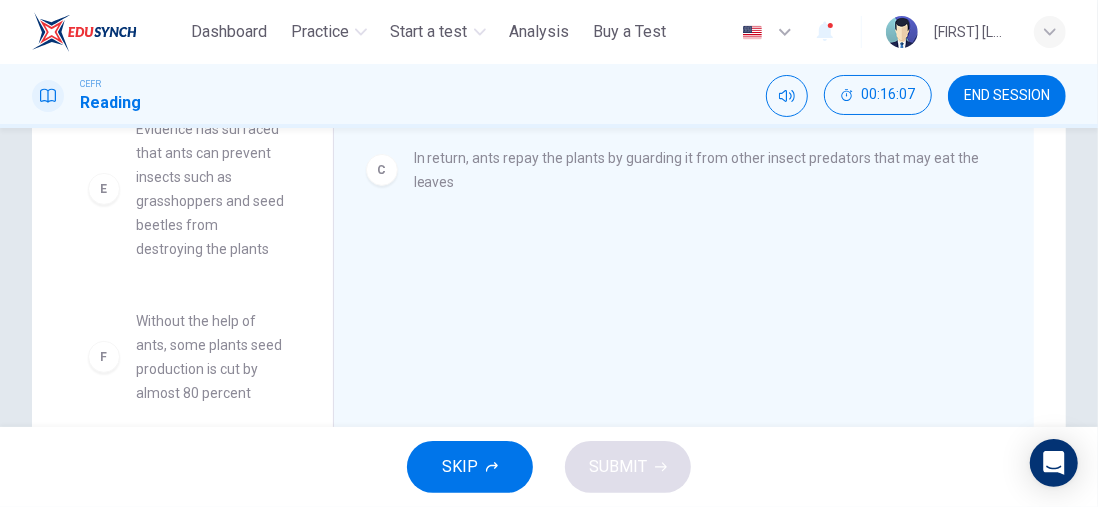 scroll, scrollTop: 540, scrollLeft: 0, axis: vertical 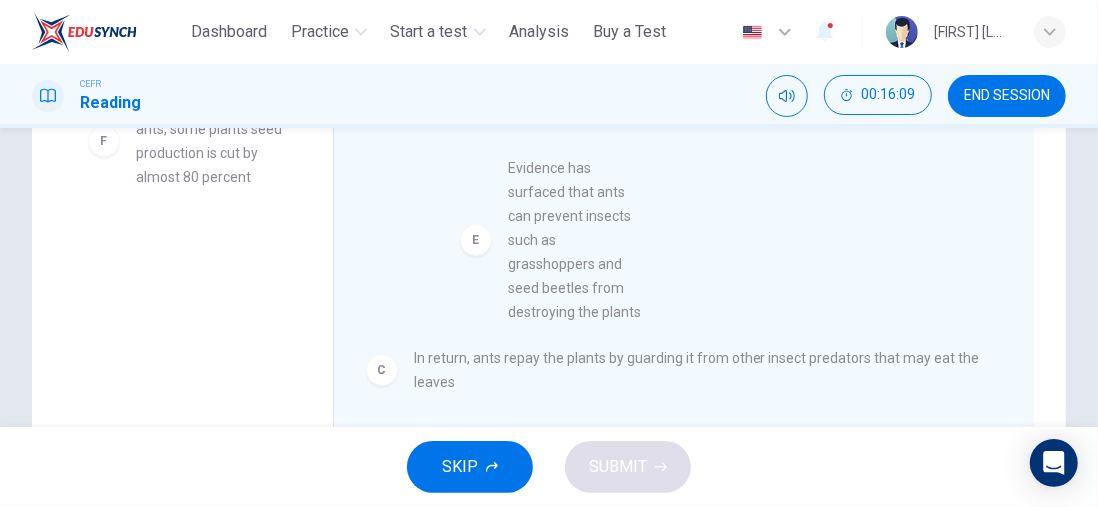 drag, startPoint x: 240, startPoint y: 246, endPoint x: 590, endPoint y: 307, distance: 355.27594 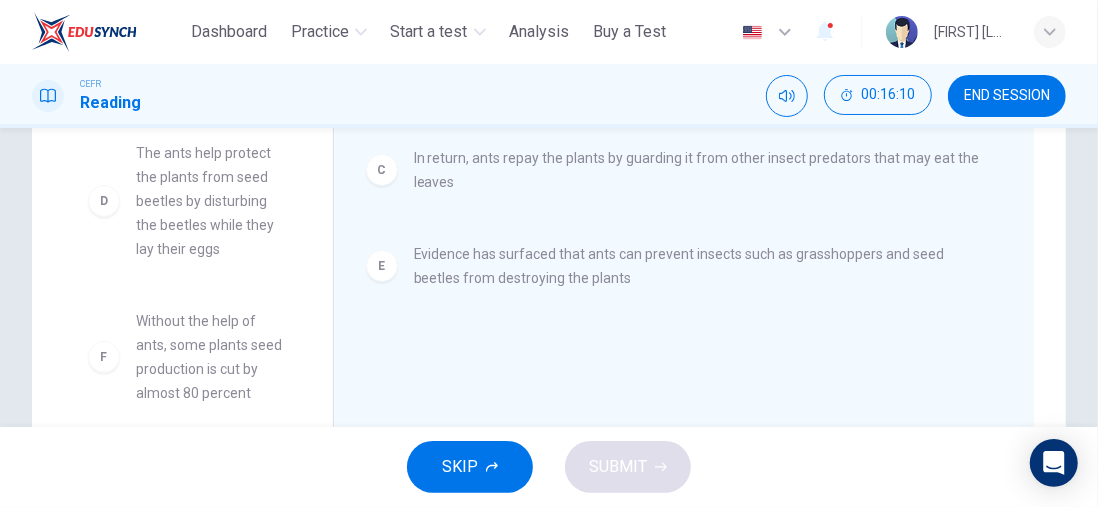 scroll, scrollTop: 324, scrollLeft: 0, axis: vertical 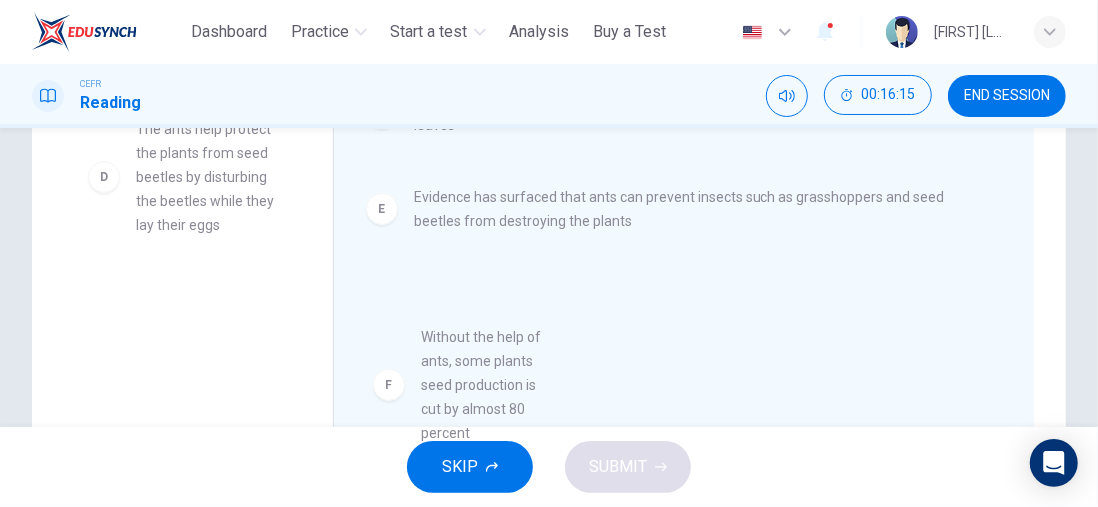 drag, startPoint x: 173, startPoint y: 315, endPoint x: 464, endPoint y: 362, distance: 294.7711 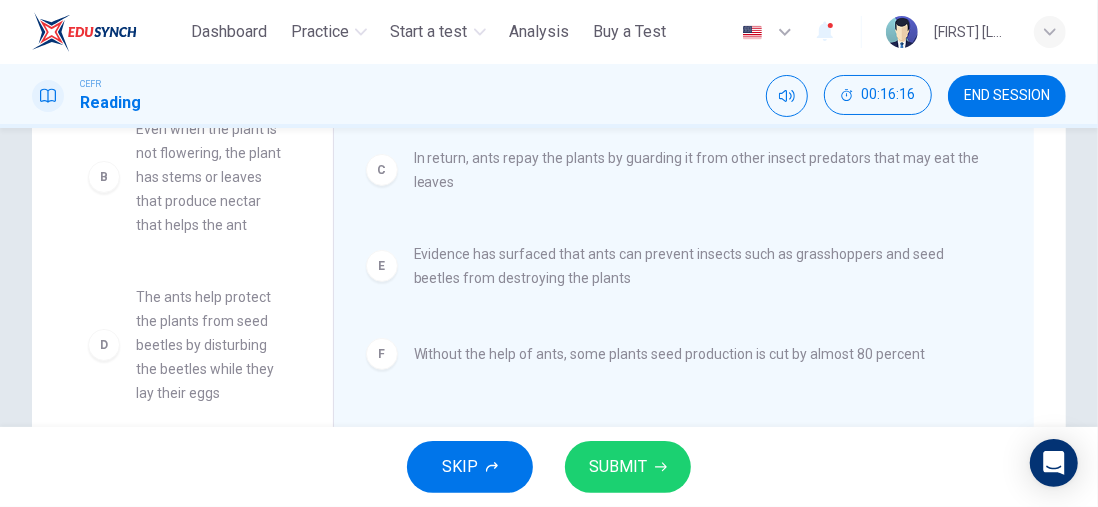 scroll, scrollTop: 0, scrollLeft: 0, axis: both 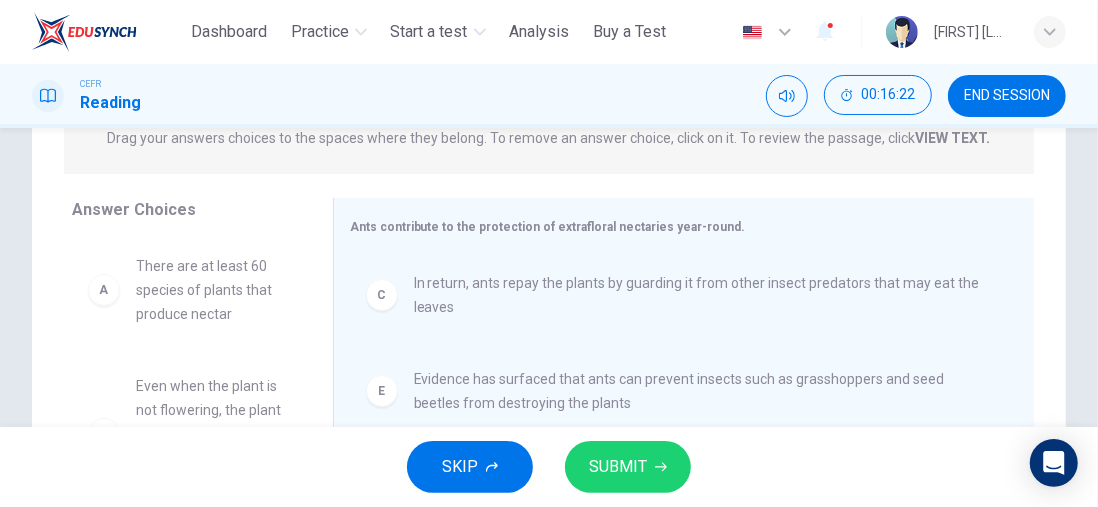 click on "SUBMIT" at bounding box center [618, 467] 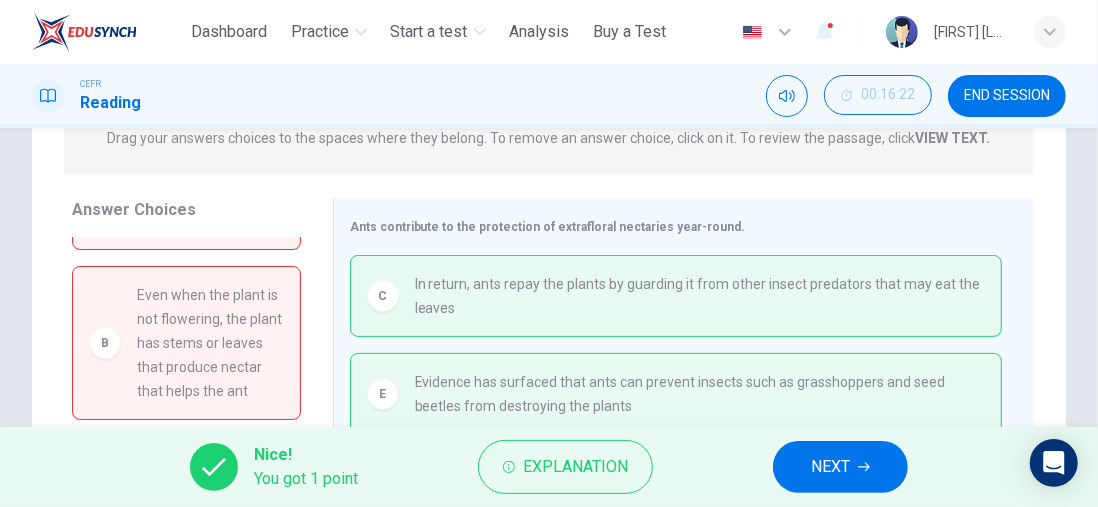 scroll, scrollTop: 159, scrollLeft: 0, axis: vertical 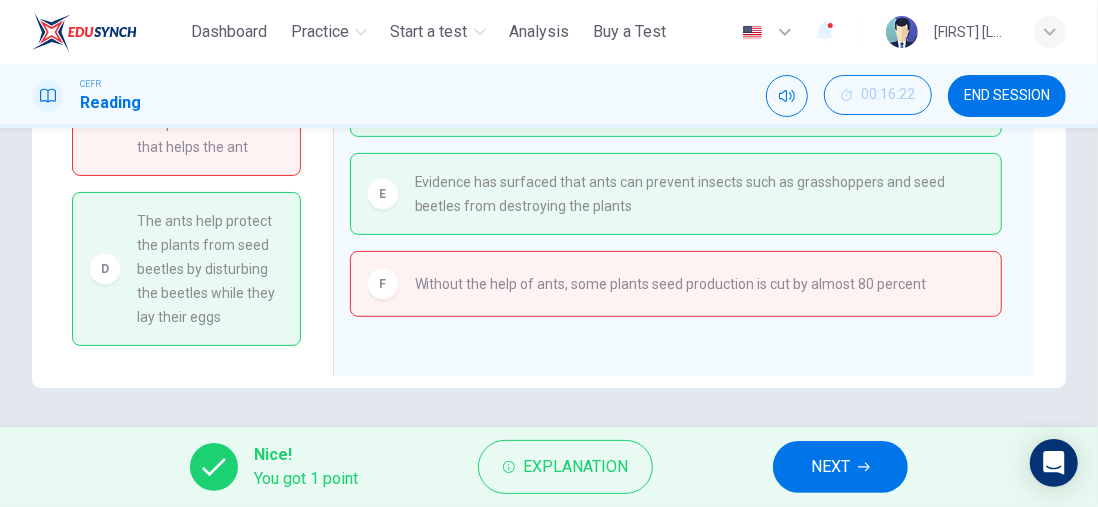 click on "Explanation" at bounding box center [575, 467] 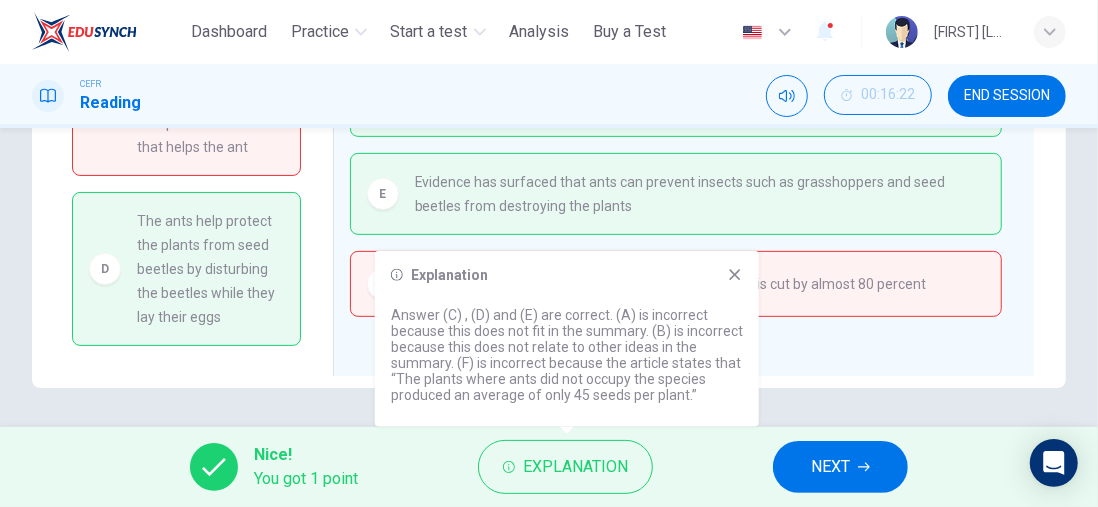 click 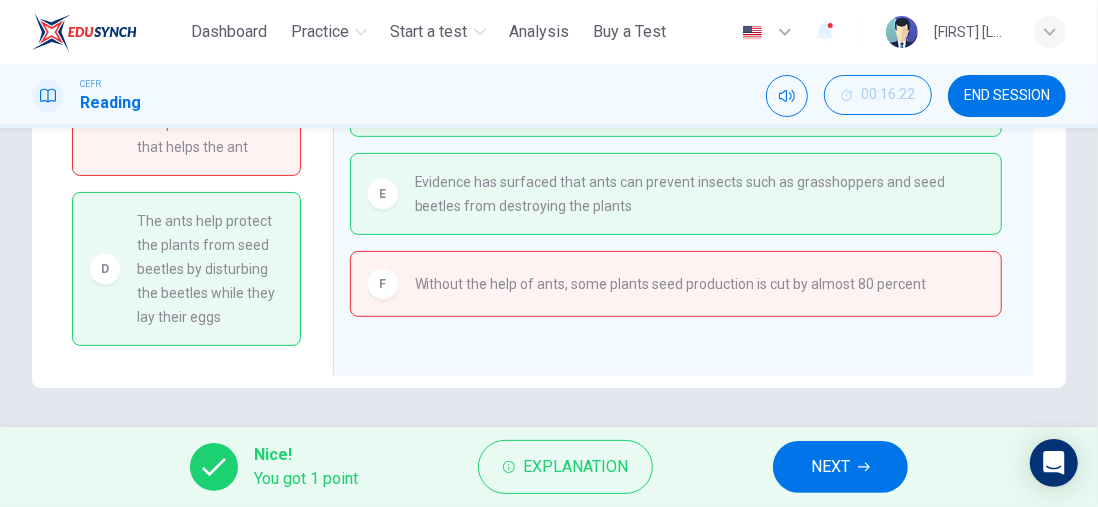 click on "Explanation" at bounding box center (575, 467) 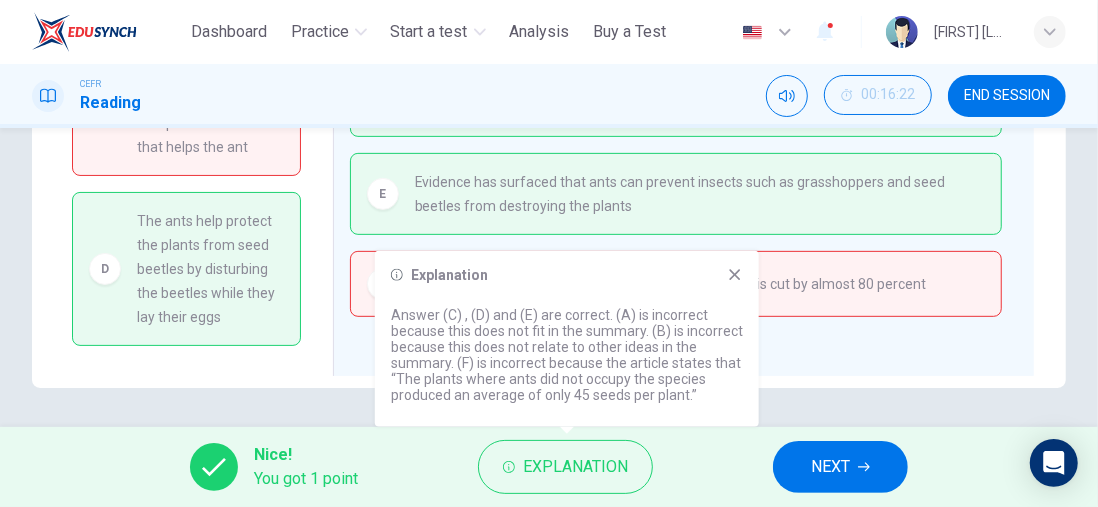 click 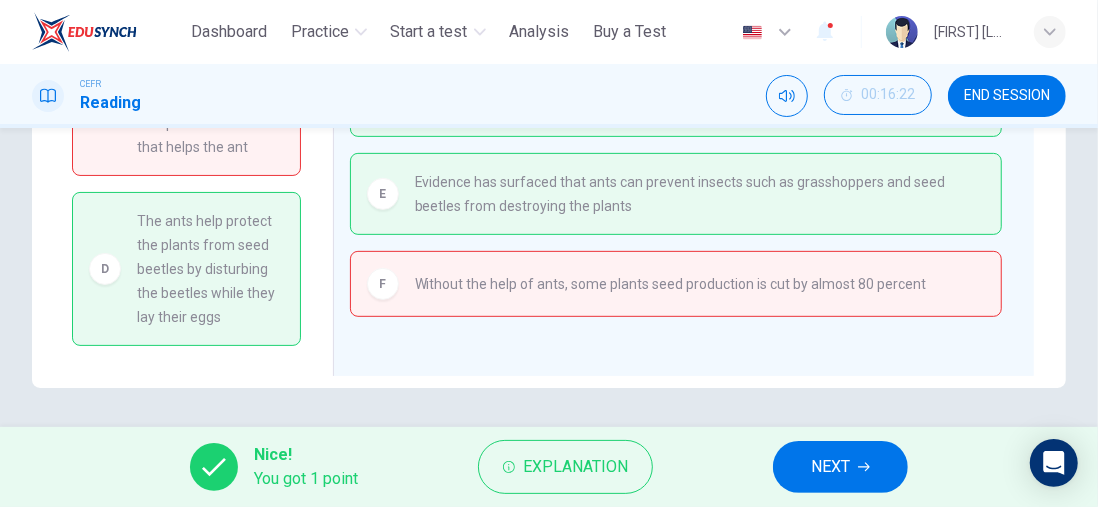 click on "NEXT" at bounding box center [830, 467] 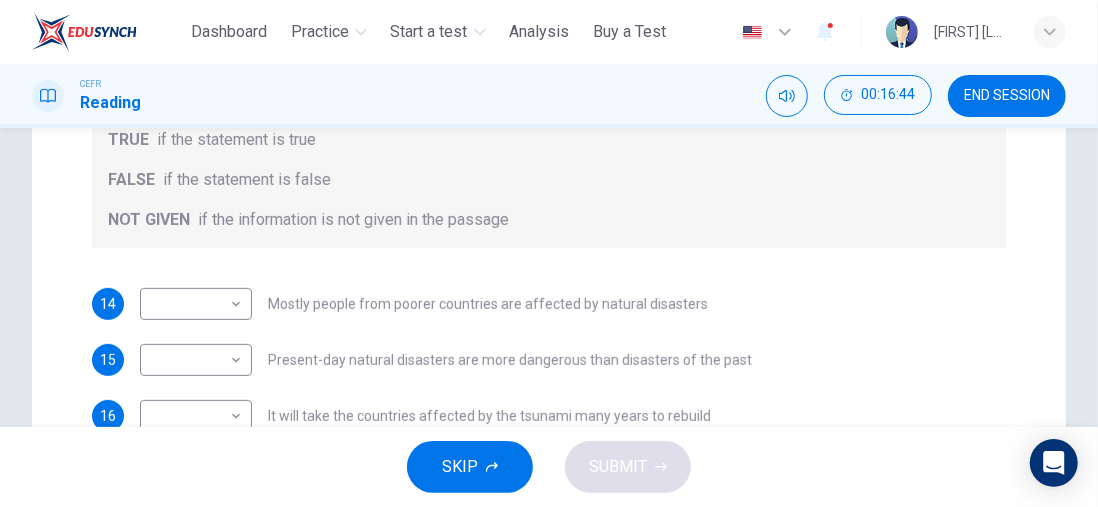 scroll, scrollTop: 400, scrollLeft: 0, axis: vertical 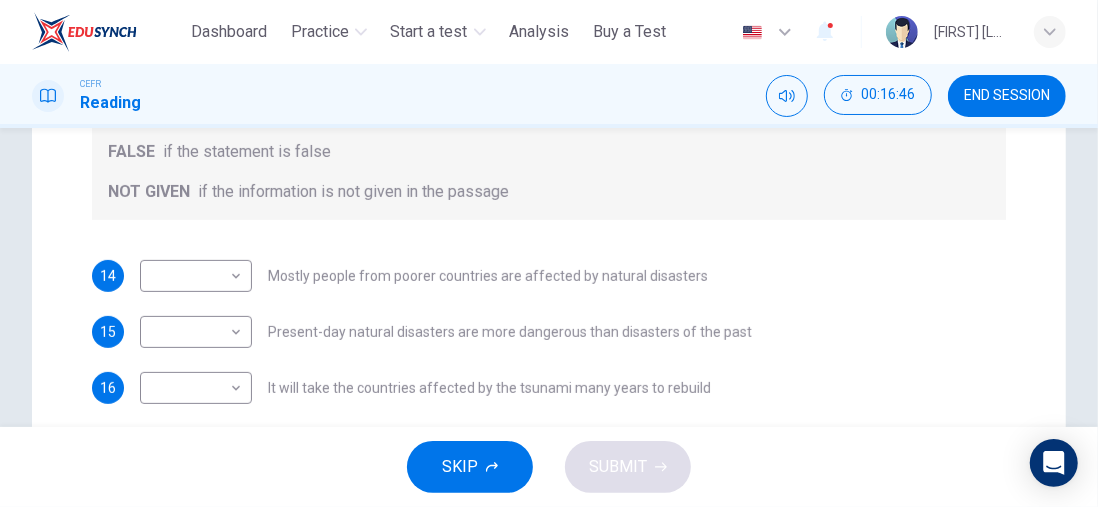 click on "This site uses cookies, as explained in our  Privacy Policy . If you agree to the use of cookies, please click the Accept button and continue to browse our site.   Privacy Policy Accept Dashboard Practice Start a test Analysis Buy a Test English ** ​ [FIRST] [LAST] CEFR Reading 00:16:46 END SESSION Question Passage Questions 14 - 17 Do the following statements agree with the information given in the Reading Passage?
In the boxes below, write TRUE if the statement is true FALSE if the statement is false NOT GIVEN if the information is not given in the passage 14 ​ ​ Mostly people from poorer countries are affected by natural disasters 15 ​ ​ Present-day natural disasters are more dangerous than disasters of the past 16 ​ ​ It will take the countries affected by the tsunami many years to rebuild 17 ​ ​ Being prepared and knowing what to do in a disaster should be a global issue Preparing for the Threat CLICK TO ZOOM Click to Zoom 1 2 3 4 5 6 SKIP SUBMIT
Dashboard Practice Analysis" at bounding box center [549, 253] 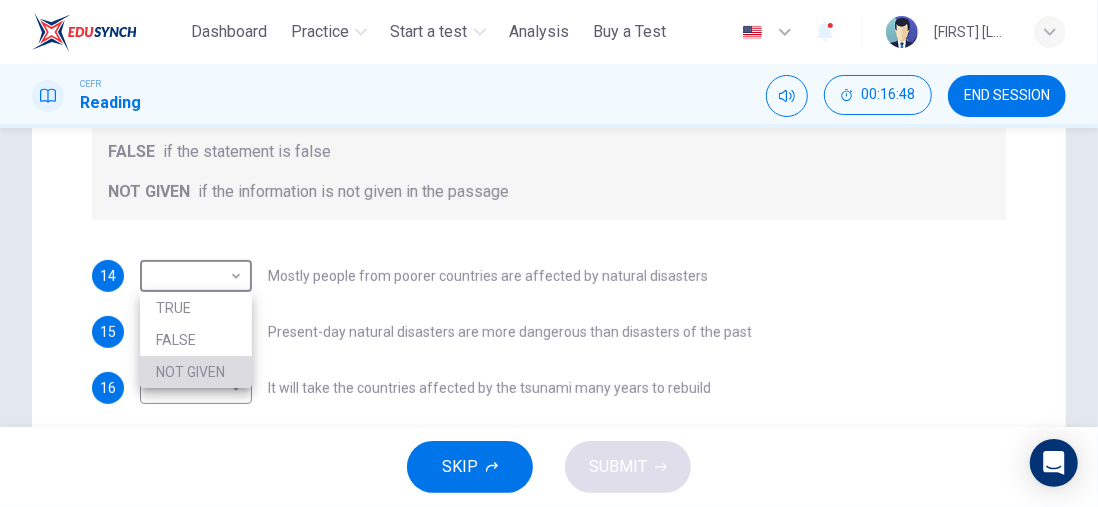 click on "NOT GIVEN" at bounding box center (196, 372) 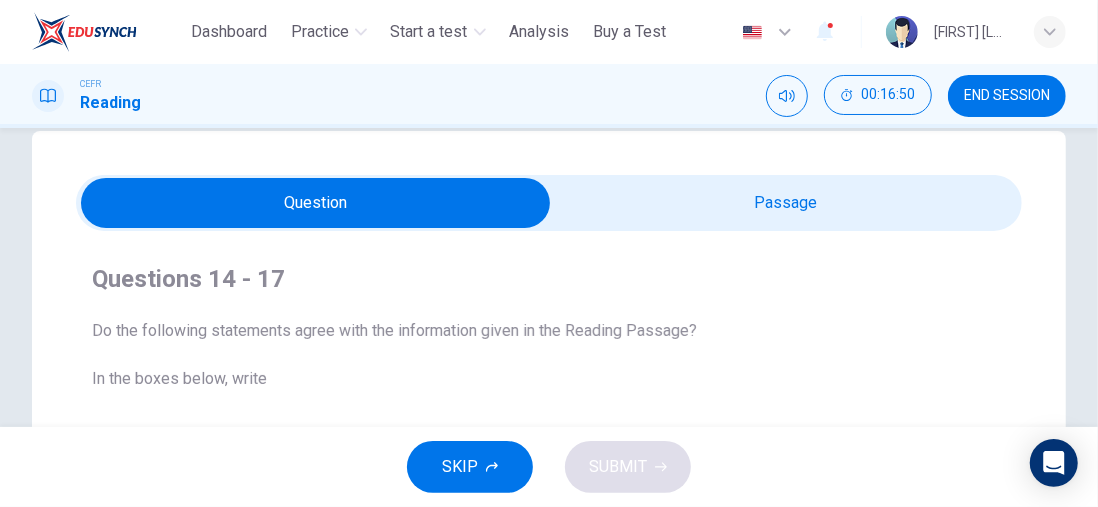 scroll, scrollTop: 0, scrollLeft: 0, axis: both 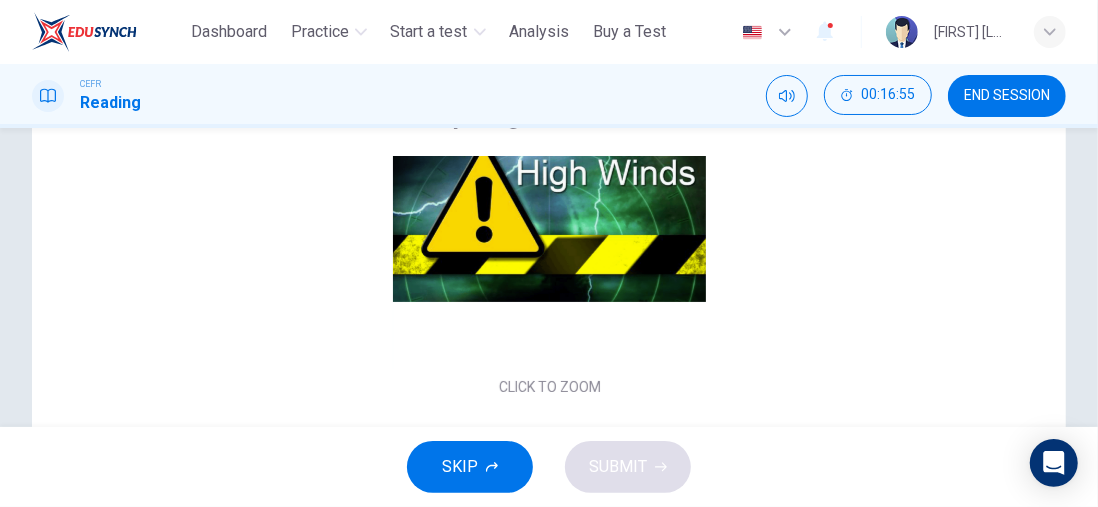 click on "Click to Zoom" at bounding box center [550, 229] 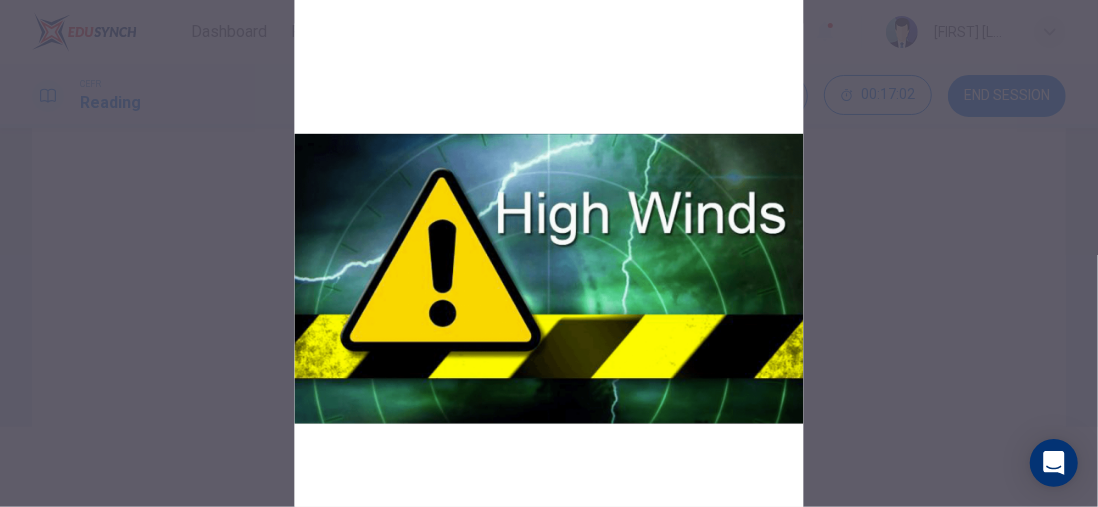 click at bounding box center [549, 277] 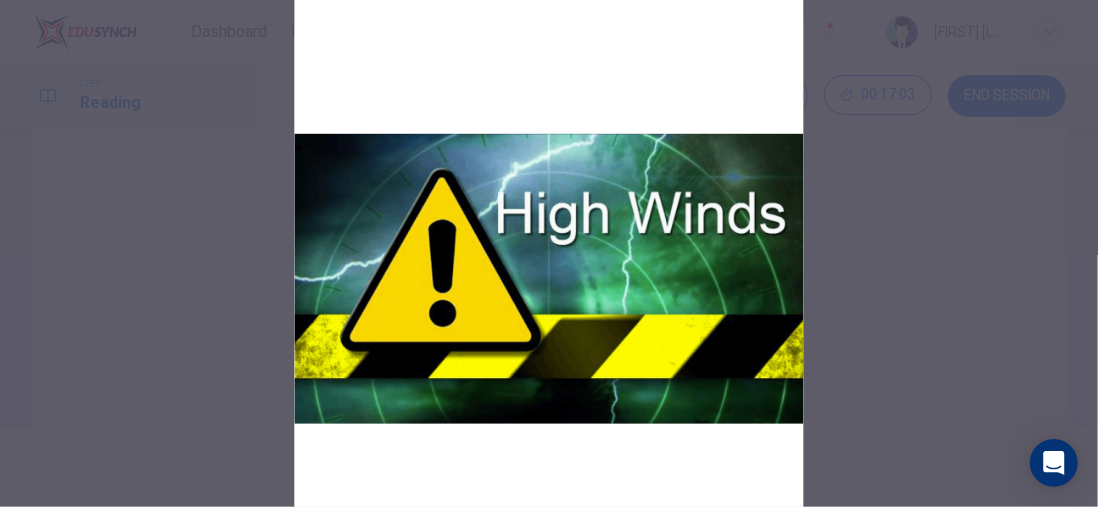 drag, startPoint x: 692, startPoint y: 202, endPoint x: 646, endPoint y: 132, distance: 83.761566 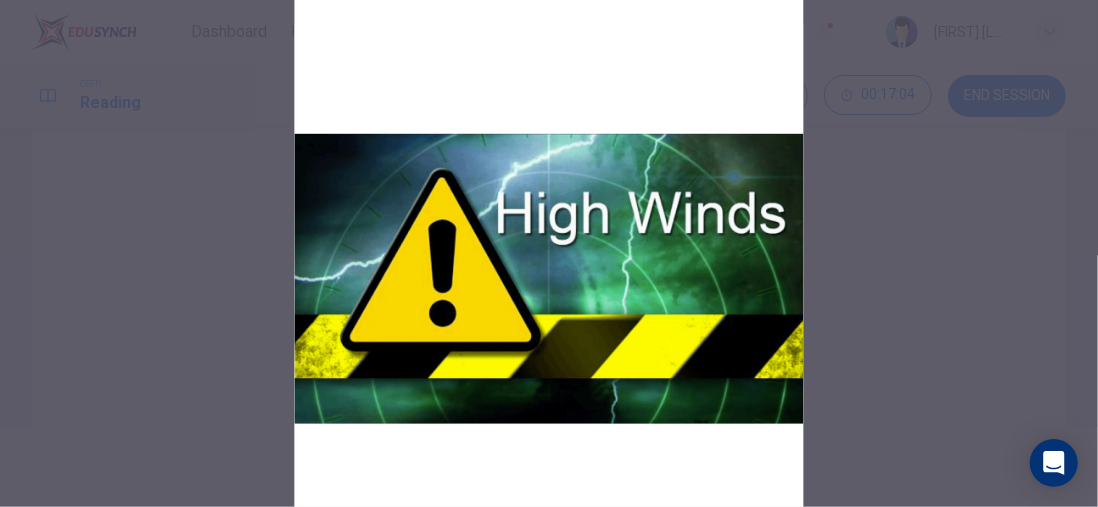 click at bounding box center (549, 253) 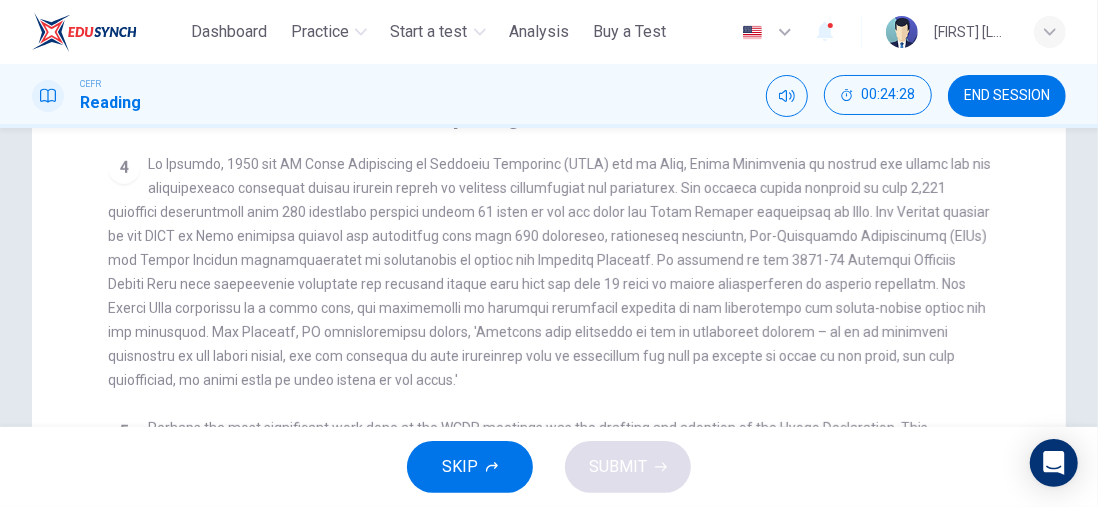 scroll, scrollTop: 894, scrollLeft: 0, axis: vertical 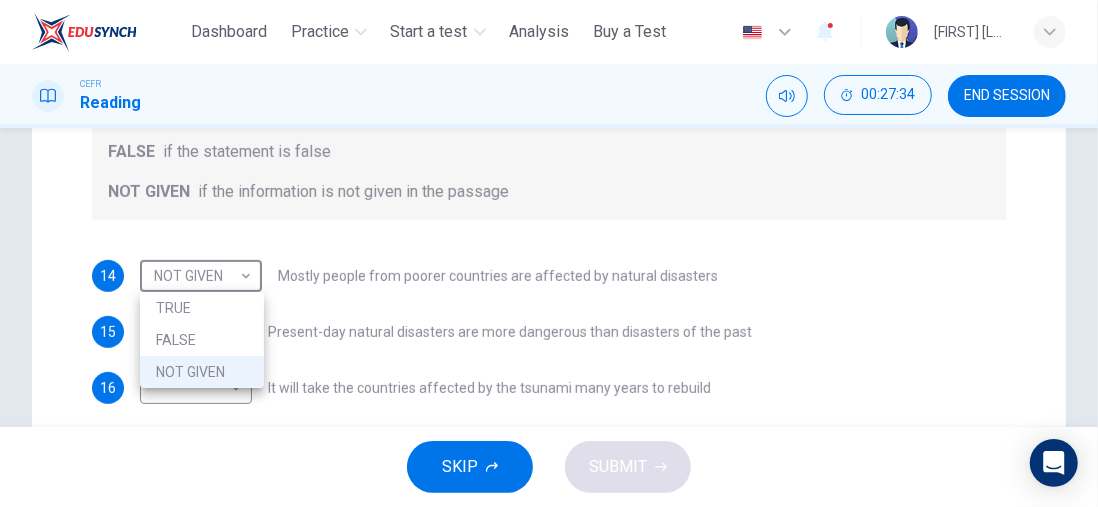 click on "This site uses cookies, as explained in our  Privacy Policy . If you agree to the use of cookies, please click the Accept button and continue to browse our site.   Privacy Policy Accept Dashboard Practice Start a test Analysis Buy a Test English ** ​ [FIRST] [LAST] CEFR Reading 00:27:34 END SESSION Question Passage Questions 14 - 17 Do the following statements agree with the information given in the Reading Passage?
In the boxes below, write TRUE if the statement is true FALSE if the statement is false NOT GIVEN if the information is not given in the passage 14 NOT GIVEN ********* ​ Mostly people from poorer countries are affected by natural disasters 15 ​ ​ Present-day natural disasters are more dangerous than disasters of the past 16 ​ ​ It will take the countries affected by the tsunami many years to rebuild 17 ​ ​ Being prepared and knowing what to do in a disaster should be a global issue Preparing for the Threat CLICK TO ZOOM Click to Zoom 1 2 3 4 5 6 SKIP SUBMIT
Dashboard" at bounding box center (549, 253) 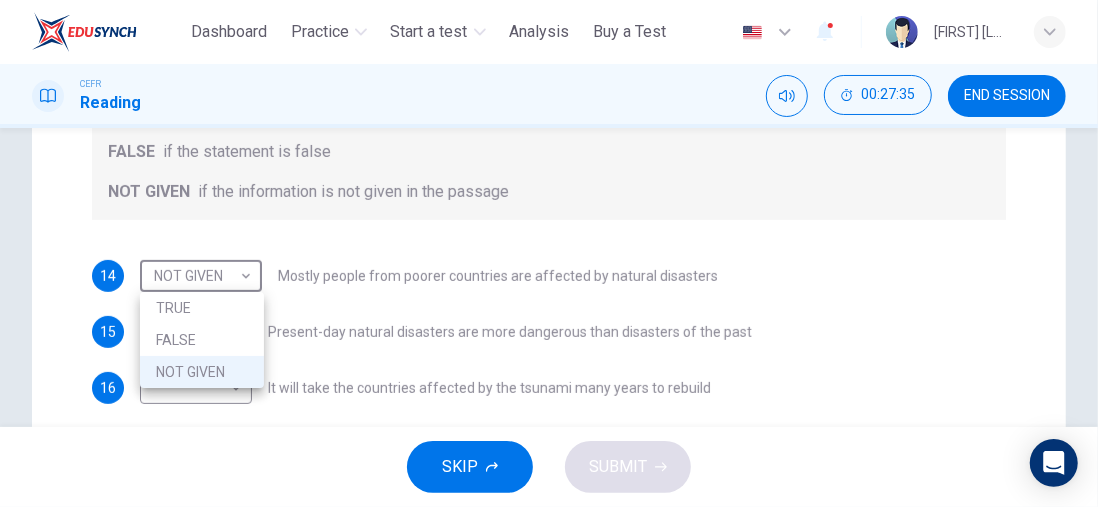 click on "TRUE" at bounding box center (202, 308) 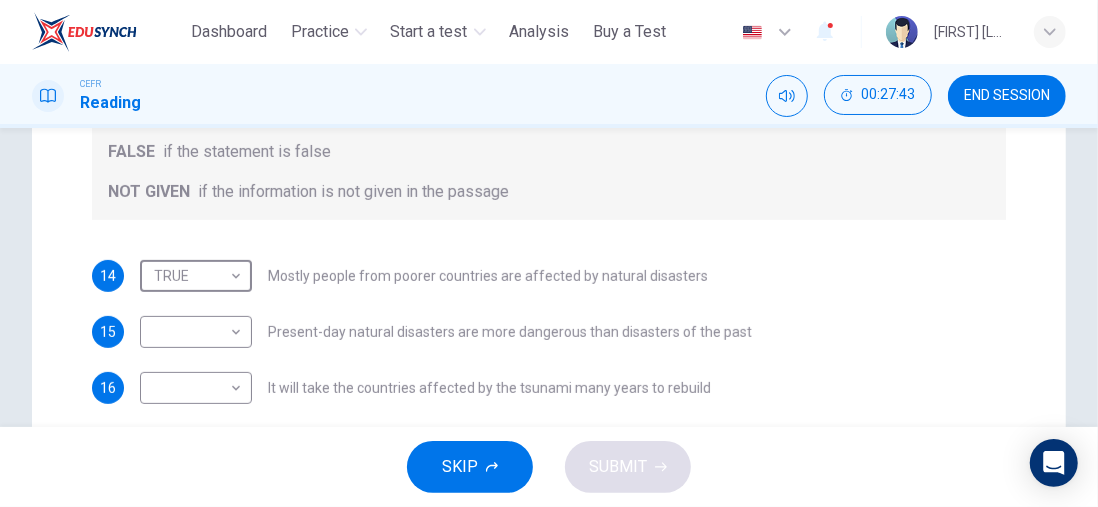 click on "This site uses cookies, as explained in our  Privacy Policy . If you agree to the use of cookies, please click the Accept button and continue to browse our site.   Privacy Policy Accept Dashboard Practice Start a test Analysis Buy a Test English ** ​ [FIRST] [LAST] CEFR Reading 00:27:43 END SESSION Question Passage Questions 14 - 17 Do the following statements agree with the information given in the Reading Passage?
In the boxes below, write TRUE if the statement is true FALSE if the statement is false NOT GIVEN if the information is not given in the passage 14 TRUE **** ​ Mostly people from poorer countries are affected by natural disasters 15 ​ ​ Present-day natural disasters are more dangerous than disasters of the past 16 ​ ​ It will take the countries affected by the tsunami many years to rebuild 17 ​ ​ Being prepared and knowing what to do in a disaster should be a global issue Preparing for the Threat CLICK TO ZOOM Click to Zoom 1 2 3 4 5 6 SKIP SUBMIT
Dashboard Practice   1" at bounding box center [549, 253] 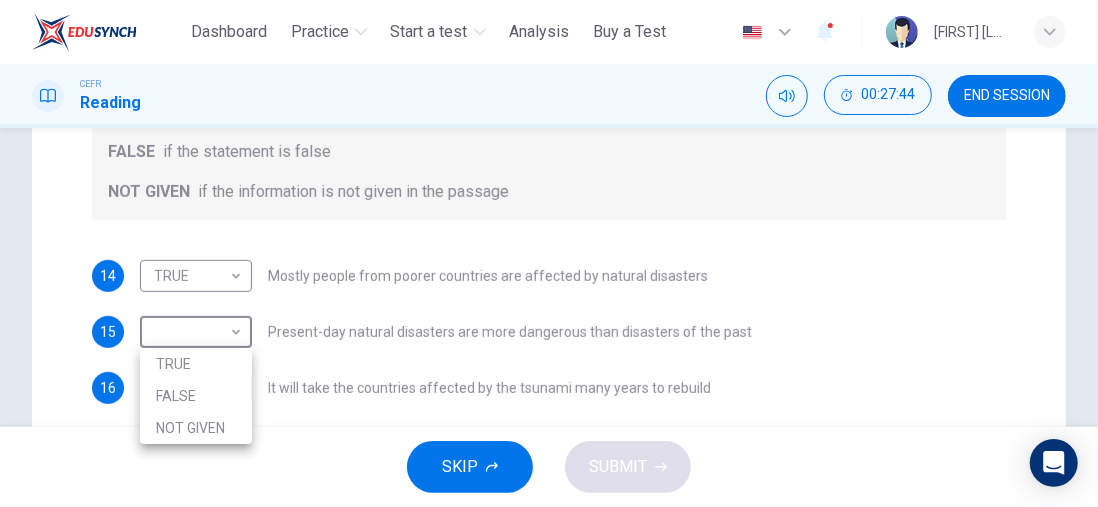 click on "NOT GIVEN" at bounding box center [196, 428] 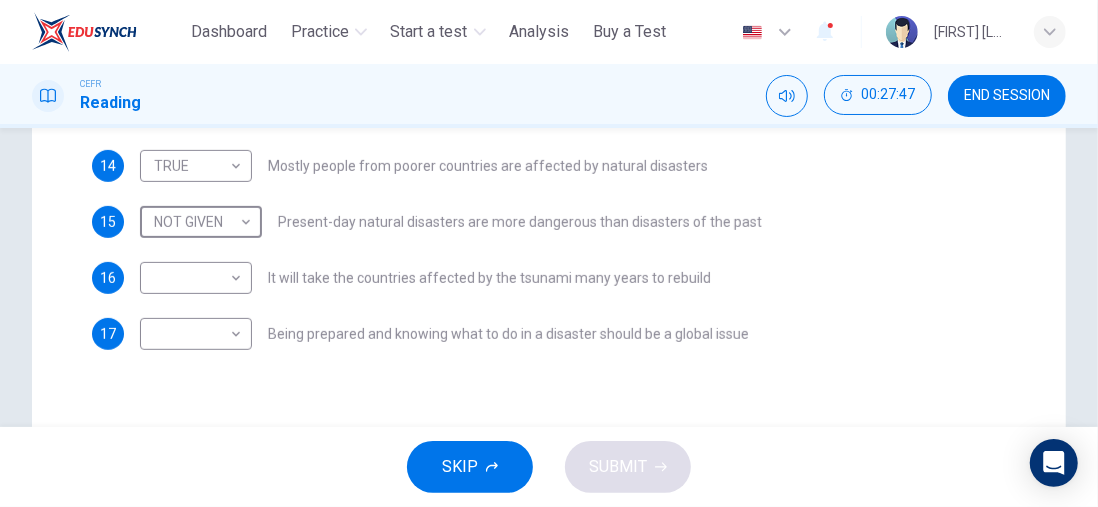 scroll, scrollTop: 484, scrollLeft: 0, axis: vertical 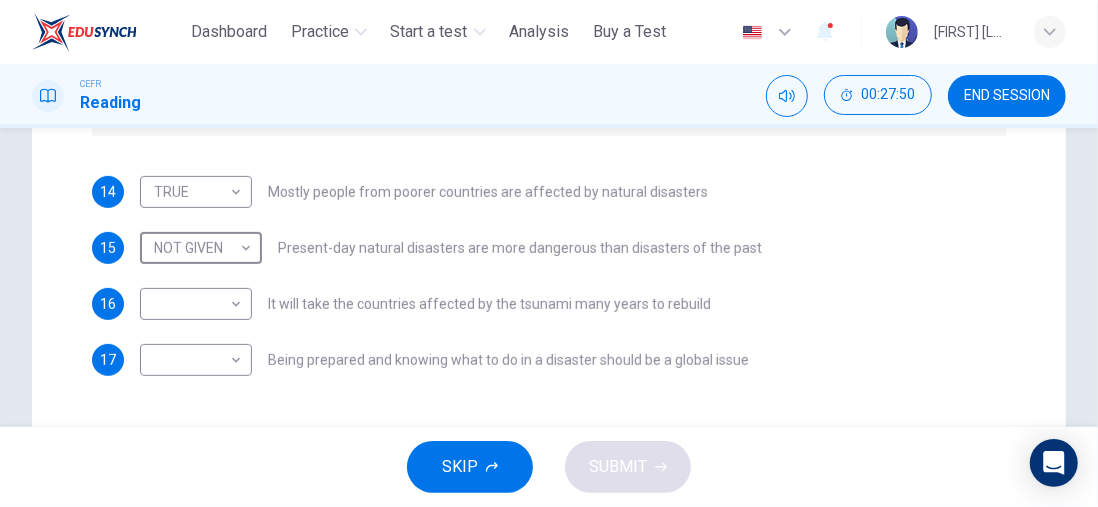 click on "This site uses cookies, as explained in our  Privacy Policy . If you agree to the use of cookies, please click the Accept button and continue to browse our site.   Privacy Policy Accept Dashboard Practice Start a test Analysis Buy a Test English ** ​ [FIRST] [LAST] CEFR Reading 00:27:50 END SESSION Question Passage Questions 14 - 17 Do the following statements agree with the information given in the Reading Passage?
In the boxes below, write TRUE if the statement is true FALSE if the statement is false NOT GIVEN if the information is not given in the passage 14 TRUE **** ​ Mostly people from poorer countries are affected by natural disasters 15 NOT GIVEN ********* ​ Present-day natural disasters are more dangerous than disasters of the past 16 ​ ​ It will take the countries affected by the tsunami many years to rebuild 17 ​ ​ Being prepared and knowing what to do in a disaster should be a global issue Preparing for the Threat CLICK TO ZOOM Click to Zoom 1 2 3 4 5 6 SKIP SUBMIT
1" at bounding box center (549, 253) 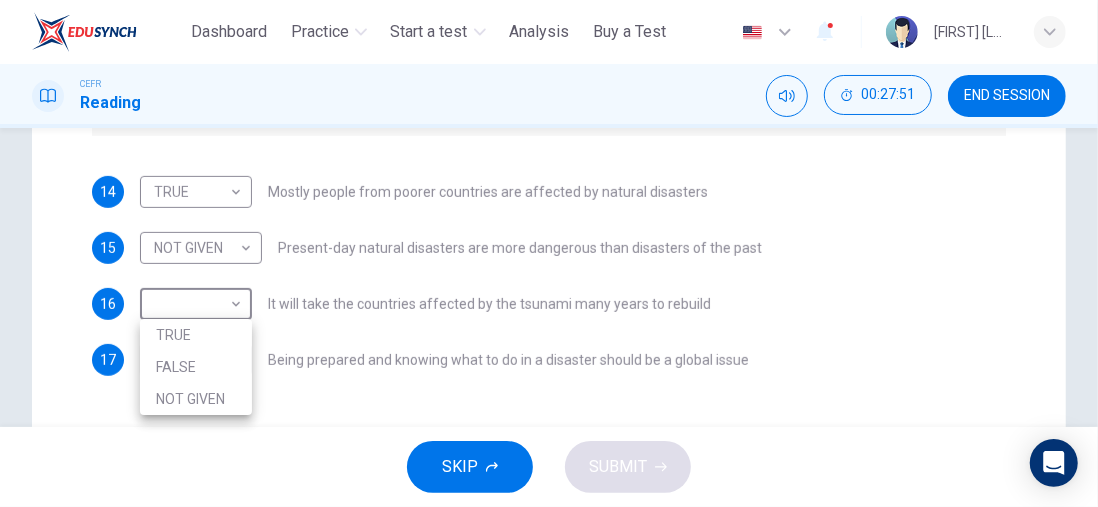 click on "TRUE" at bounding box center [196, 335] 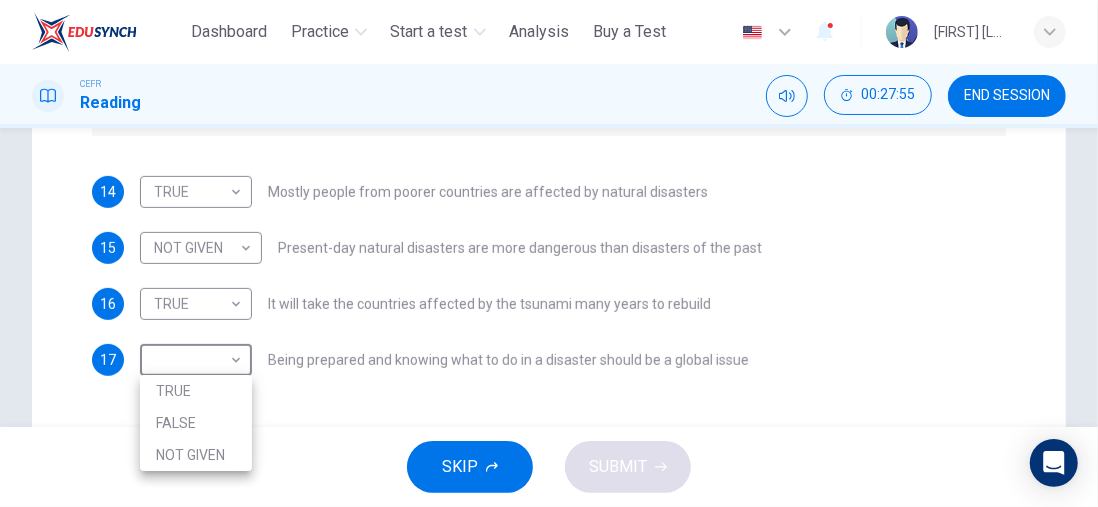 click on "This site uses cookies, as explained in our  Privacy Policy . If you agree to the use of cookies, please click the Accept button and continue to browse our site.   Privacy Policy Accept Dashboard Practice Start a test Analysis Buy a Test English ** ​ [FIRST] [LAST] CEFR Reading 00:27:55 END SESSION Question Passage Questions 14 - 17 Do the following statements agree with the information given in the Reading Passage?
In the boxes below, write TRUE if the statement is true FALSE if the statement is false NOT GIVEN if the information is not given in the passage 14 TRUE **** ​ Mostly people from poorer countries are affected by natural disasters 15 NOT GIVEN ********* ​ Present-day natural disasters are more dangerous than disasters of the past 16 TRUE **** ​ It will take the countries affected by the tsunami many years to rebuild 17 ​ ​ Being prepared and knowing what to do in a disaster should be a global issue Preparing for the Threat CLICK TO ZOOM Click to Zoom 1 2 3 4 5 6 SKIP SUBMIT" at bounding box center (549, 253) 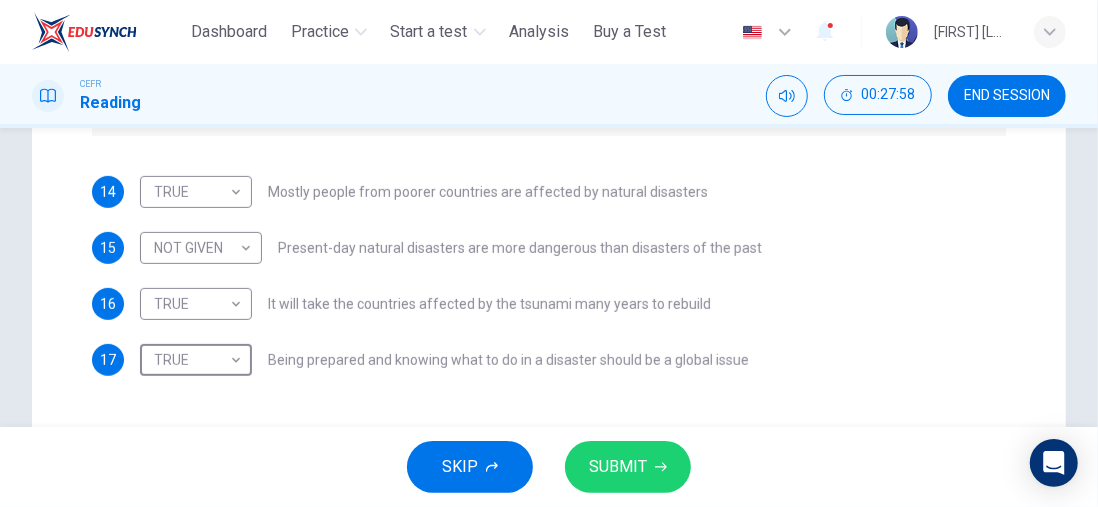 click on "SUBMIT" at bounding box center (618, 467) 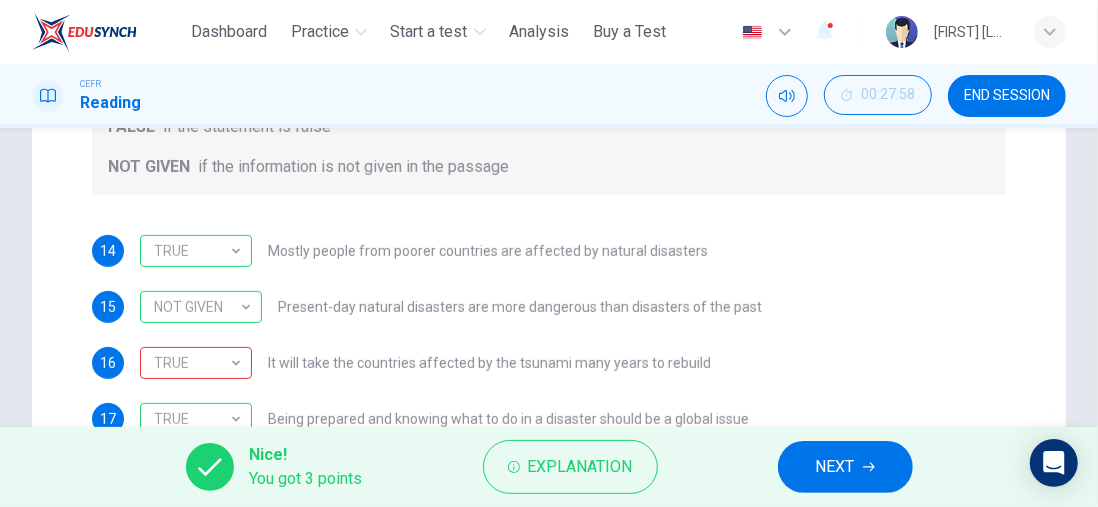 scroll, scrollTop: 484, scrollLeft: 0, axis: vertical 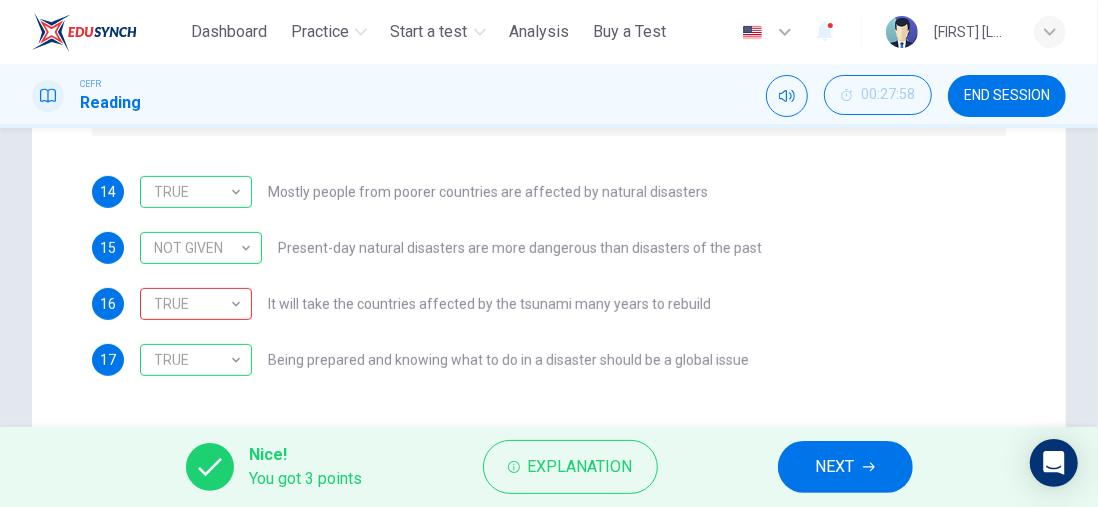 click on "Explanation" at bounding box center (580, 467) 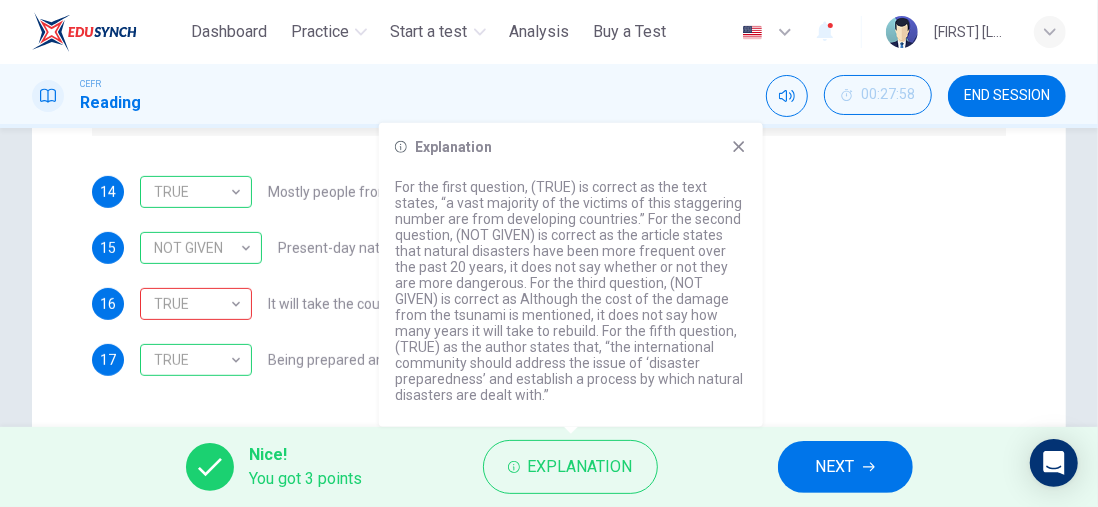 click on "NEXT" at bounding box center [835, 467] 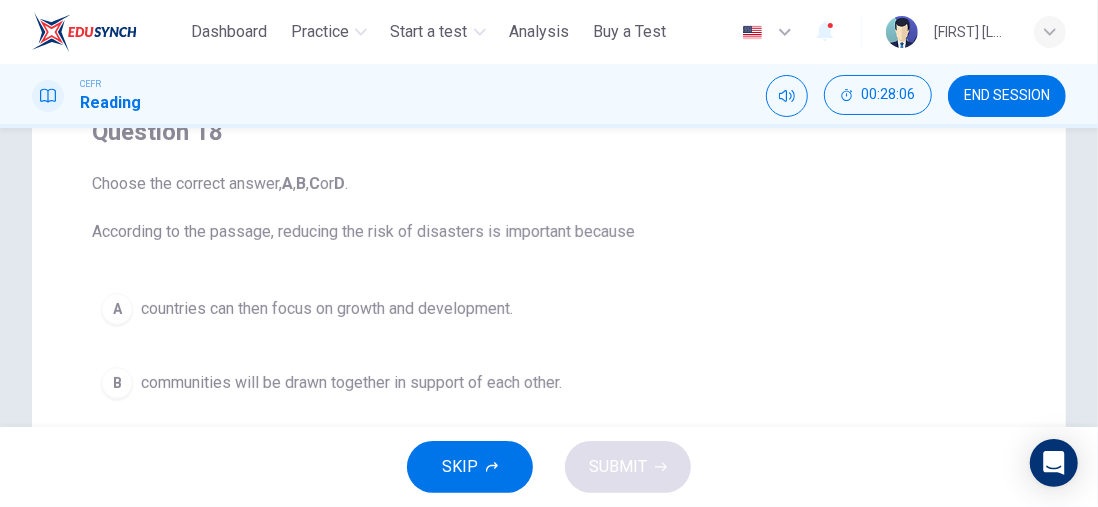 scroll, scrollTop: 84, scrollLeft: 0, axis: vertical 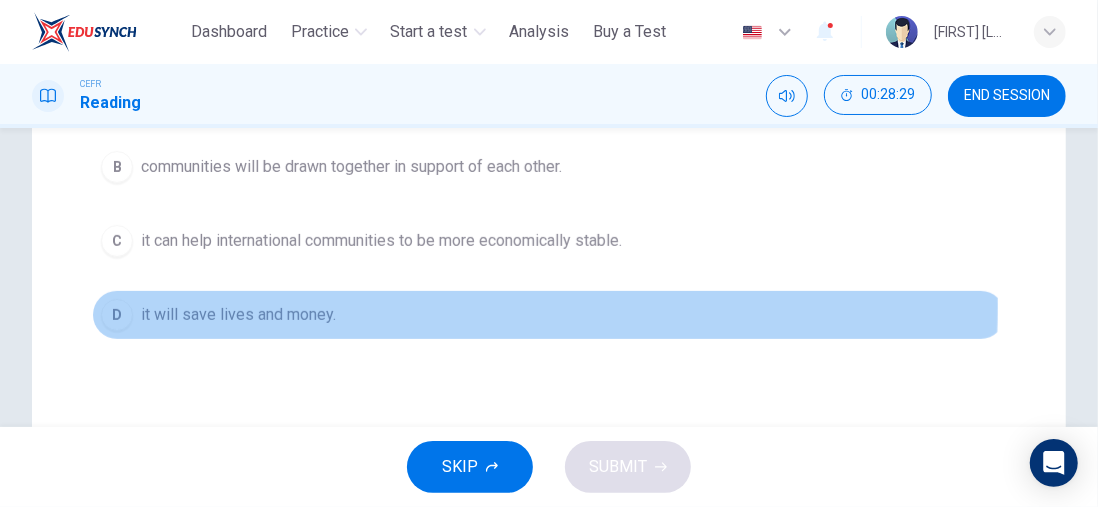 click on "it will save lives and money." at bounding box center [238, 315] 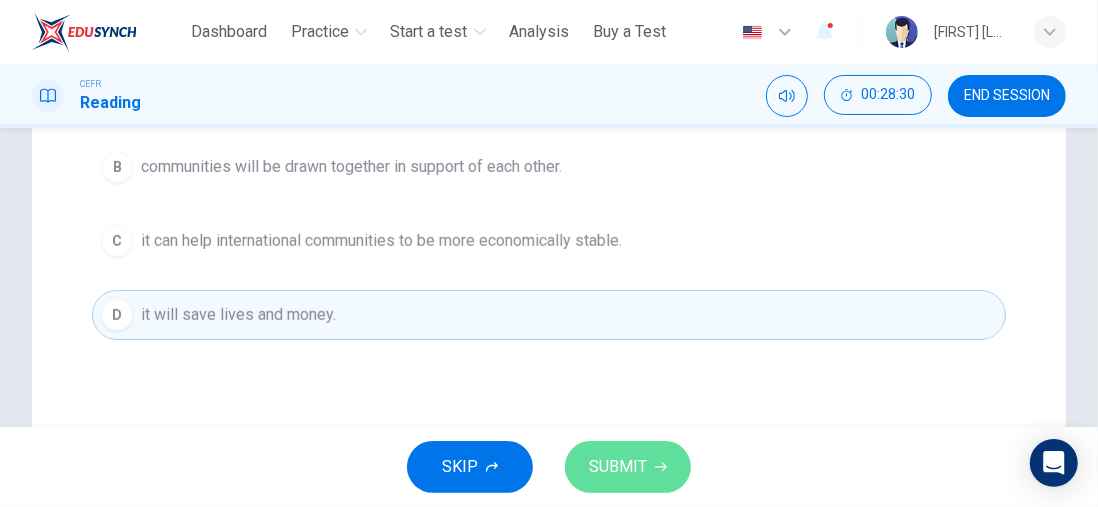 click on "SUBMIT" at bounding box center (618, 467) 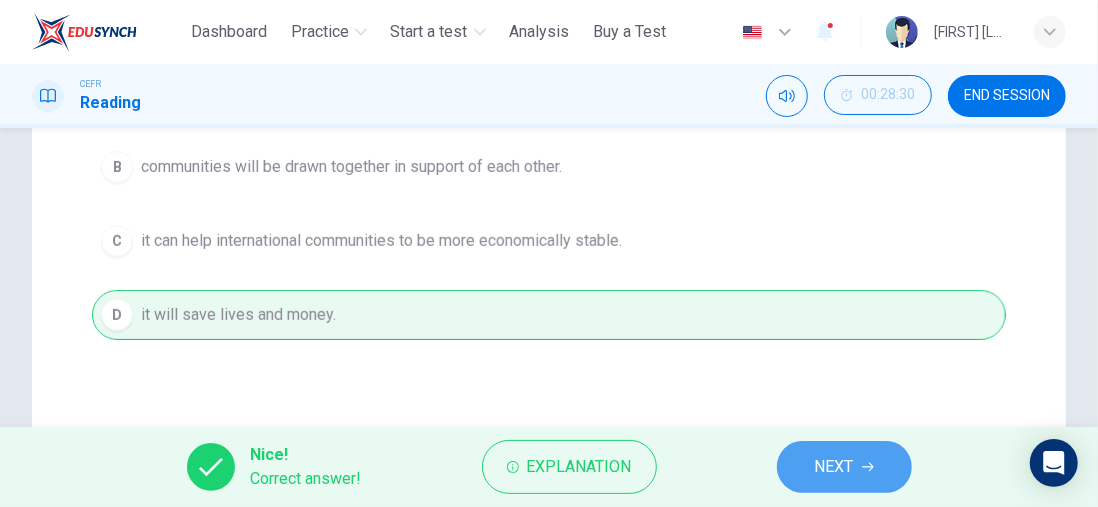 click on "NEXT" at bounding box center [834, 467] 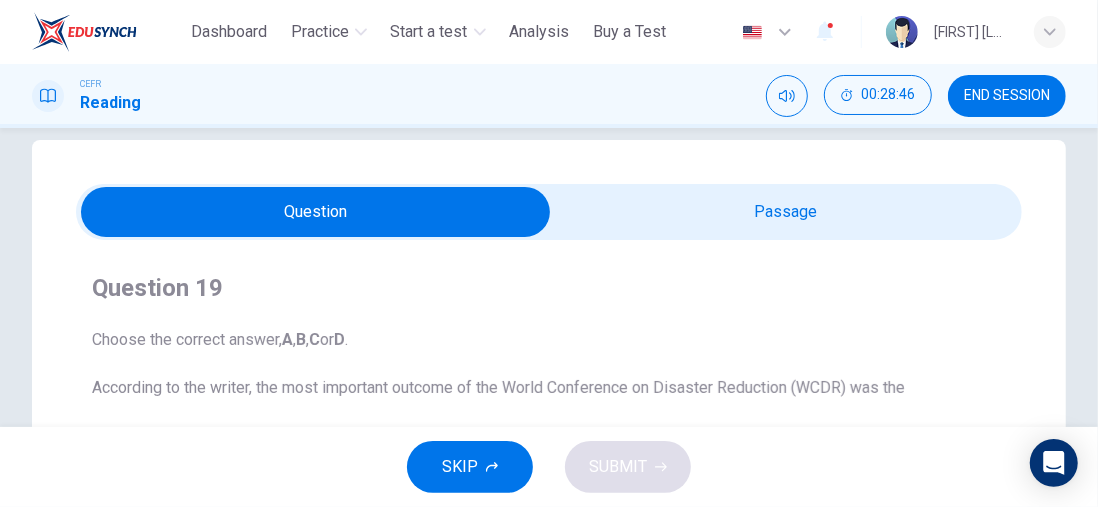 scroll, scrollTop: 0, scrollLeft: 0, axis: both 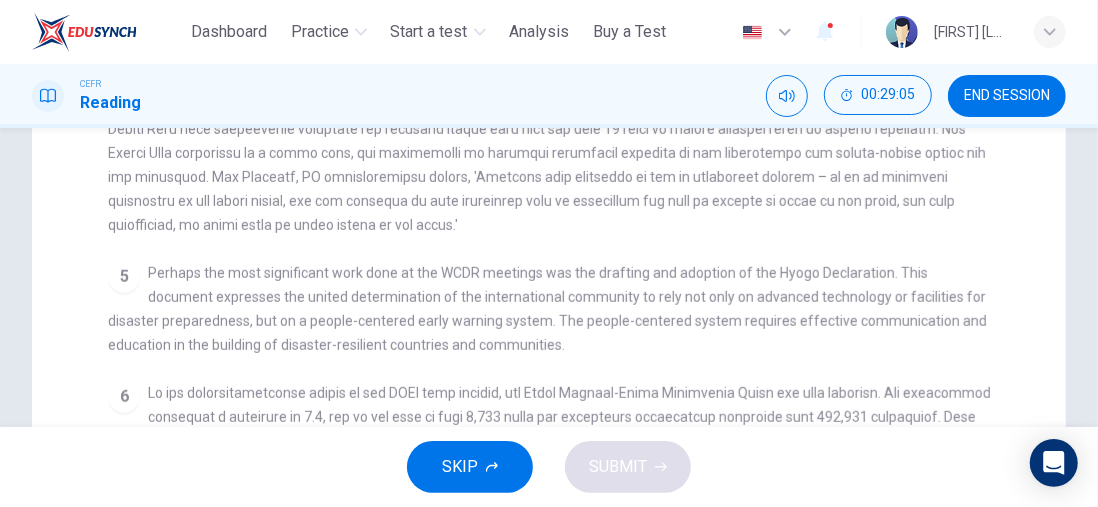 drag, startPoint x: 222, startPoint y: 299, endPoint x: 748, endPoint y: 327, distance: 526.7447 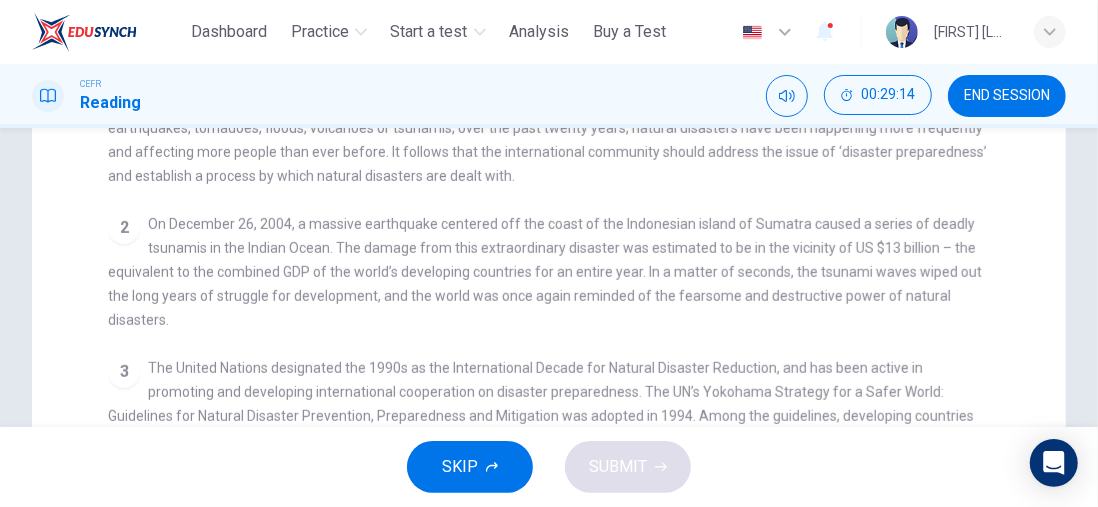 scroll, scrollTop: 0, scrollLeft: 0, axis: both 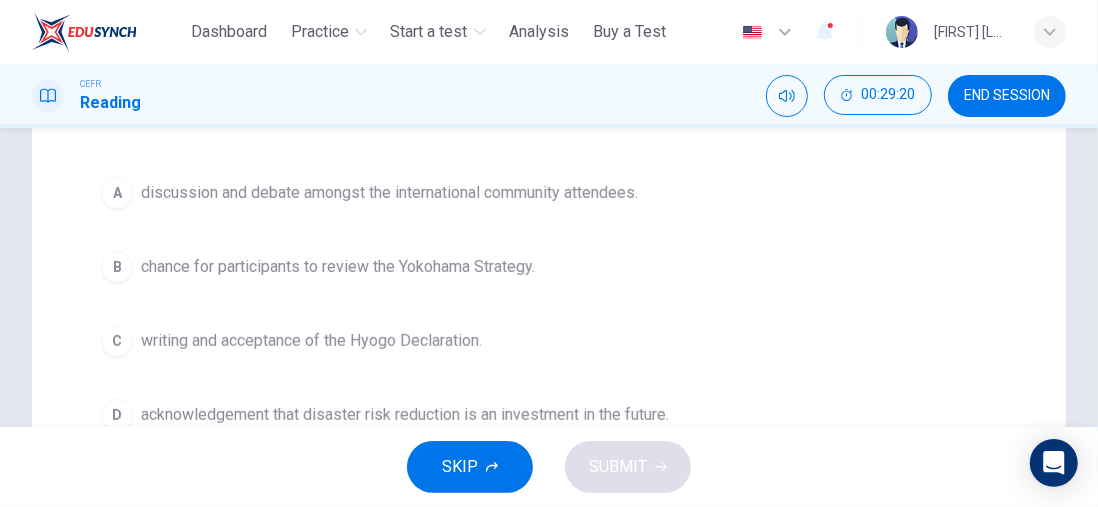 click on "writing and acceptance of the Hyogo Declaration." at bounding box center [311, 341] 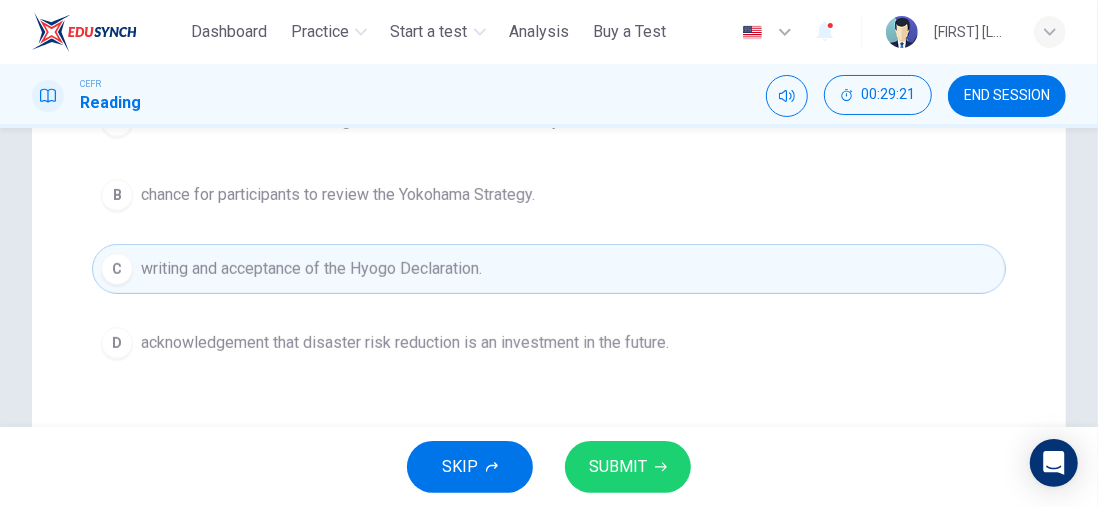 scroll, scrollTop: 400, scrollLeft: 0, axis: vertical 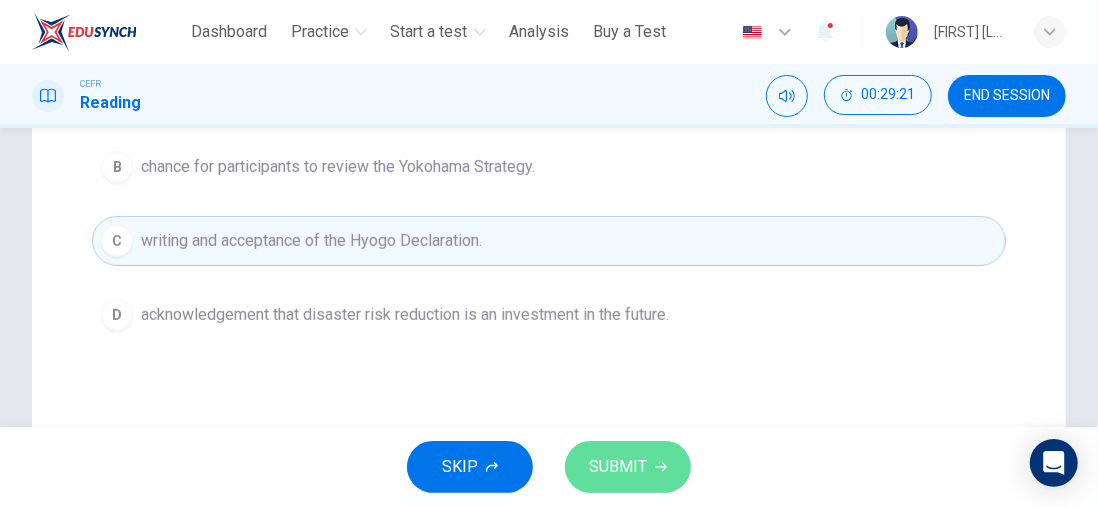 click on "SUBMIT" at bounding box center (618, 467) 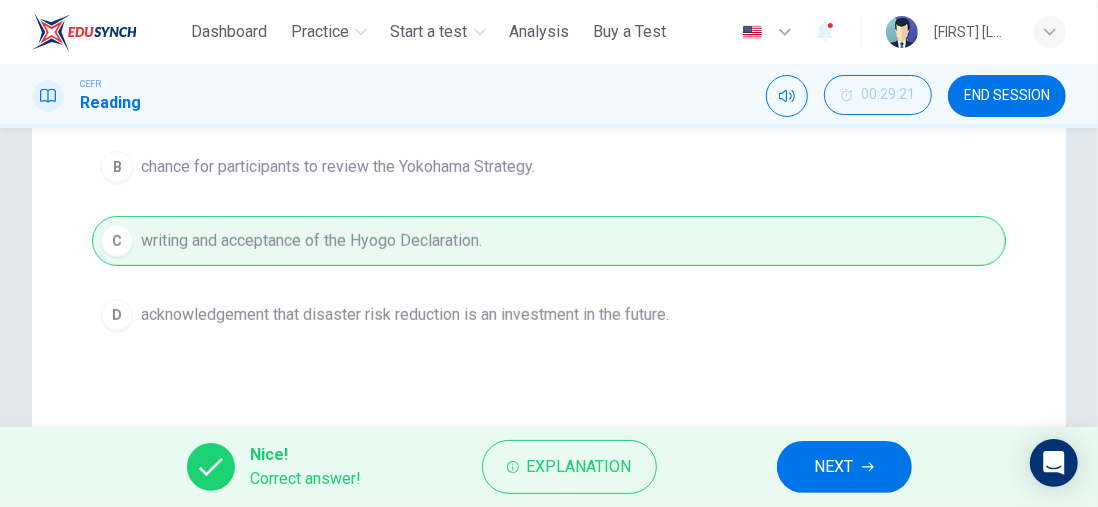 click on "NEXT" at bounding box center [834, 467] 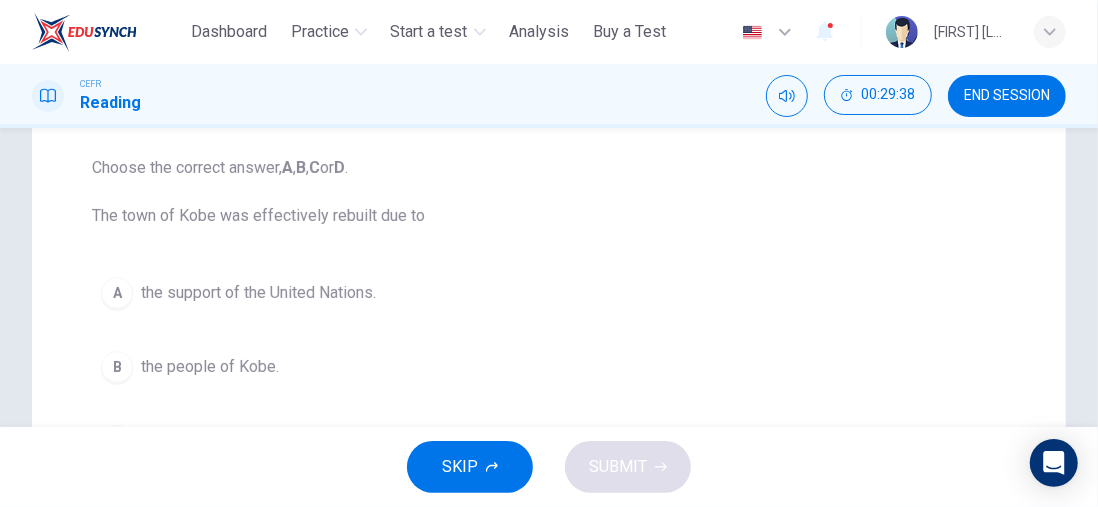scroll, scrollTop: 0, scrollLeft: 0, axis: both 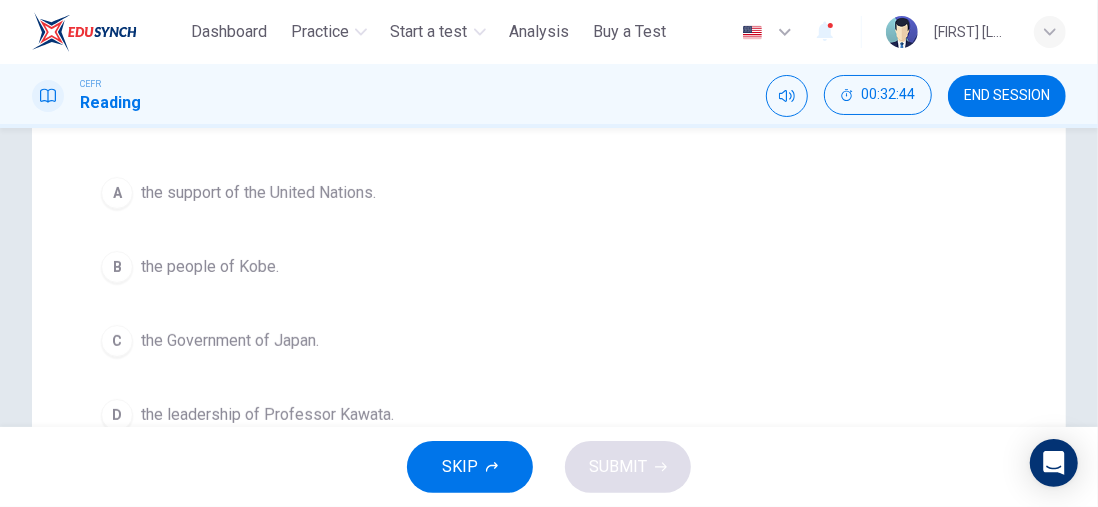 click on "the Government of Japan." at bounding box center (230, 341) 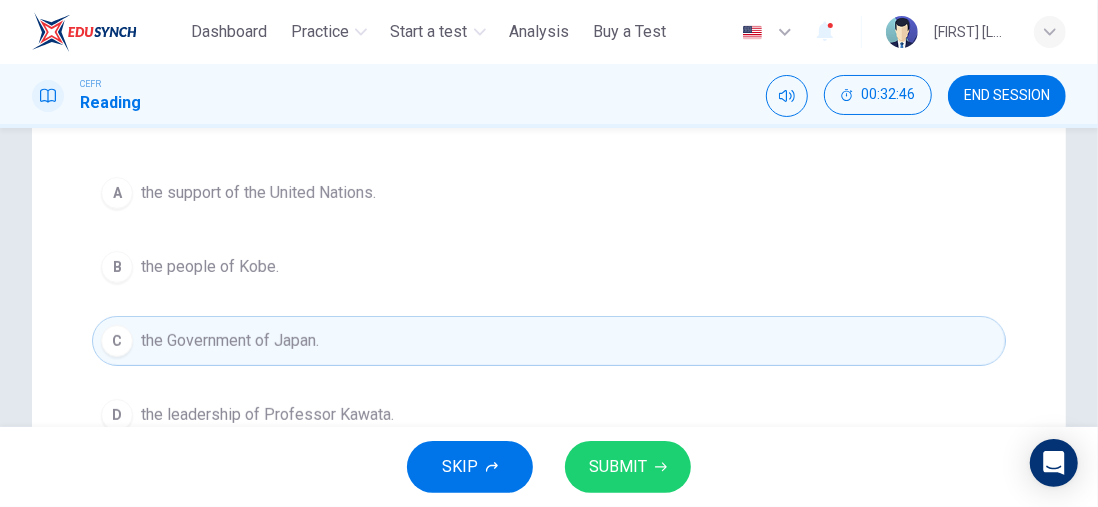 click on "SUBMIT" at bounding box center (628, 467) 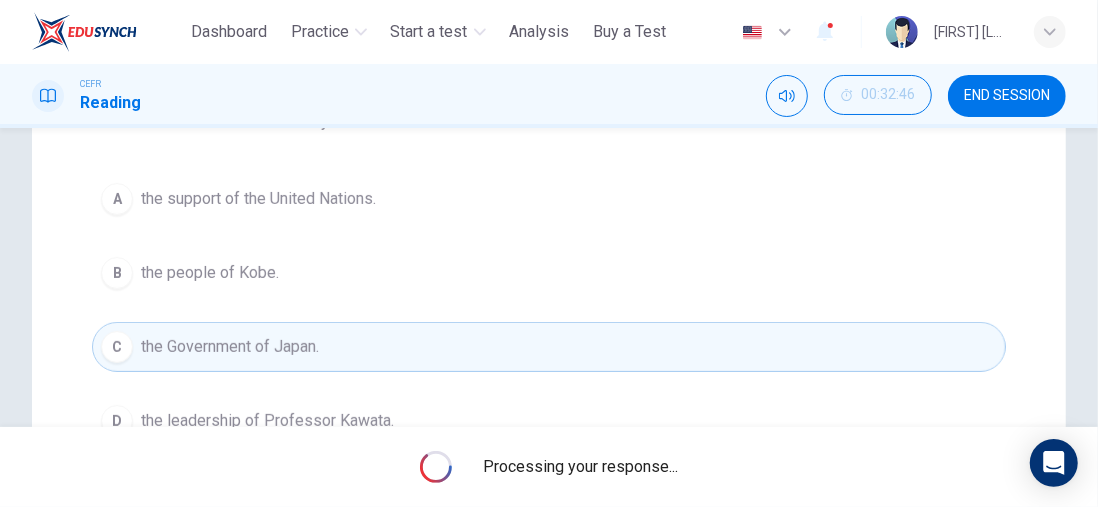 scroll, scrollTop: 300, scrollLeft: 0, axis: vertical 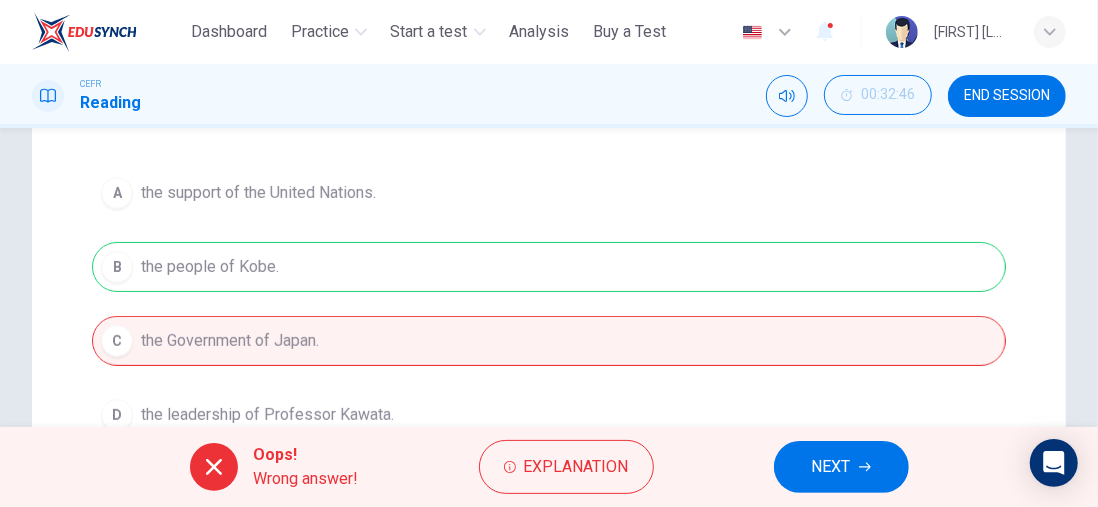 click on "Explanation" at bounding box center (576, 467) 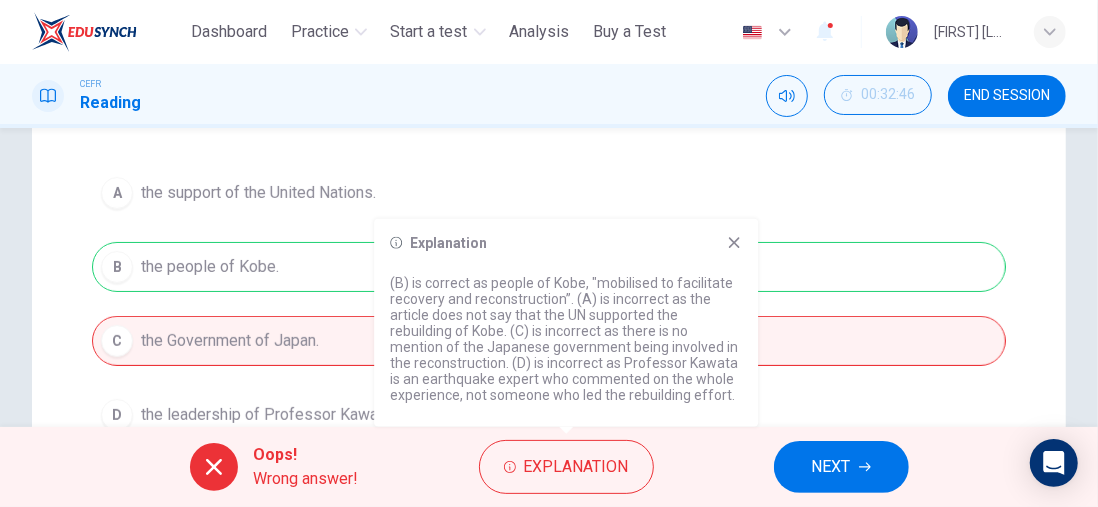 click 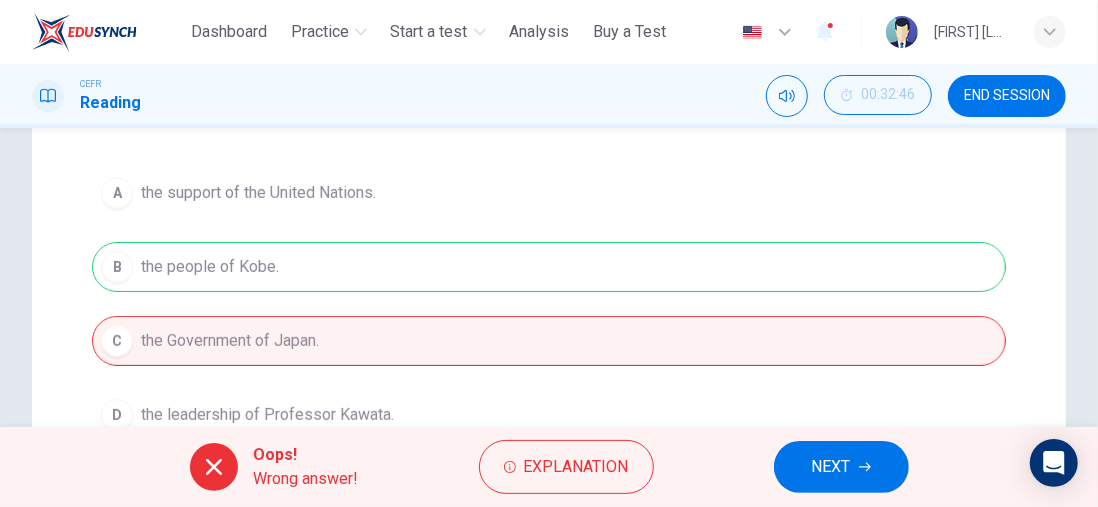 scroll, scrollTop: 100, scrollLeft: 0, axis: vertical 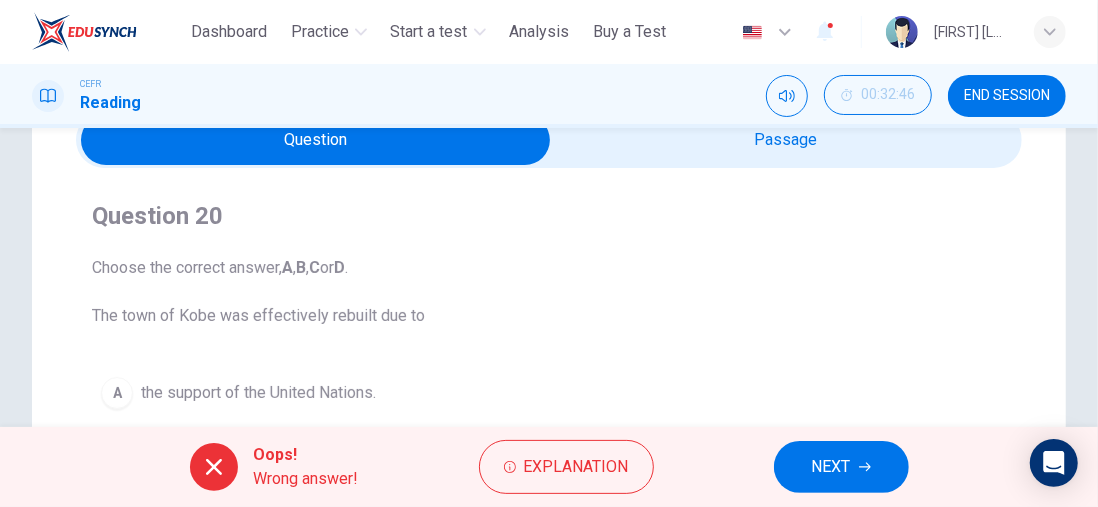 click on "NEXT" at bounding box center (831, 467) 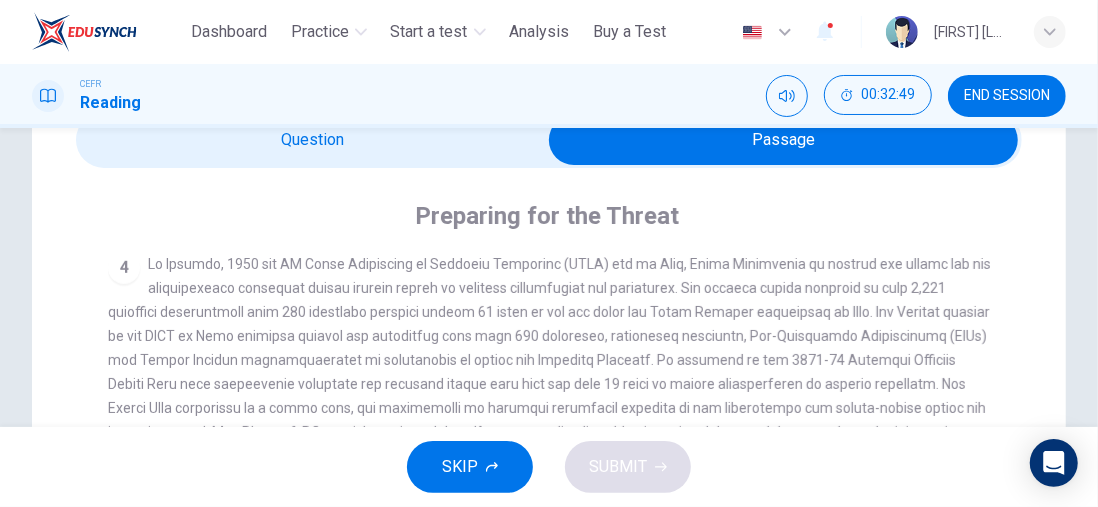 scroll, scrollTop: 894, scrollLeft: 0, axis: vertical 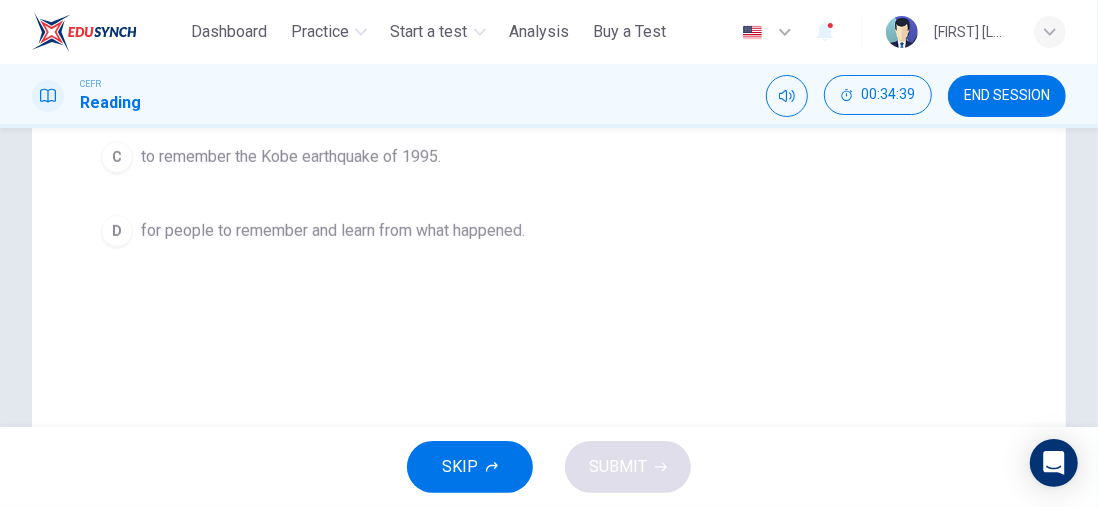 click on "D for people to remember and learn from what happened." at bounding box center (549, 231) 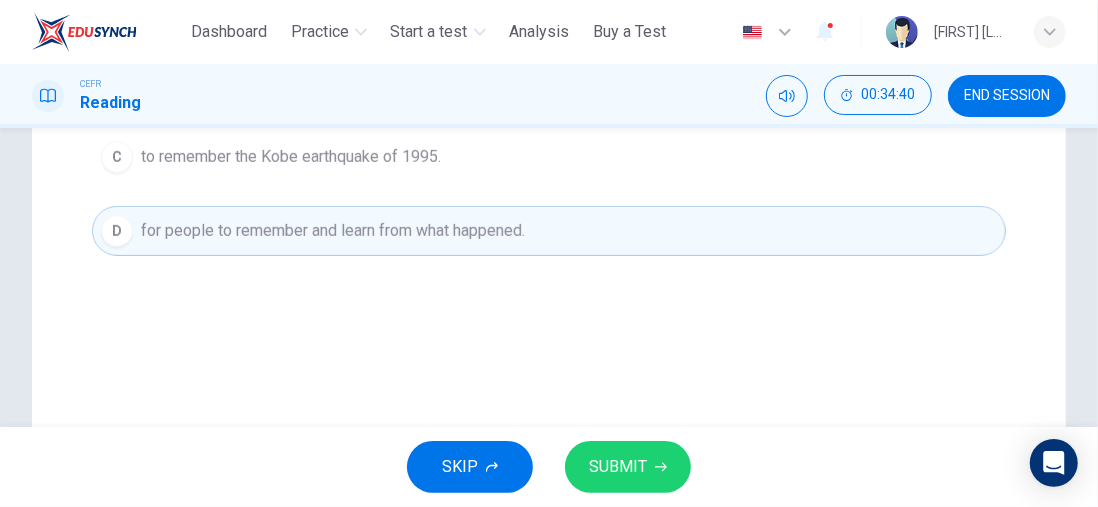 click on "SUBMIT" at bounding box center [618, 467] 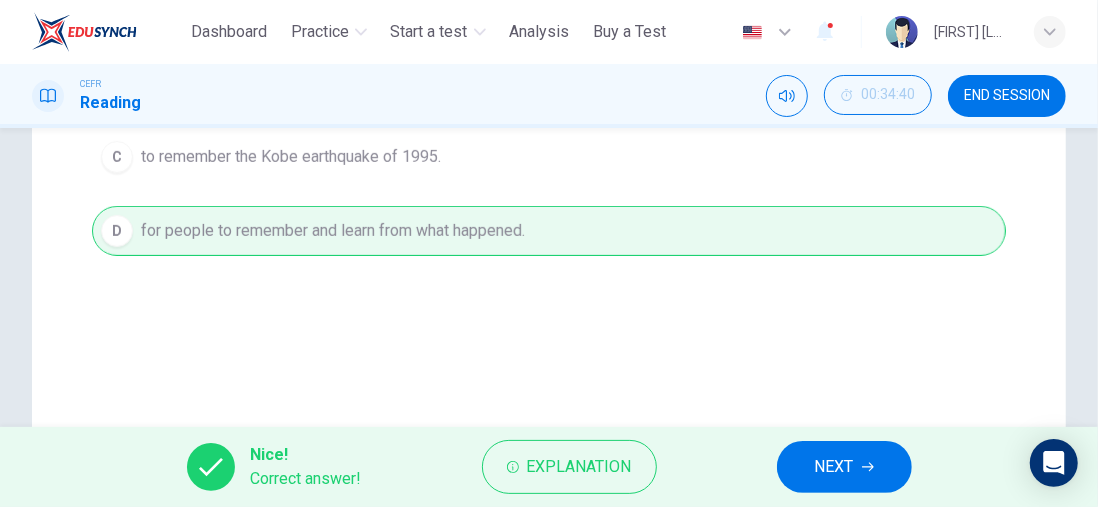 click 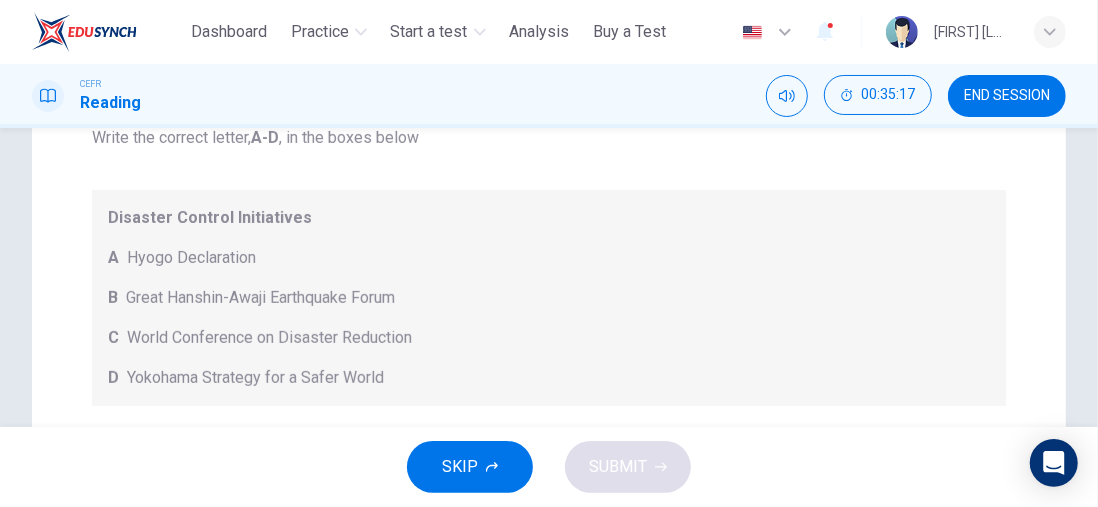 scroll, scrollTop: 300, scrollLeft: 0, axis: vertical 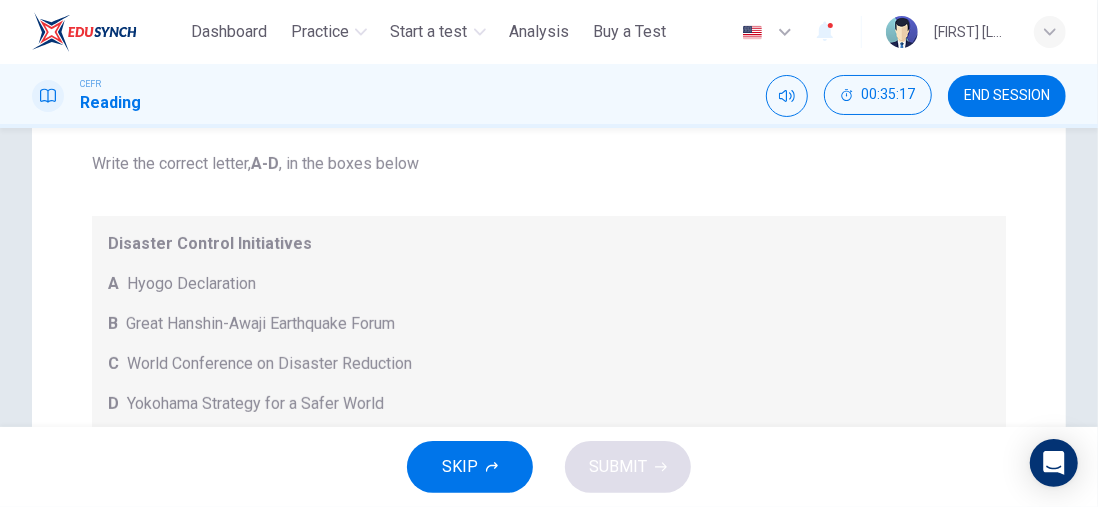click on "A" at bounding box center (113, 284) 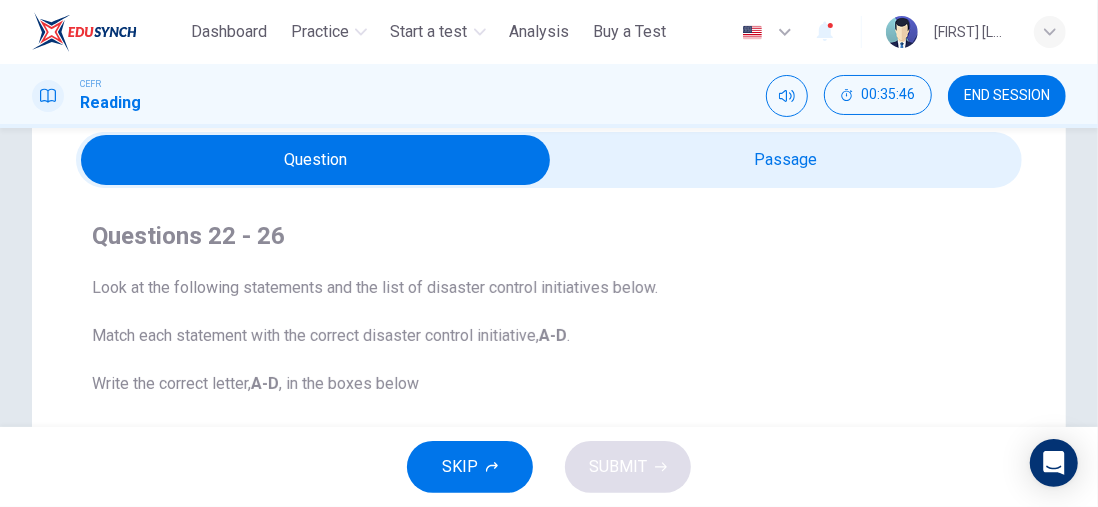 scroll, scrollTop: 0, scrollLeft: 0, axis: both 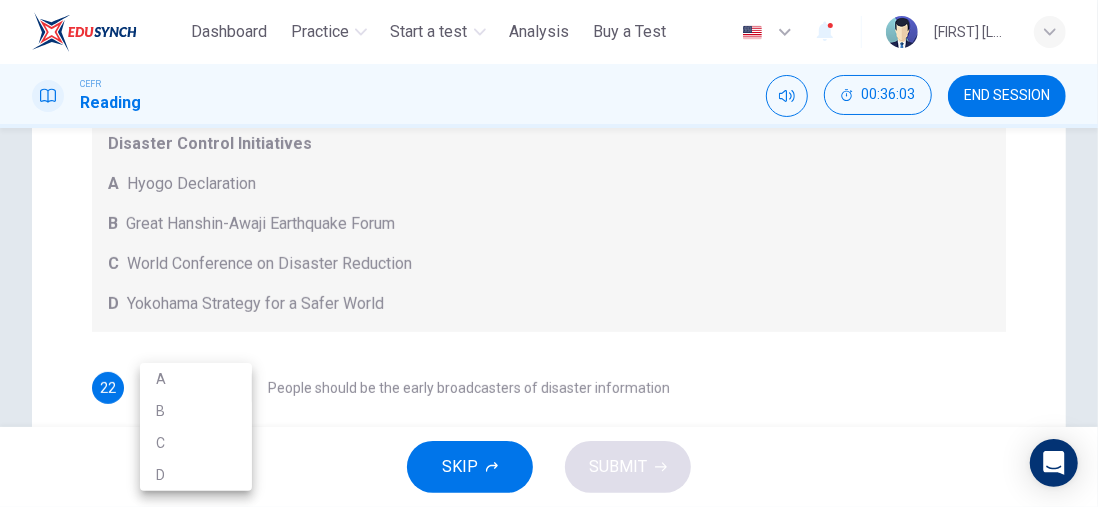 click on "This site uses cookies, as explained in our  Privacy Policy . If you agree to the use of cookies, please click the Accept button and continue to browse our site.   Privacy Policy Accept Dashboard Practice Start a test Analysis Buy a Test English ** ​ [FIRST] [LAST] CEFR Reading 00:36:03 END SESSION Question Passage Questions 22 - 26 Look at the following statements and the list of disaster control initiatives below.
Match each statement with the correct disaster control initiative,  A-D .
Write the correct letter,  A-D , in the boxes below Disaster Control Initiatives A Hyogo Declaration B Great Hanshin-Awaji Earthquake Forum C World Conference on Disaster Reduction D Yokohama Strategy for a Safer World 22 ​ ​ People should be the early broadcasters of disaster information 23 ​ ​ Led to a new central area for support in disaster recovery 24 ​ ​ A reminder of the impact of disasters 25 ​ ​ In times of disaster, developed countries should do more to help less-developed countries 26 ​ 1" at bounding box center (549, 253) 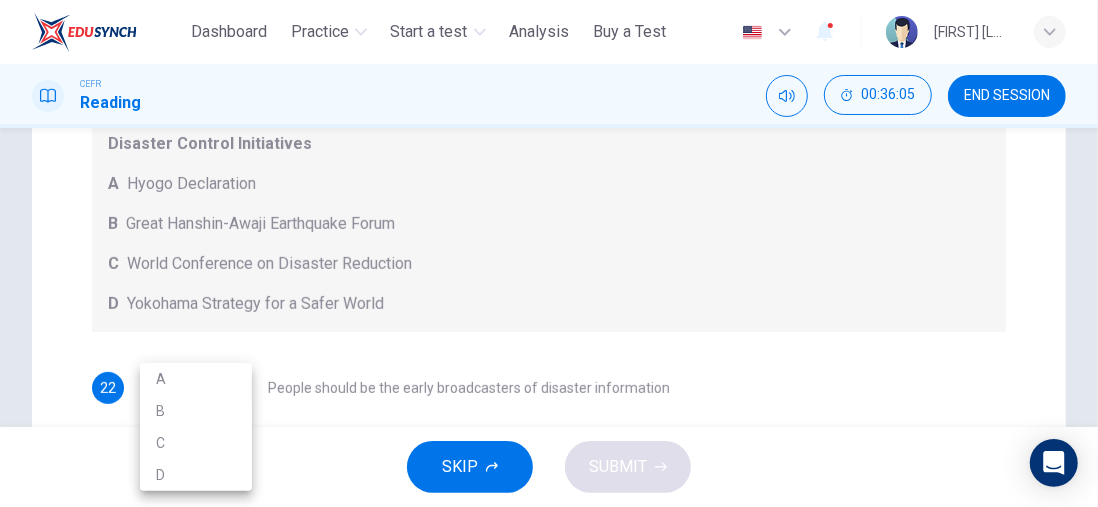 click on "A" at bounding box center (196, 379) 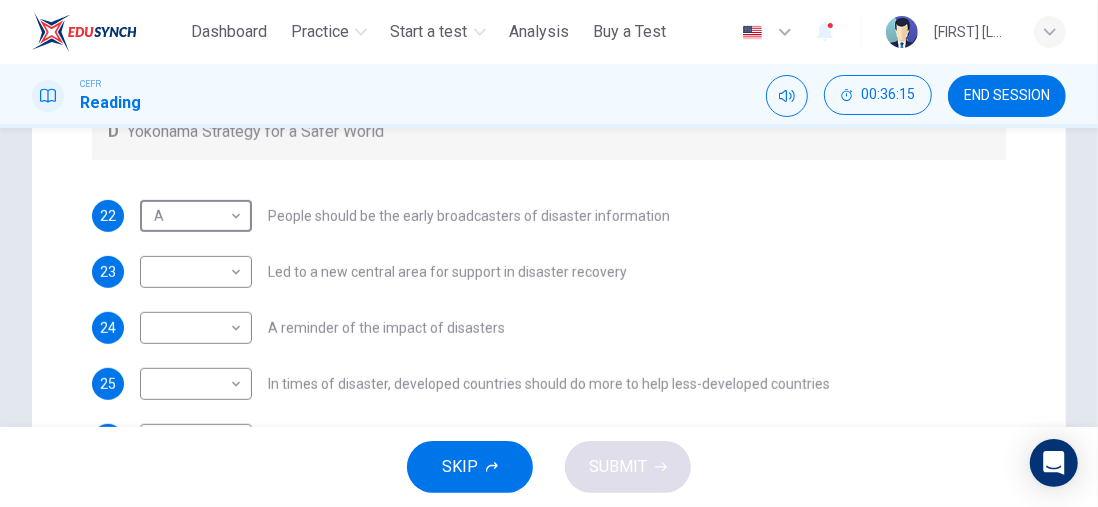 scroll, scrollTop: 600, scrollLeft: 0, axis: vertical 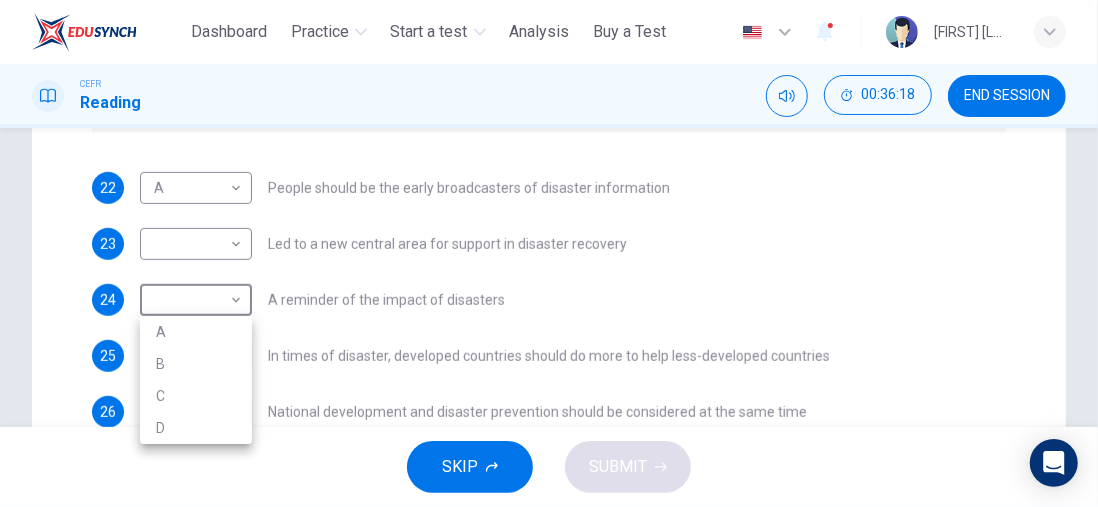 click on "This site uses cookies, as explained in our  Privacy Policy . If you agree to the use of cookies, please click the Accept button and continue to browse our site.   Privacy Policy Accept Dashboard Practice Start a test Analysis Buy a Test English ** ​ [FIRST] [LAST] CEFR Reading 00:36:18 END SESSION Question Passage Questions 22 - 26 Look at the following statements and the list of disaster control initiatives below.
Match each statement with the correct disaster control initiative,  A-D .
Write the correct letter,  A-D , in the boxes below Disaster Control Initiatives A Hyogo Declaration B Great Hanshin-Awaji Earthquake Forum C World Conference on Disaster Reduction D Yokohama Strategy for a Safer World 22 A * ​ People should be the early broadcasters of disaster information 23 ​ ​ Led to a new central area for support in disaster recovery 24 ​ ​ A reminder of the impact of disasters 25 ​ ​ In times of disaster, developed countries should do more to help less-developed countries 26 ​ 1" at bounding box center [549, 253] 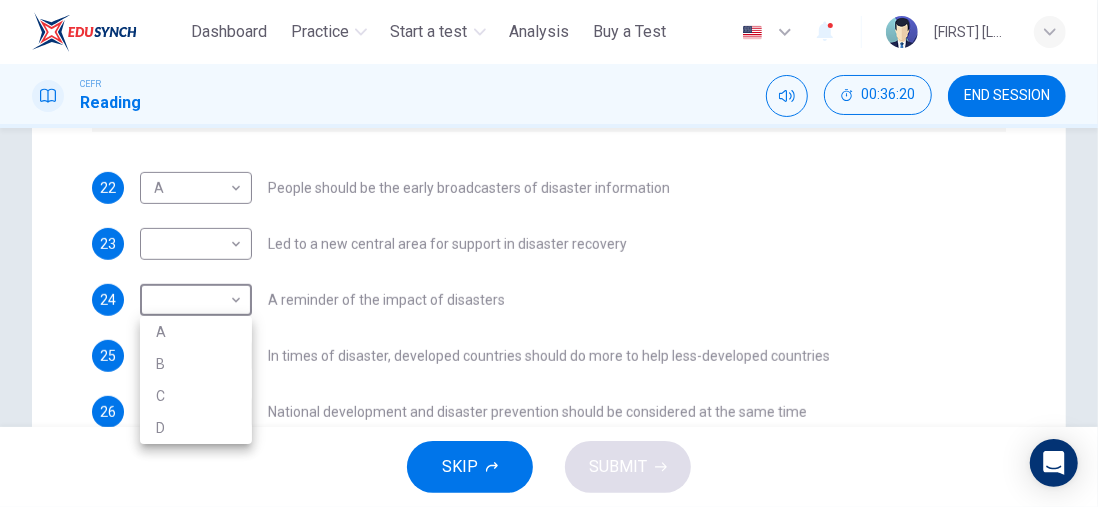 click at bounding box center (549, 253) 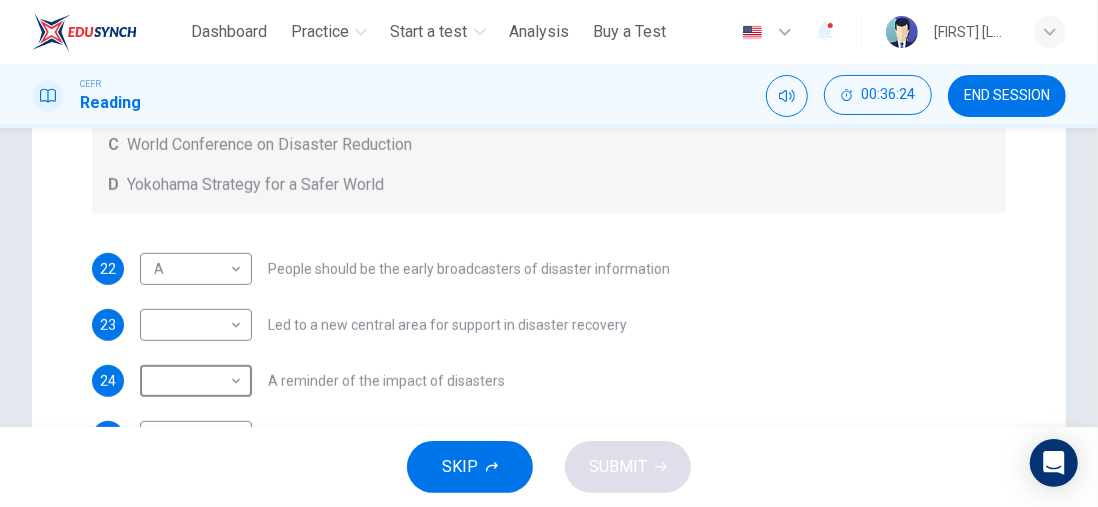 scroll, scrollTop: 600, scrollLeft: 0, axis: vertical 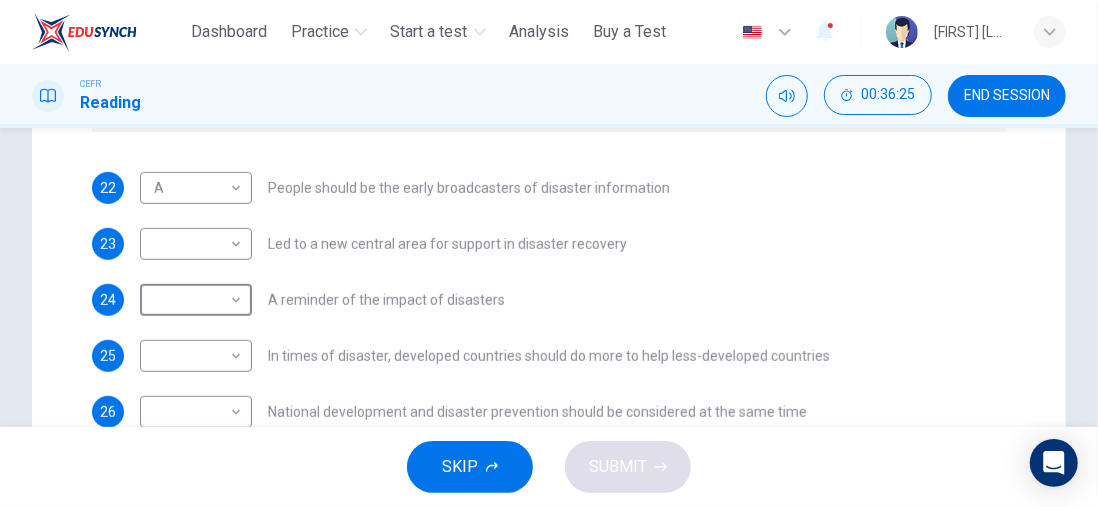 click on "This site uses cookies, as explained in our  Privacy Policy . If you agree to the use of cookies, please click the Accept button and continue to browse our site.   Privacy Policy Accept Dashboard Practice Start a test Analysis Buy a Test English ** ​ [FIRST] [LAST] CEFR Reading 00:36:25 END SESSION Question Passage Questions 22 - 26 Look at the following statements and the list of disaster control initiatives below.
Match each statement with the correct disaster control initiative,  A-D .
Write the correct letter,  A-D , in the boxes below Disaster Control Initiatives A Hyogo Declaration B Great Hanshin-Awaji Earthquake Forum C World Conference on Disaster Reduction D Yokohama Strategy for a Safer World 22 A * ​ People should be the early broadcasters of disaster information 23 ​ ​ Led to a new central area for support in disaster recovery 24 ​ ​ A reminder of the impact of disasters 25 ​ ​ In times of disaster, developed countries should do more to help less-developed countries 26 ​ 1" at bounding box center (549, 253) 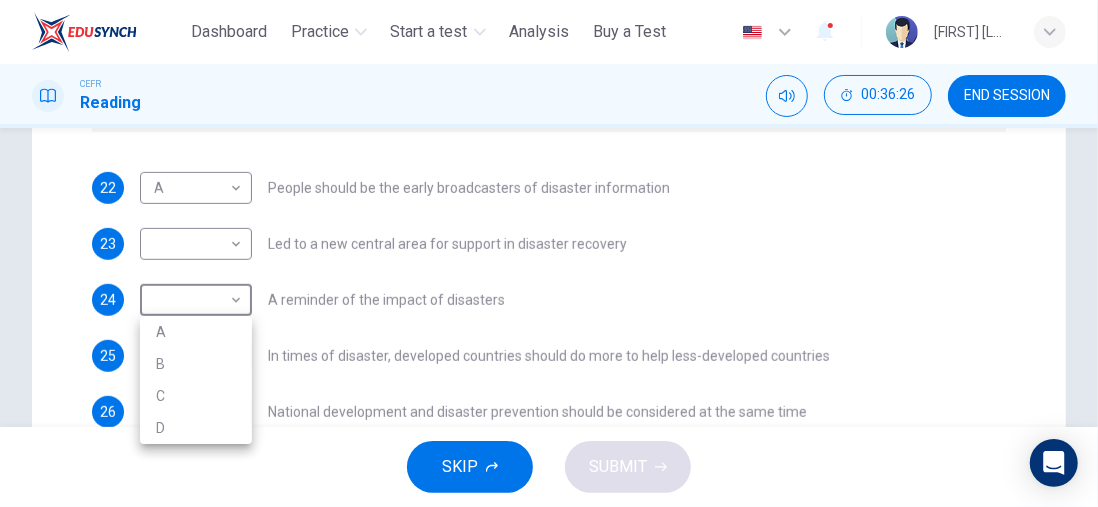 click on "B" at bounding box center (196, 364) 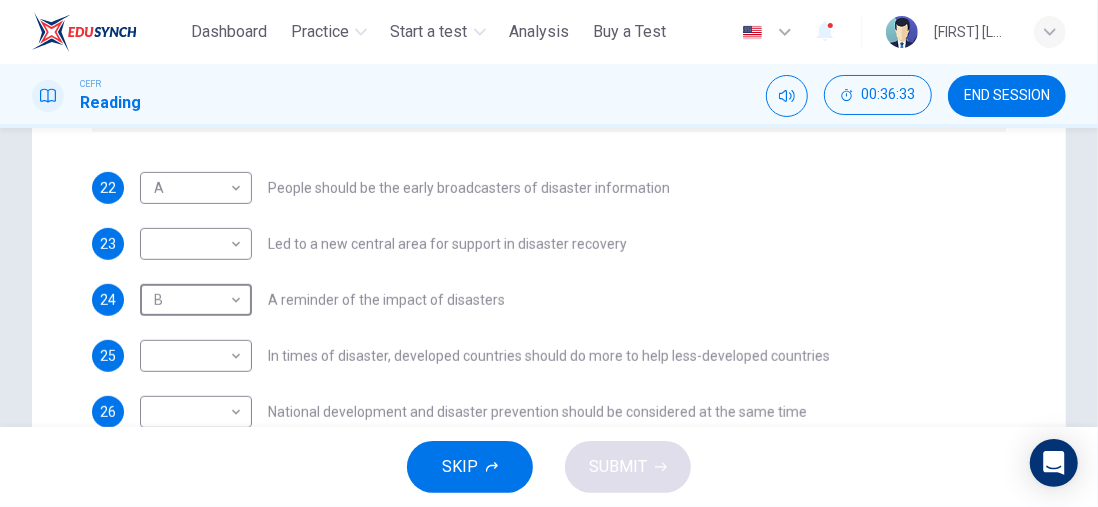 click on "This site uses cookies, as explained in our  Privacy Policy . If you agree to the use of cookies, please click the Accept button and continue to browse our site.   Privacy Policy Accept Dashboard Practice Start a test Analysis Buy a Test English ** ​ [FIRST] [LAST] CEFR Reading 00:36:33 END SESSION Question Passage Questions 22 - 26 Look at the following statements and the list of disaster control initiatives below.
Match each statement with the correct disaster control initiative,  A-D .
Write the correct letter,  A-D , in the boxes below Disaster Control Initiatives A Hyogo Declaration B Great Hanshin-Awaji Earthquake Forum C World Conference on Disaster Reduction D Yokohama Strategy for a Safer World 22 A * ​ People should be the early broadcasters of disaster information 23 ​ ​ Led to a new central area for support in disaster recovery 24 B * ​ A reminder of the impact of disasters 25 ​ ​ In times of disaster, developed countries should do more to help less-developed countries 26 ​ 1" at bounding box center (549, 253) 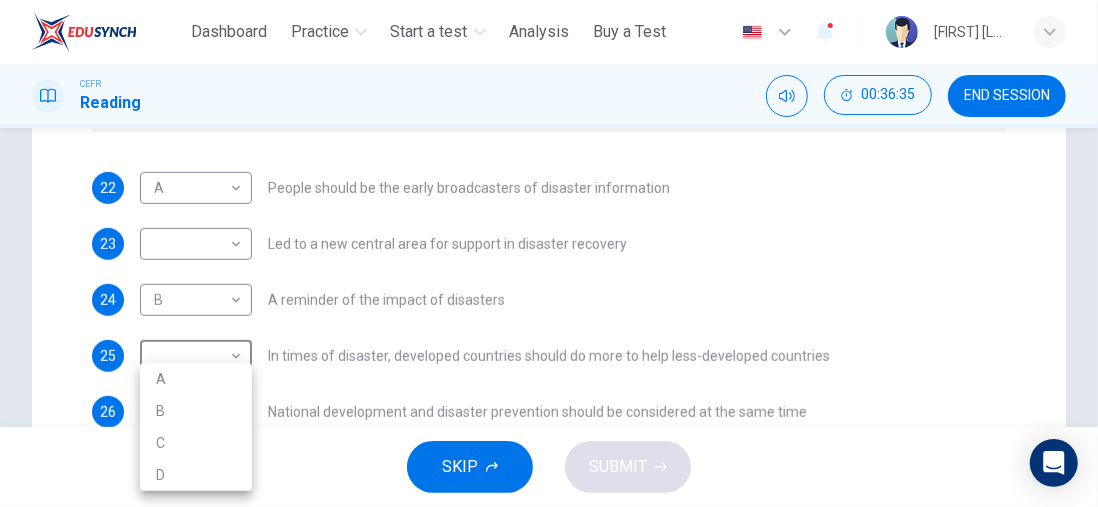 click at bounding box center (549, 253) 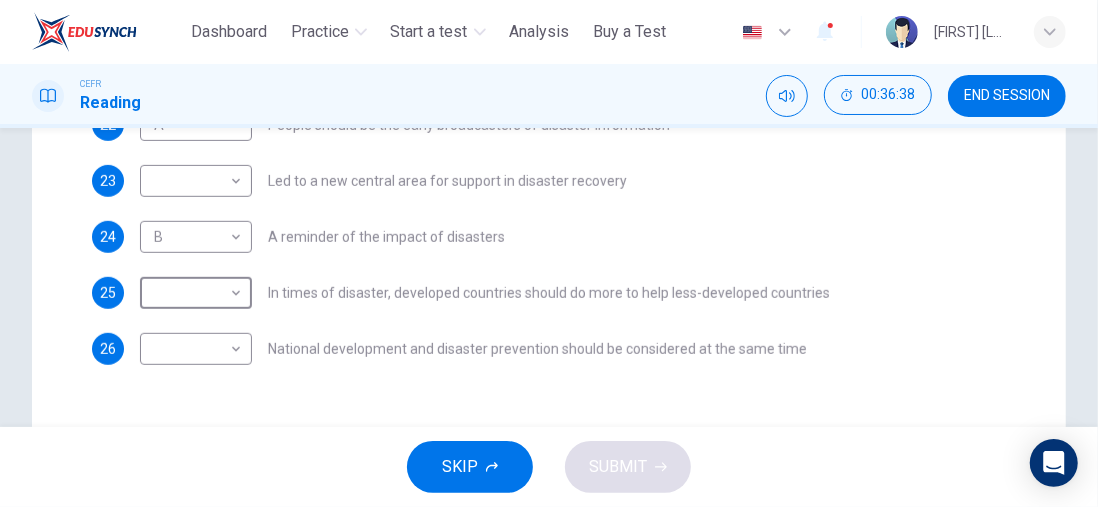 scroll, scrollTop: 700, scrollLeft: 0, axis: vertical 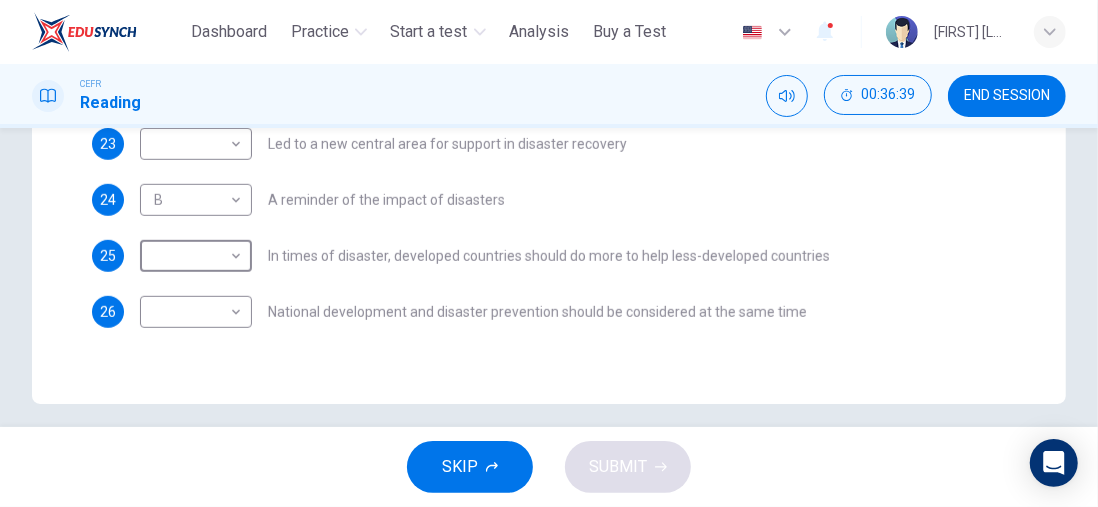 click on "This site uses cookies, as explained in our  Privacy Policy . If you agree to the use of cookies, please click the Accept button and continue to browse our site.   Privacy Policy Accept Dashboard Practice Start a test Analysis Buy a Test English ** ​ [FIRST] [LAST] CEFR Reading 00:36:39 END SESSION Question Passage Questions 22 - 26 Look at the following statements and the list of disaster control initiatives below.
Match each statement with the correct disaster control initiative,  A-D .
Write the correct letter,  A-D , in the boxes below Disaster Control Initiatives A Hyogo Declaration B Great Hanshin-Awaji Earthquake Forum C World Conference on Disaster Reduction D Yokohama Strategy for a Safer World 22 A * ​ People should be the early broadcasters of disaster information 23 ​ ​ Led to a new central area for support in disaster recovery 24 B * ​ A reminder of the impact of disasters 25 ​ ​ In times of disaster, developed countries should do more to help less-developed countries 26 ​ 1" at bounding box center (549, 253) 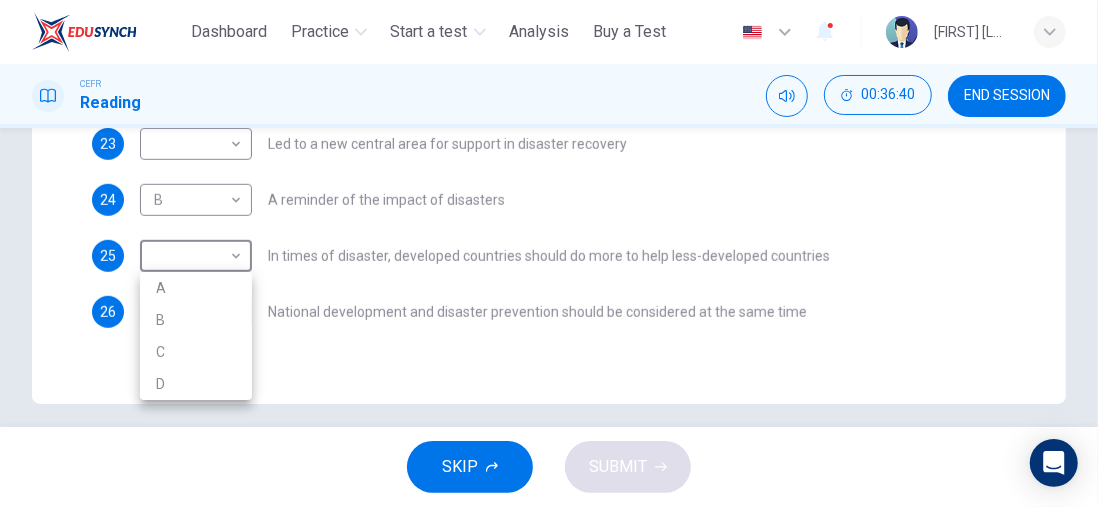 click on "C" at bounding box center (196, 352) 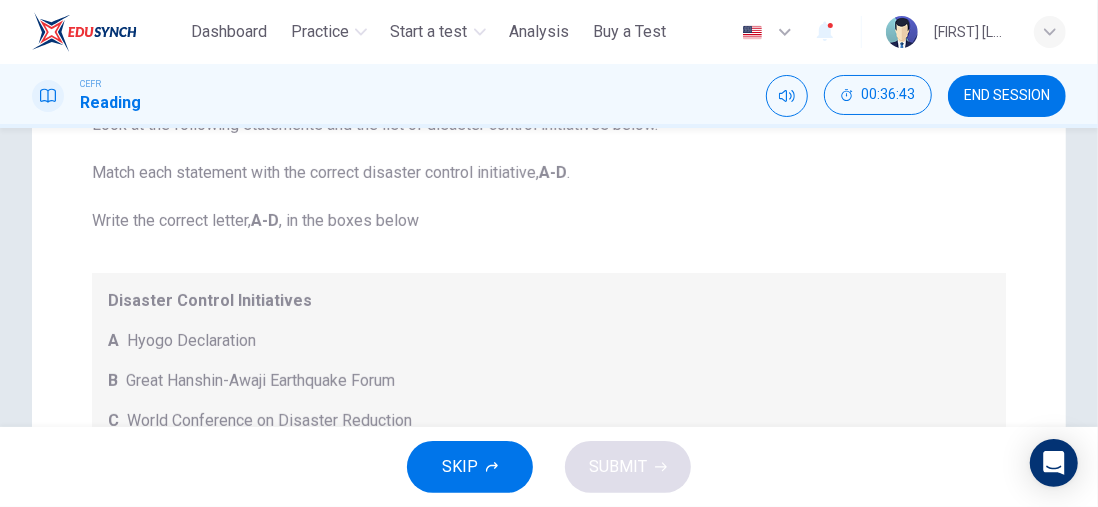 scroll, scrollTop: 0, scrollLeft: 0, axis: both 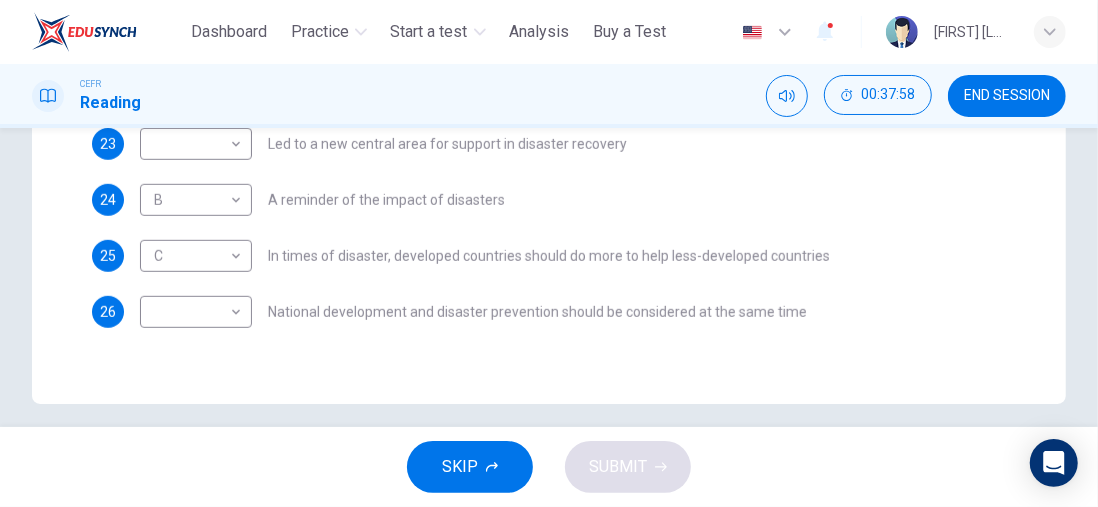 click on "This site uses cookies, as explained in our  Privacy Policy . If you agree to the use of cookies, please click the Accept button and continue to browse our site.   Privacy Policy Accept Dashboard Practice Start a test Analysis Buy a Test English ** ​ [FIRST] [LAST] CEFR Reading 00:37:58 END SESSION Question Passage Questions 22 - 26 Look at the following statements and the list of disaster control initiatives below.
Match each statement with the correct disaster control initiative,  A-D .
Write the correct letter,  A-D , in the boxes below Disaster Control Initiatives A Hyogo Declaration B Great Hanshin-Awaji Earthquake Forum C World Conference on Disaster Reduction D Yokohama Strategy for a Safer World 22 A * ​ People should be the early broadcasters of disaster information 23 ​ ​ Led to a new central area for support in disaster recovery 24 B * ​ A reminder of the impact of disasters 25 C * ​ In times of disaster, developed countries should do more to help less-developed countries 26 ​ 1" at bounding box center [549, 253] 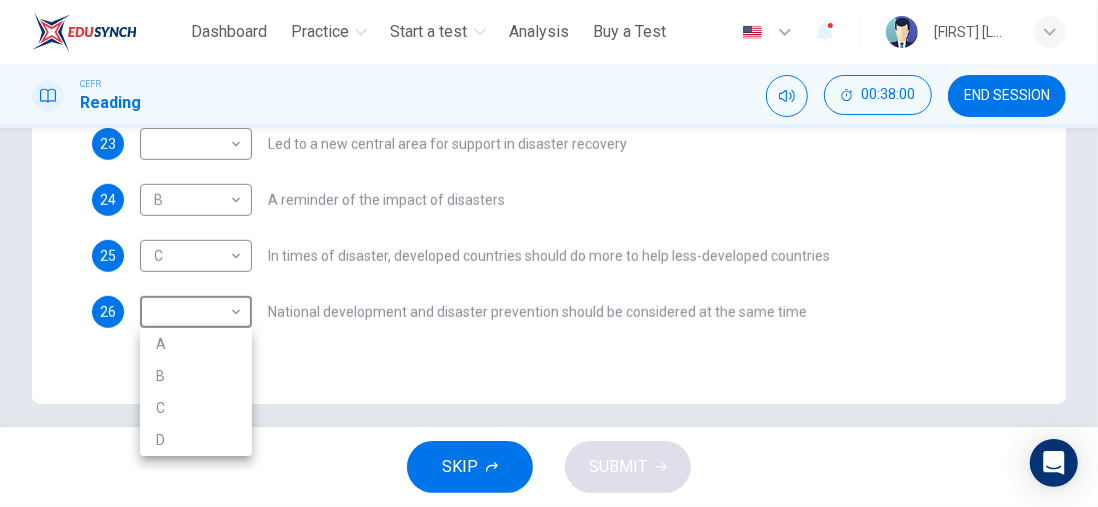 click at bounding box center [549, 253] 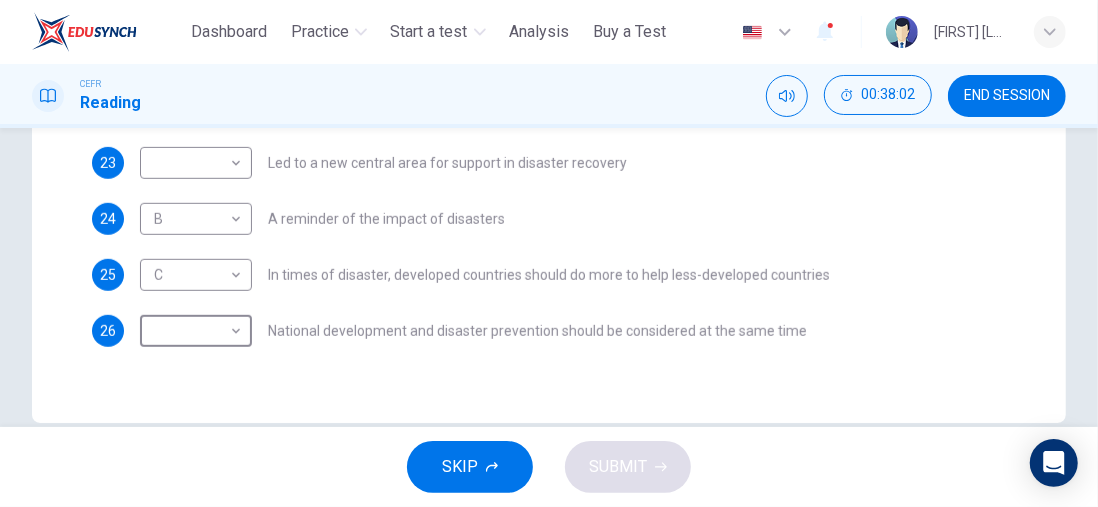 scroll, scrollTop: 700, scrollLeft: 0, axis: vertical 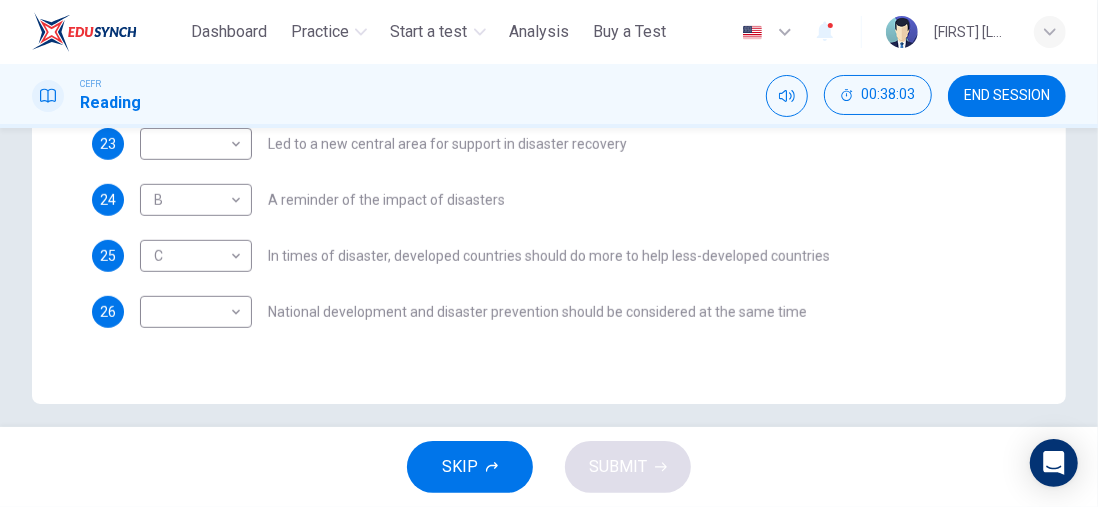click on "​ ​" at bounding box center (196, 312) 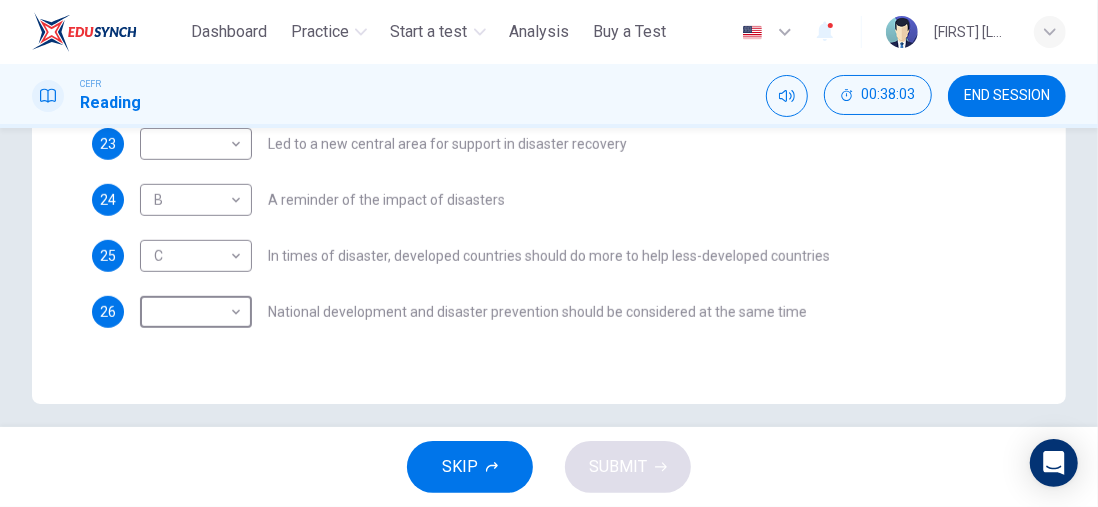 click on "This site uses cookies, as explained in our  Privacy Policy . If you agree to the use of cookies, please click the Accept button and continue to browse our site.   Privacy Policy Accept Dashboard Practice Start a test Analysis Buy a Test English ** ​ [FIRST] [LAST] CEFR Reading 00:38:03 END SESSION Question Passage Questions 22 - 26 Look at the following statements and the list of disaster control initiatives below.
Match each statement with the correct disaster control initiative,  A-D .
Write the correct letter,  A-D , in the boxes below Disaster Control Initiatives A Hyogo Declaration B Great Hanshin-Awaji Earthquake Forum C World Conference on Disaster Reduction D Yokohama Strategy for a Safer World 22 A * ​ People should be the early broadcasters of disaster information 23 ​ ​ Led to a new central area for support in disaster recovery 24 B * ​ A reminder of the impact of disasters 25 C * ​ In times of disaster, developed countries should do more to help less-developed countries 26 ​ 1" at bounding box center (549, 253) 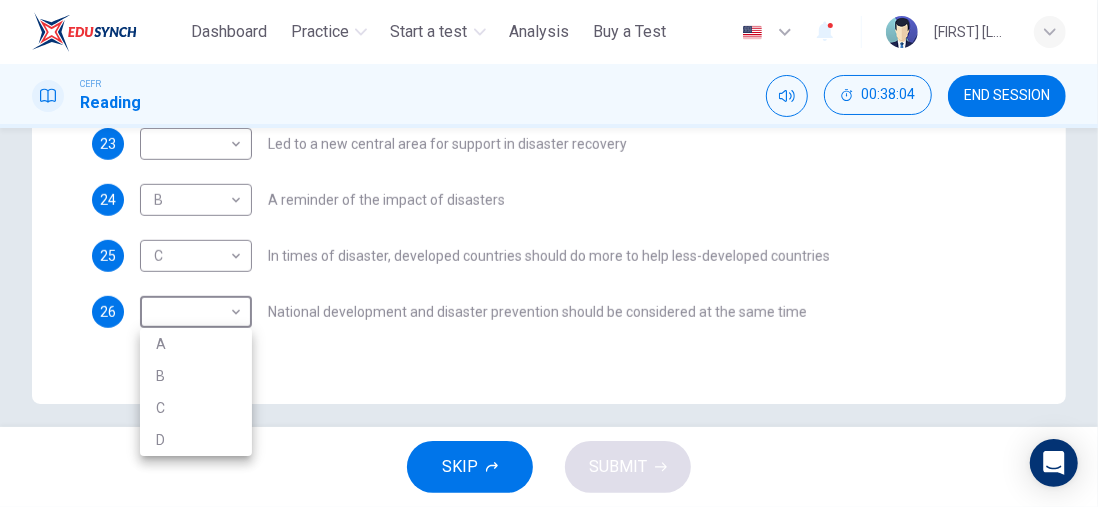 click on "D" at bounding box center (196, 440) 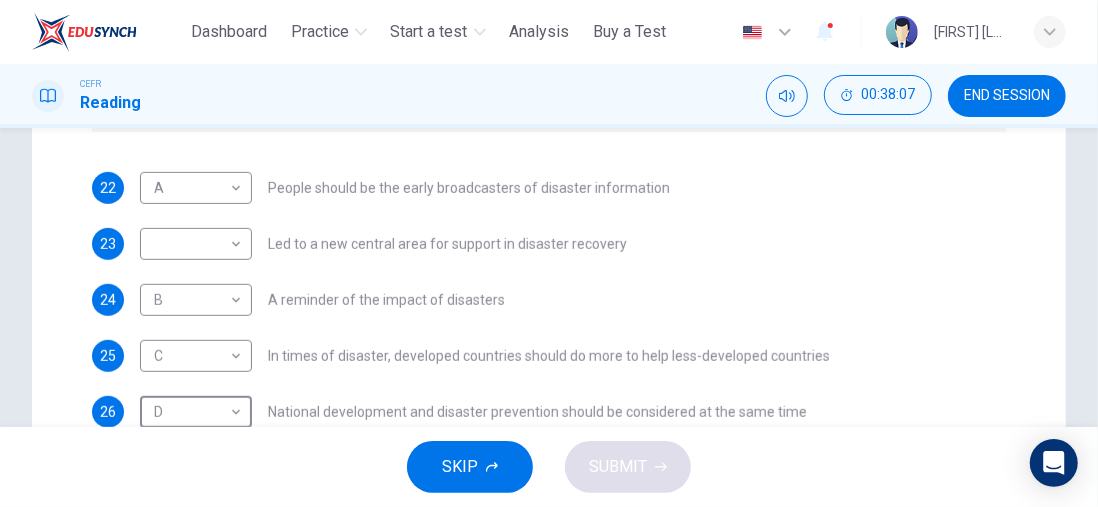 scroll, scrollTop: 500, scrollLeft: 0, axis: vertical 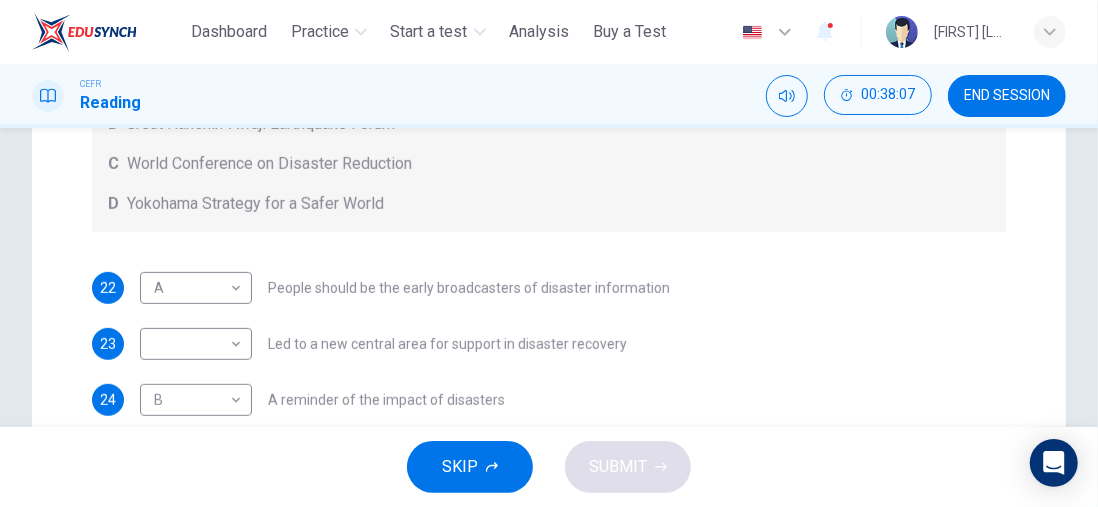 click on "This site uses cookies, as explained in our  Privacy Policy . If you agree to the use of cookies, please click the Accept button and continue to browse our site.   Privacy Policy Accept Dashboard Practice Start a test Analysis Buy a Test English ** ​ [FIRST] [LAST] CEFR Reading 00:38:07 END SESSION Question Passage Questions 22 - 26 Look at the following statements and the list of disaster control initiatives below.
Match each statement with the correct disaster control initiative,  A-D .
Write the correct letter,  A-D , in the boxes below Disaster Control Initiatives A Hyogo Declaration B Great Hanshin-Awaji Earthquake Forum C World Conference on Disaster Reduction D Yokohama Strategy for a Safer World 22 A * ​ People should be the early broadcasters of disaster information 23 ​ ​ Led to a new central area for support in disaster recovery 24 B * ​ A reminder of the impact of disasters 25 C * ​ In times of disaster, developed countries should do more to help less-developed countries 26 D * 1" at bounding box center [549, 253] 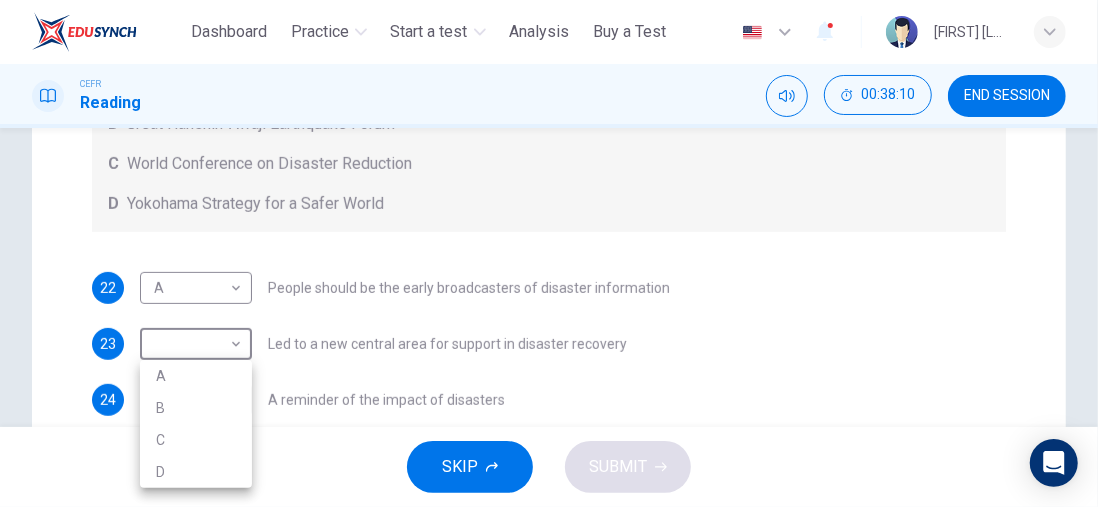 click on "B" at bounding box center [196, 408] 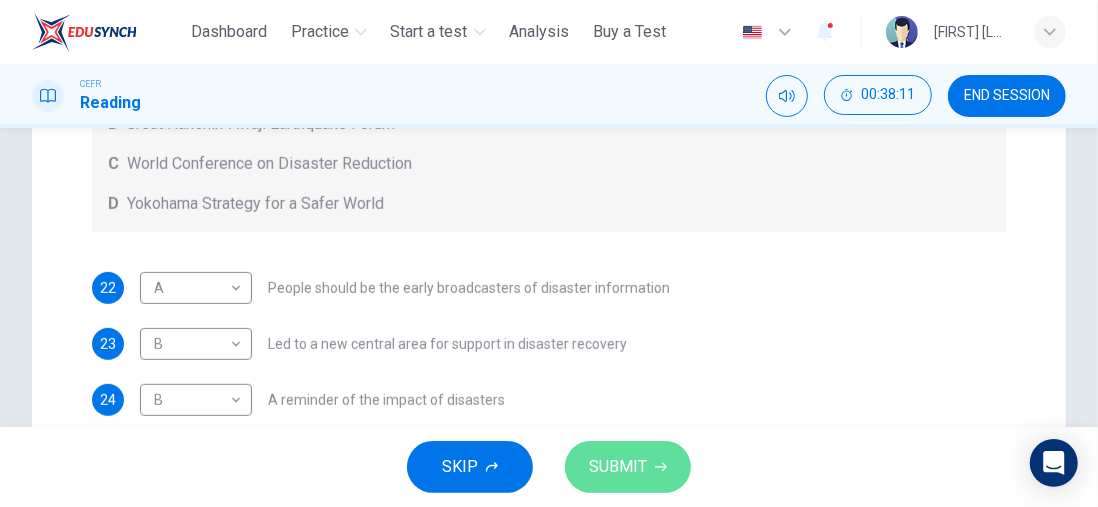 click on "SUBMIT" at bounding box center (628, 467) 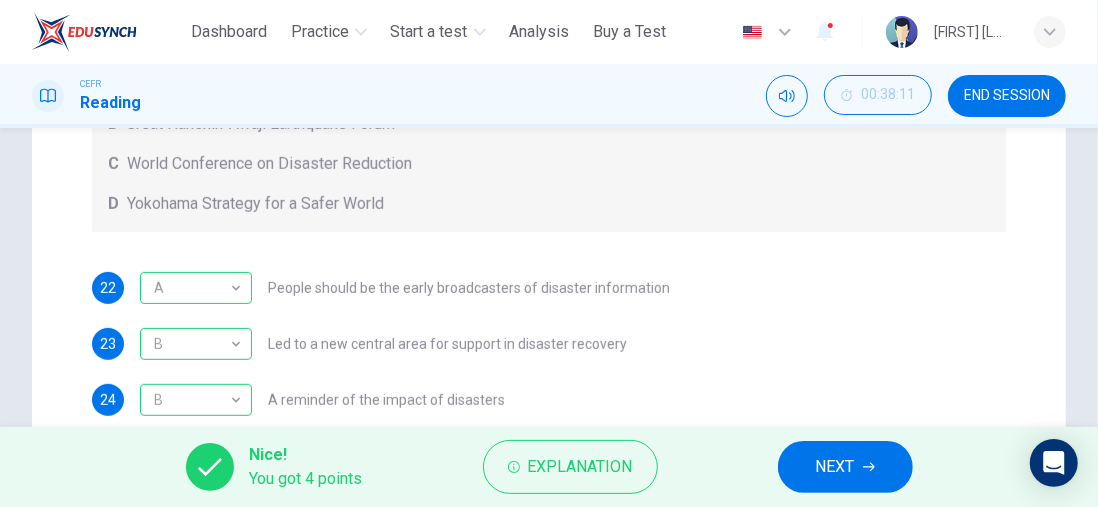 scroll, scrollTop: 700, scrollLeft: 0, axis: vertical 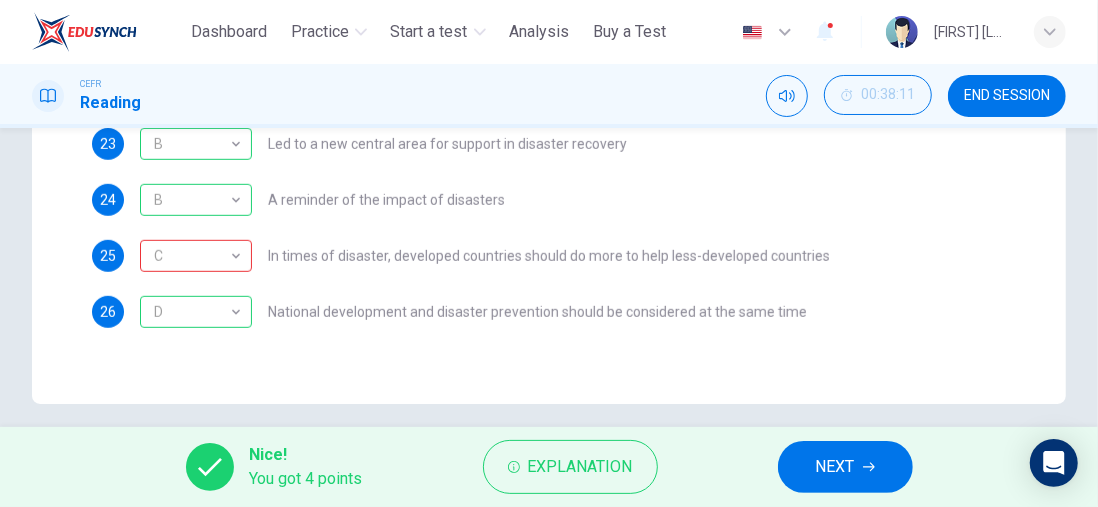 click on "Explanation" at bounding box center (580, 467) 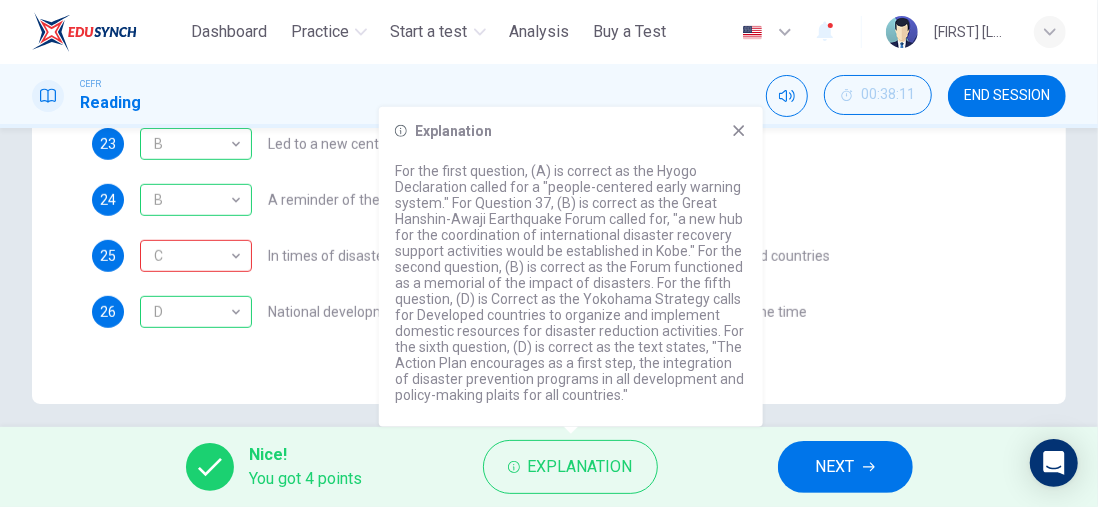 click 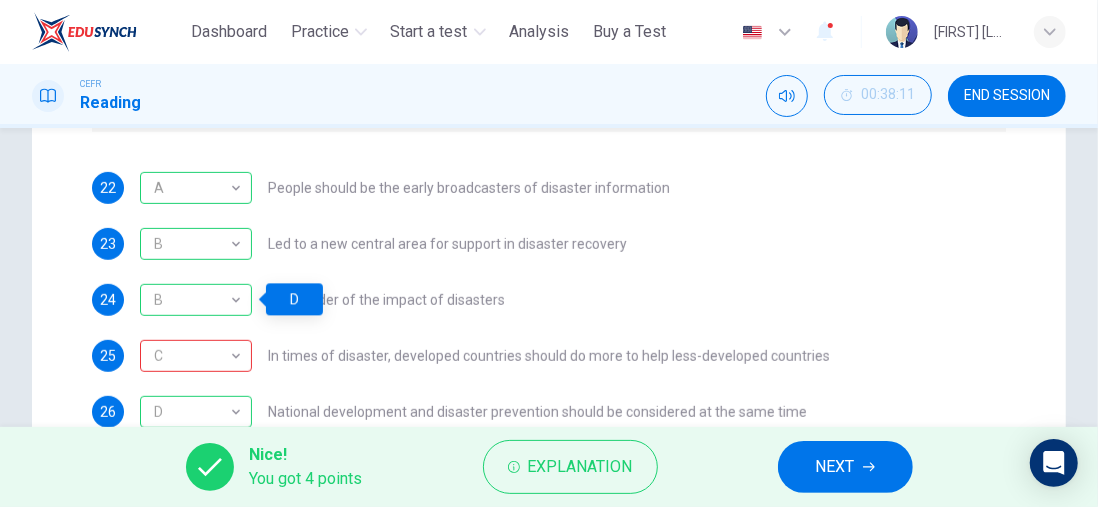 scroll, scrollTop: 700, scrollLeft: 0, axis: vertical 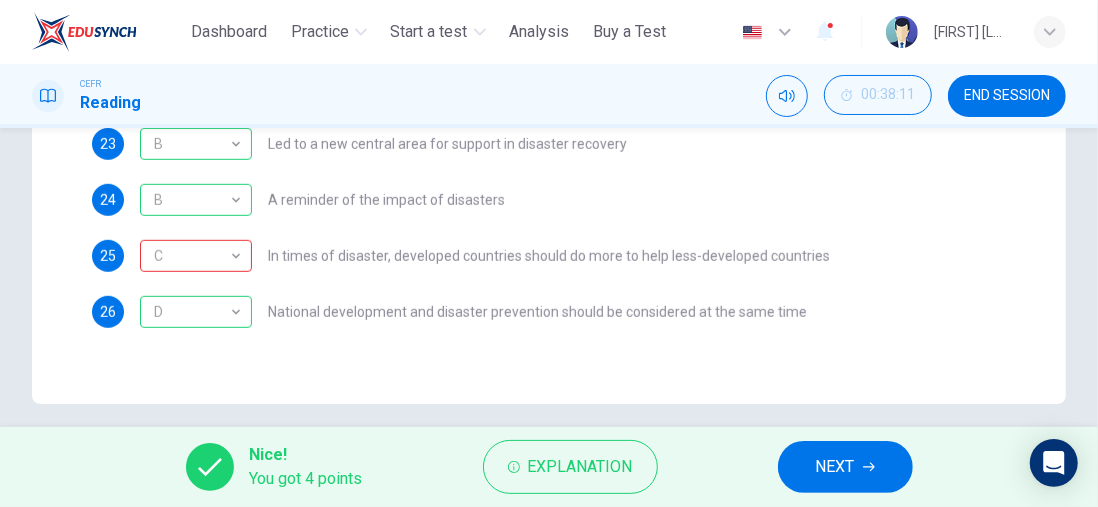 click on "Explanation" at bounding box center [580, 467] 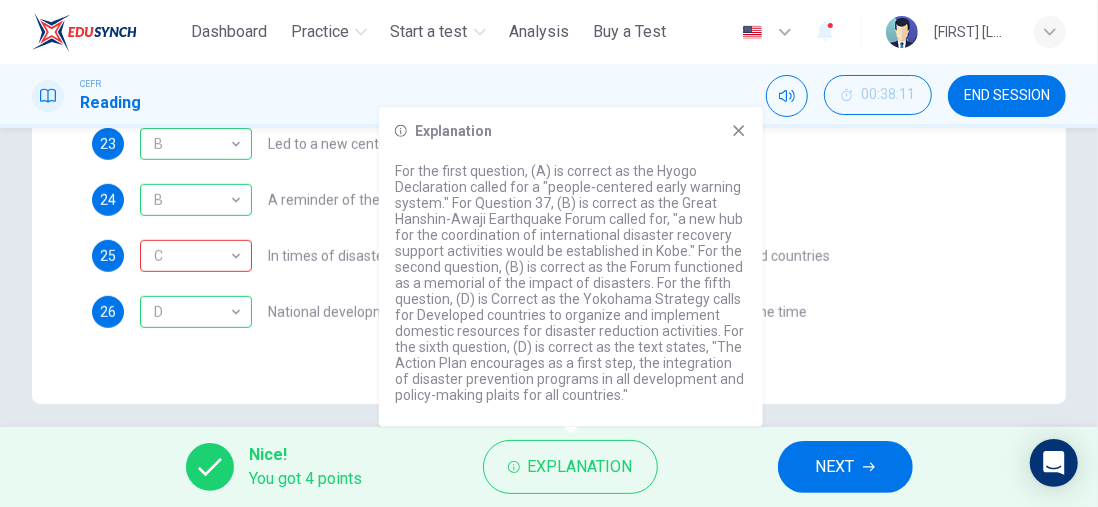 click on "Explanation For the first question, (A) is correct as the Hyogo Declaration called for a "people-centered early warning system." For Question 37, (B) is correct as the Great Hanshin-Awaji Earthquake Forum called for, "a new hub for the coordination of international disaster recovery support activities would be established in Kobe."
For the second question, (B) is correct as the Forum functioned as a memorial of the impact of disasters.
For the fifth question, (D) is Correct as the Yokohama Strategy calls for Developed countries to organize and implement domestic resources for disaster reduction activities.
For the sixth question, (D) is correct as the text states, "The Action Plan encourages as a first step, the integration of disaster prevention programs in all development and policy-making plaits for all countries."" at bounding box center [571, 267] 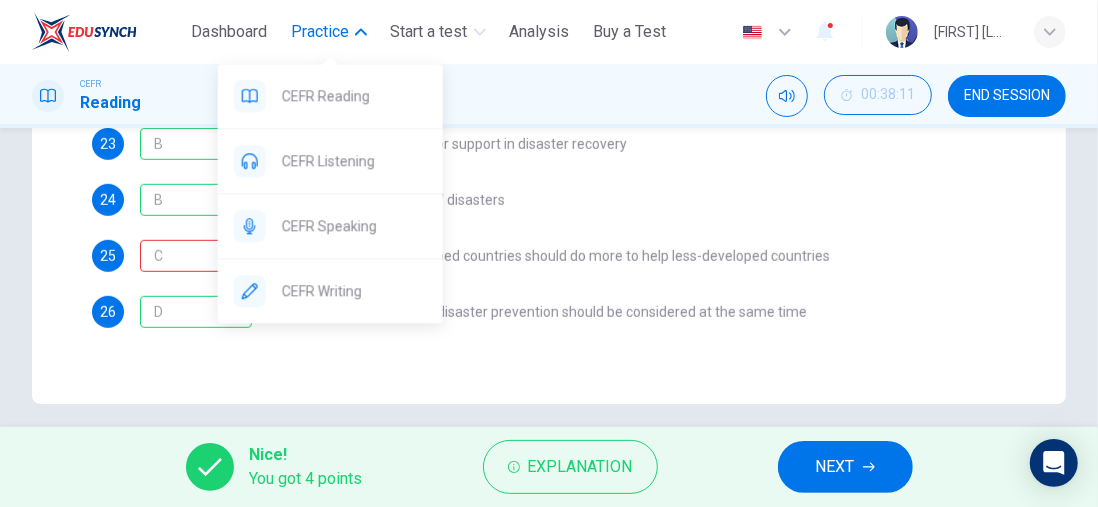 click on "Practice" at bounding box center (320, 32) 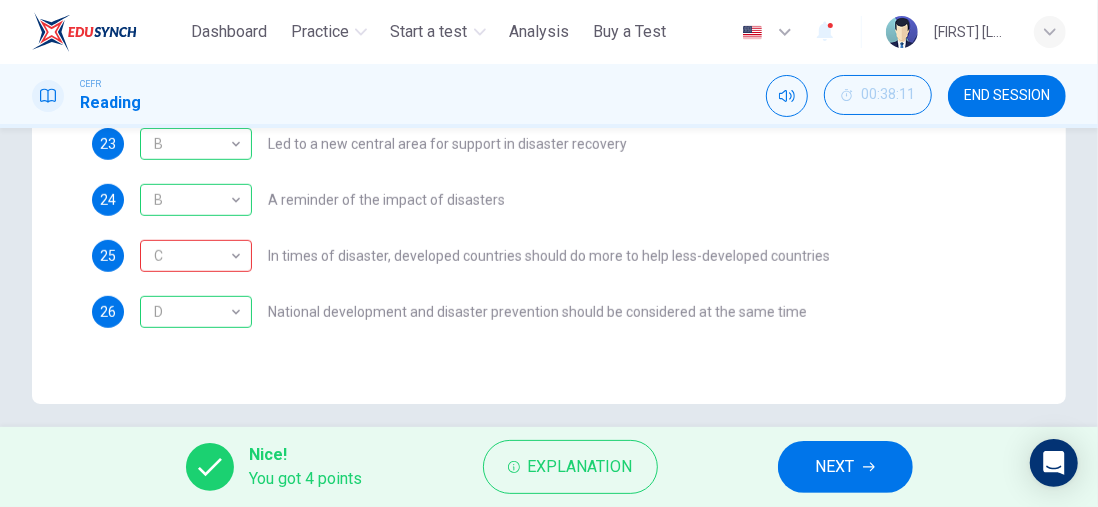 click on "Practice" at bounding box center [320, 32] 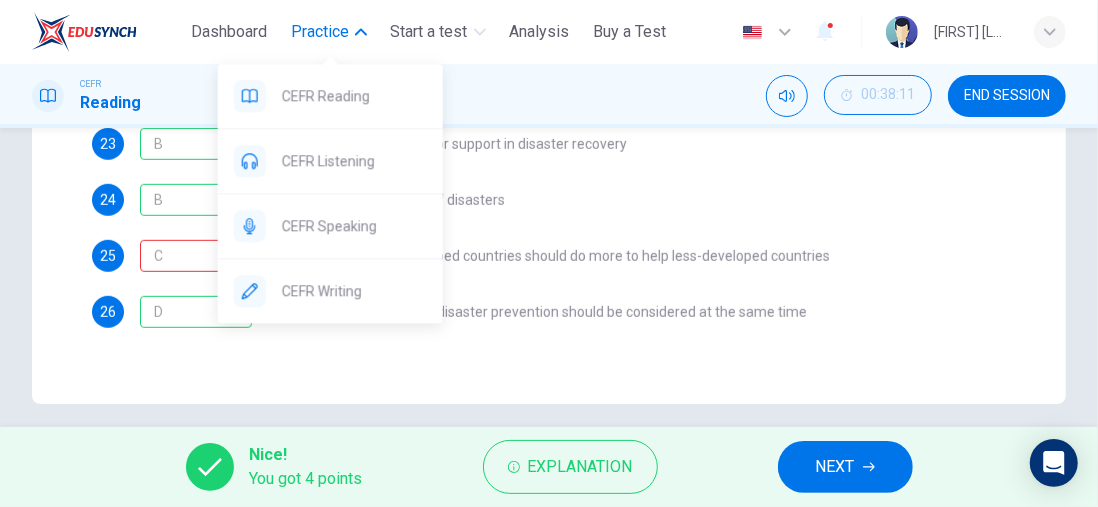 drag, startPoint x: 353, startPoint y: 168, endPoint x: 716, endPoint y: 130, distance: 364.98355 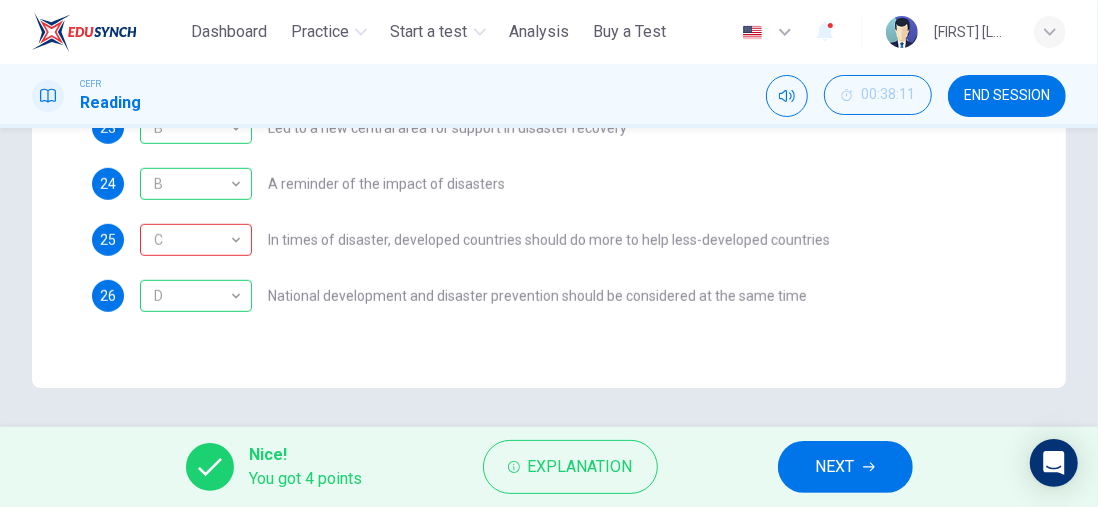 scroll, scrollTop: 216, scrollLeft: 0, axis: vertical 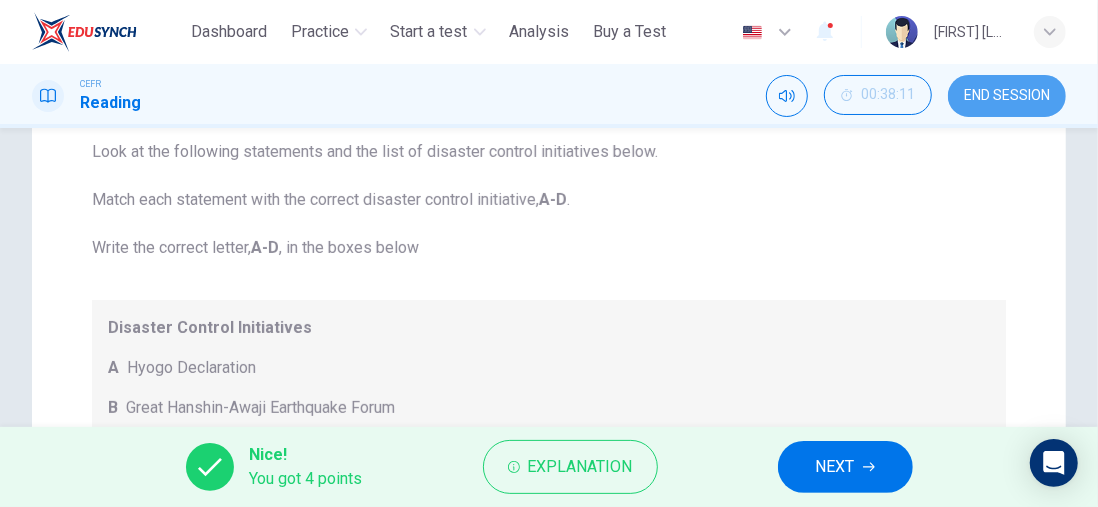 click on "END SESSION" at bounding box center [1007, 96] 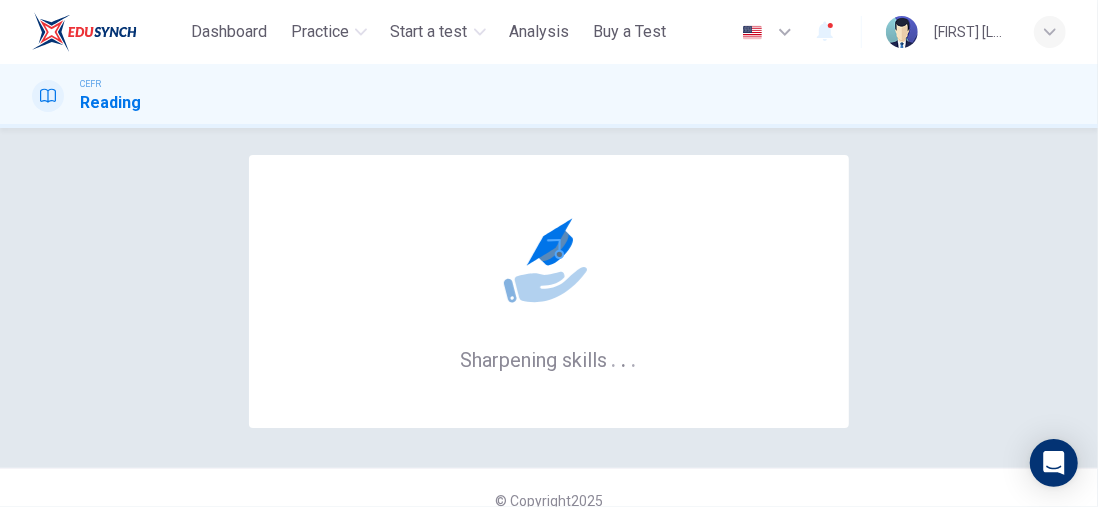 scroll, scrollTop: 0, scrollLeft: 0, axis: both 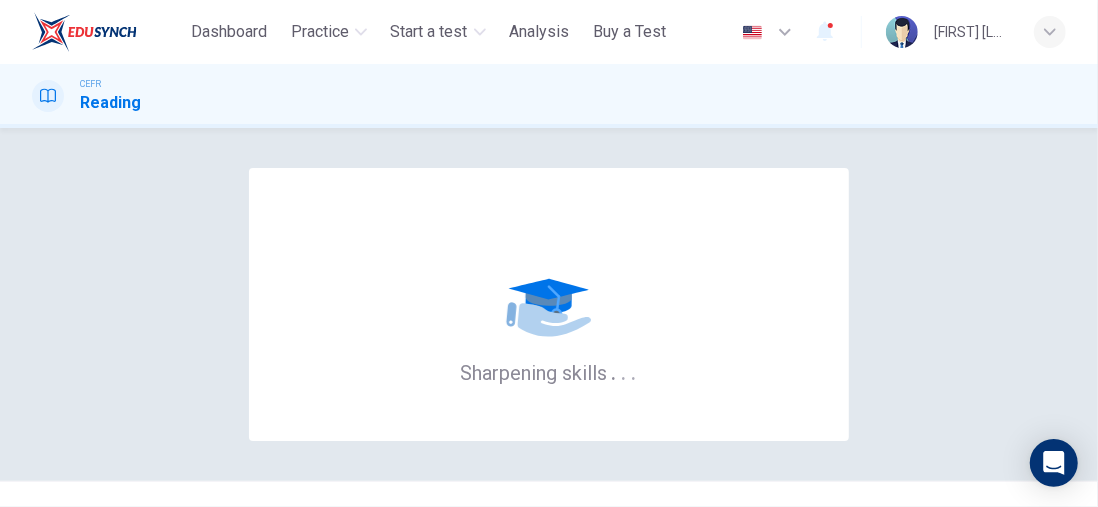 click on "Analysis" at bounding box center (540, 32) 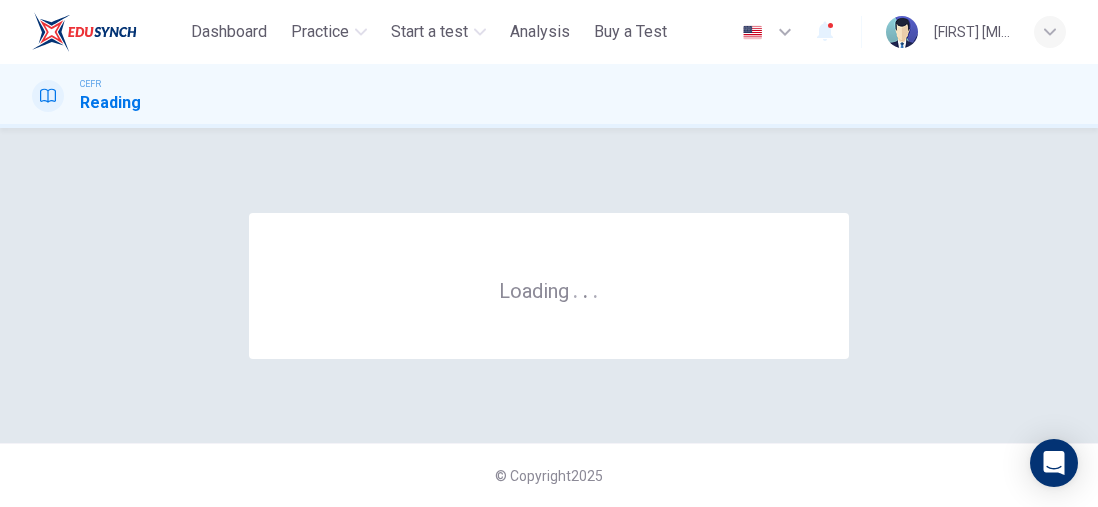 scroll, scrollTop: 0, scrollLeft: 0, axis: both 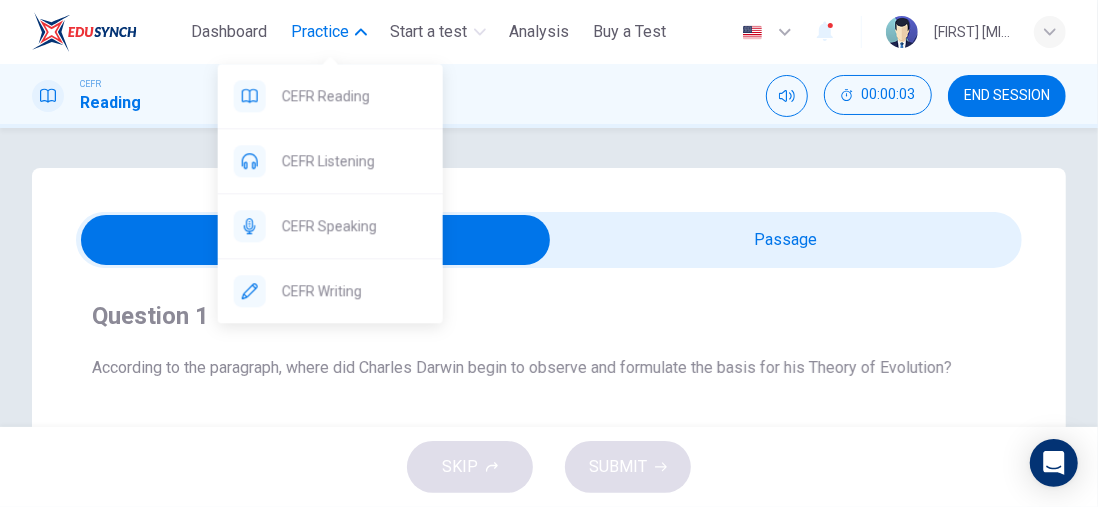 click on "Practice" at bounding box center [320, 32] 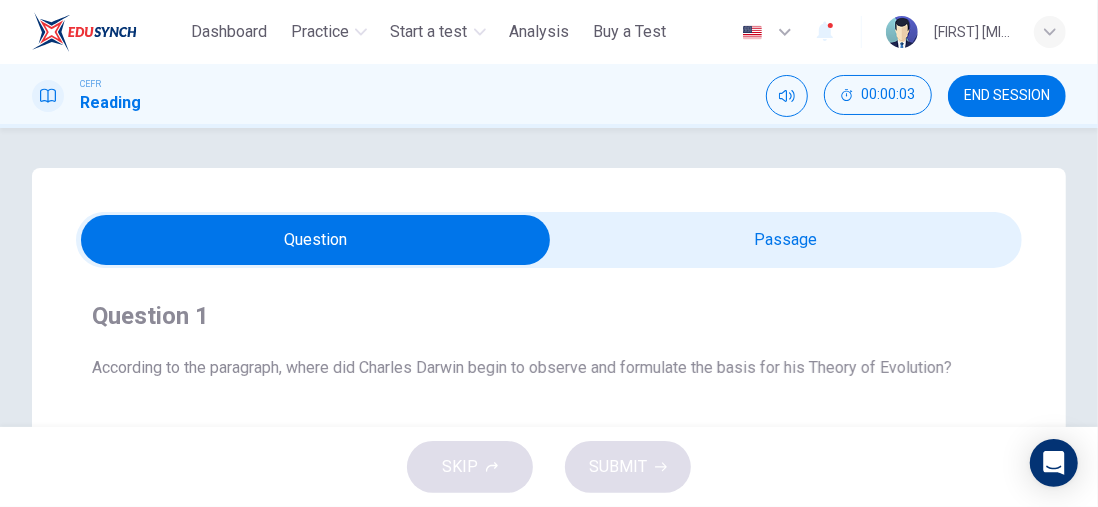 click on "Practice" at bounding box center [320, 32] 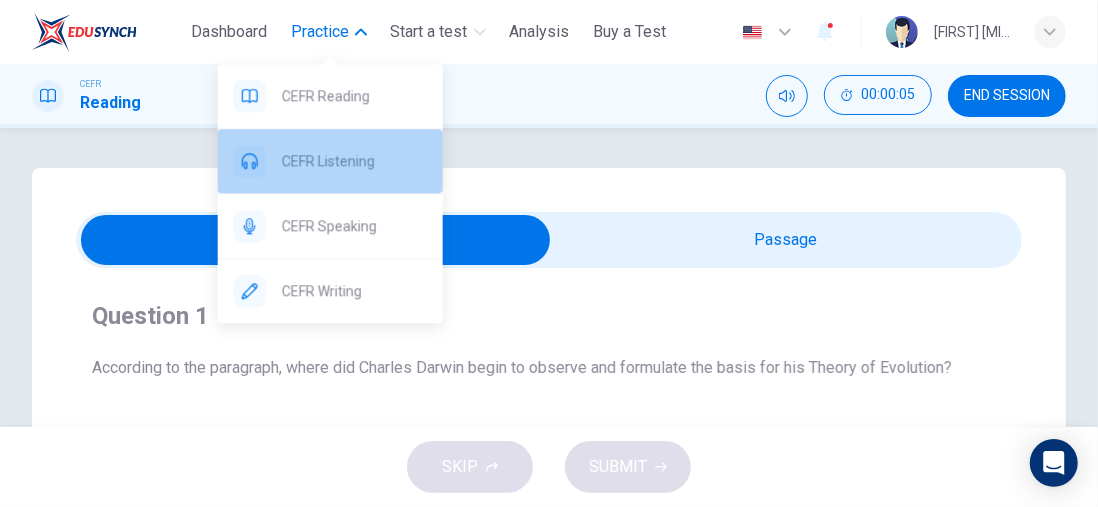 click on "CEFR Listening" at bounding box center [354, 161] 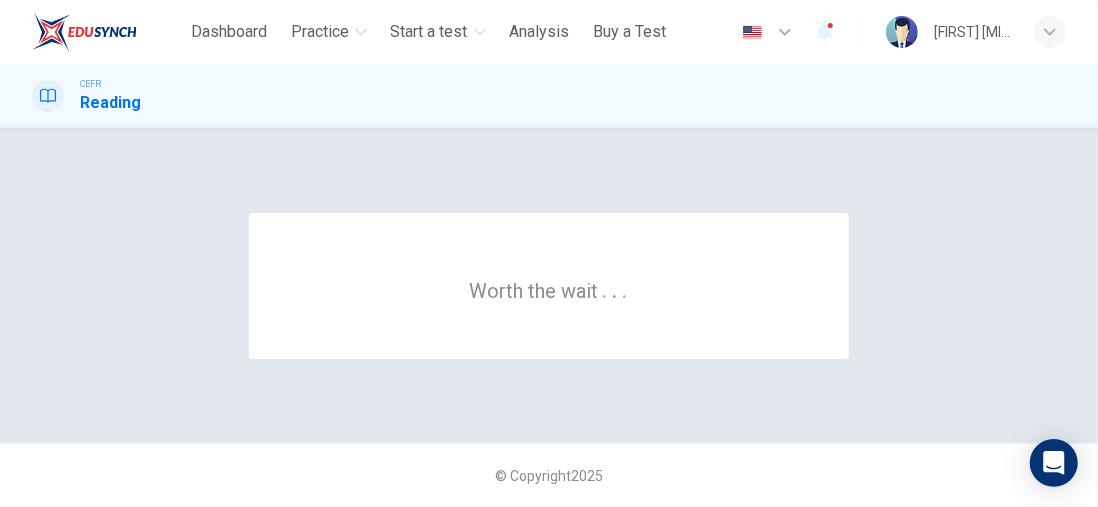 click on "Analysis" at bounding box center (540, 32) 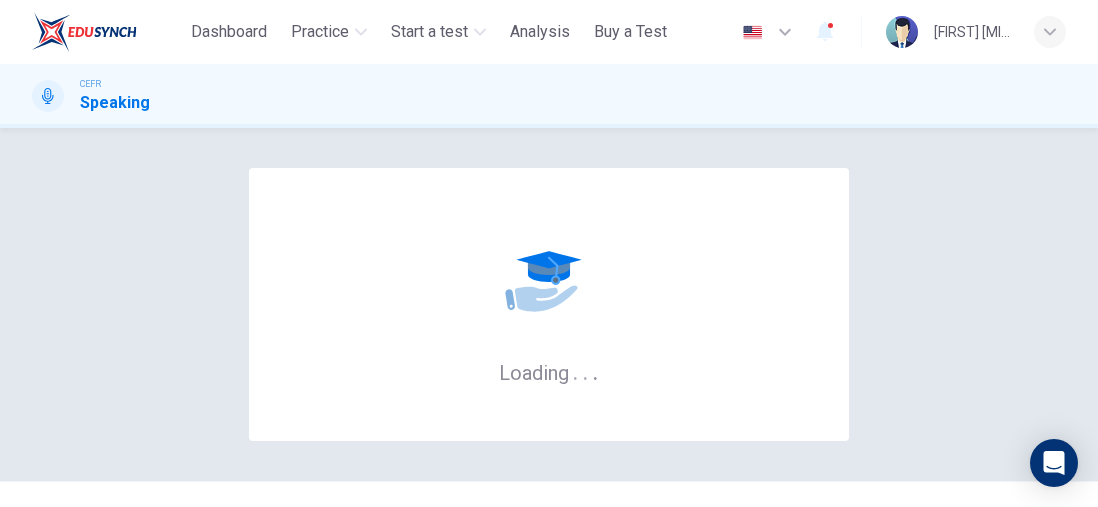 scroll, scrollTop: 0, scrollLeft: 0, axis: both 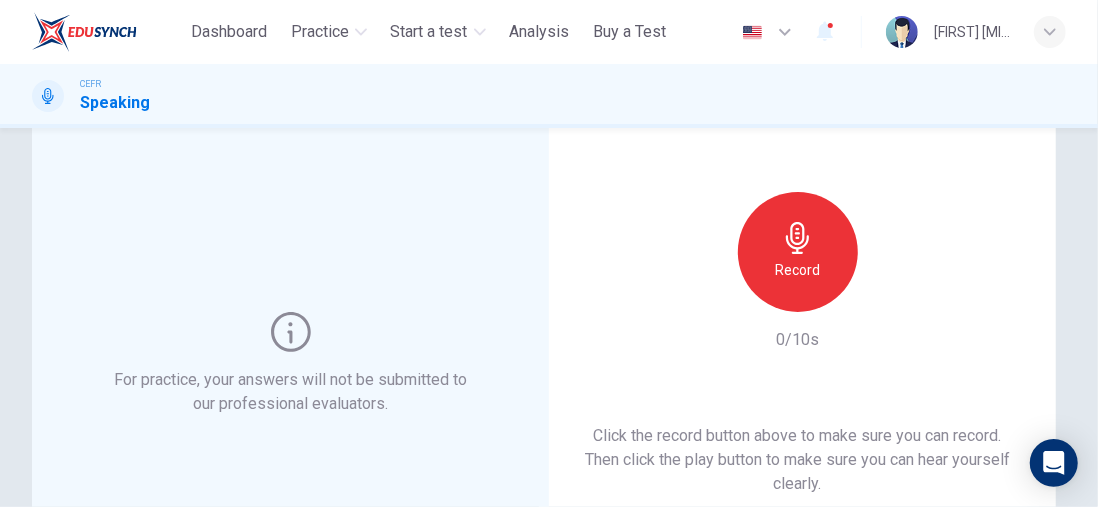 click on "Record" at bounding box center [798, 252] 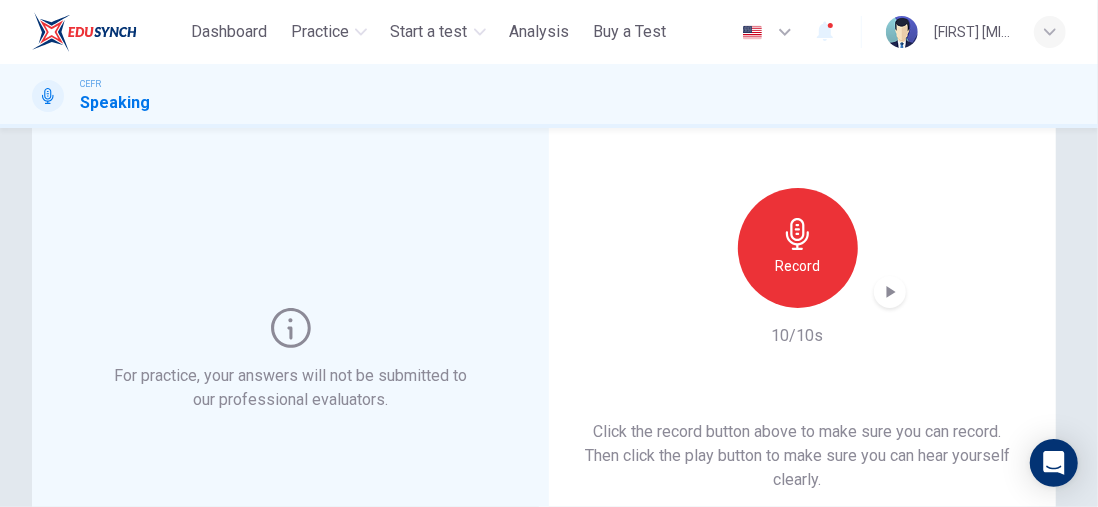 scroll, scrollTop: 100, scrollLeft: 0, axis: vertical 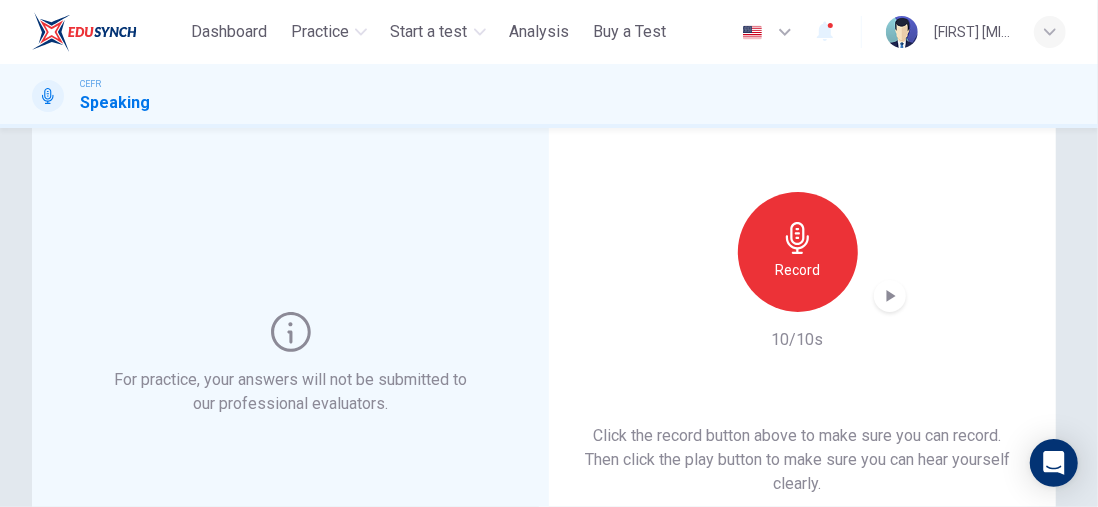 click 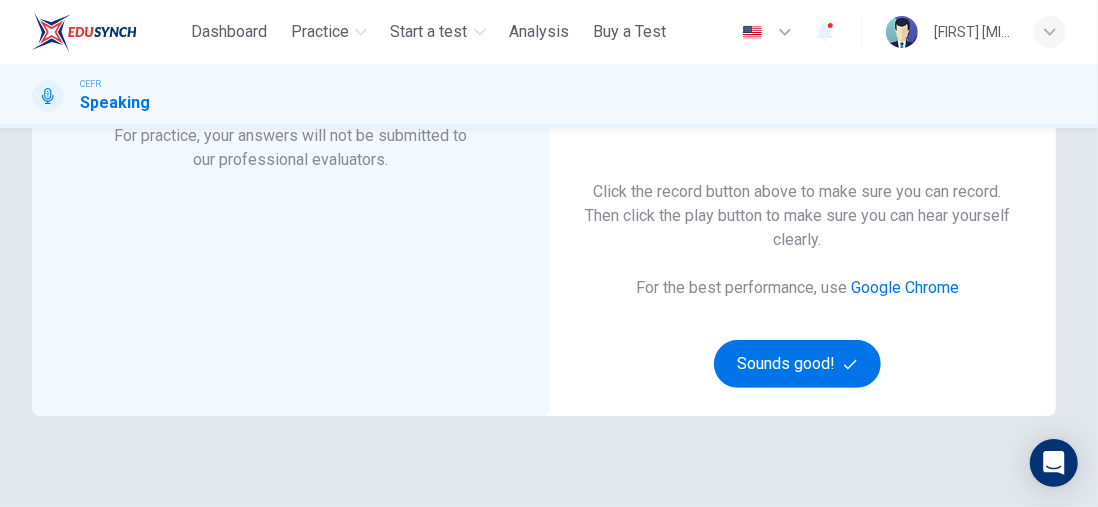 scroll, scrollTop: 300, scrollLeft: 0, axis: vertical 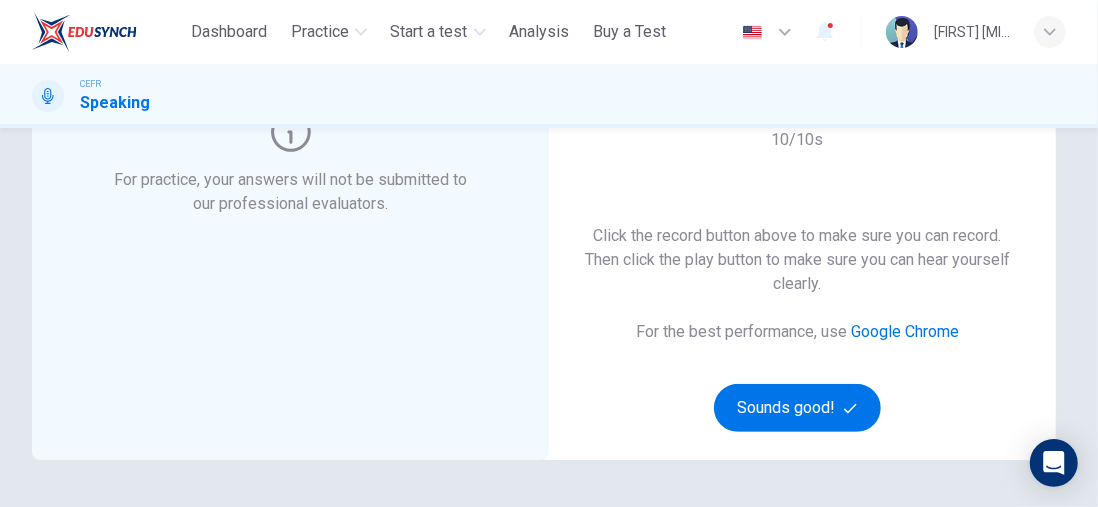 click on "Sounds good!" at bounding box center [798, 408] 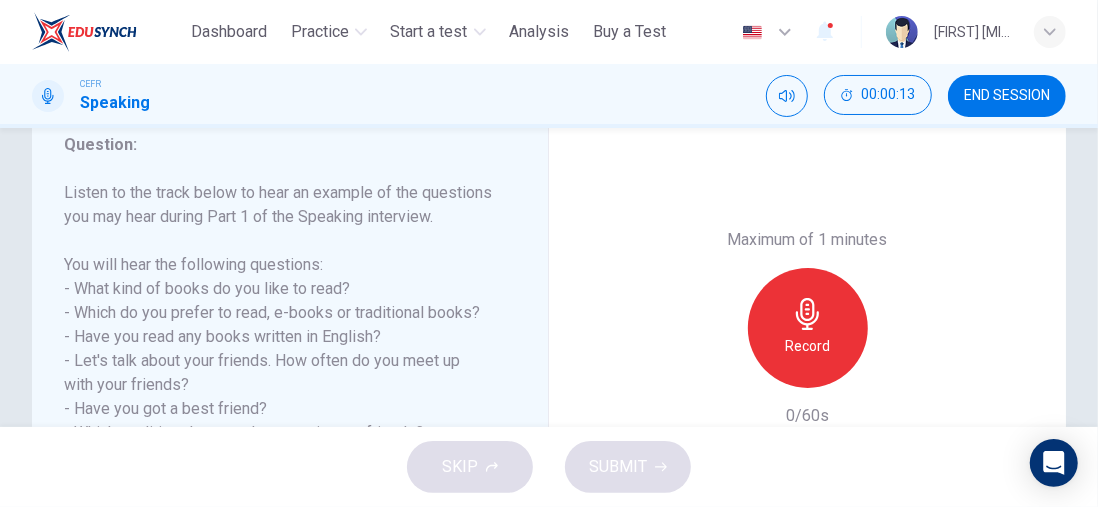 scroll, scrollTop: 1, scrollLeft: 0, axis: vertical 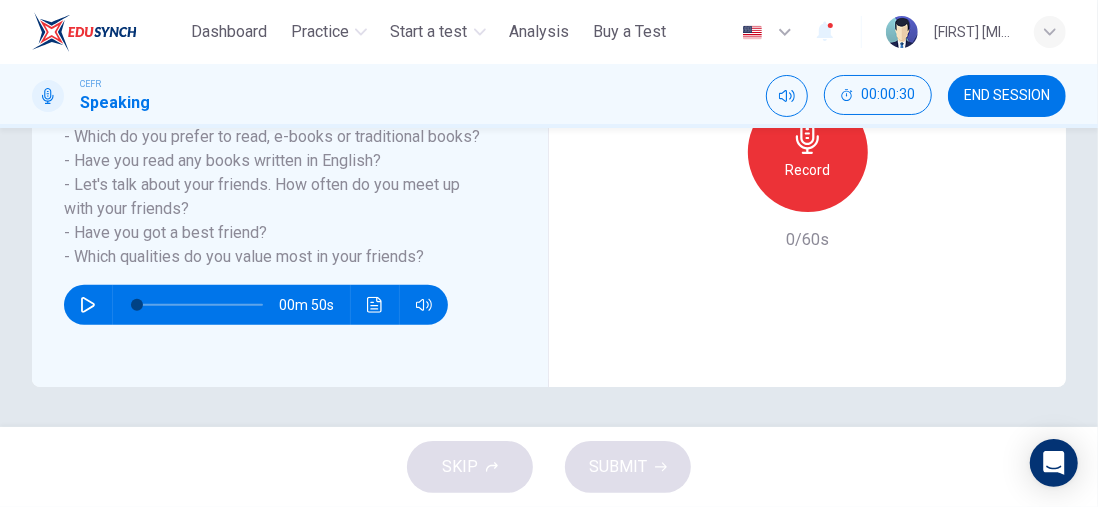 click 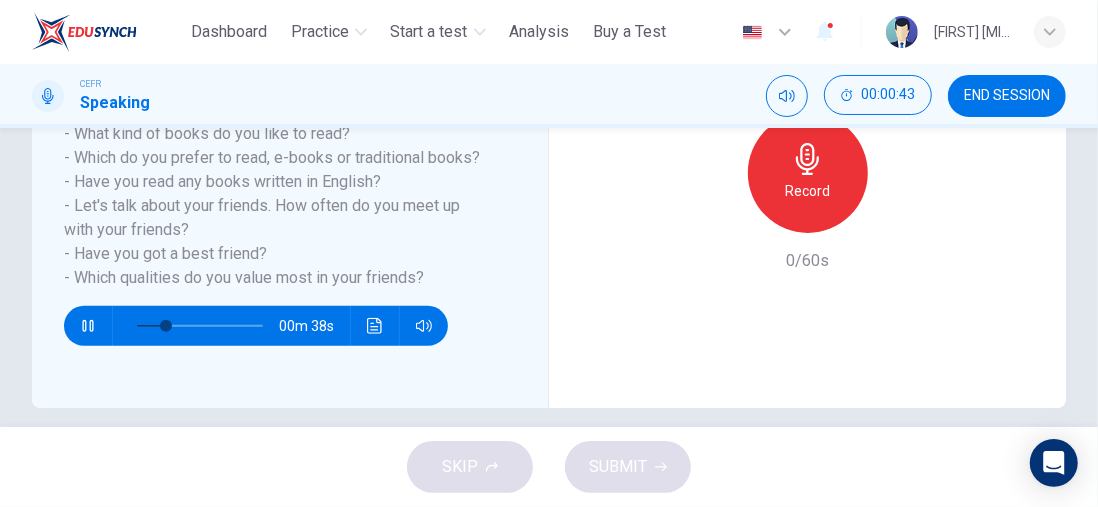scroll, scrollTop: 462, scrollLeft: 0, axis: vertical 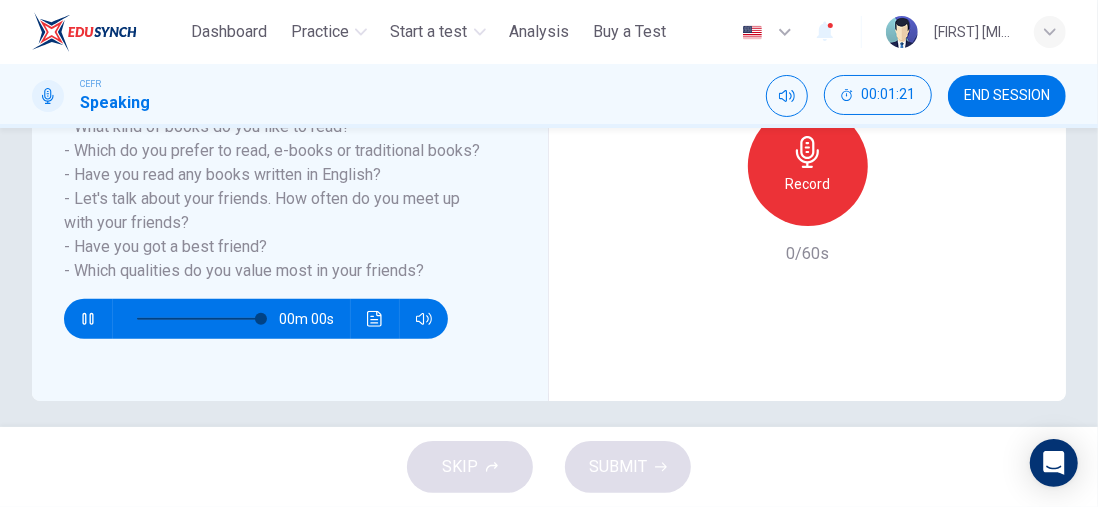 type on "*" 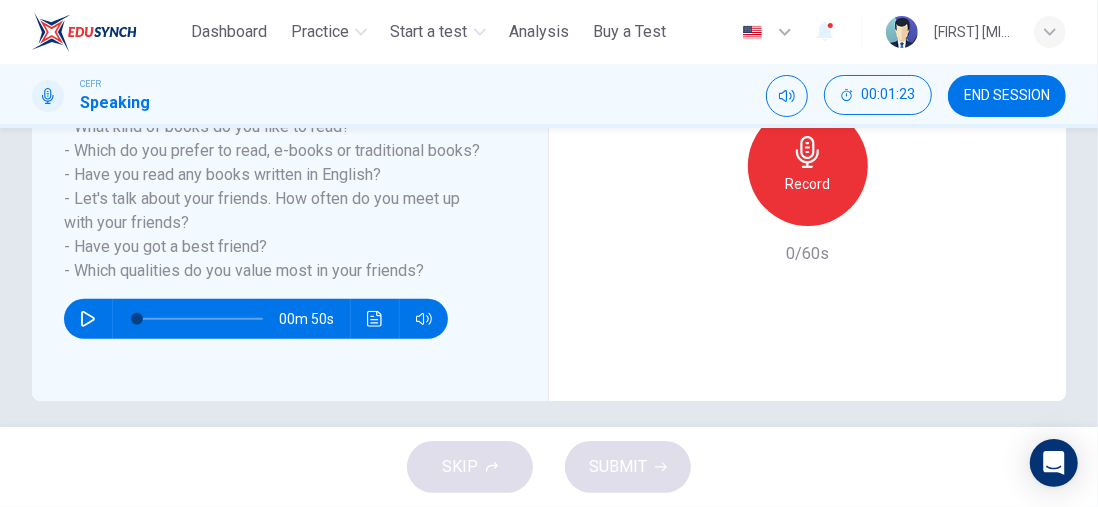 scroll, scrollTop: 0, scrollLeft: 0, axis: both 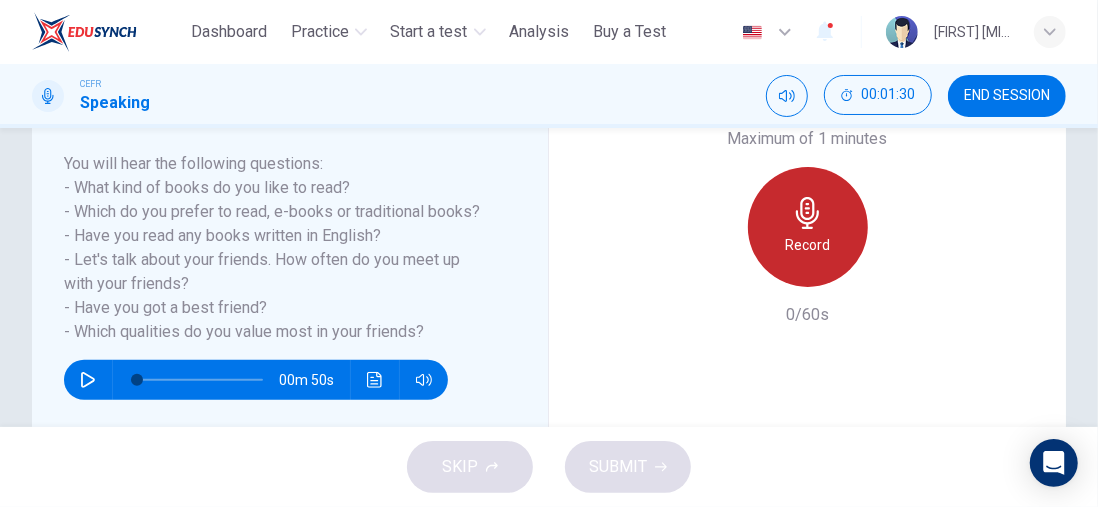 click on "Record" at bounding box center [807, 245] 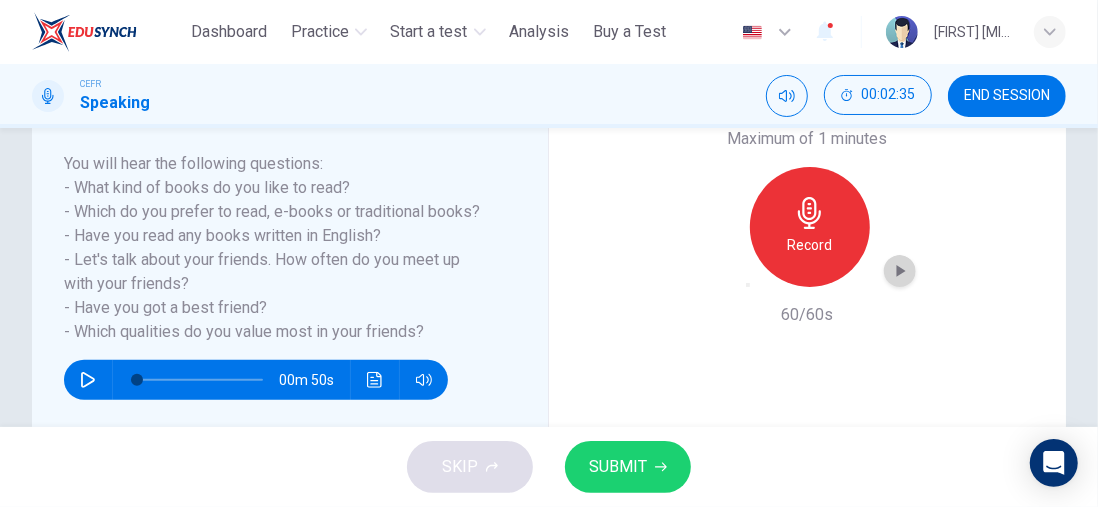 click 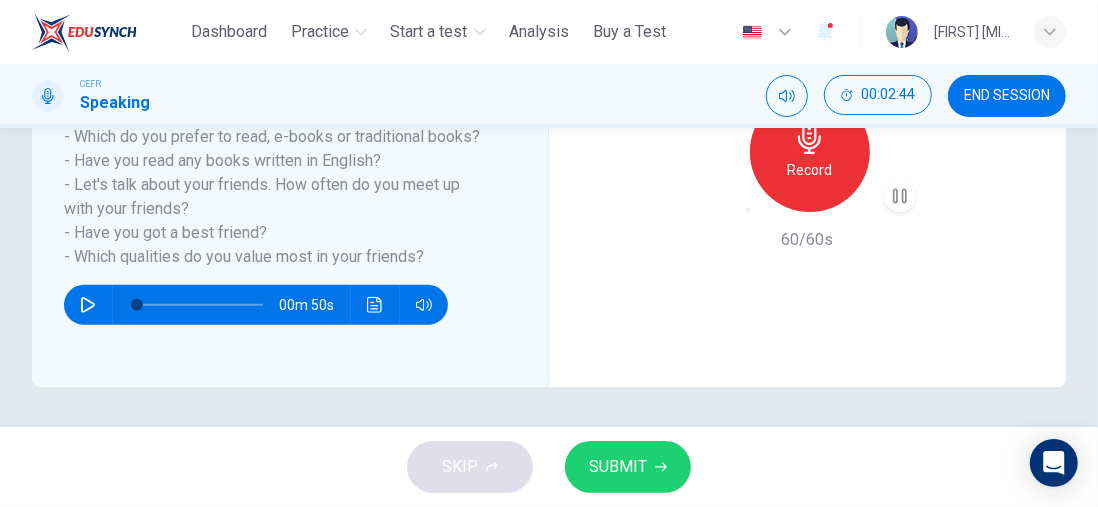 scroll, scrollTop: 360, scrollLeft: 0, axis: vertical 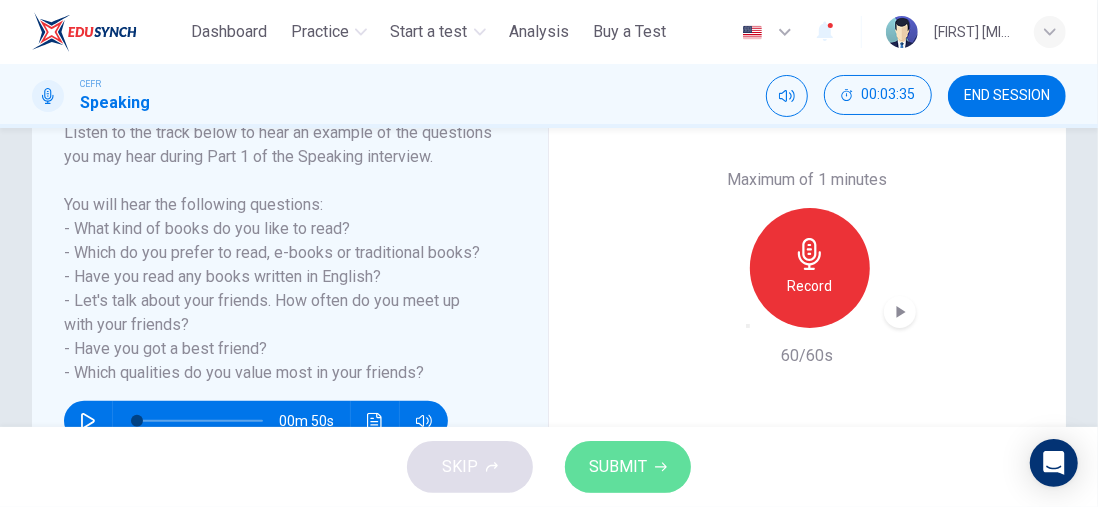 click on "SUBMIT" at bounding box center [618, 467] 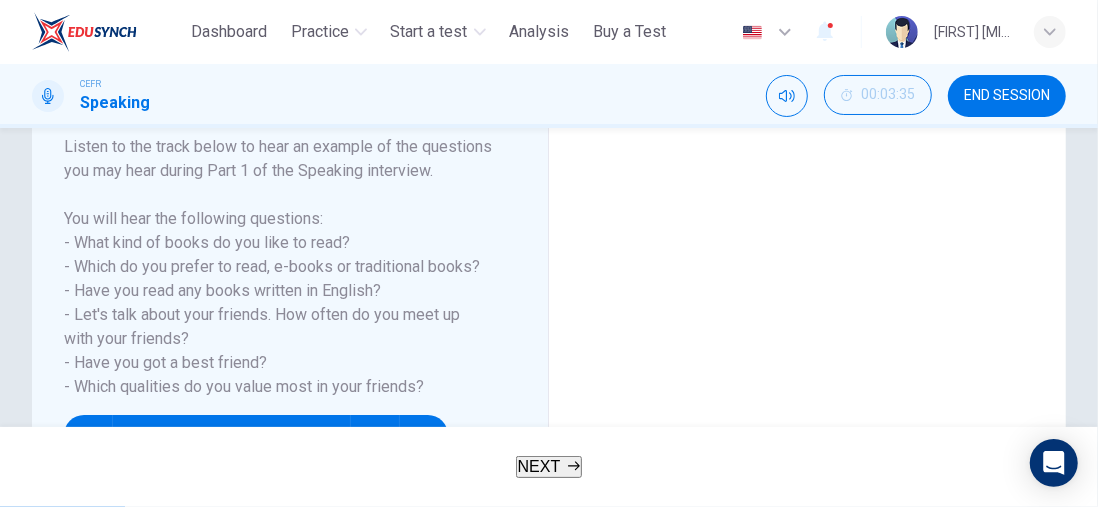 scroll, scrollTop: 201, scrollLeft: 0, axis: vertical 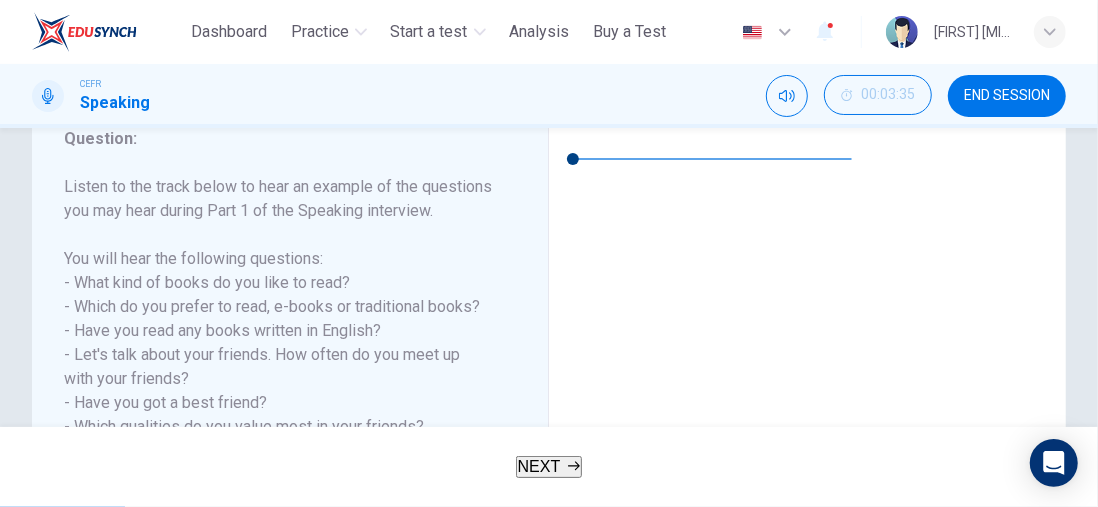 click on "Sample Response" at bounding box center [700, 96] 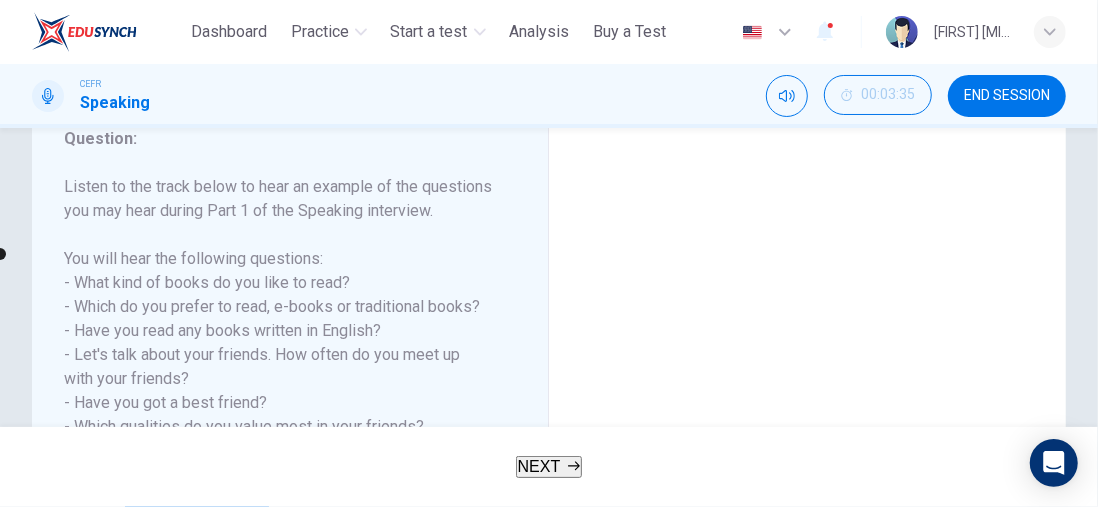 click 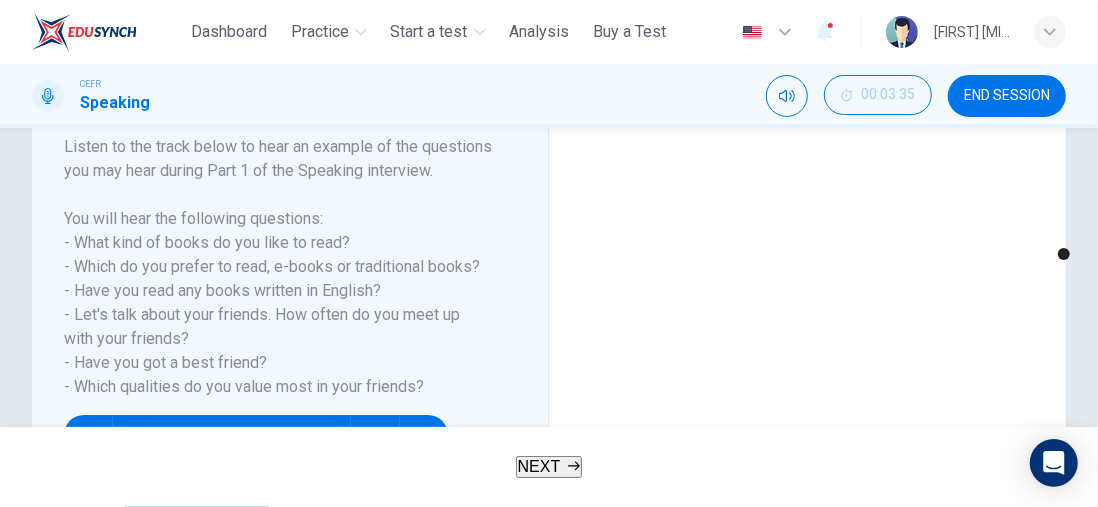 scroll, scrollTop: 201, scrollLeft: 0, axis: vertical 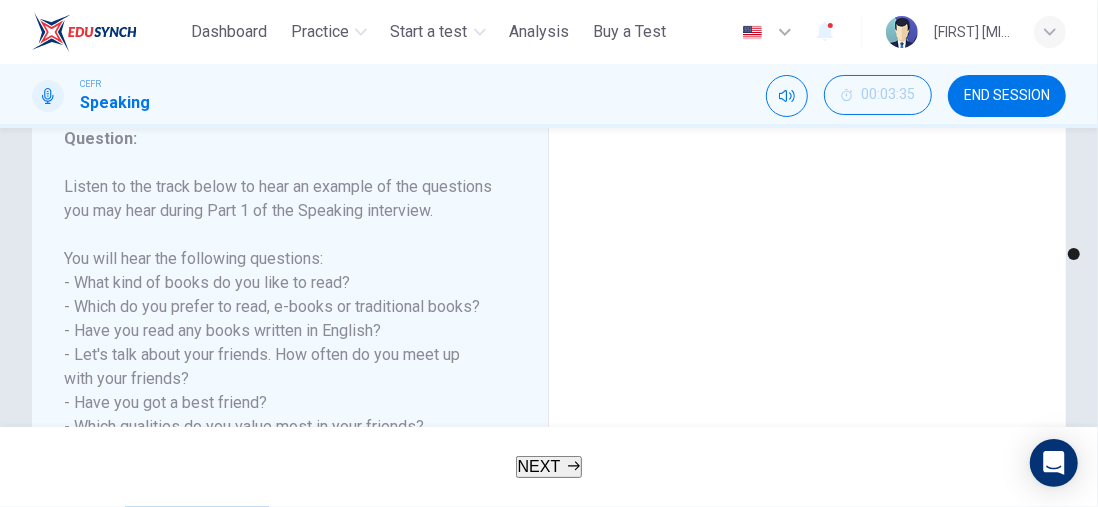 type on "**" 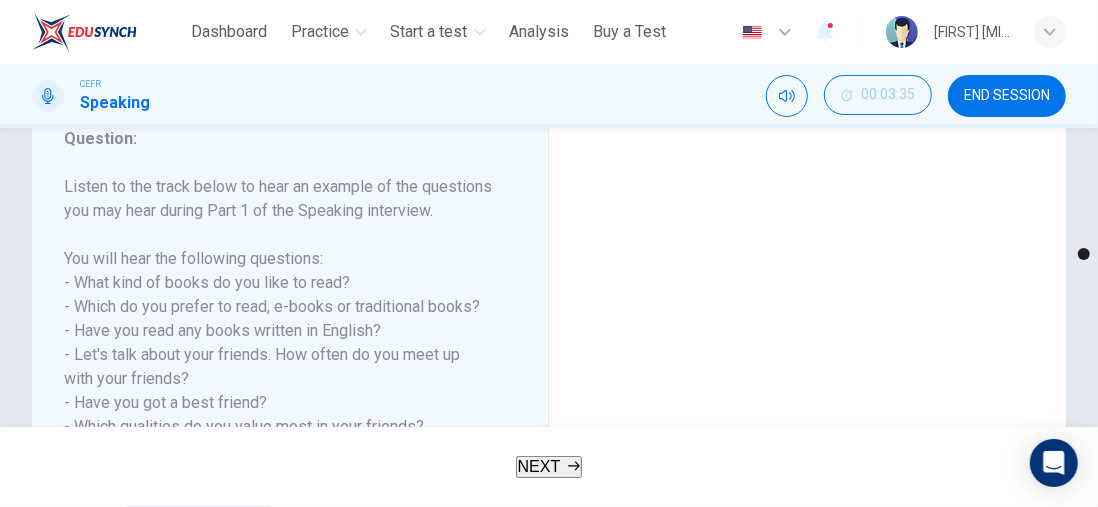 click on "Sample Feedback" at bounding box center [812, 96] 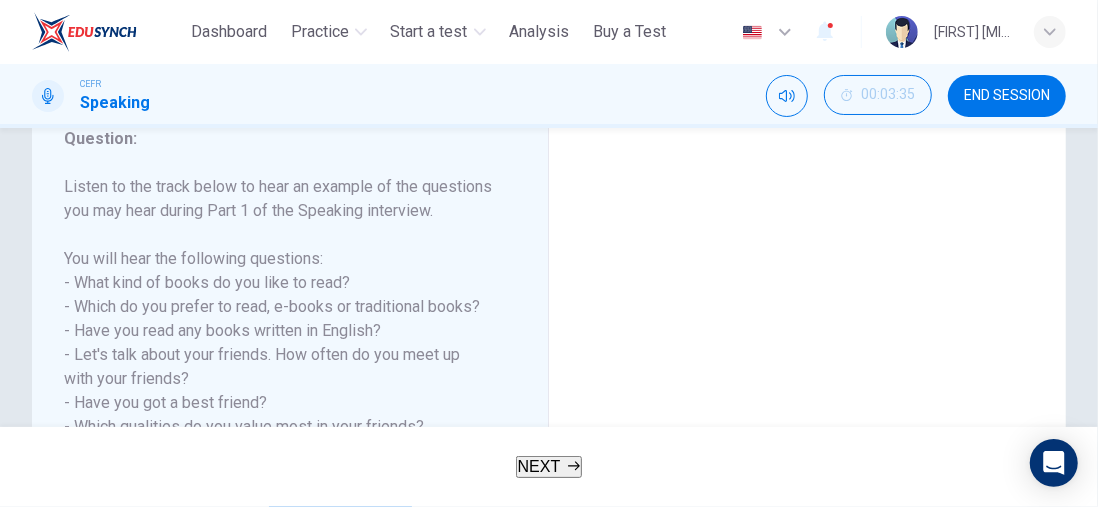 scroll, scrollTop: 0, scrollLeft: 0, axis: both 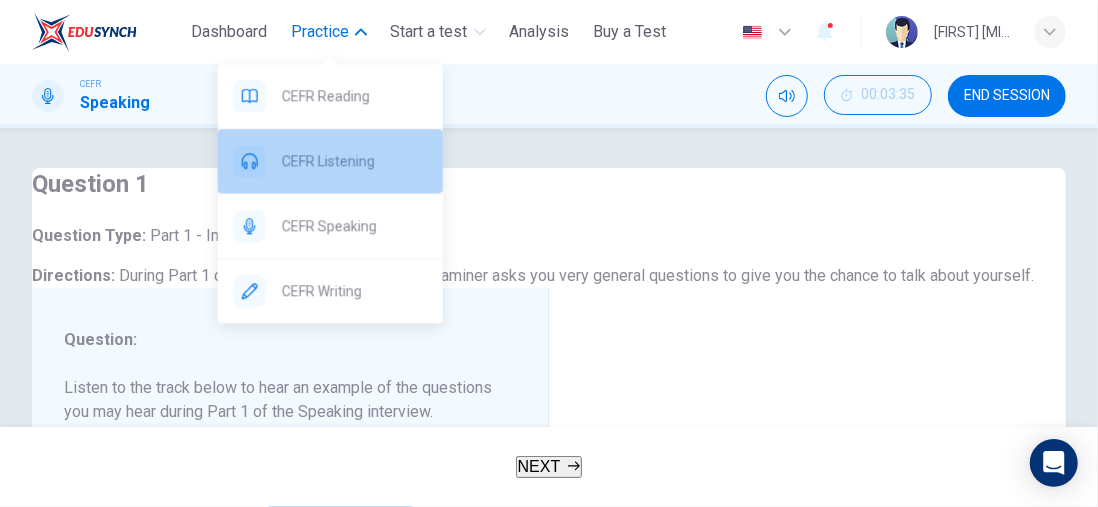 click on "CEFR Listening" at bounding box center [330, 161] 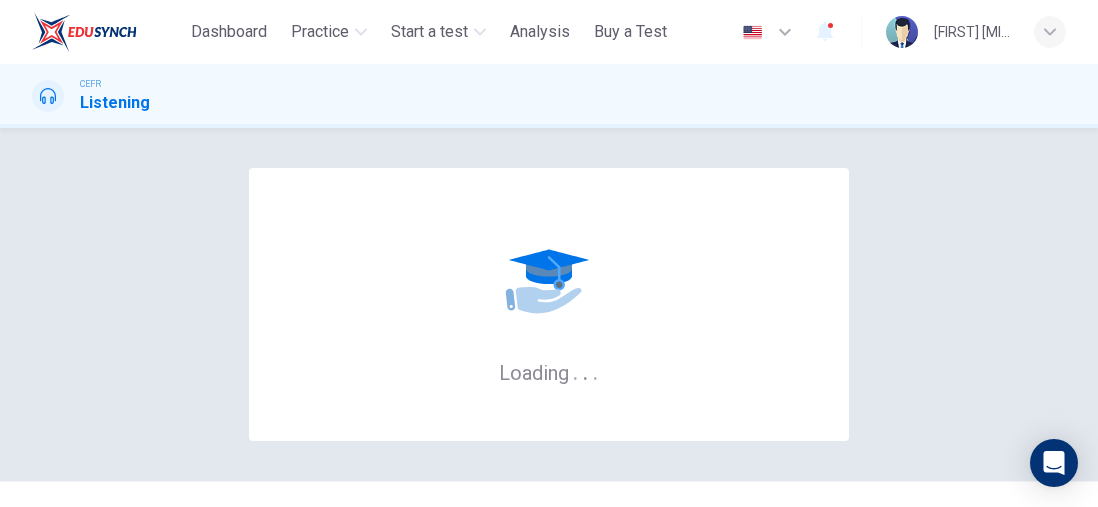 scroll, scrollTop: 0, scrollLeft: 0, axis: both 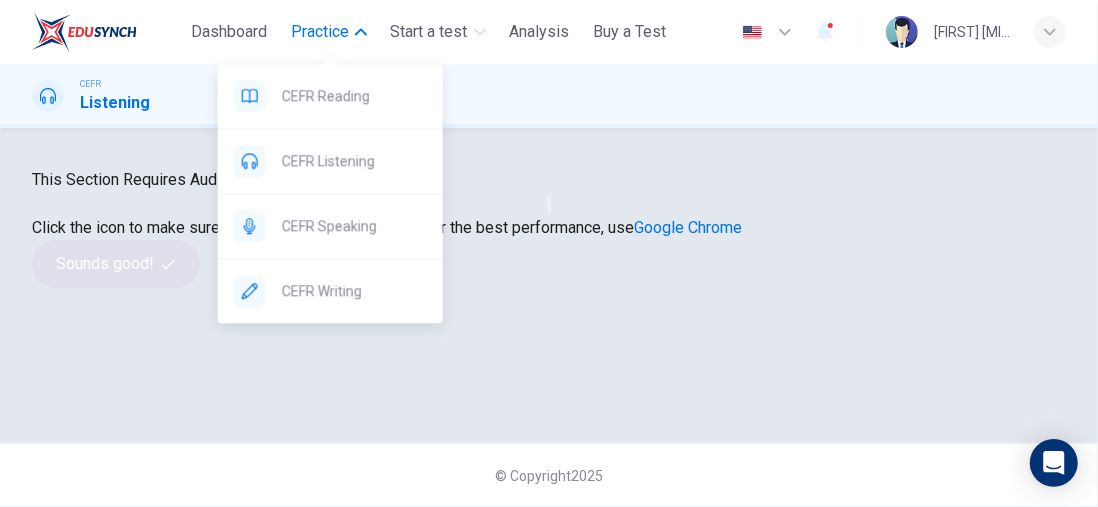 click on "Practice" at bounding box center (320, 32) 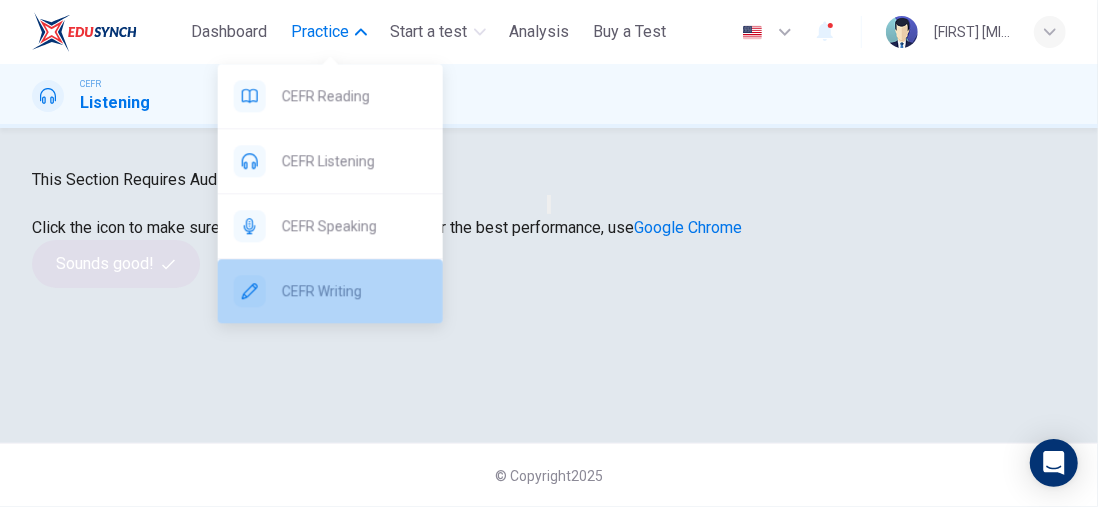 click on "CEFR Writing" at bounding box center (354, 291) 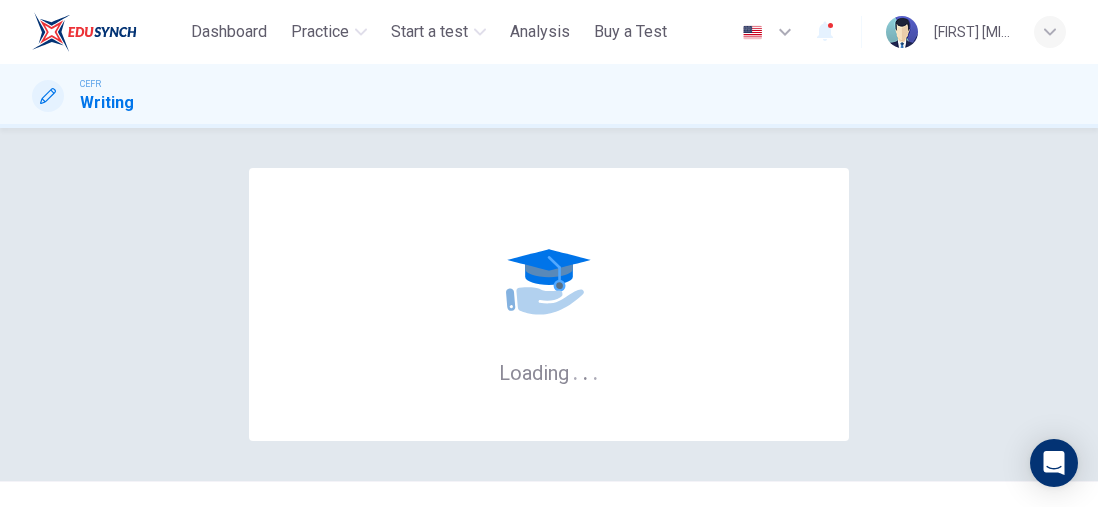 scroll, scrollTop: 0, scrollLeft: 0, axis: both 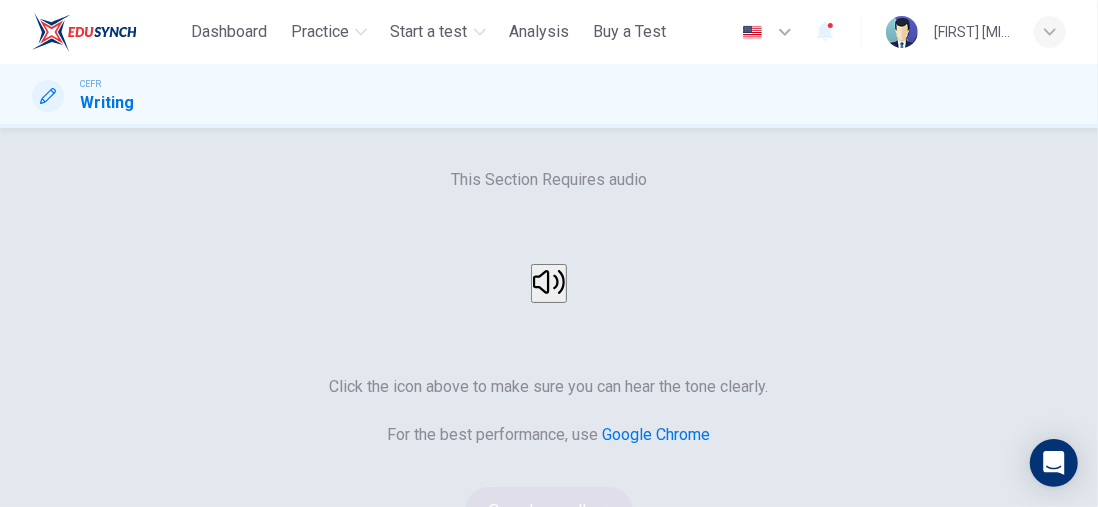 click at bounding box center [549, 283] 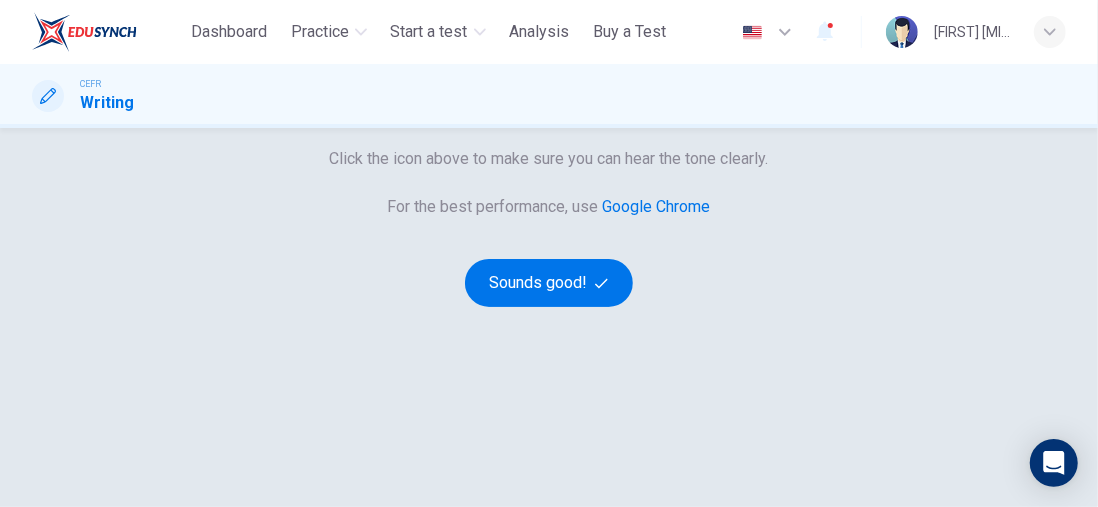 scroll, scrollTop: 300, scrollLeft: 0, axis: vertical 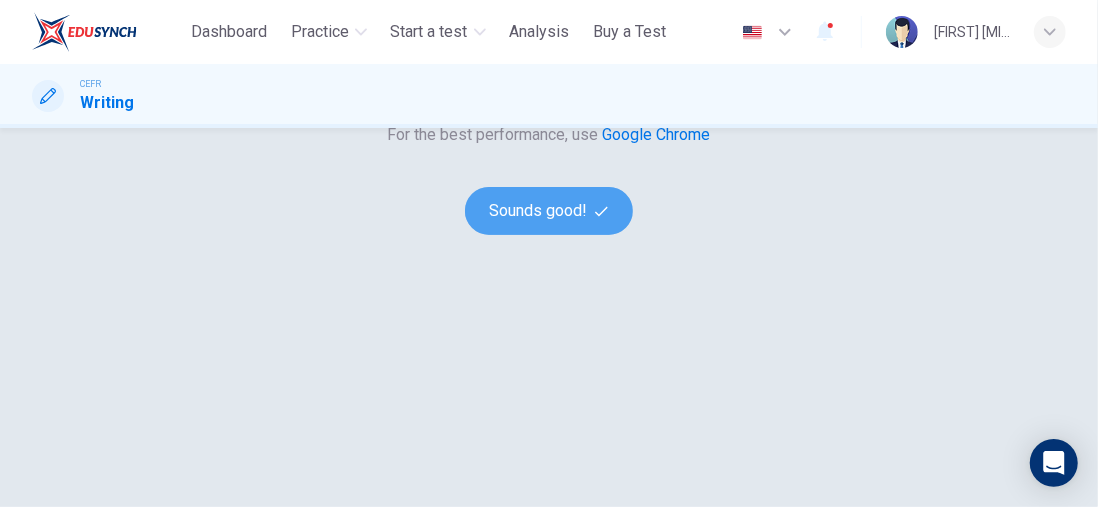 click on "Sounds good!" at bounding box center (549, 211) 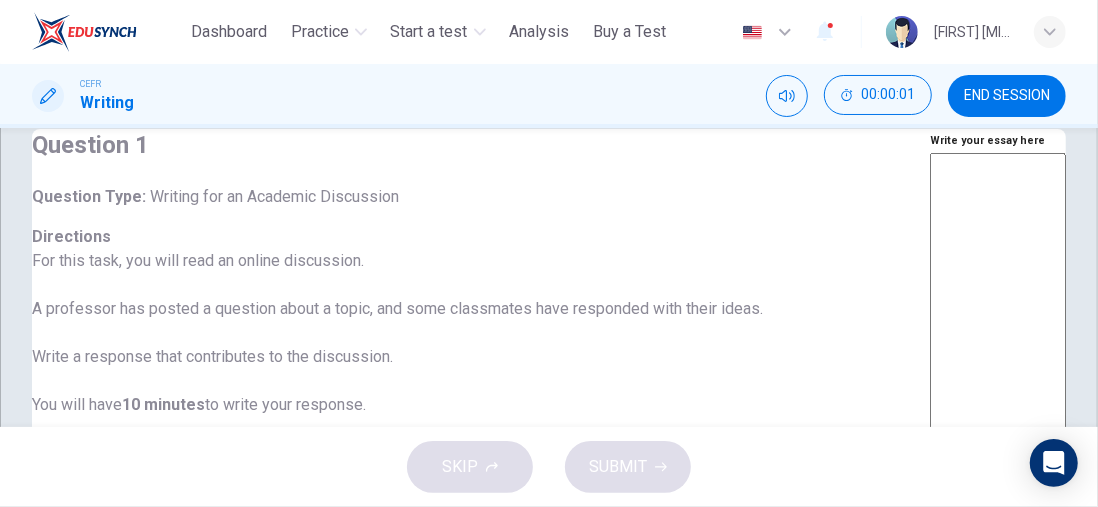 scroll, scrollTop: 0, scrollLeft: 0, axis: both 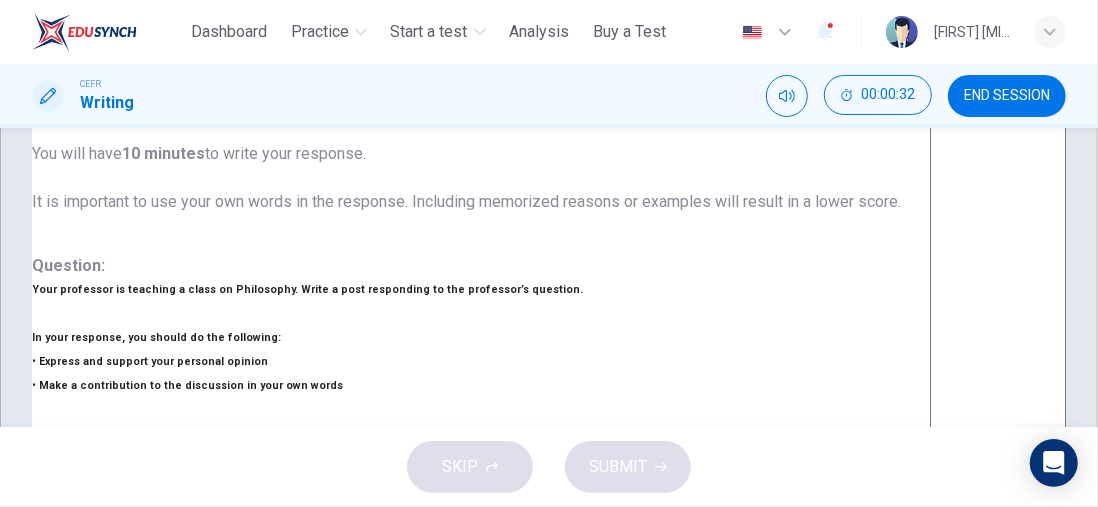 drag, startPoint x: 373, startPoint y: 350, endPoint x: 293, endPoint y: 319, distance: 85.79627 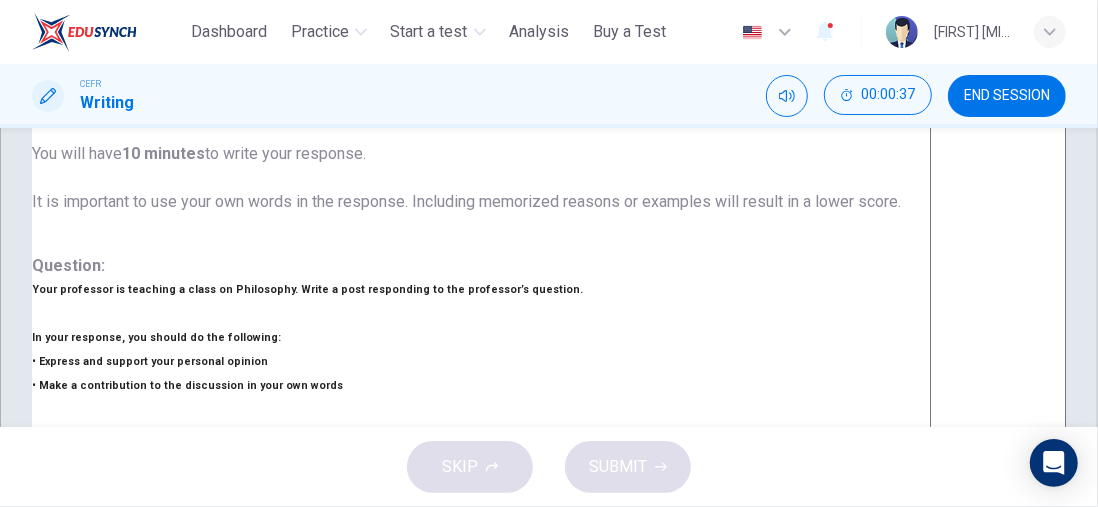 scroll, scrollTop: 269, scrollLeft: 0, axis: vertical 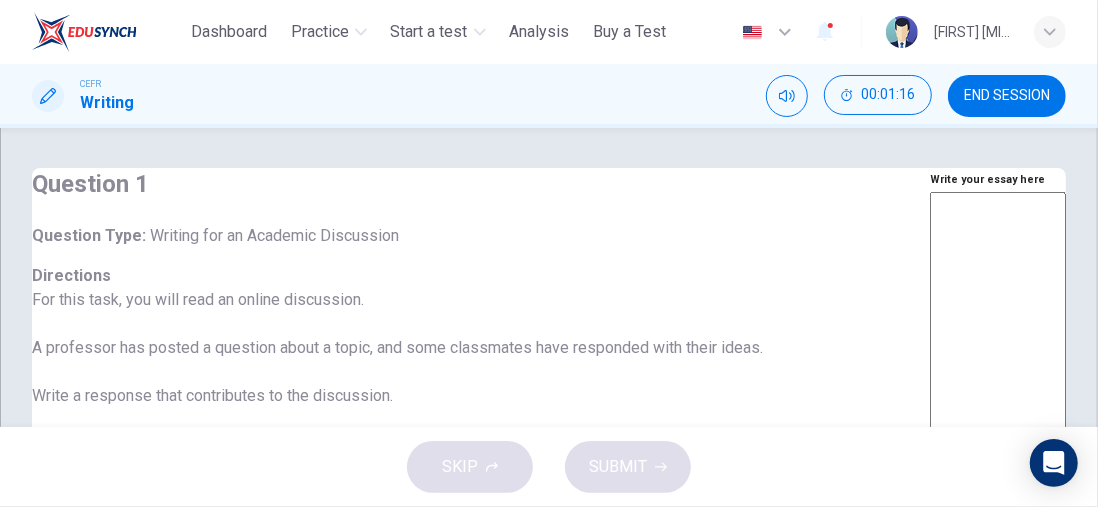 click at bounding box center [998, 526] 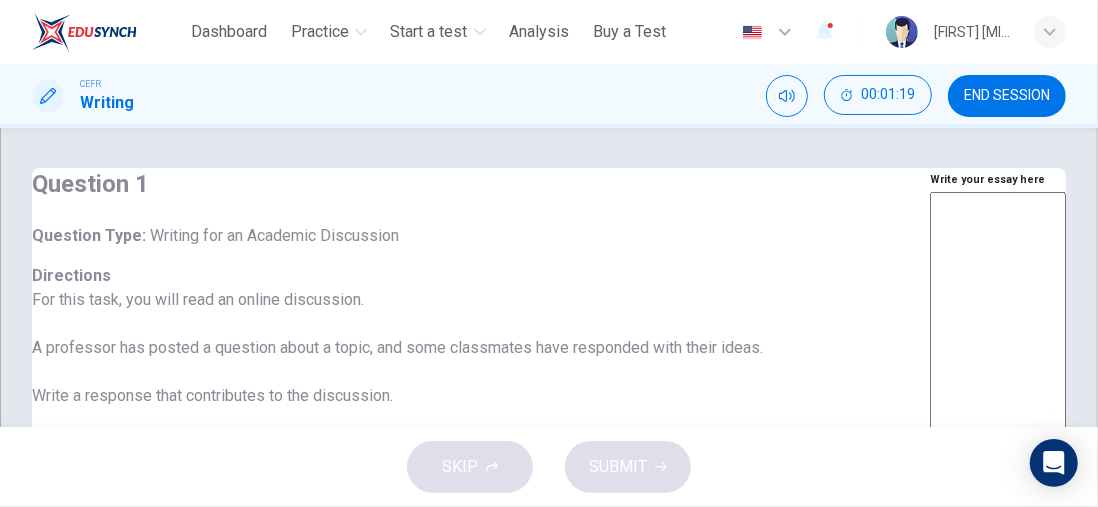 type on "*" 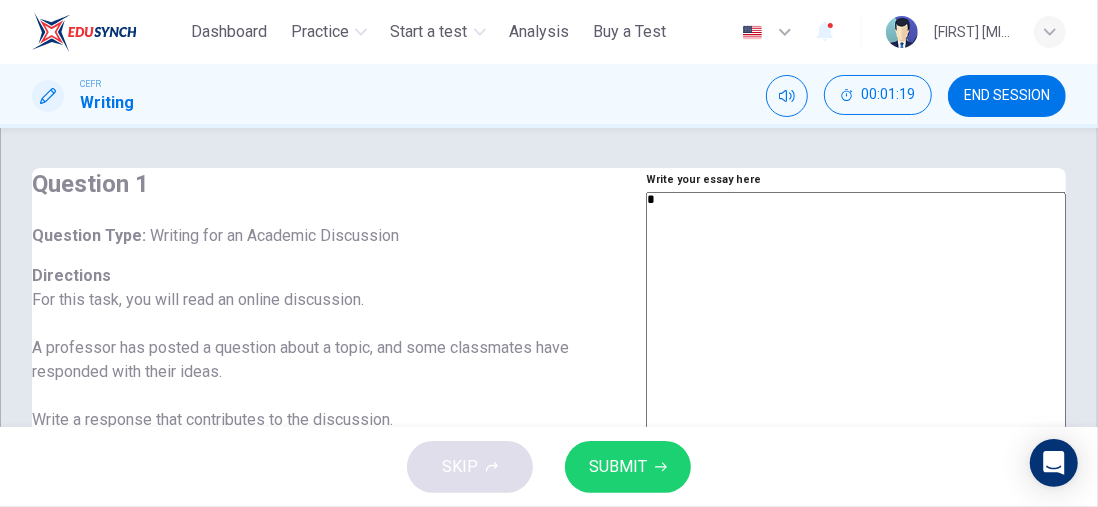 type on "**" 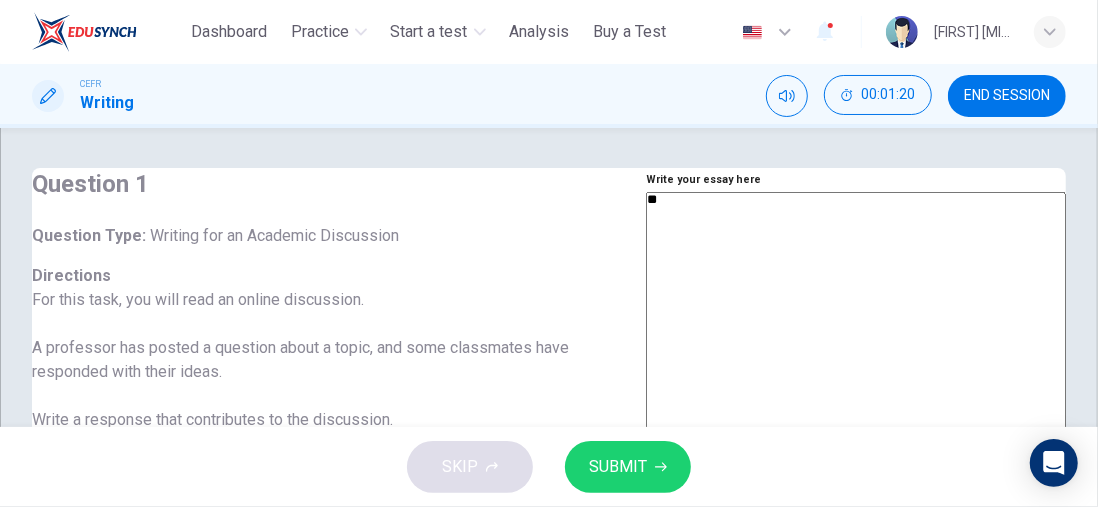 type on "*" 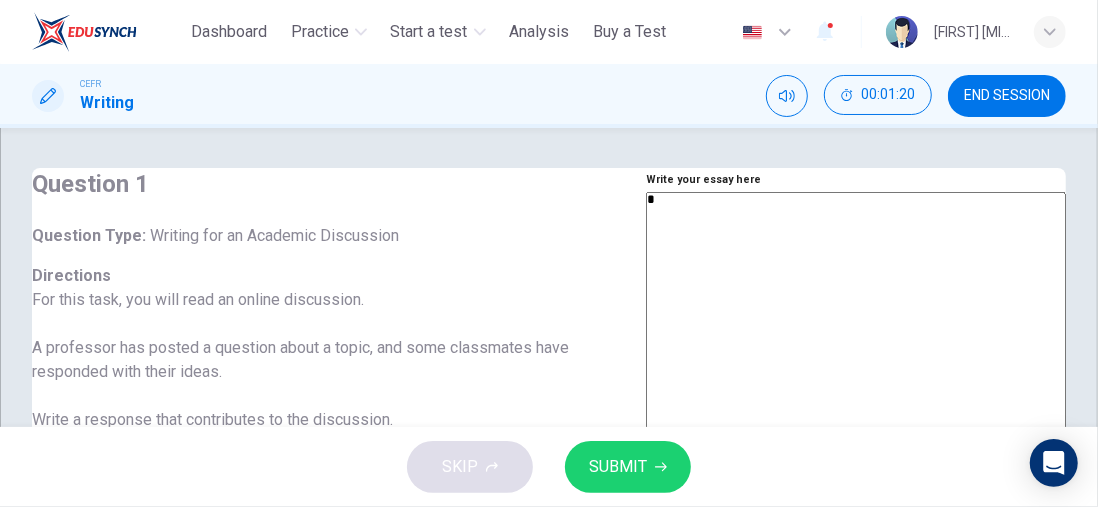 type on "*" 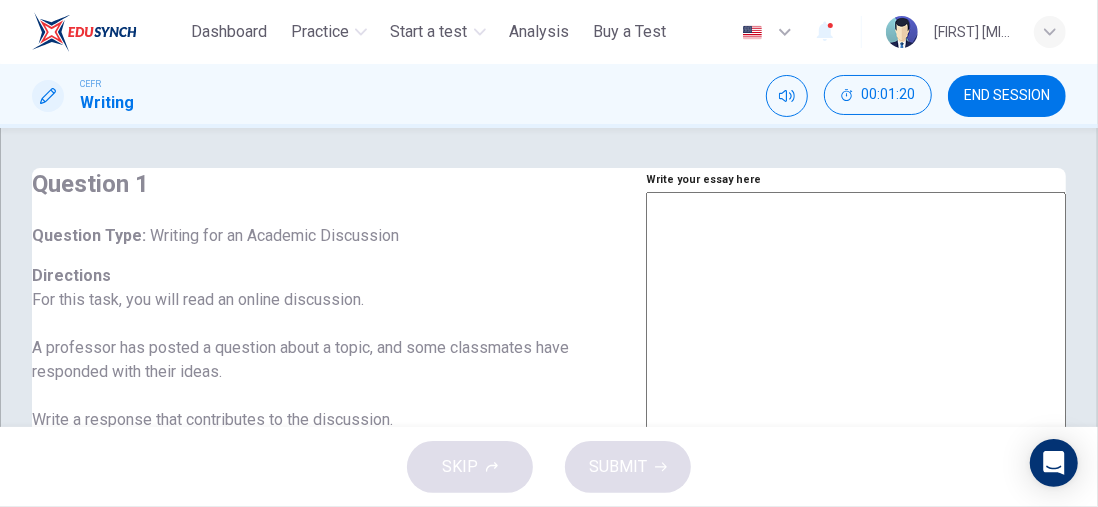 type on "*" 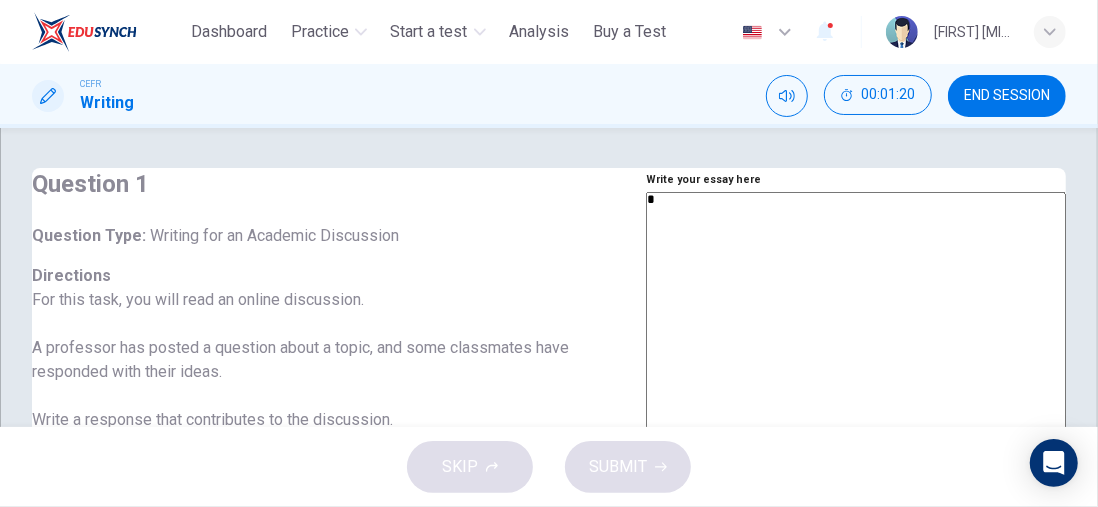 type on "*" 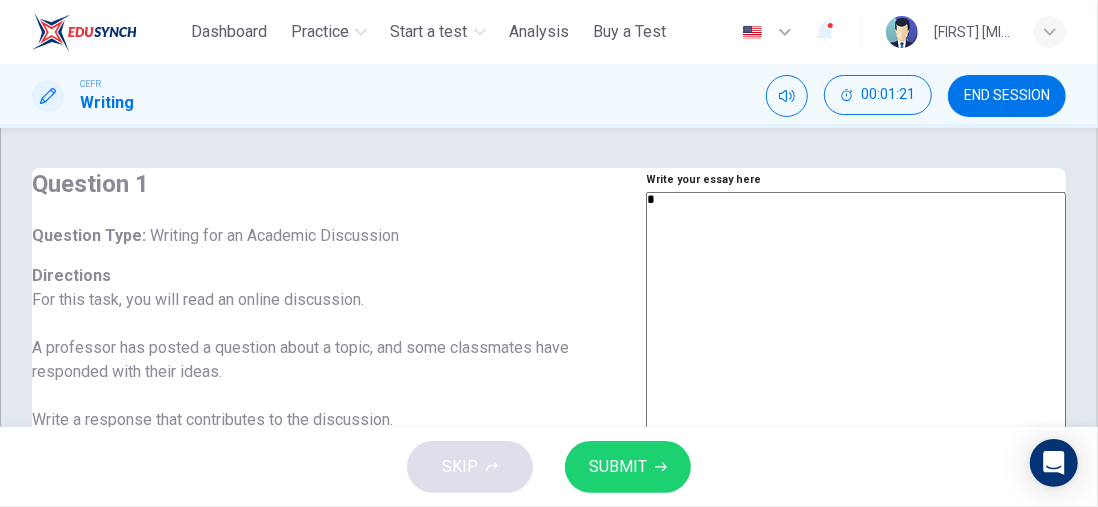type on "**" 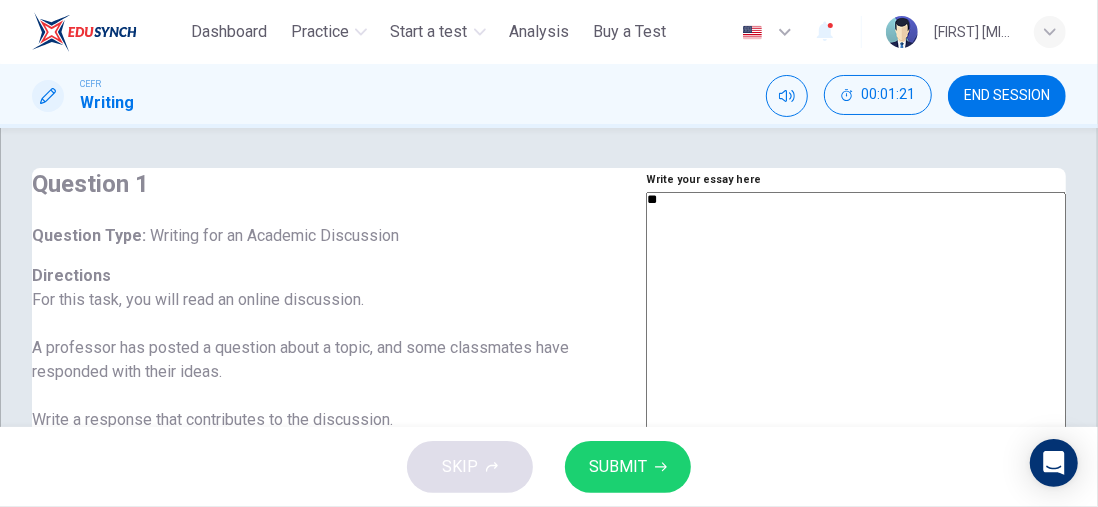 type on "**" 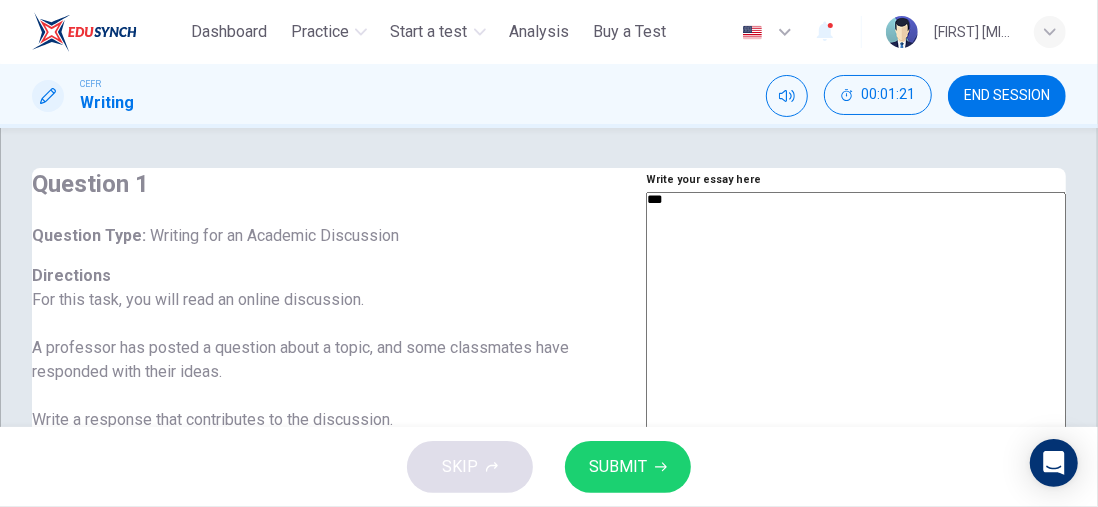 type on "*" 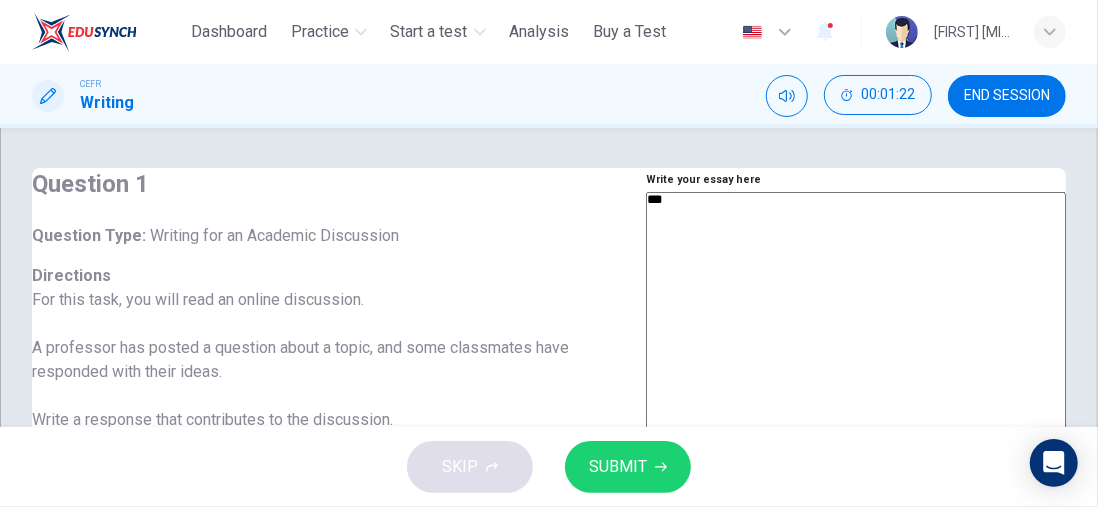 type on "****" 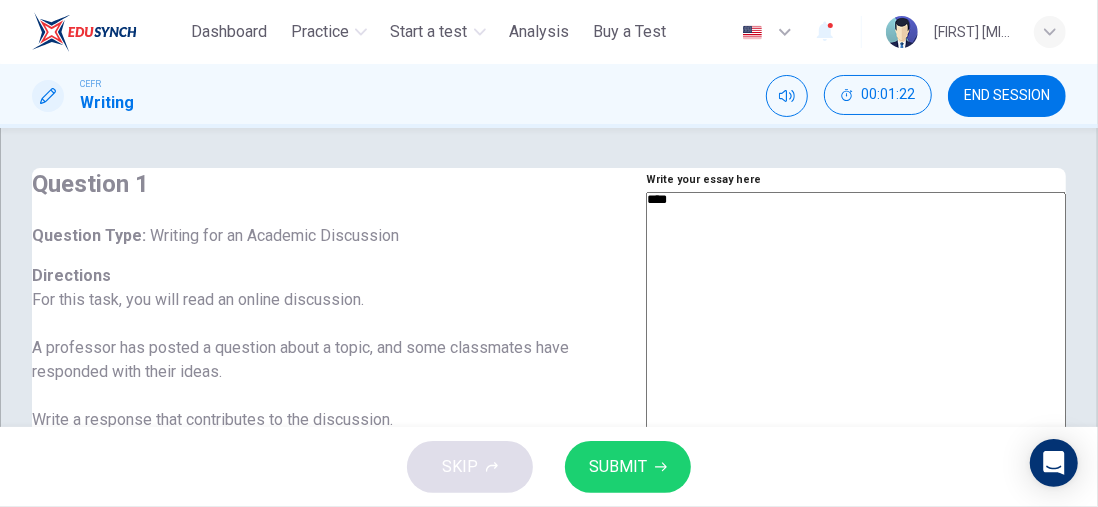 type on "*****" 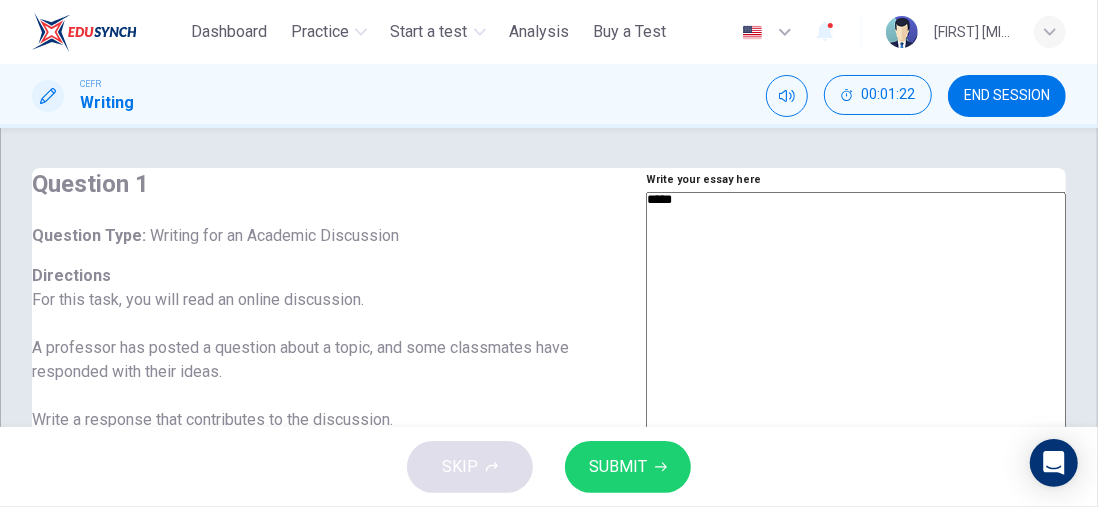 type on "*" 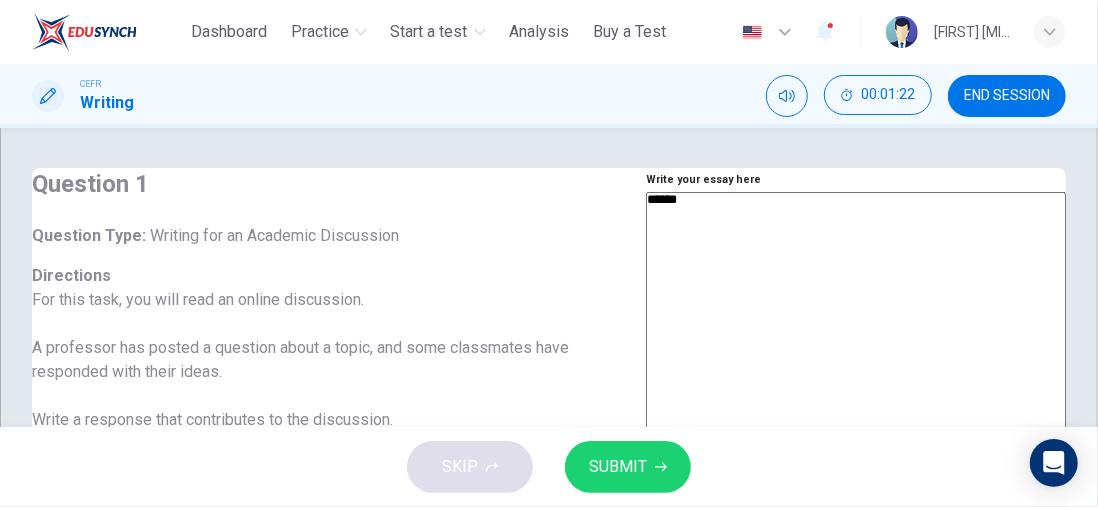 type on "*" 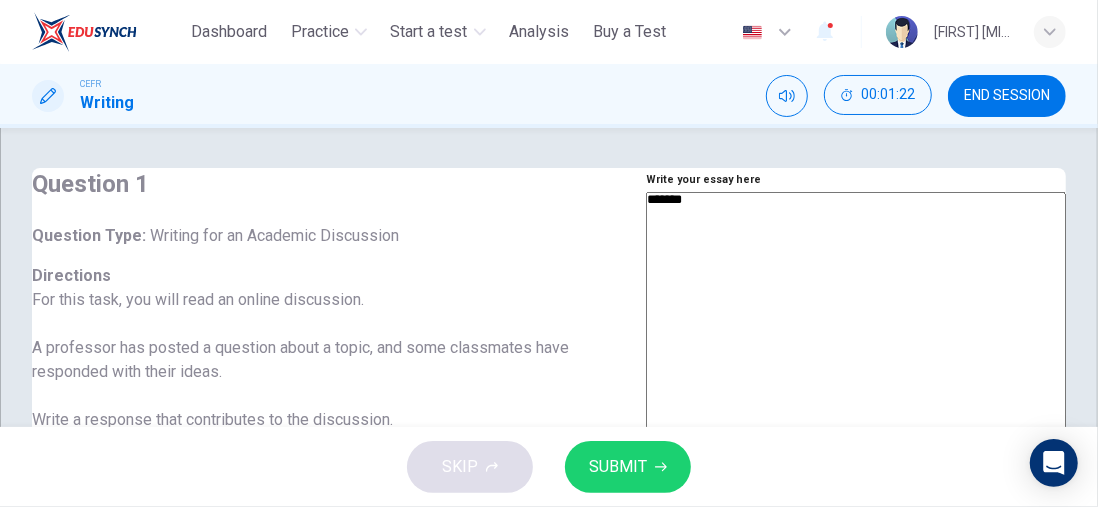 type on "*" 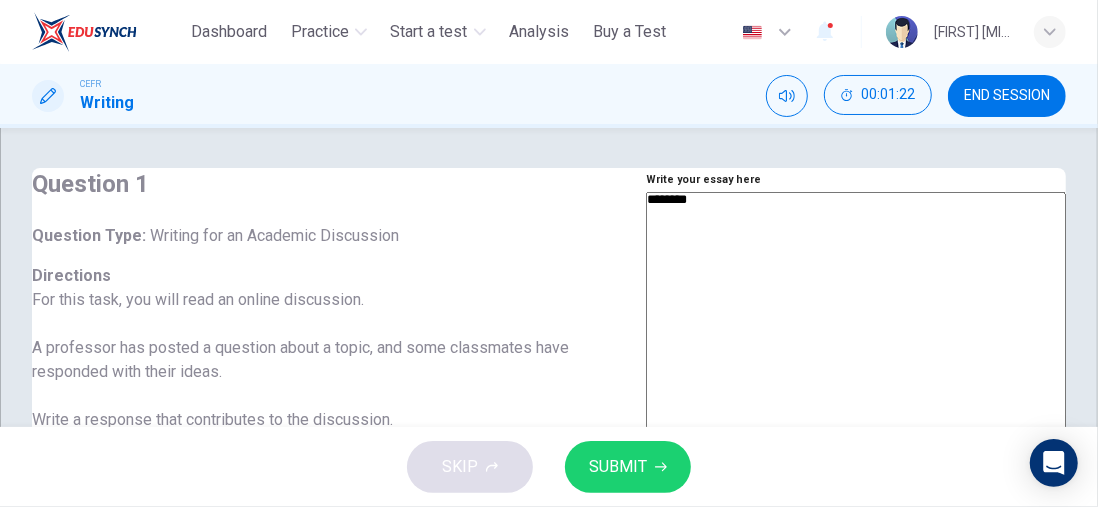 type on "*" 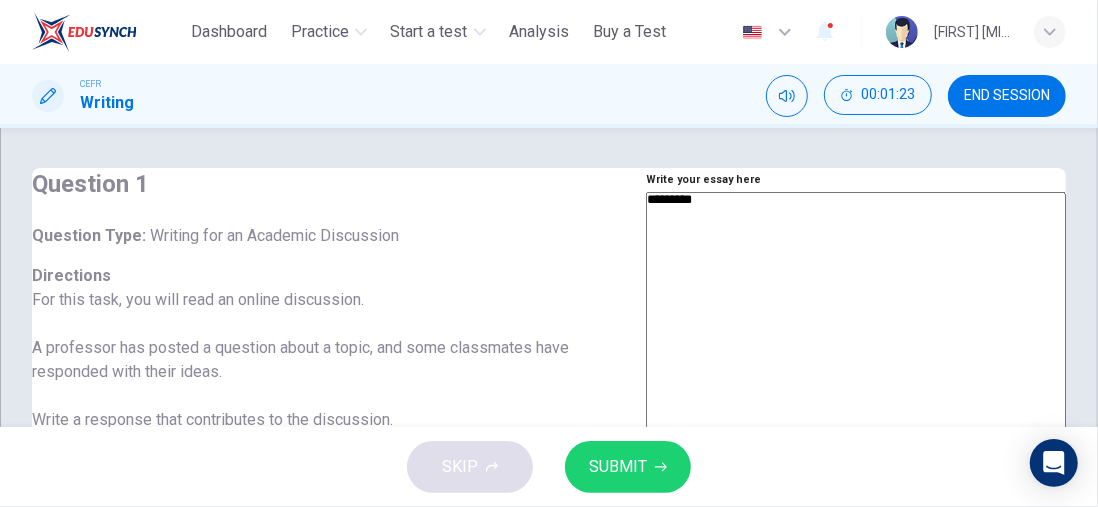 type on "*********" 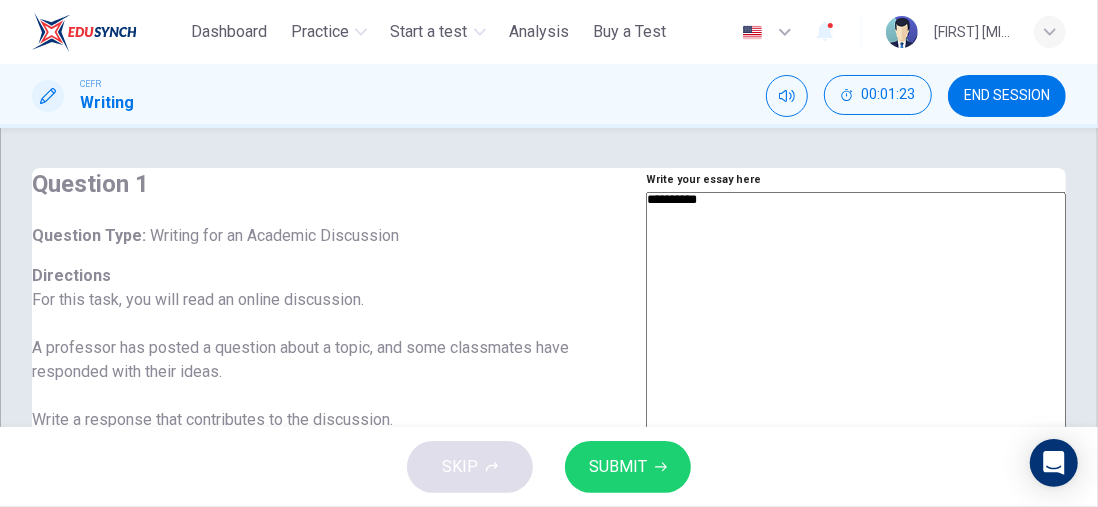 type on "*" 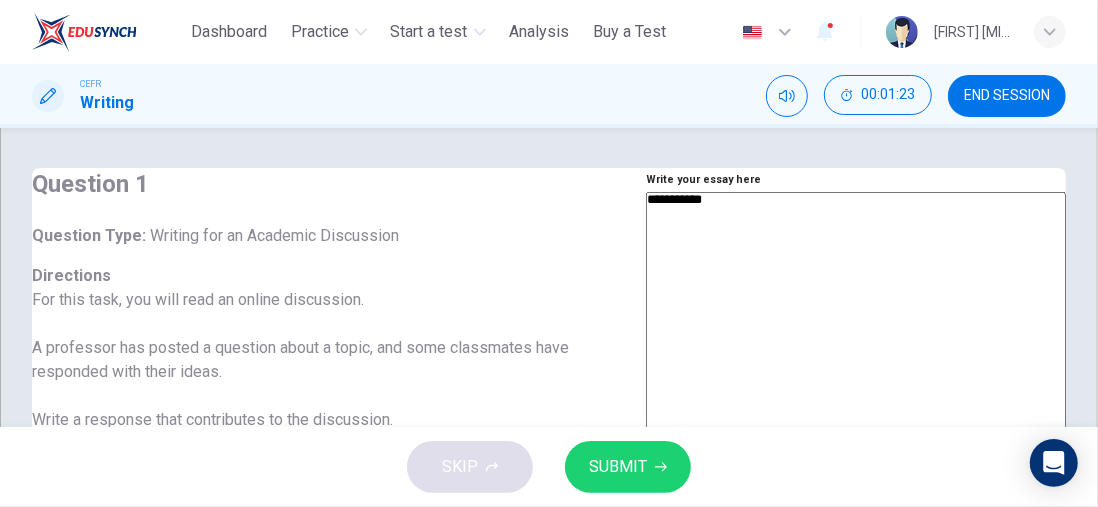 type on "*" 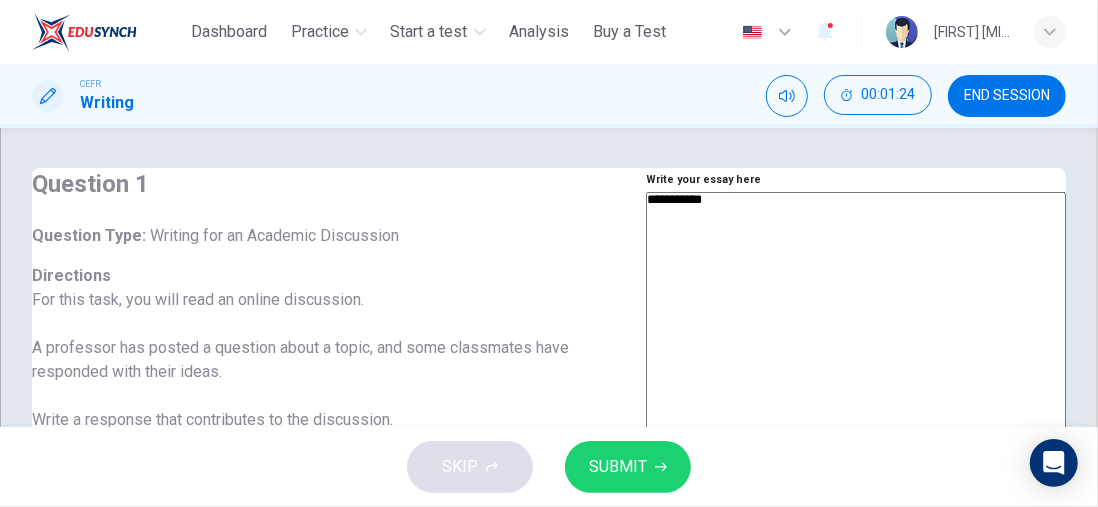 type on "**********" 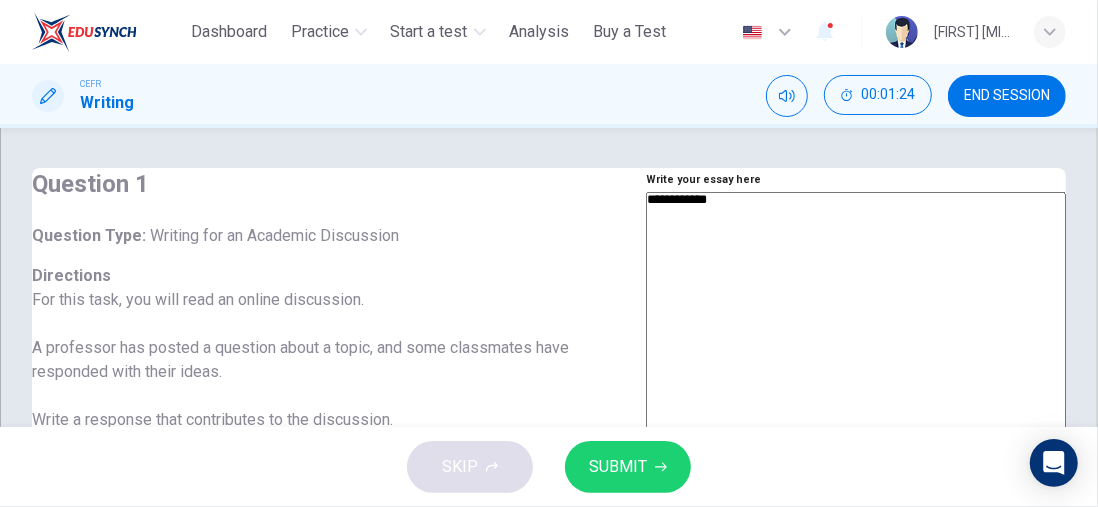 type on "*" 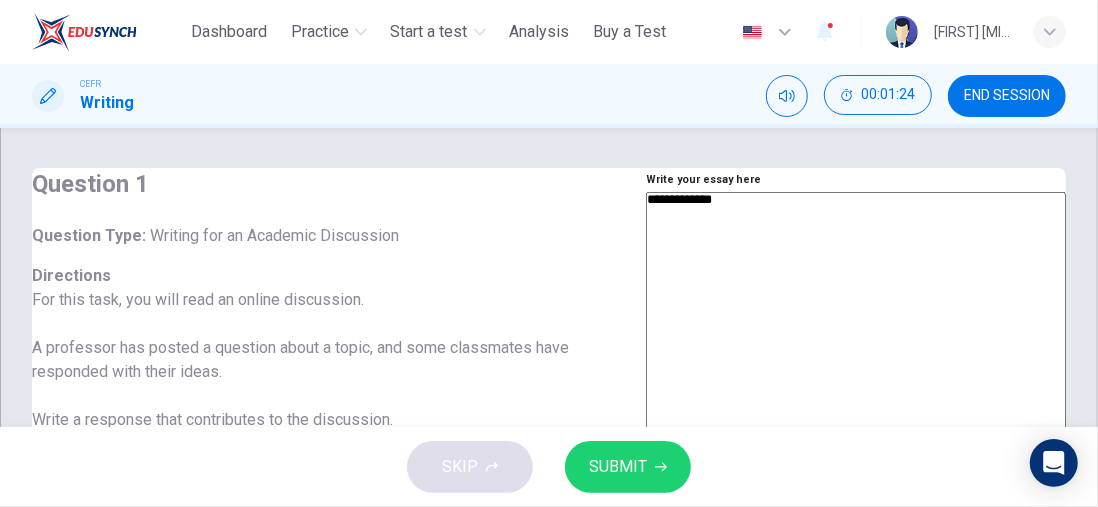 type on "*" 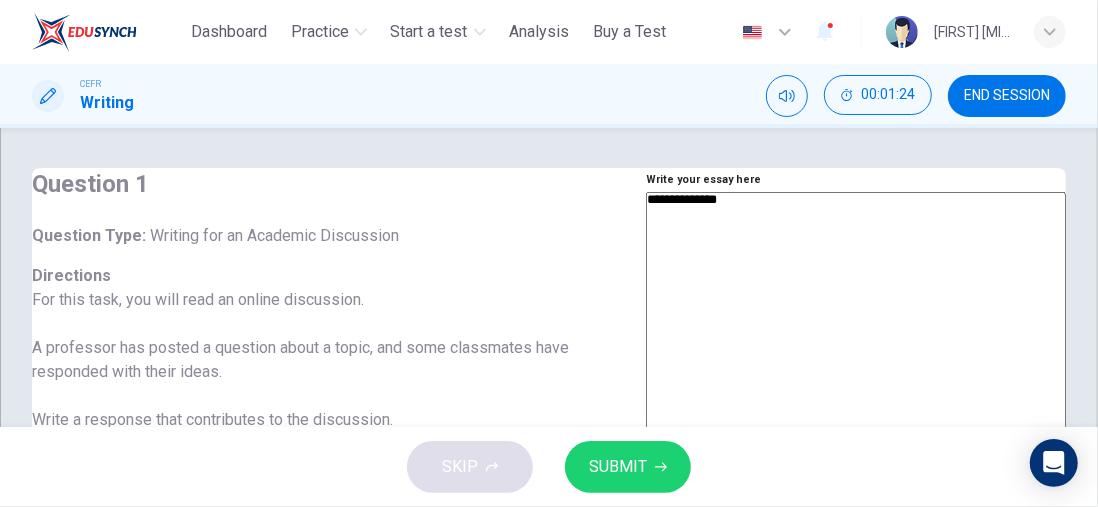 type on "*" 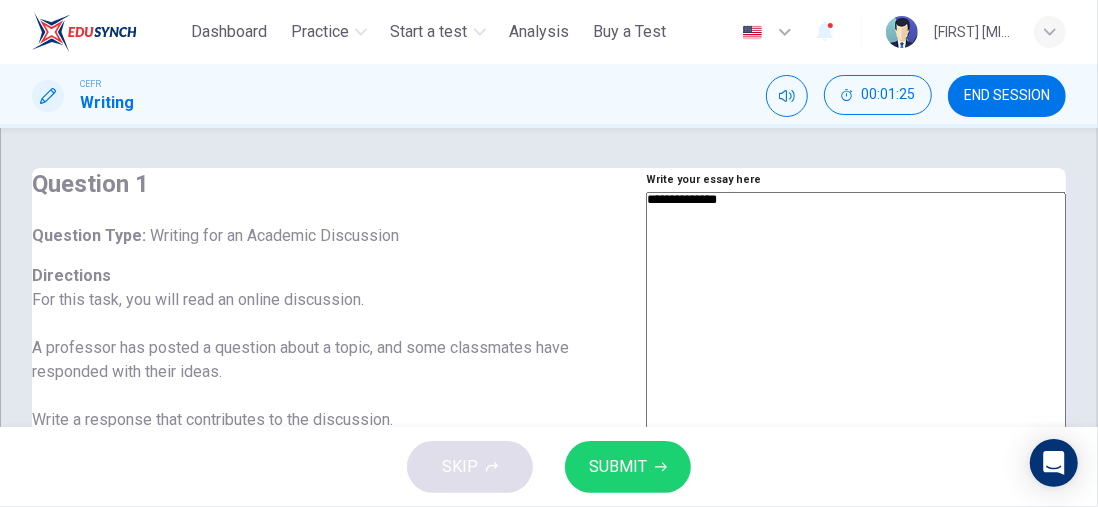 type on "**********" 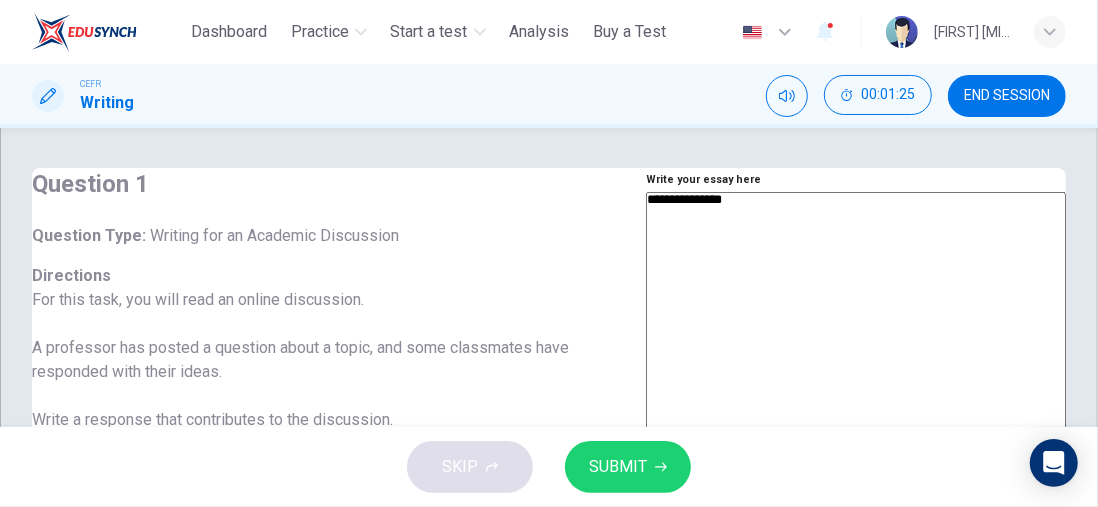 type on "*" 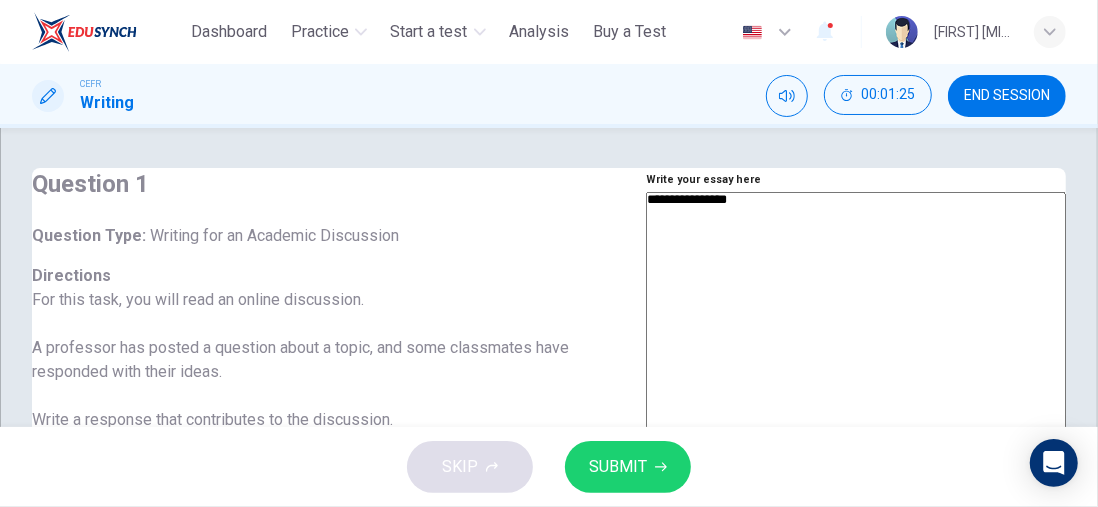 type on "*" 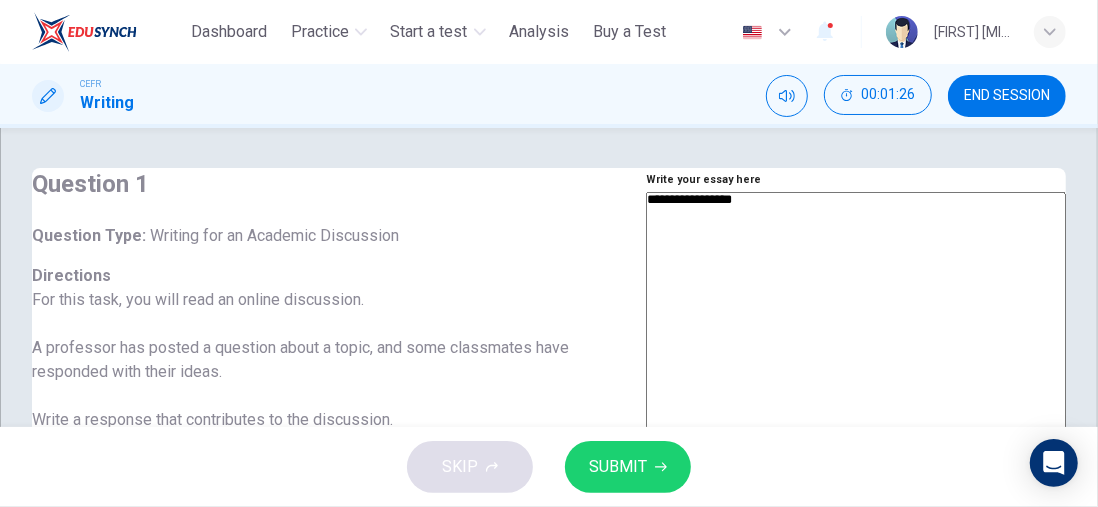 type on "*" 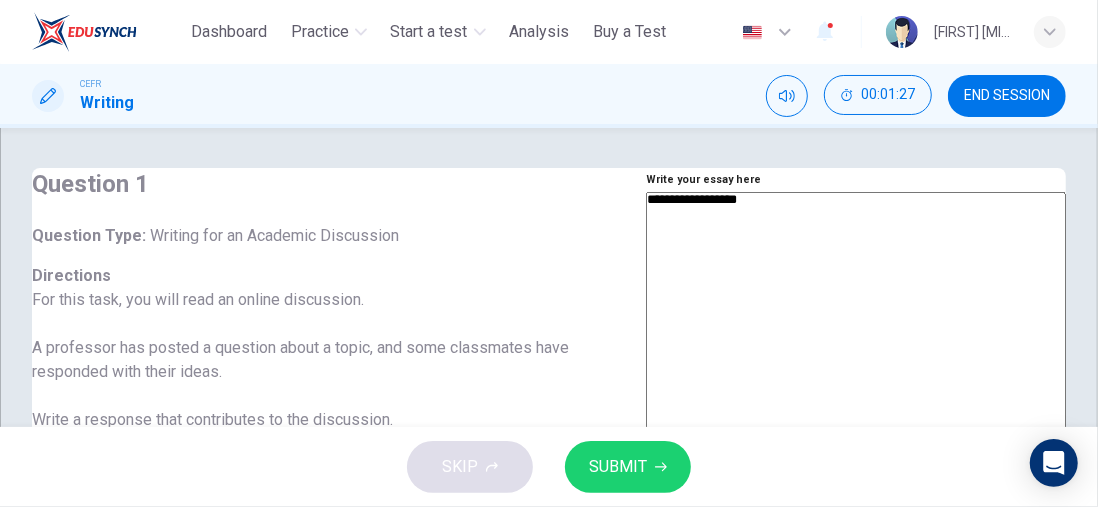 type on "**********" 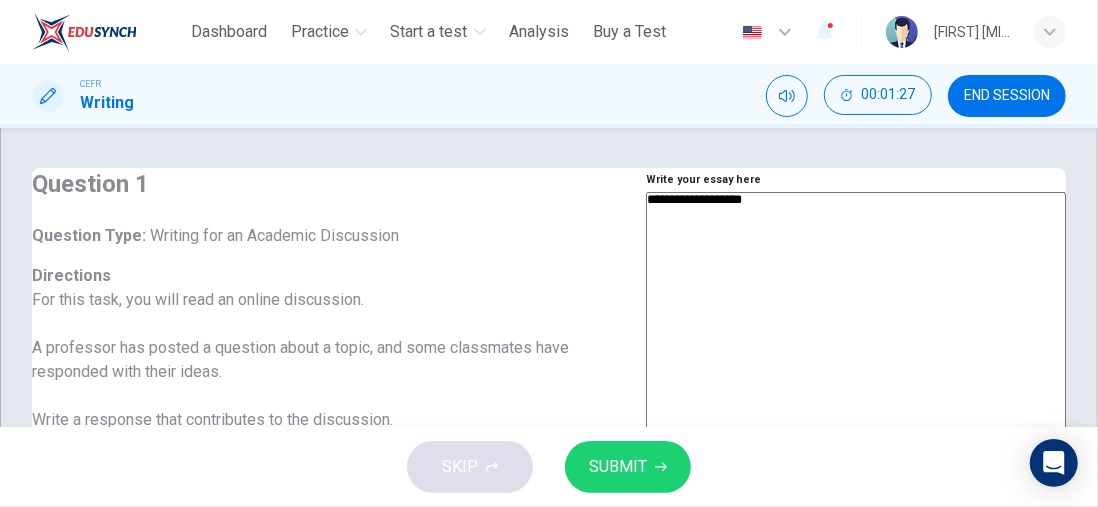 type on "*" 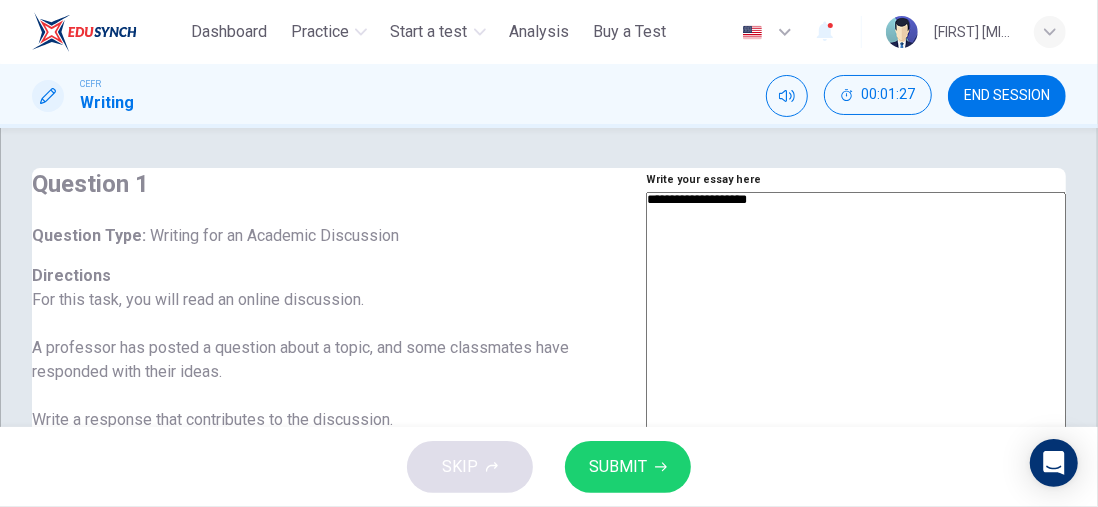 type on "*" 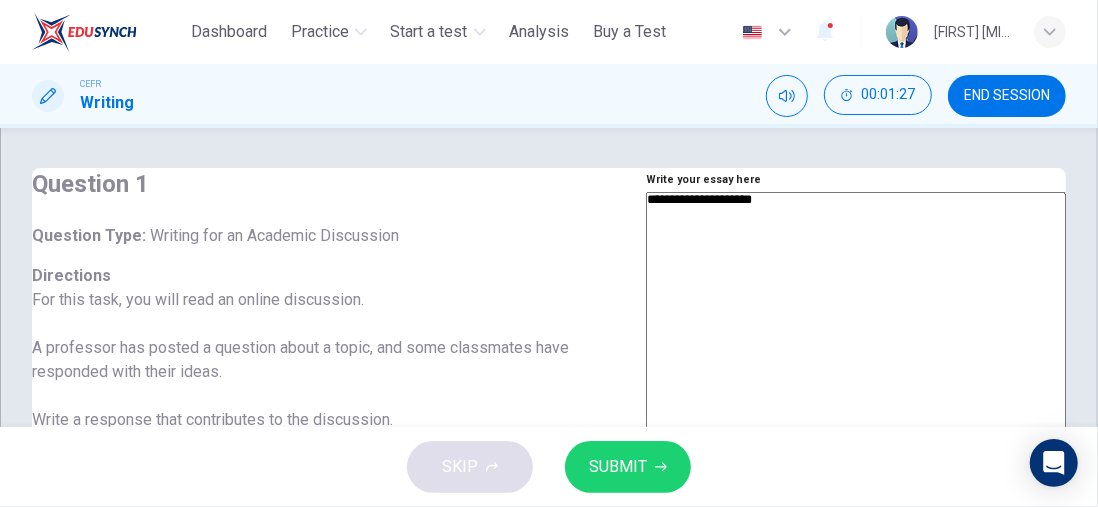 type on "*" 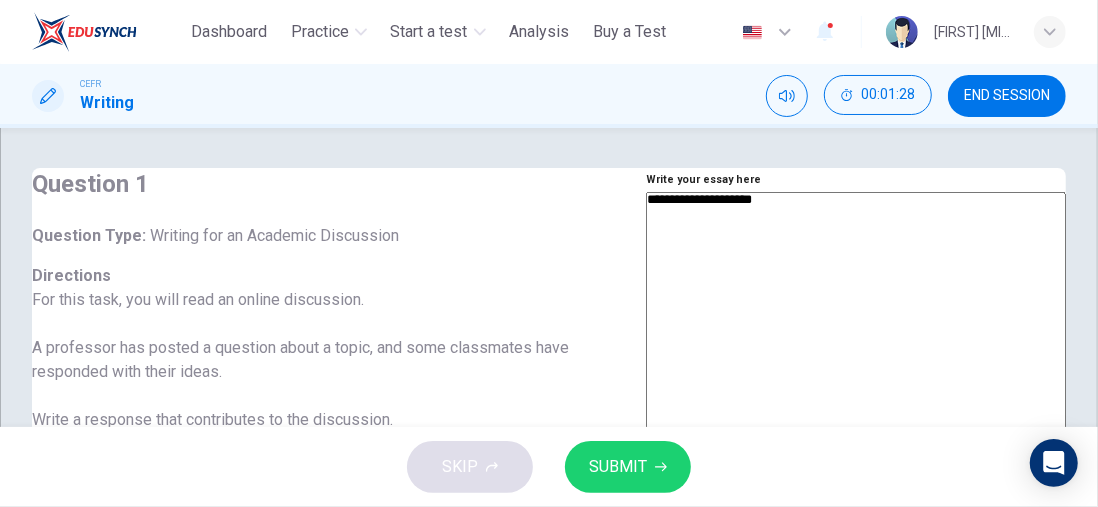 type on "**********" 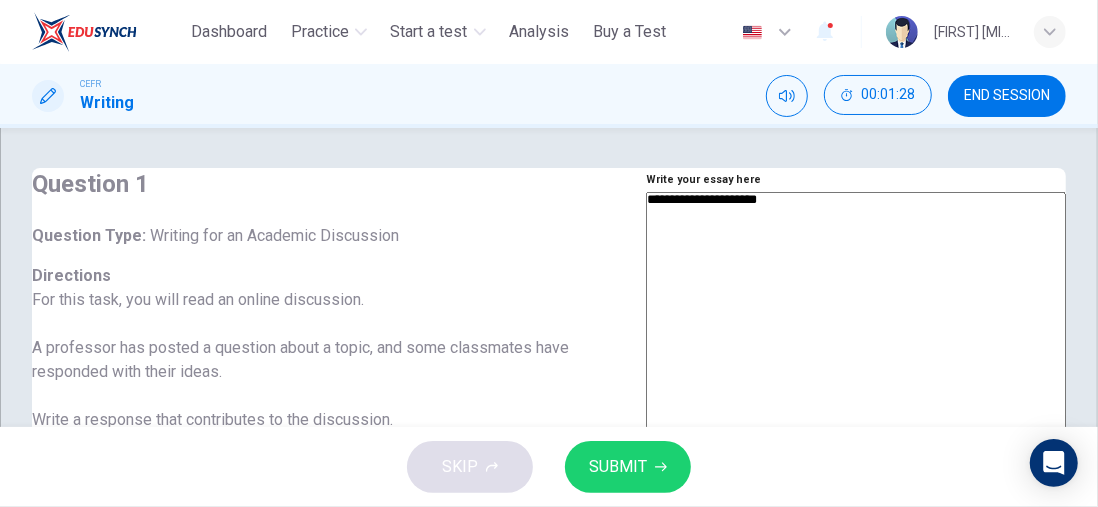 type on "*" 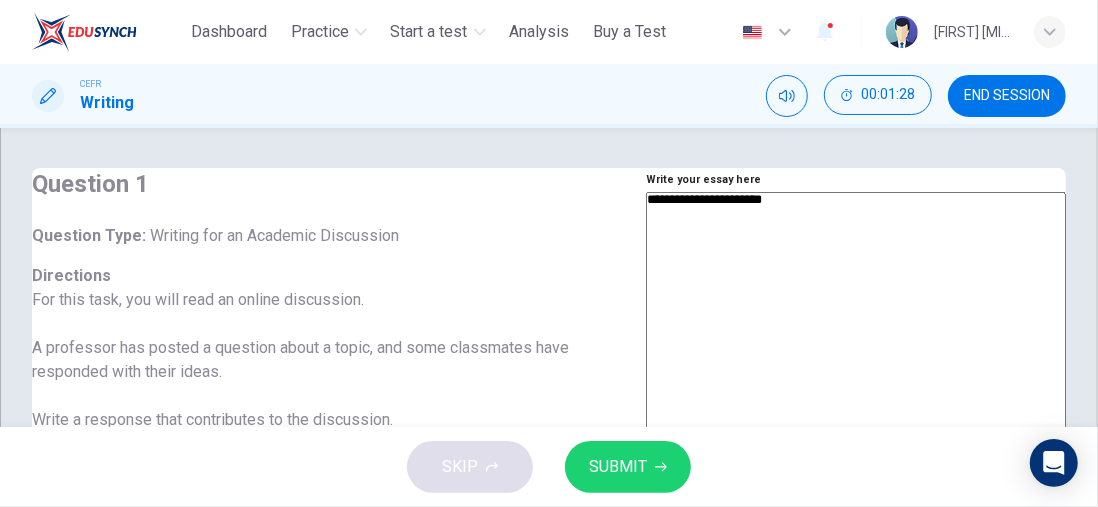 type on "**********" 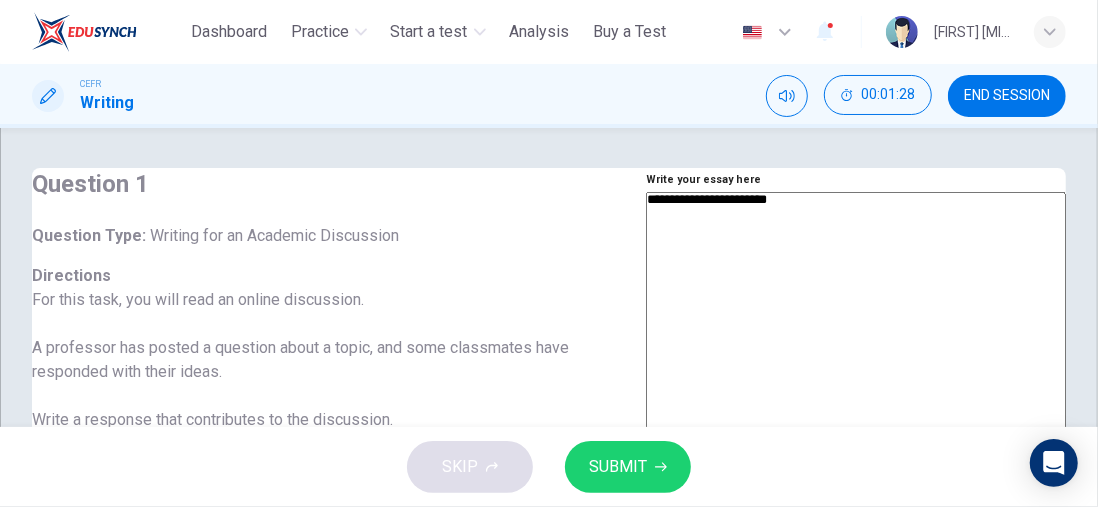 type on "*" 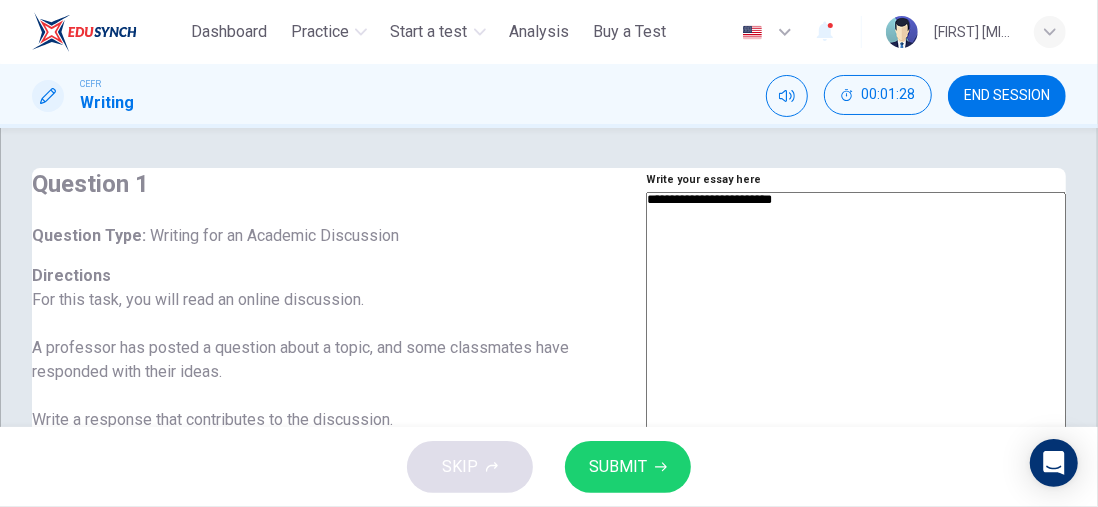 type on "*" 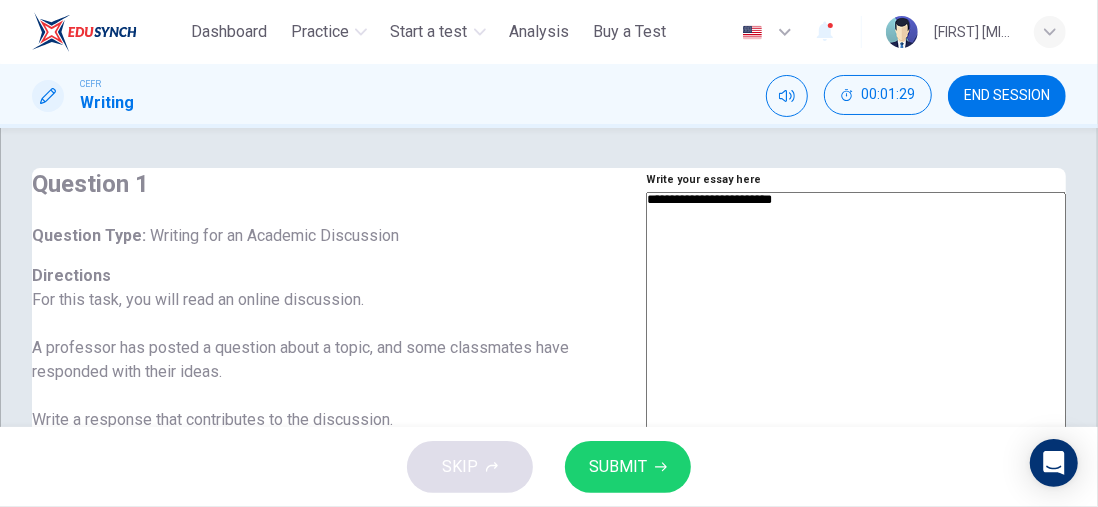 type on "**********" 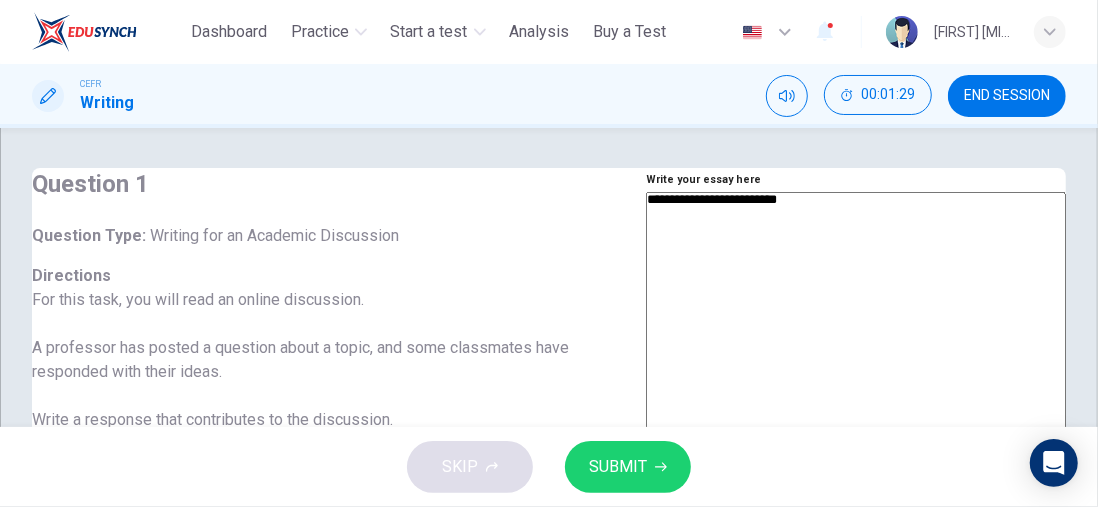 type on "*" 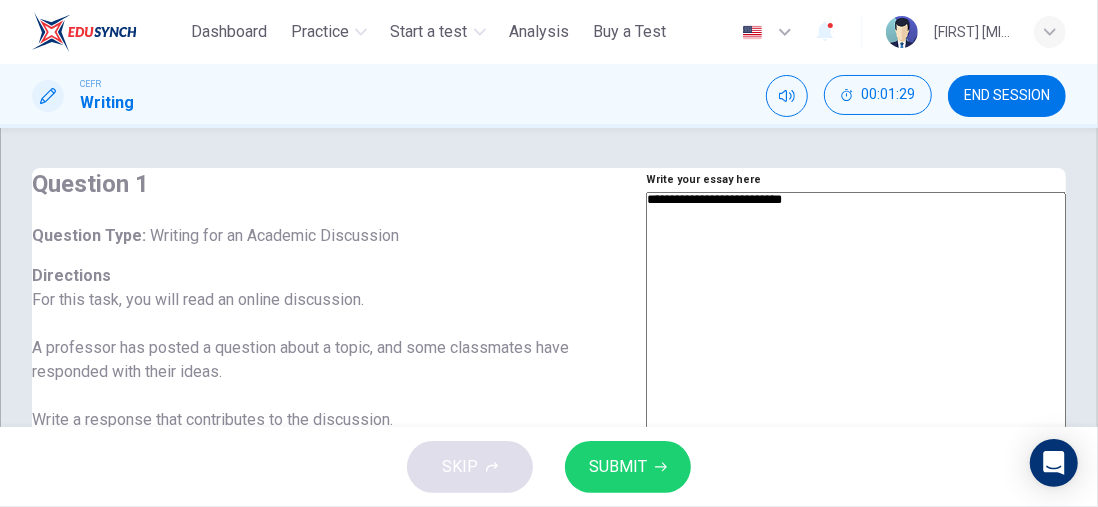 type on "*" 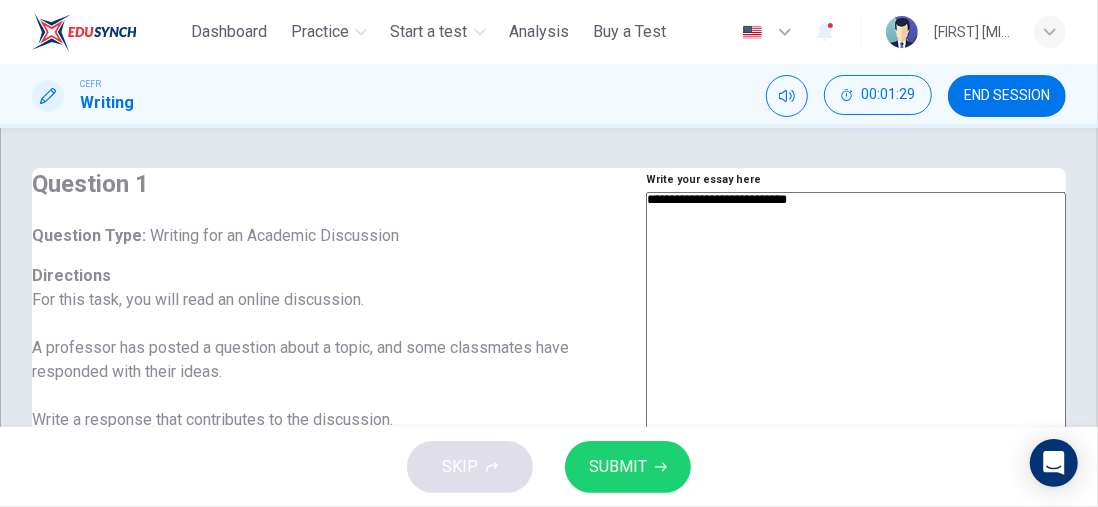 type on "*" 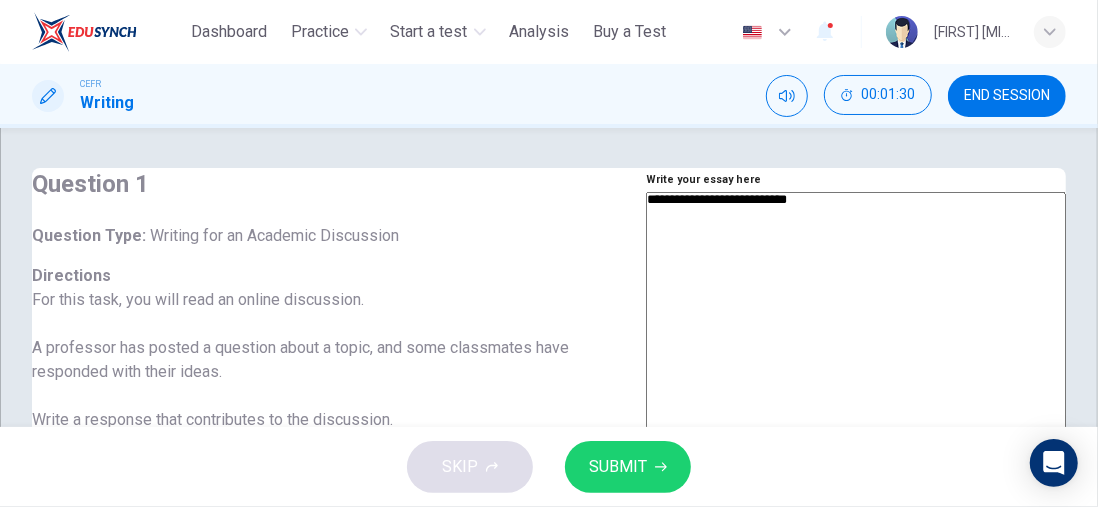 type on "**********" 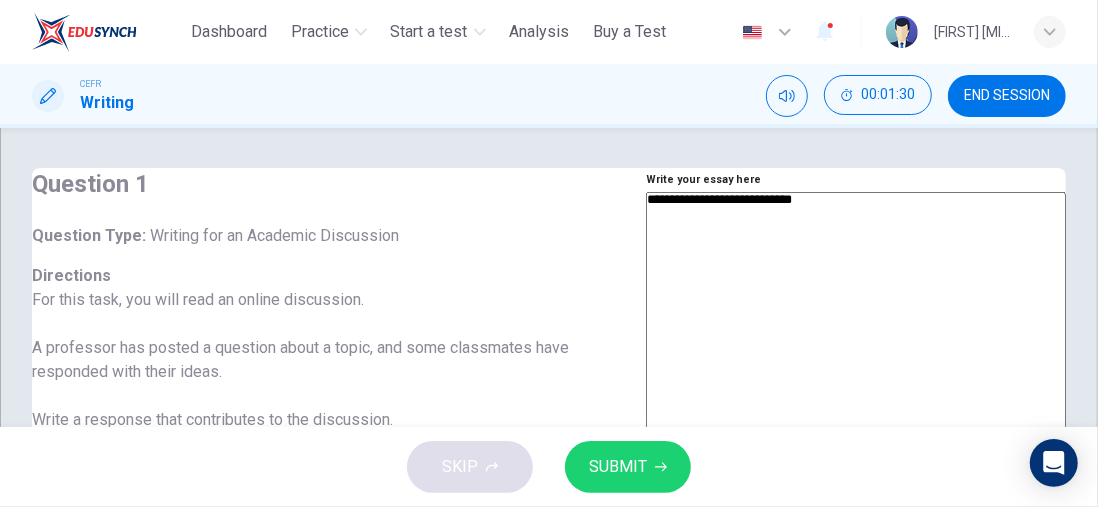 type on "*" 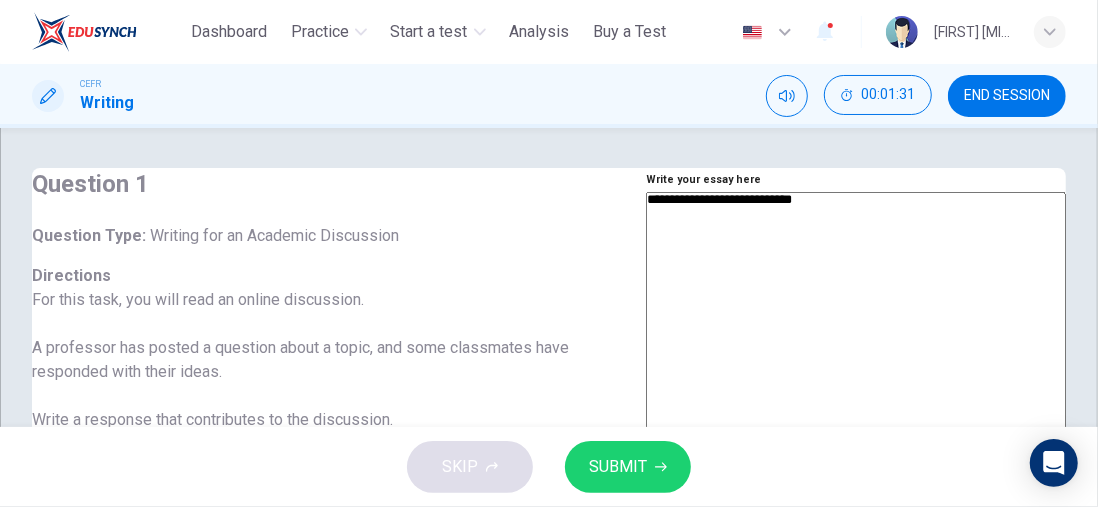 type on "**********" 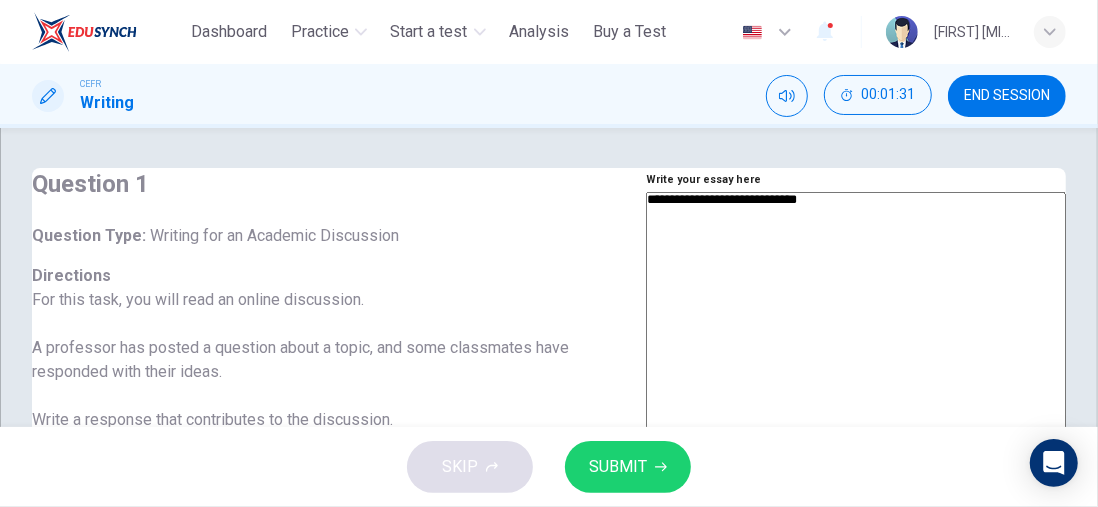 type on "**********" 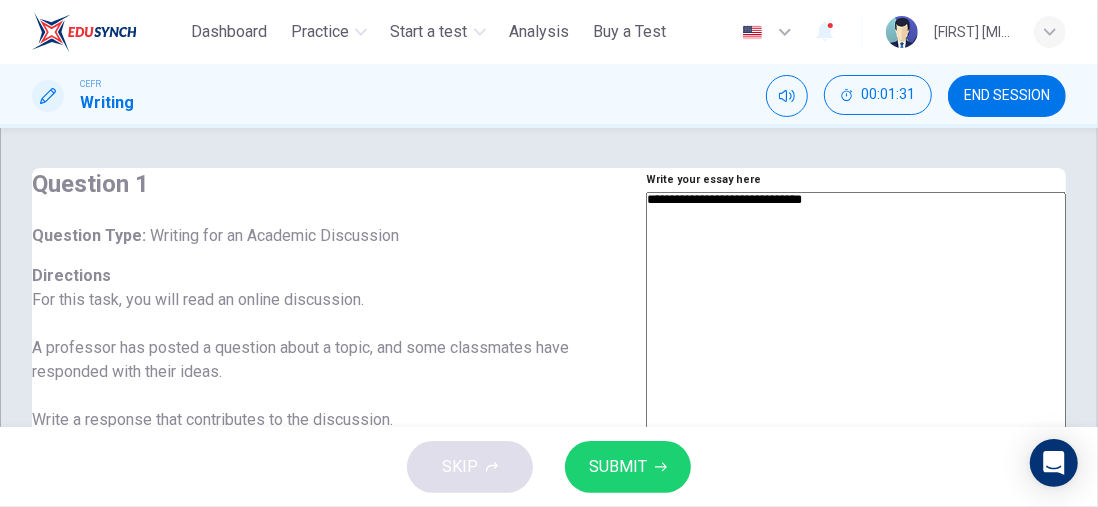 type on "*" 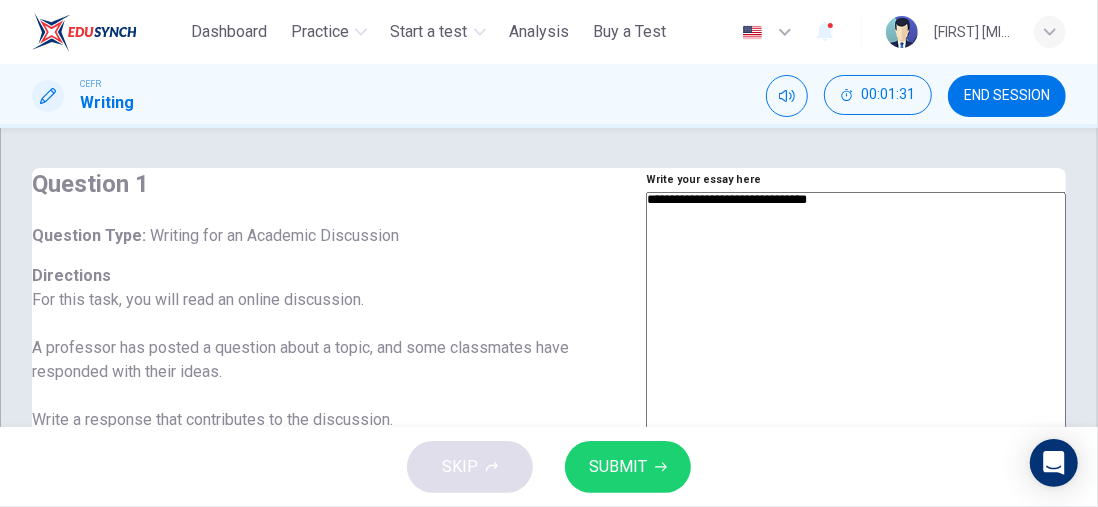 type on "*" 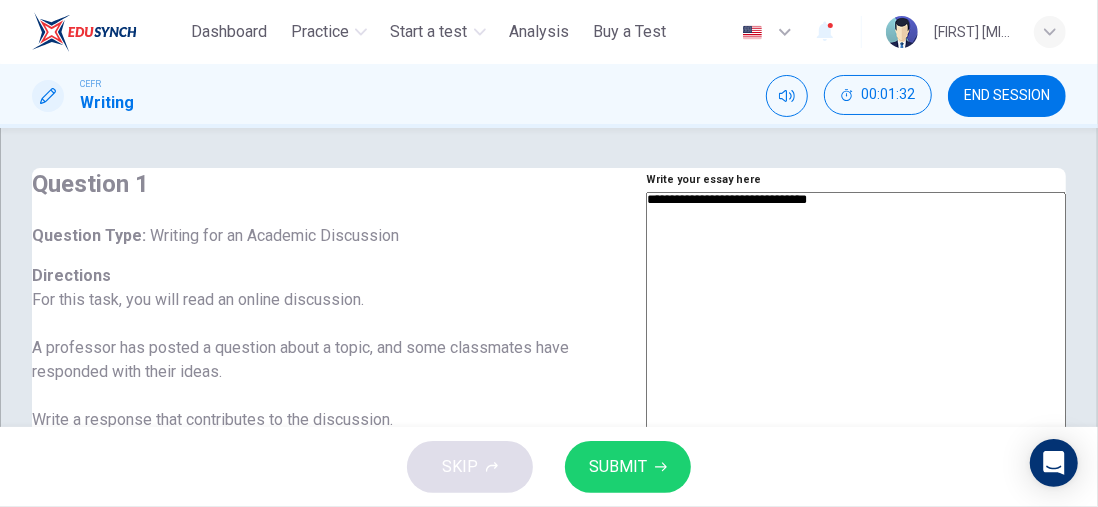 type on "**********" 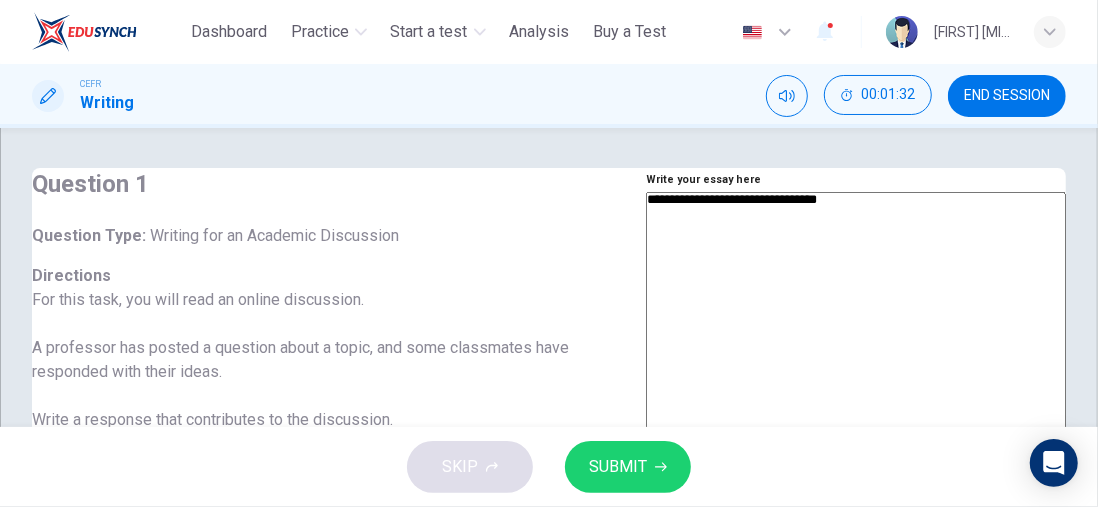 type on "**********" 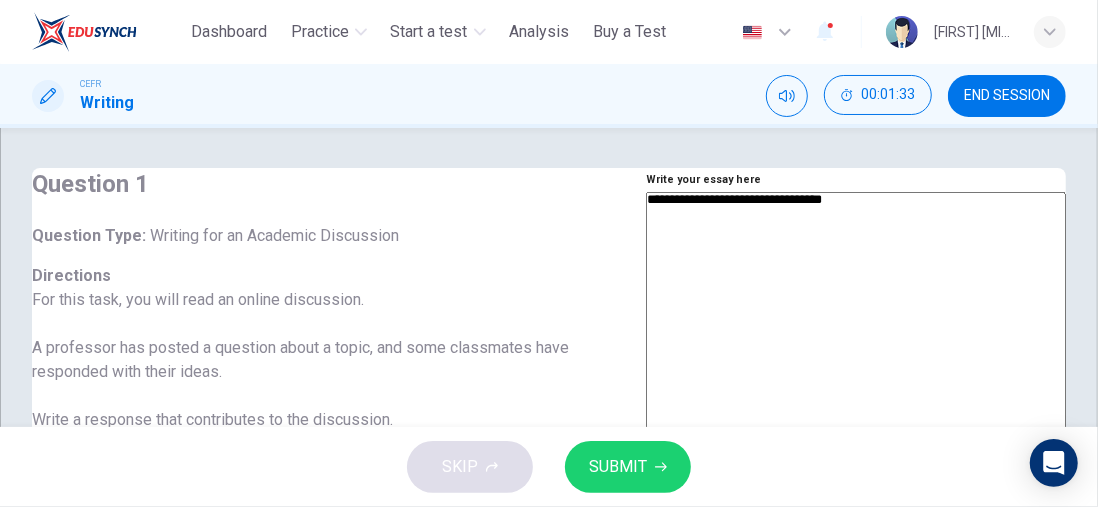 type on "**********" 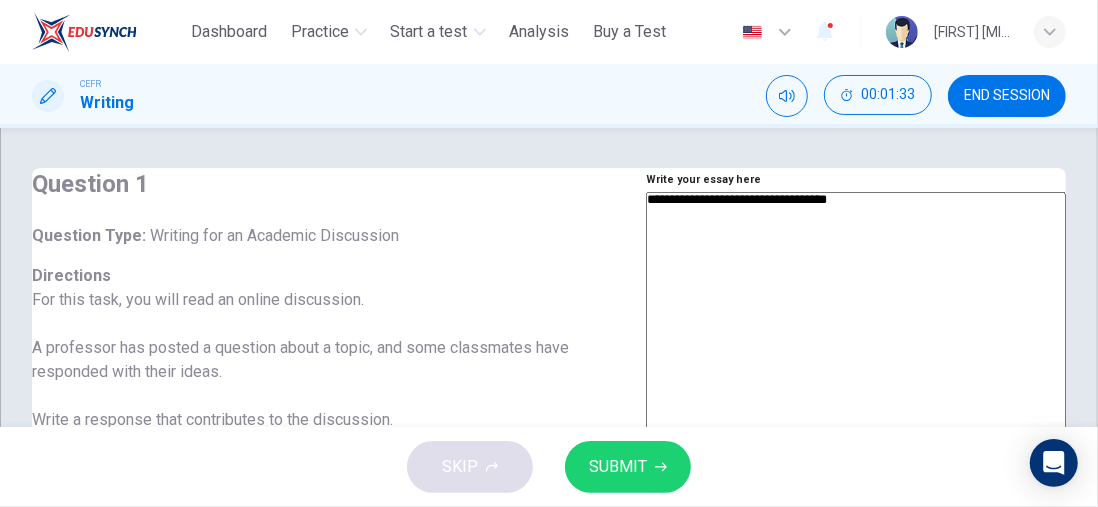 type on "*" 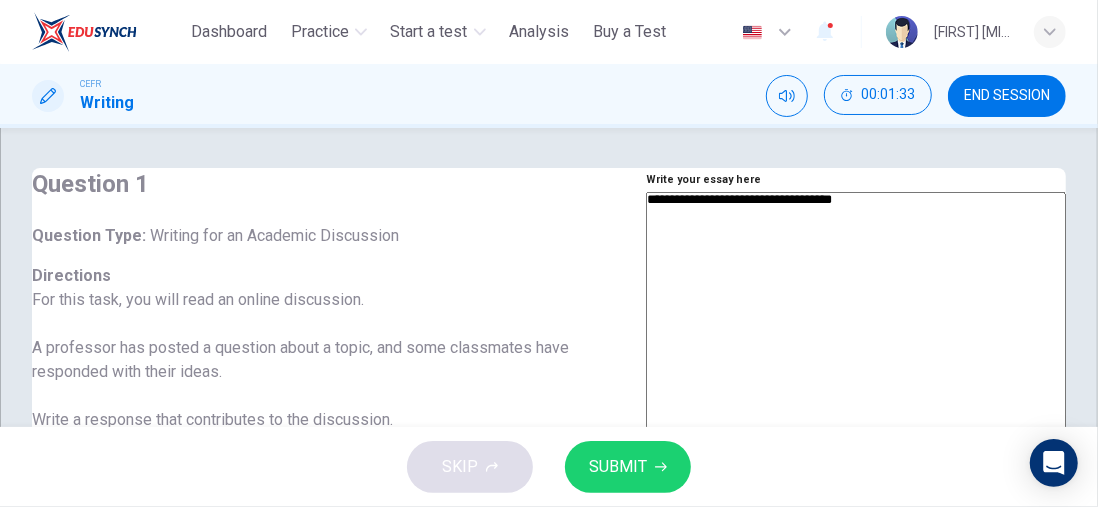 type on "*" 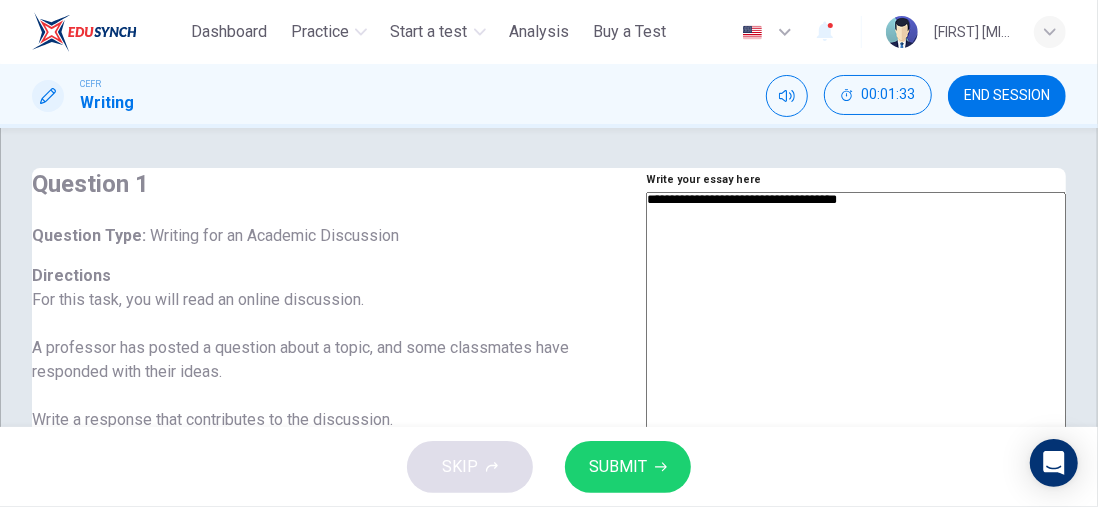 type on "*" 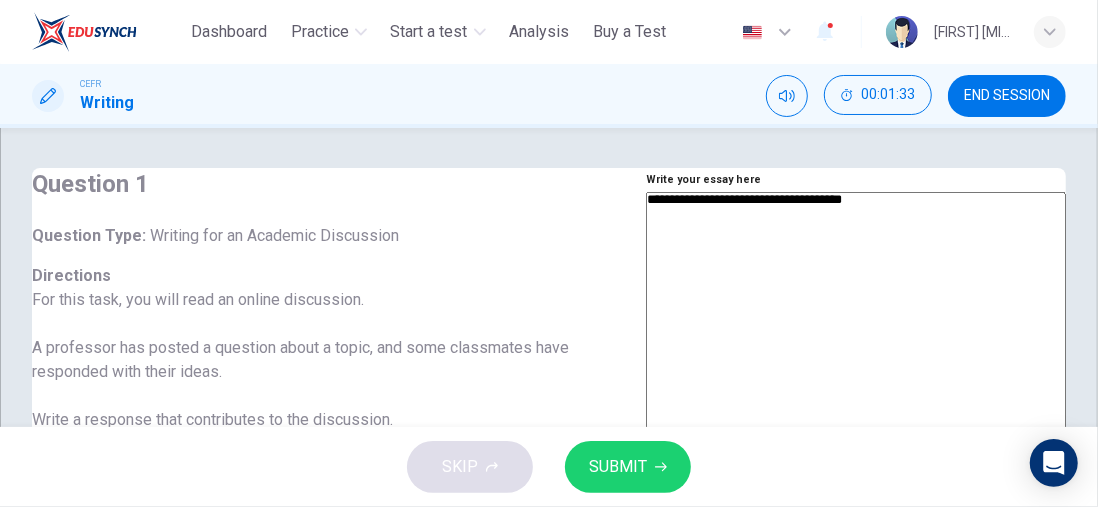 type on "*" 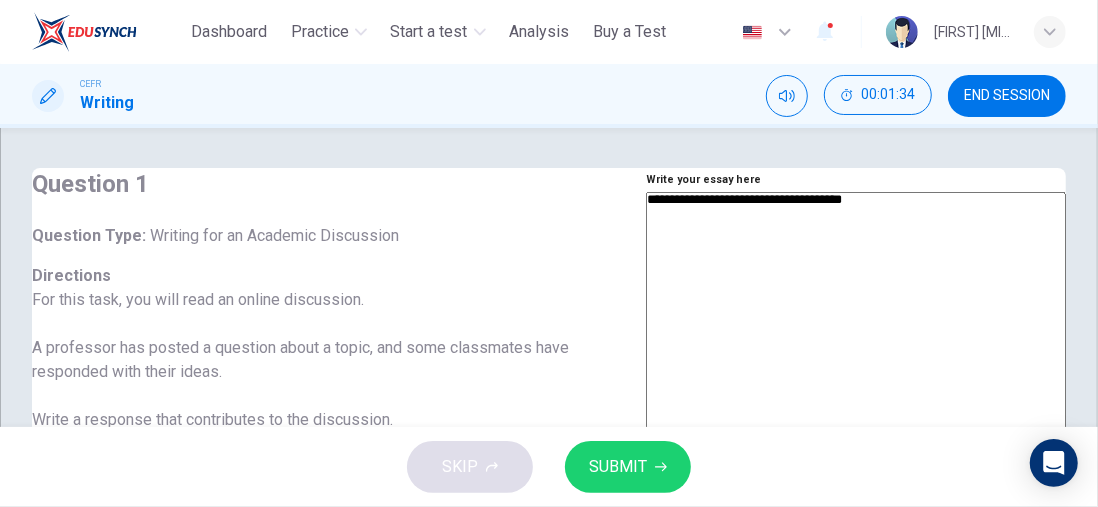 type on "**********" 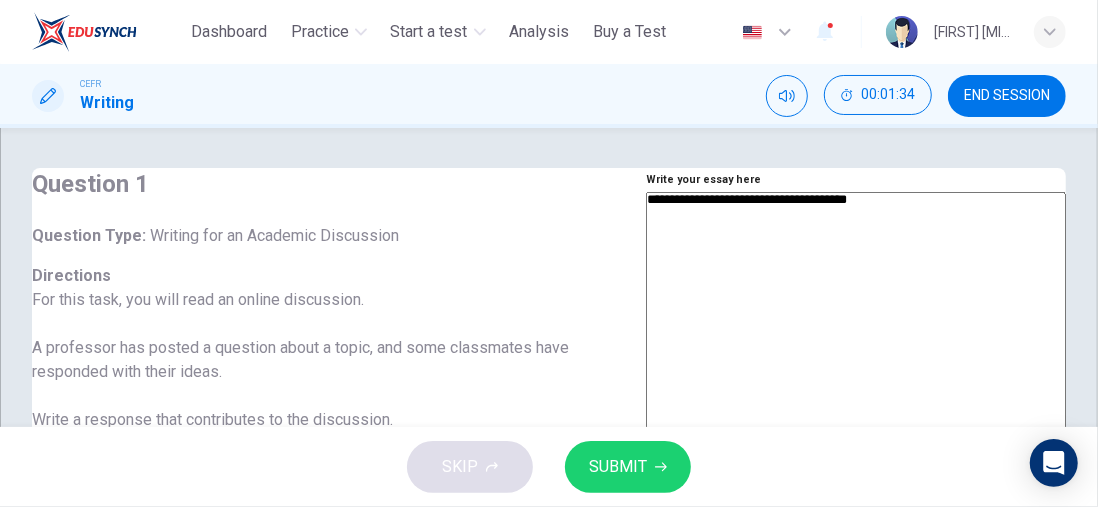 type on "*" 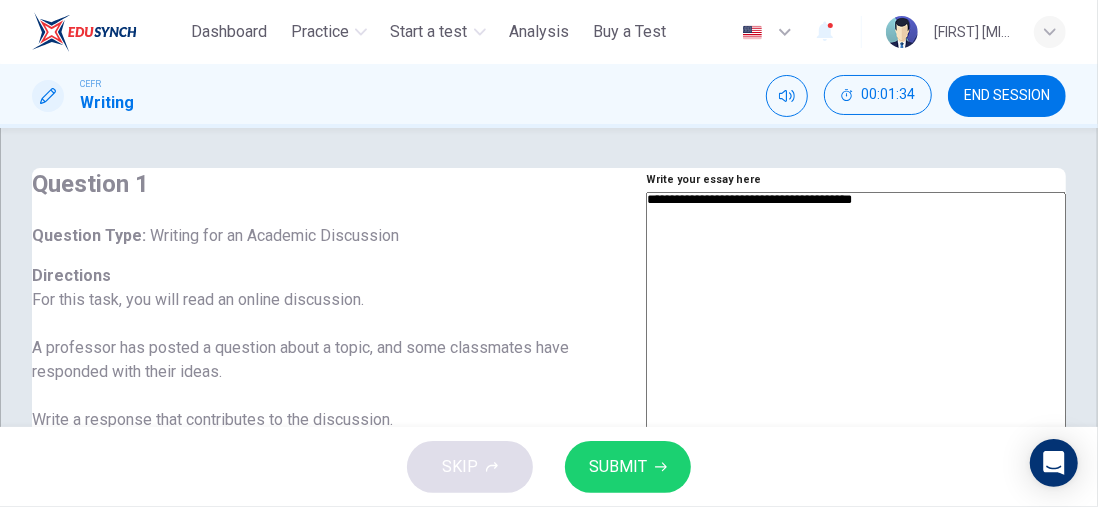 type on "**********" 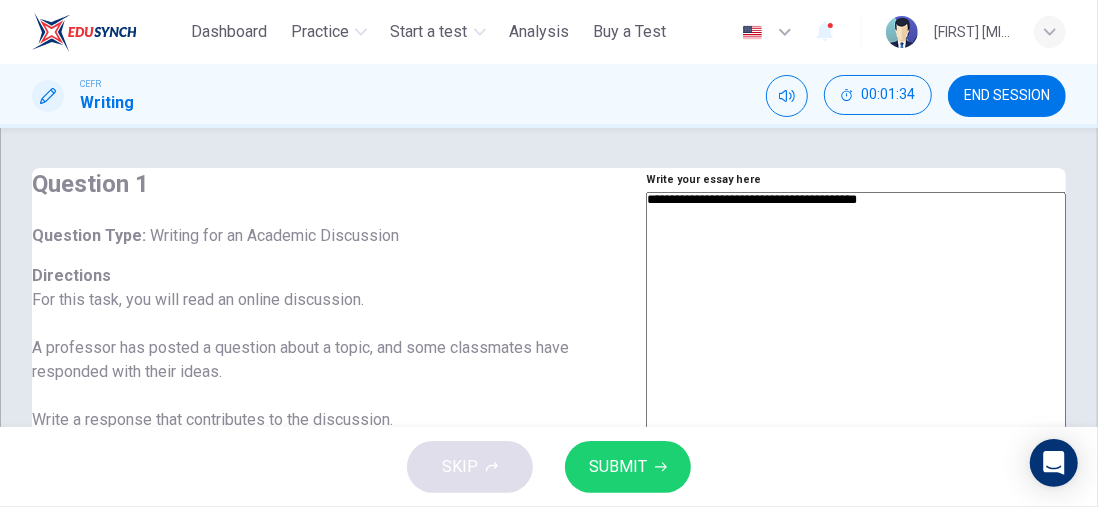 type on "**********" 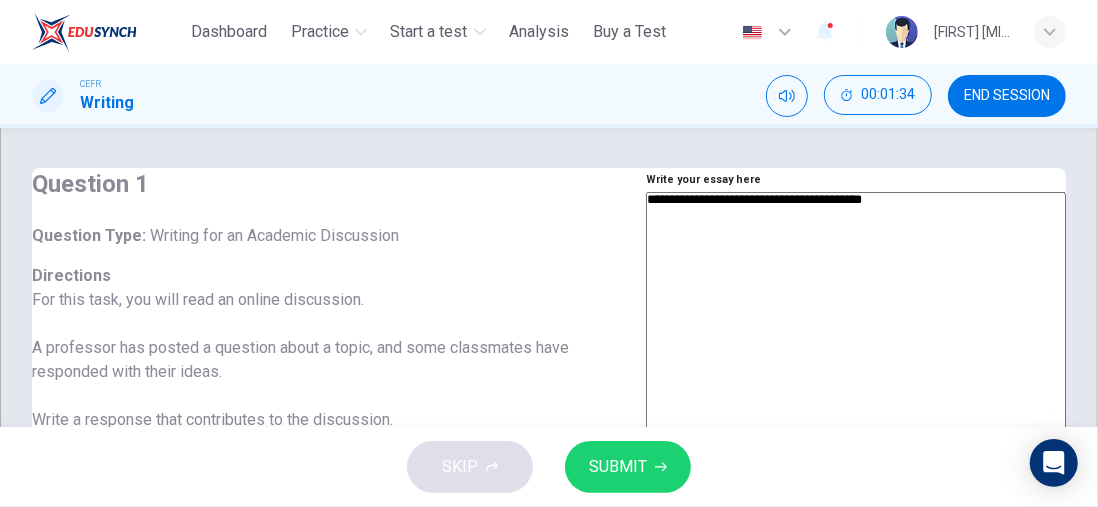 type on "*" 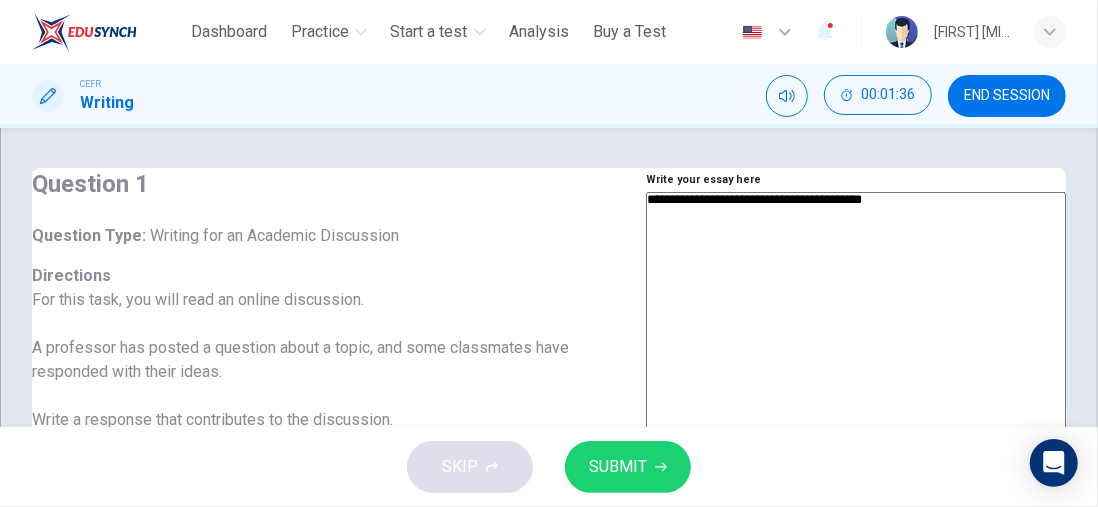 type on "**********" 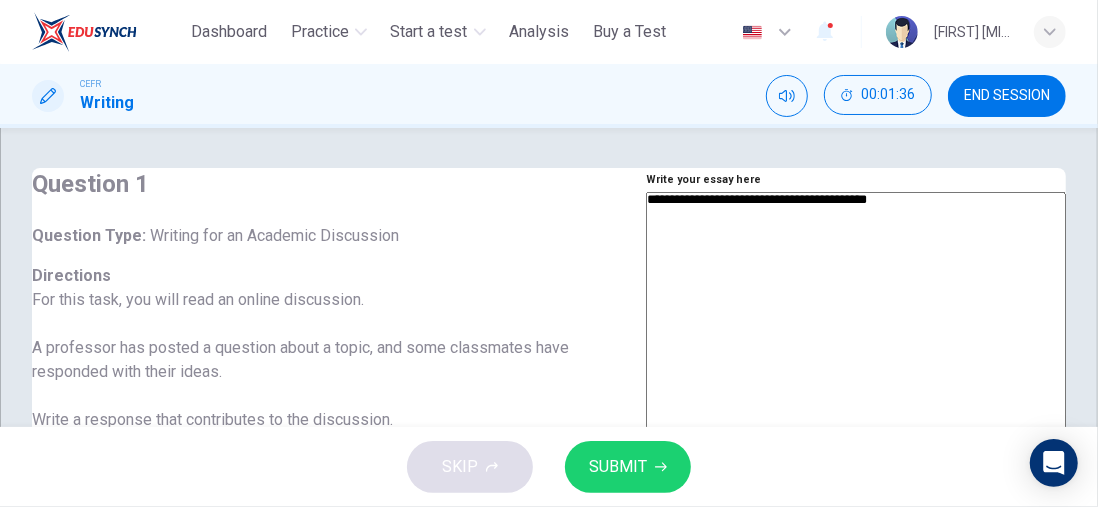 type on "*" 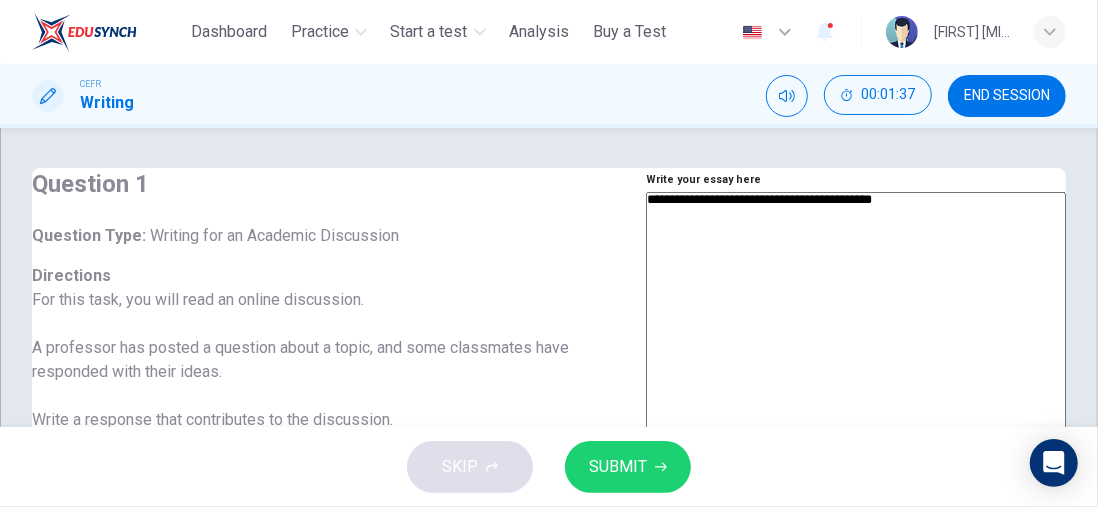 type on "**********" 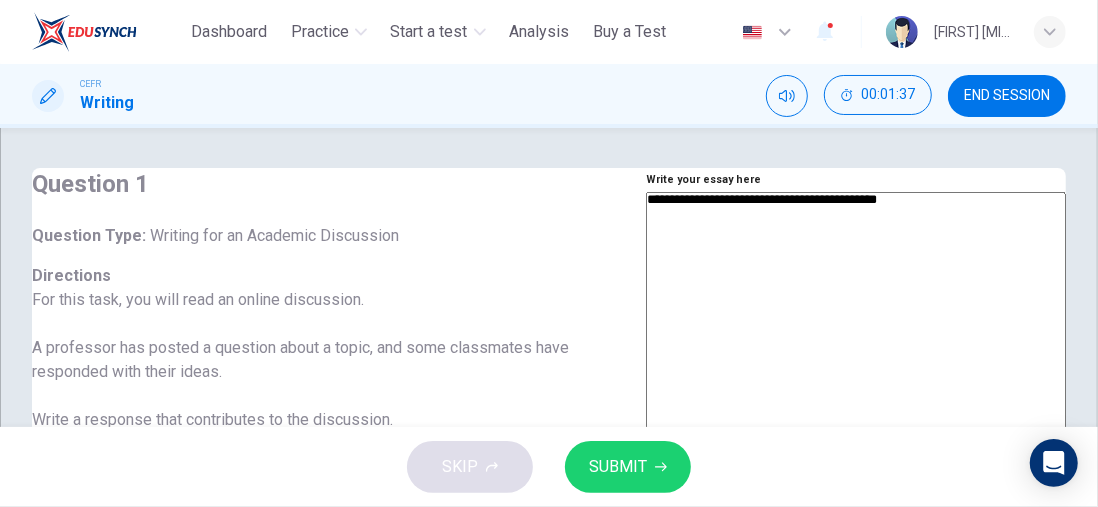 type on "*" 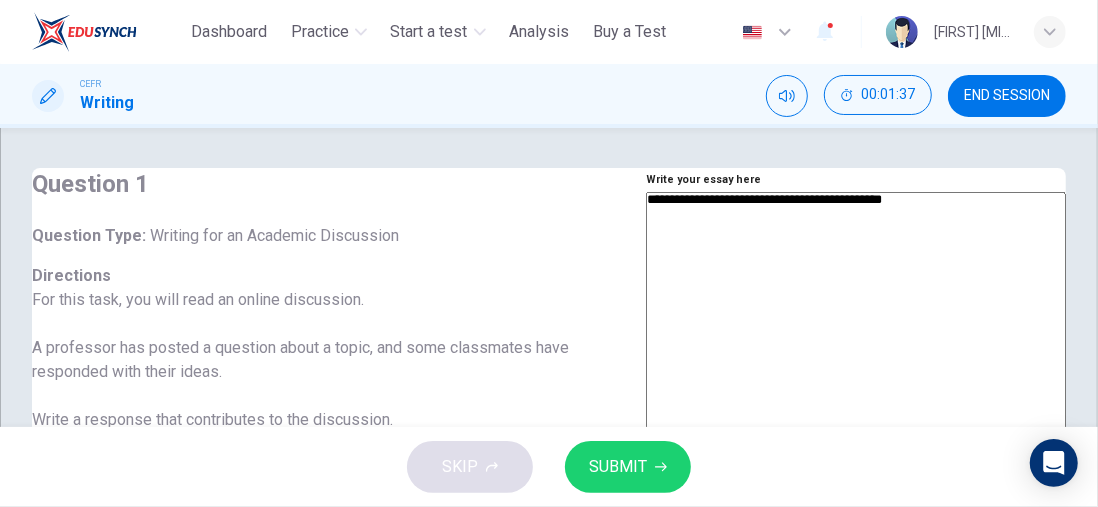 type on "**********" 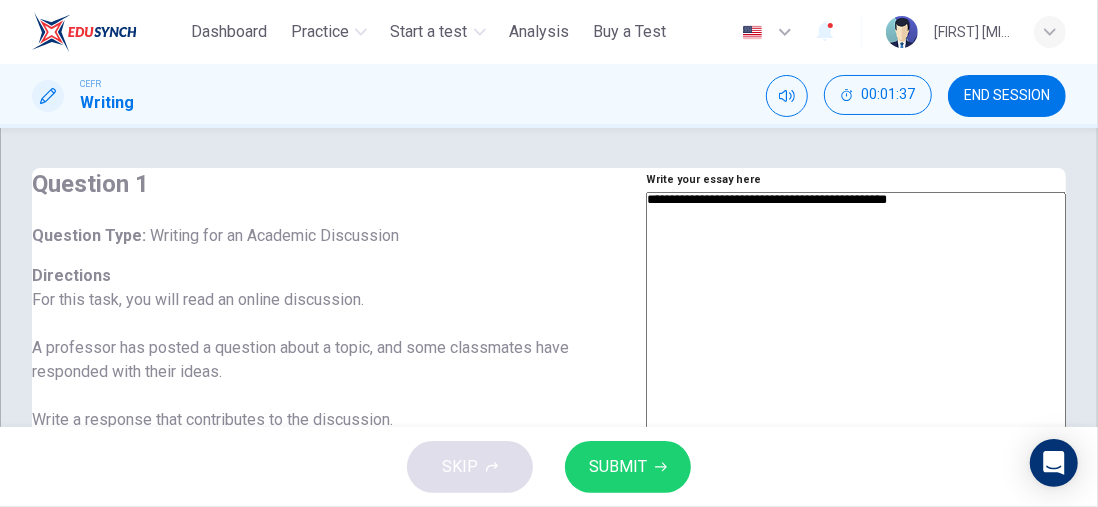 type on "*" 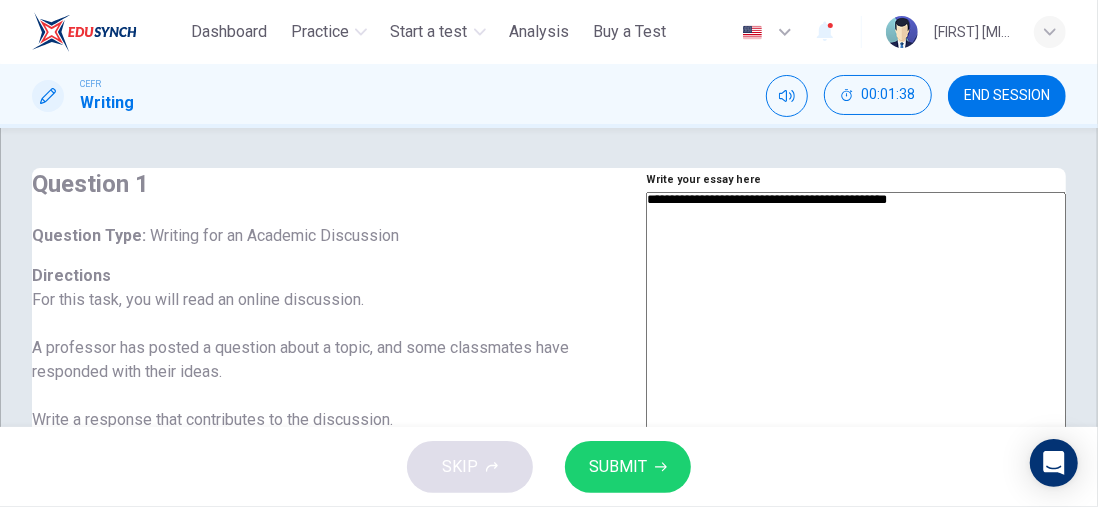 type on "**********" 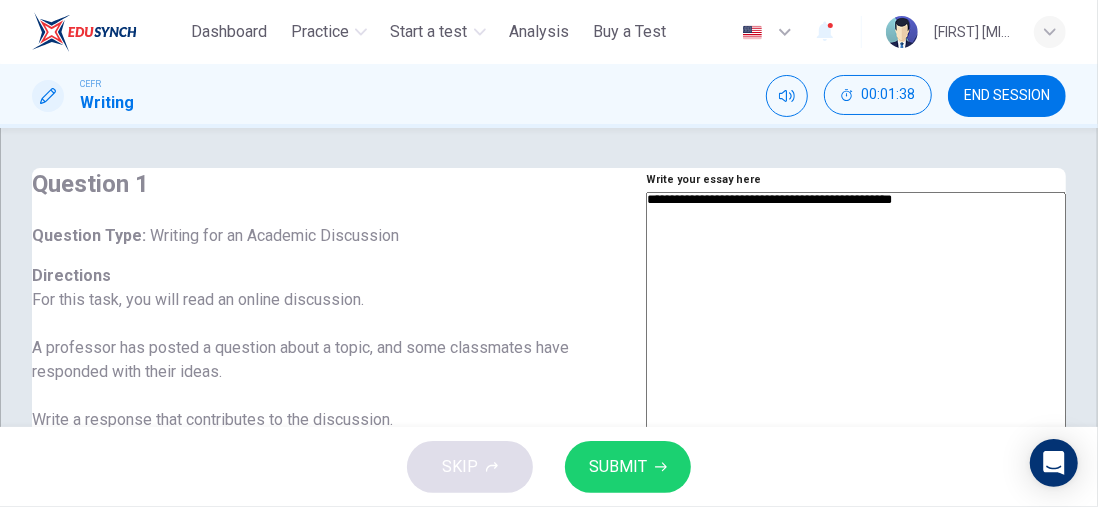 type on "*" 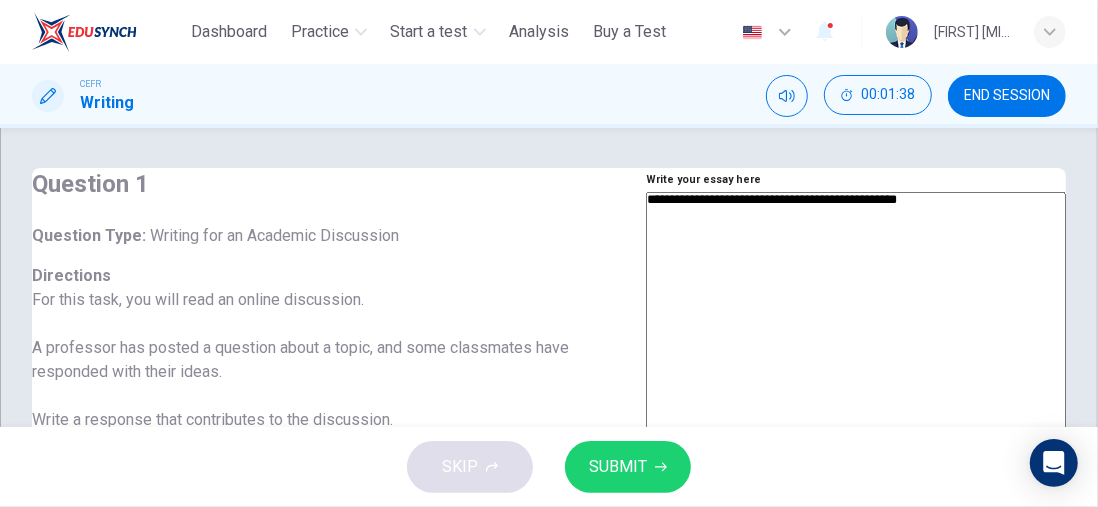 type on "*" 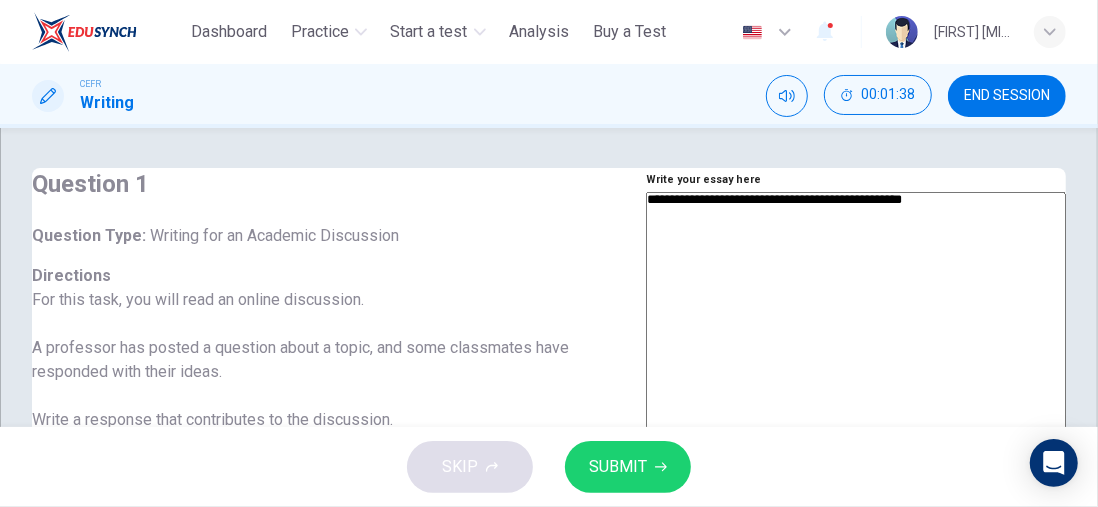 type on "*" 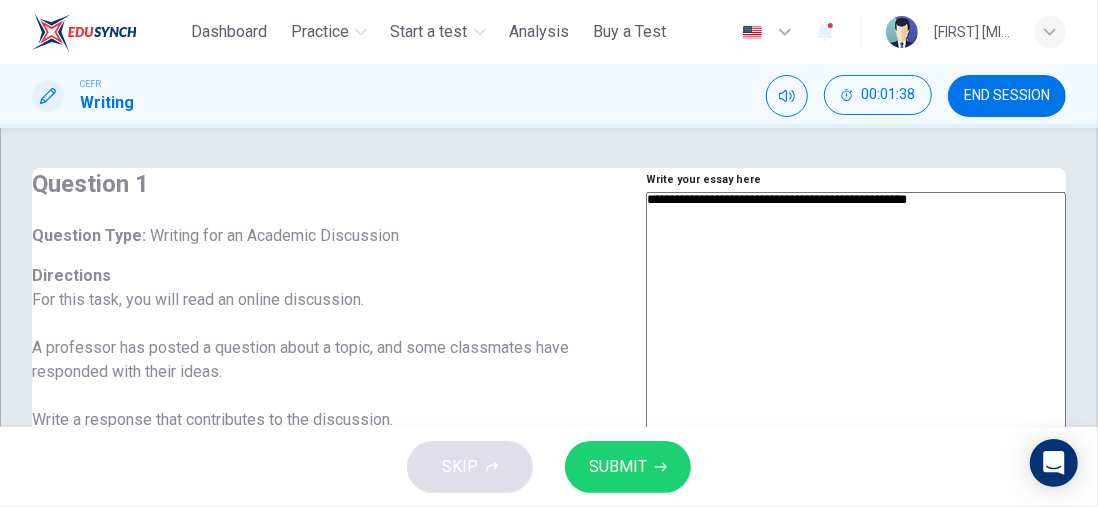 type on "*" 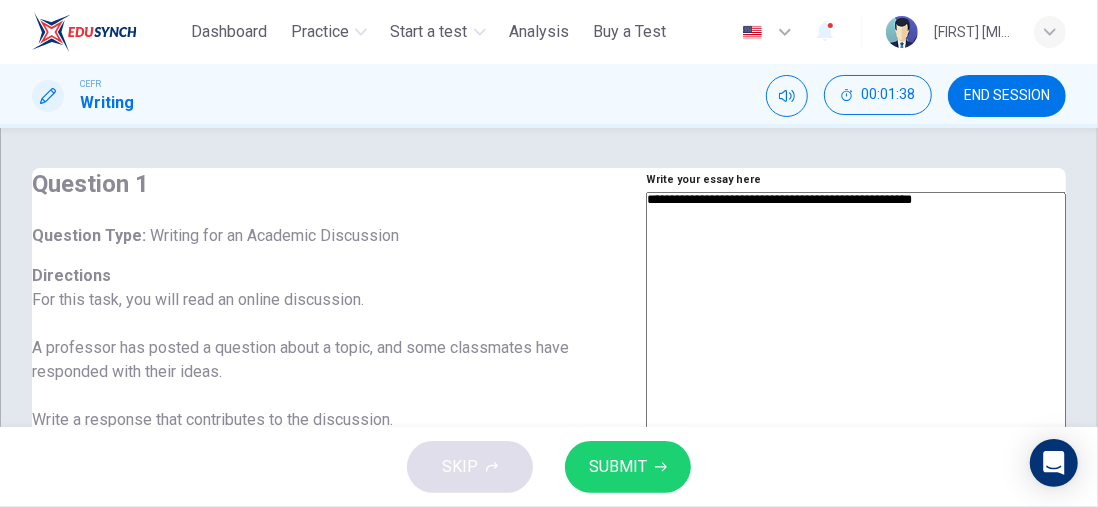 type on "**********" 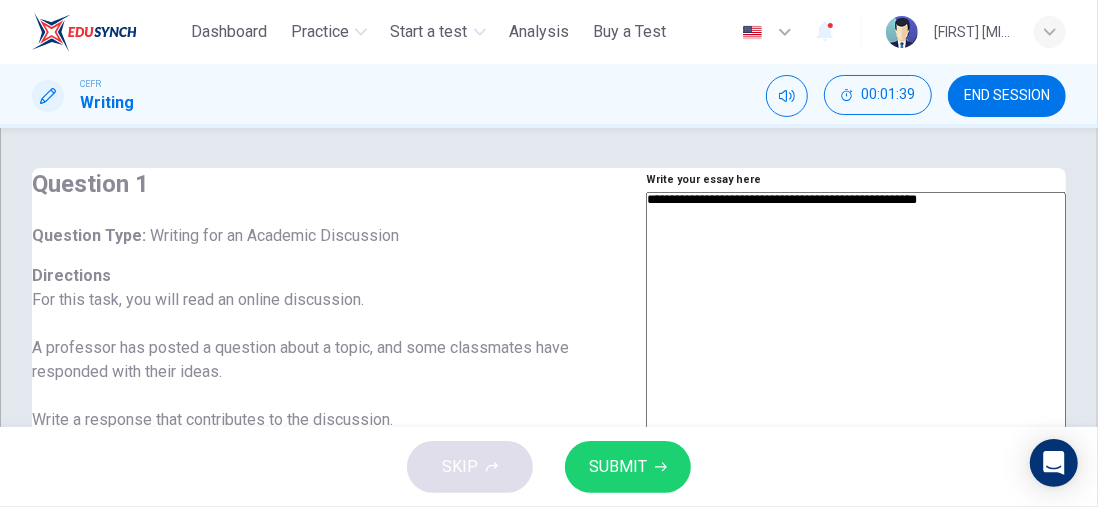 type on "*" 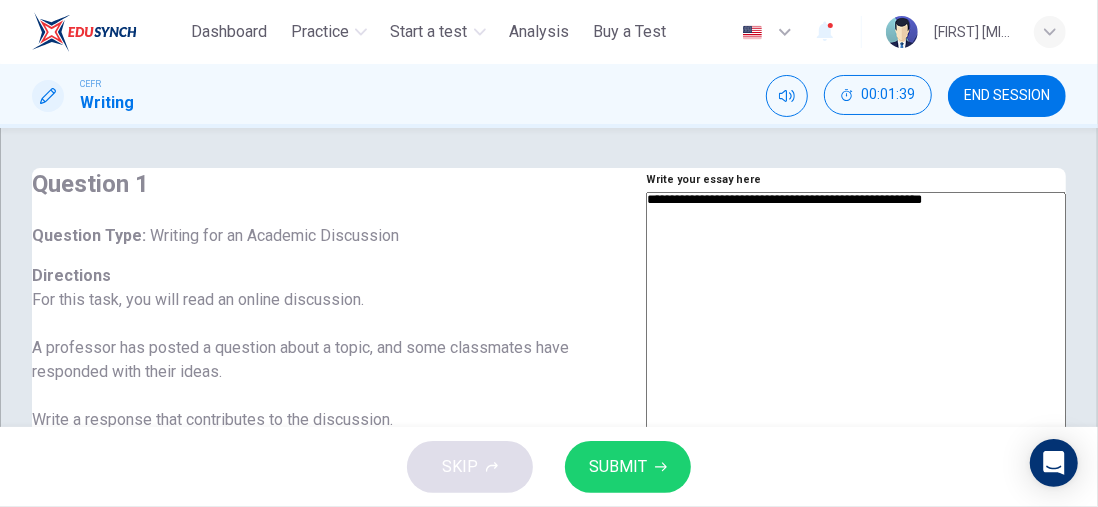 type on "*" 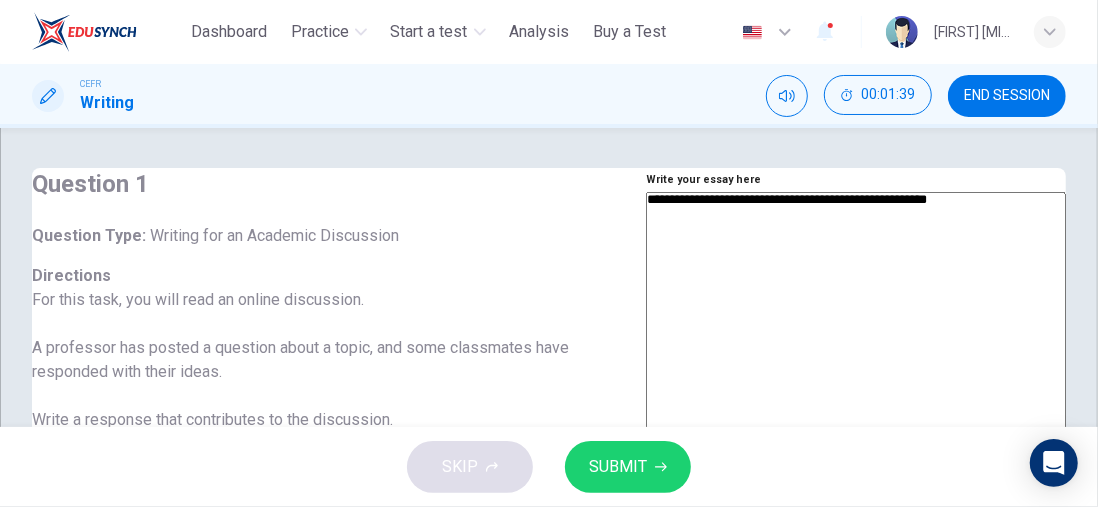 type on "*" 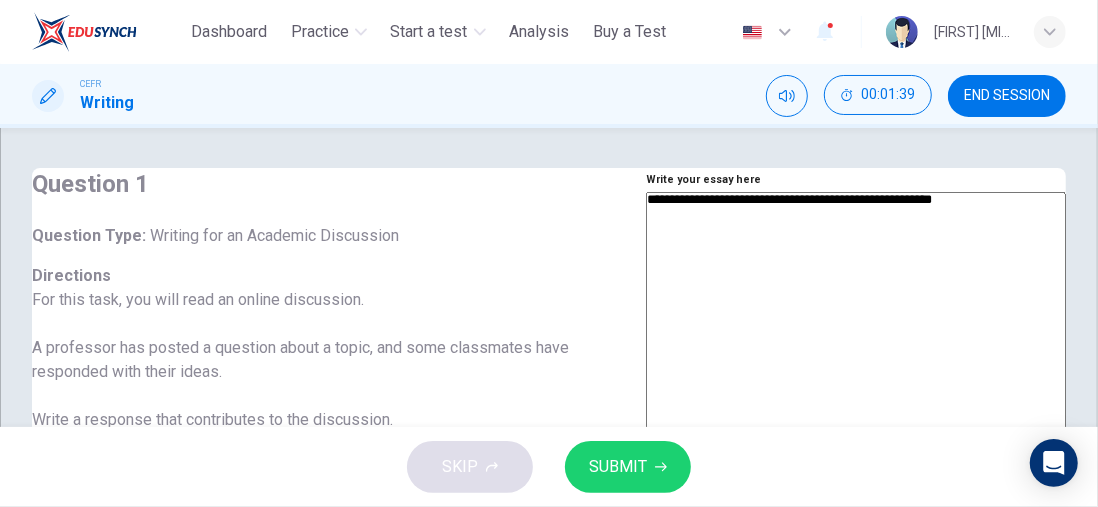 type on "*" 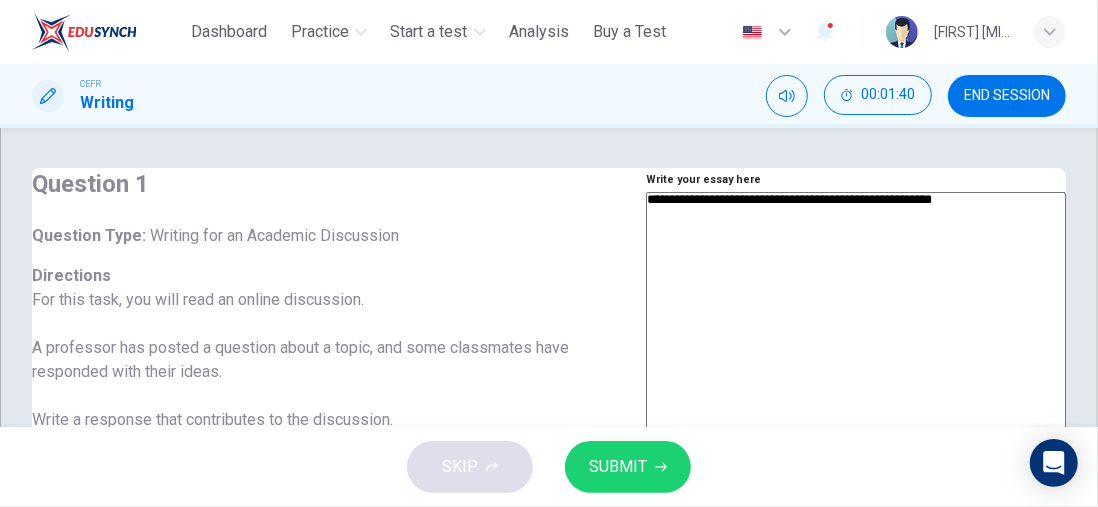 type on "**********" 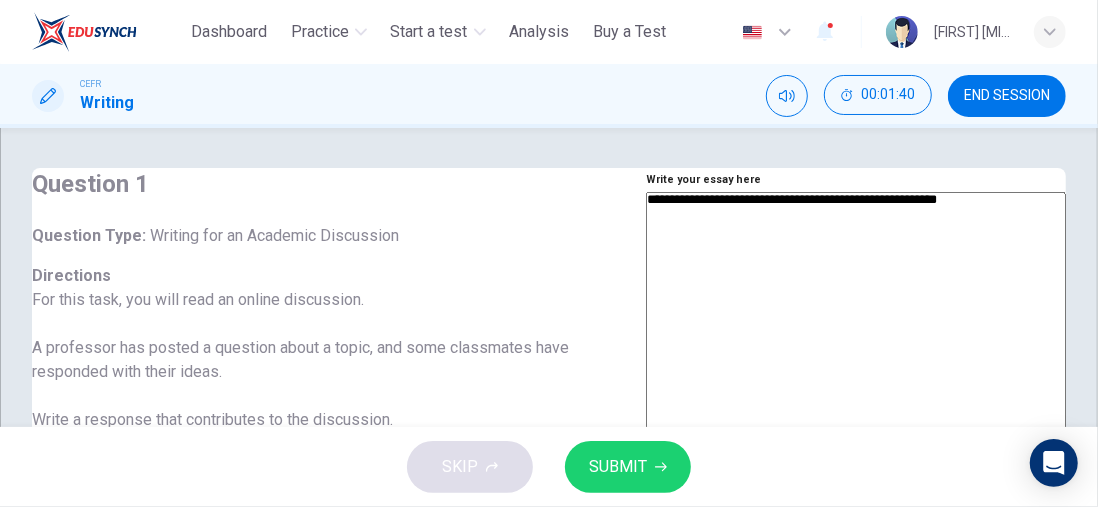 type on "*" 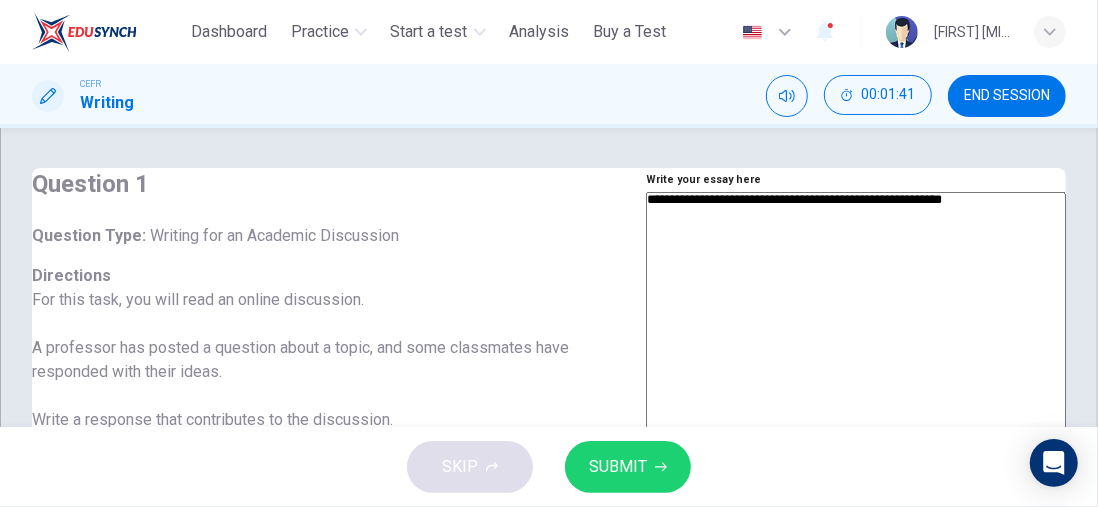 type on "**********" 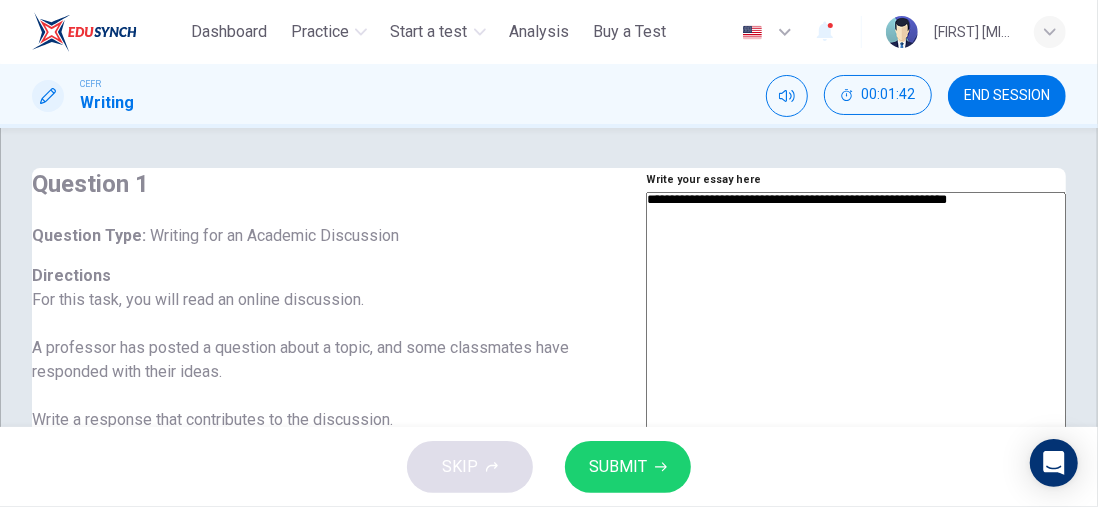 type on "**********" 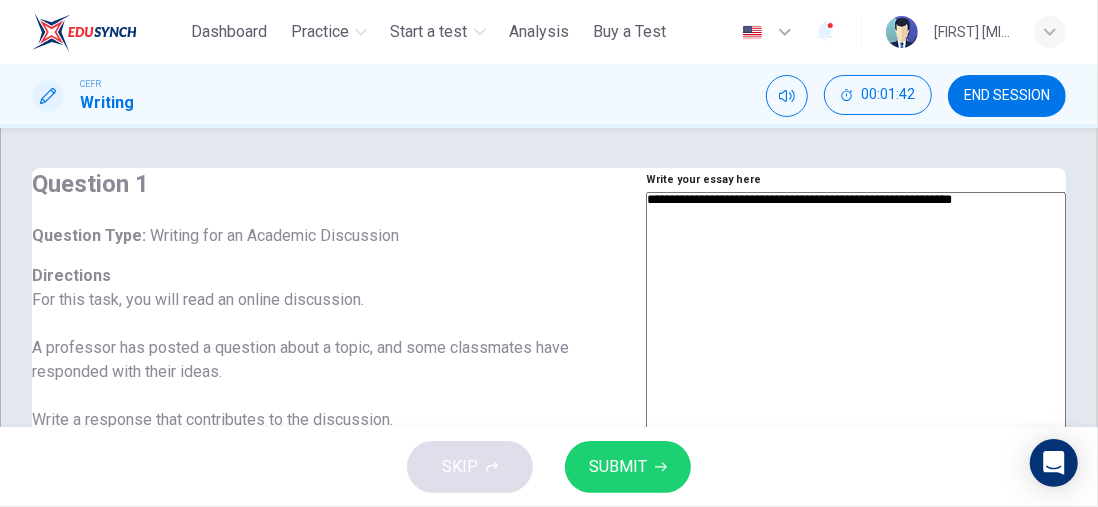 type on "*" 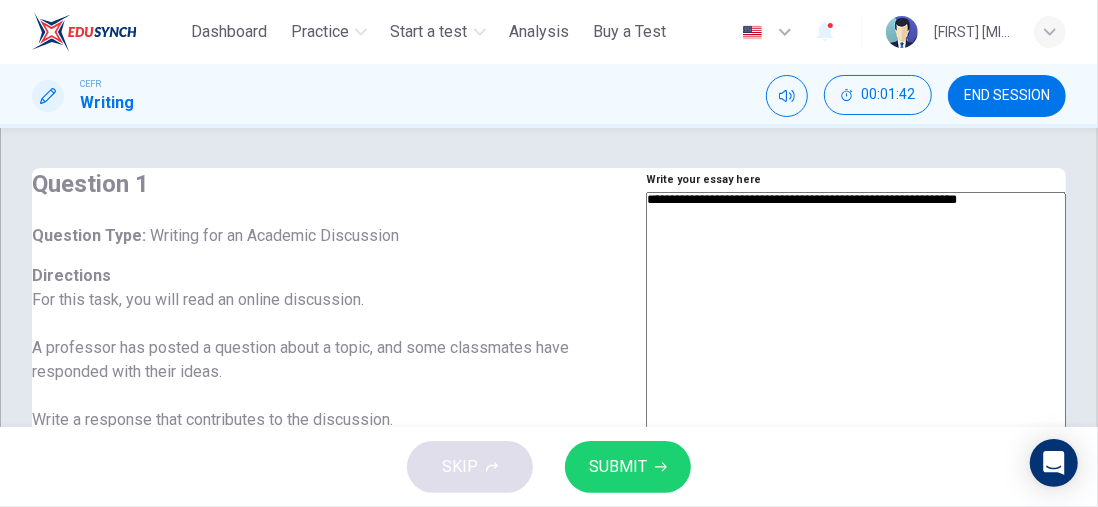 type on "**********" 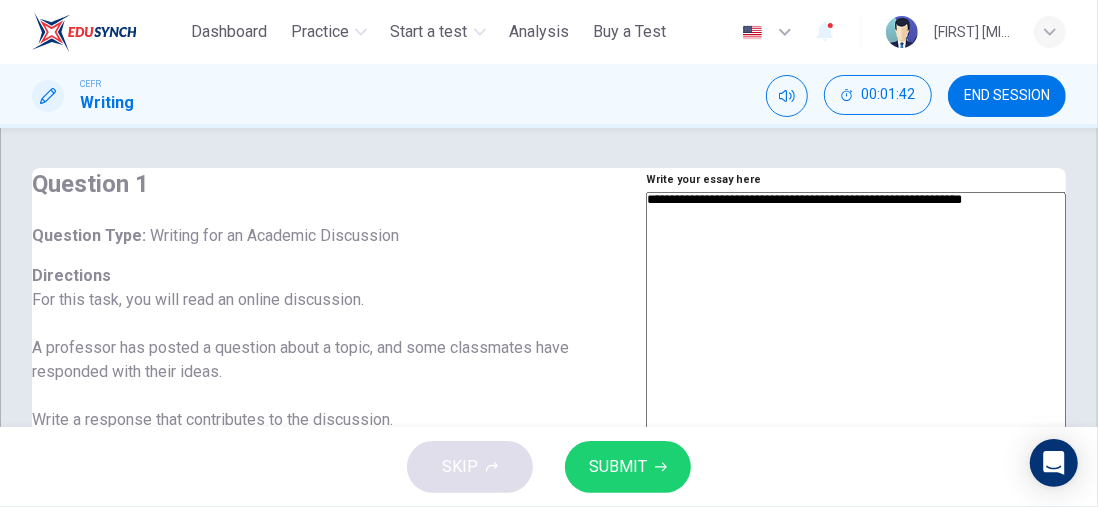 type on "*" 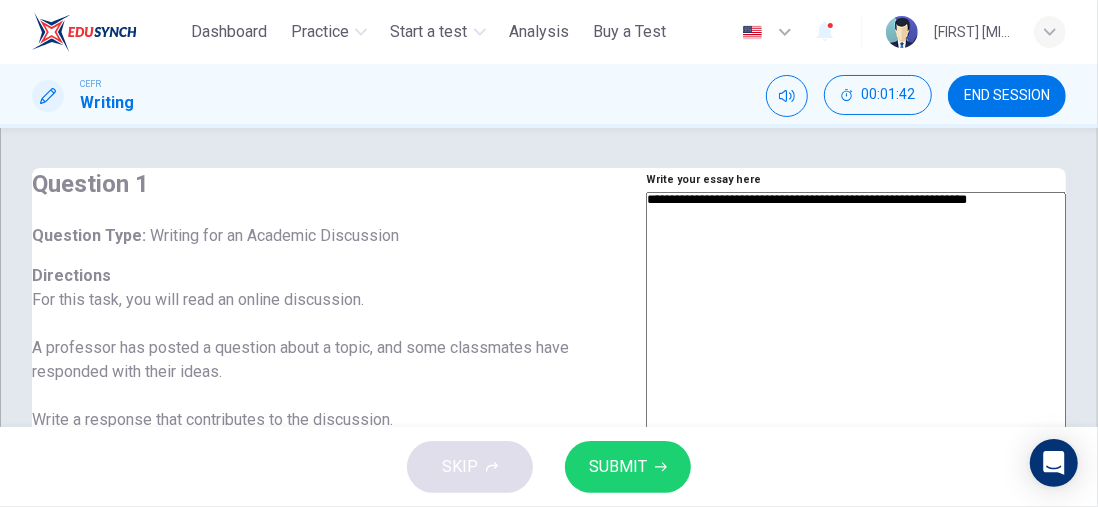 type on "*" 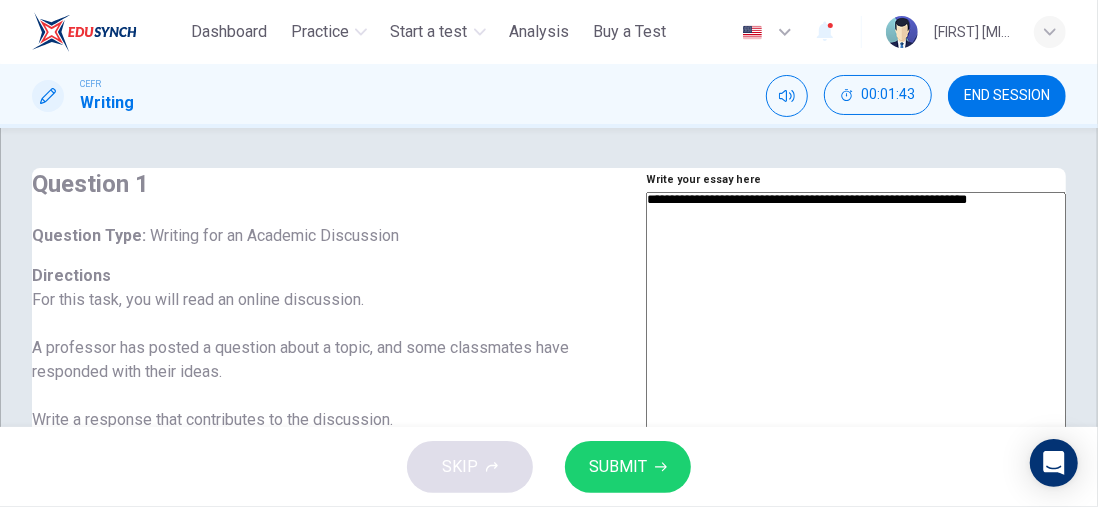 type on "**********" 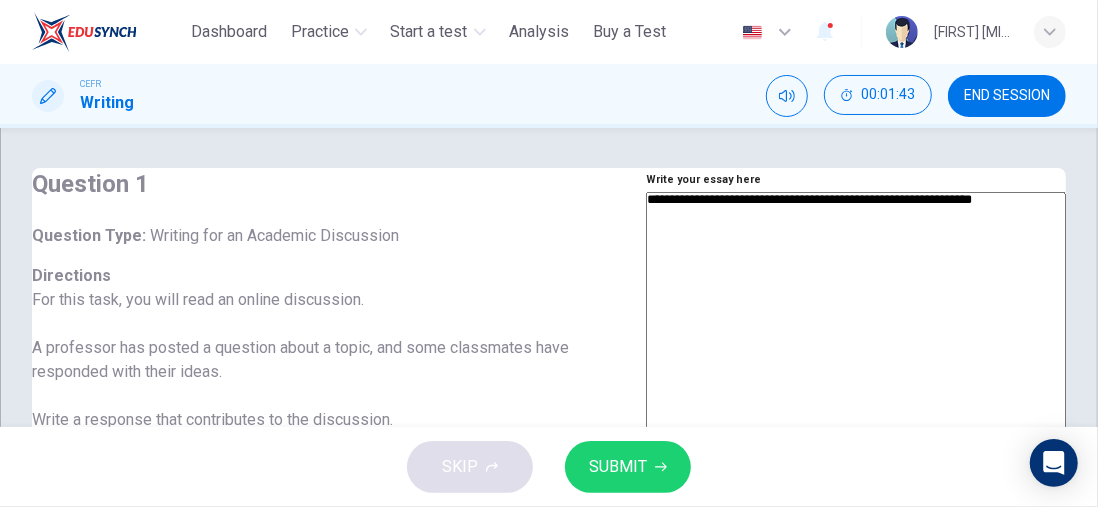 type on "**********" 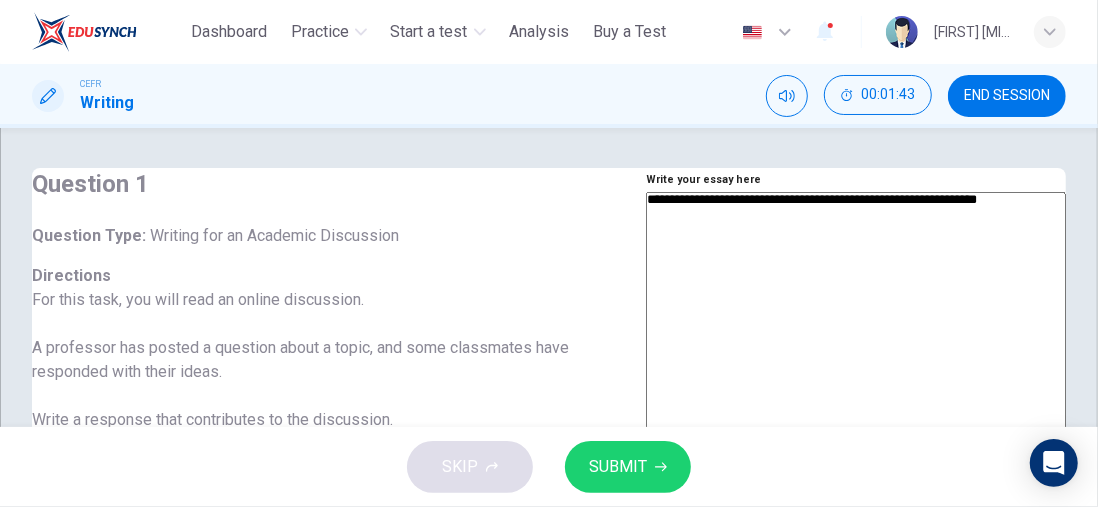 type on "*" 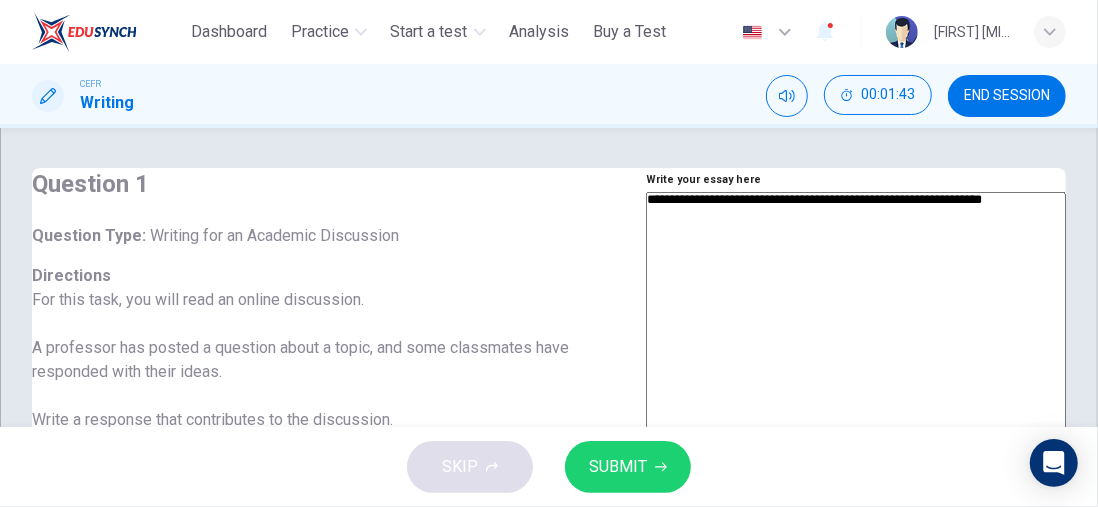 type on "*" 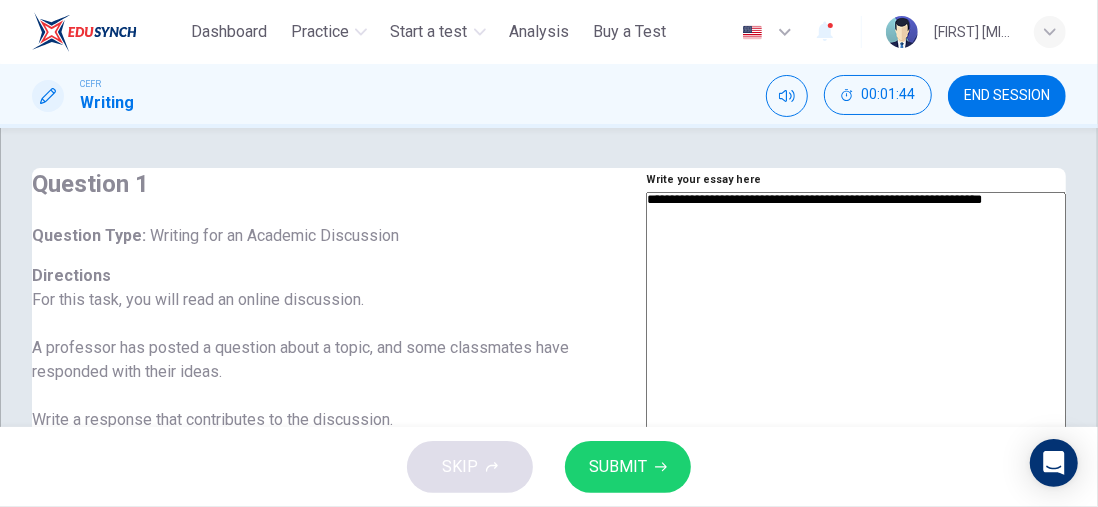 type on "**********" 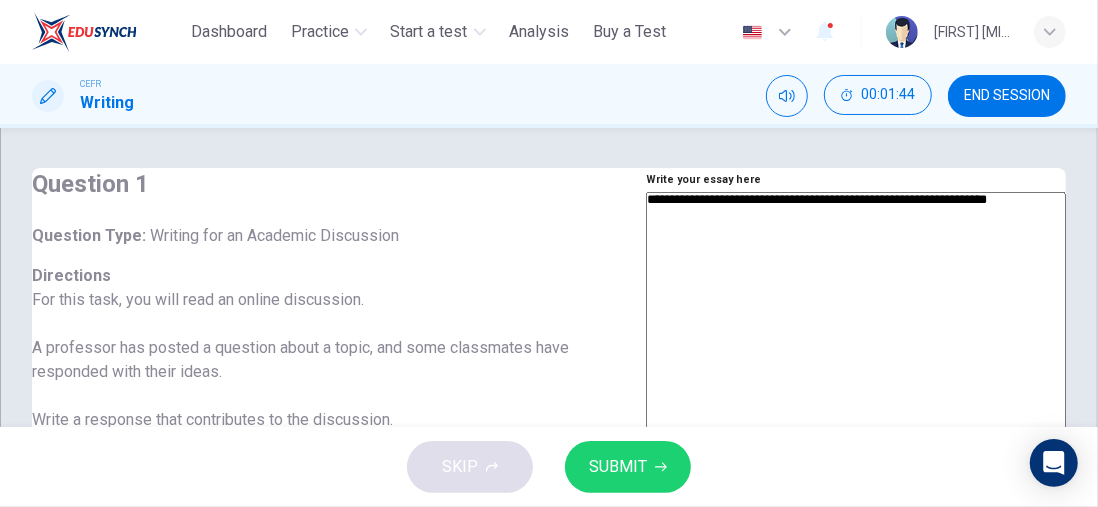 type on "**********" 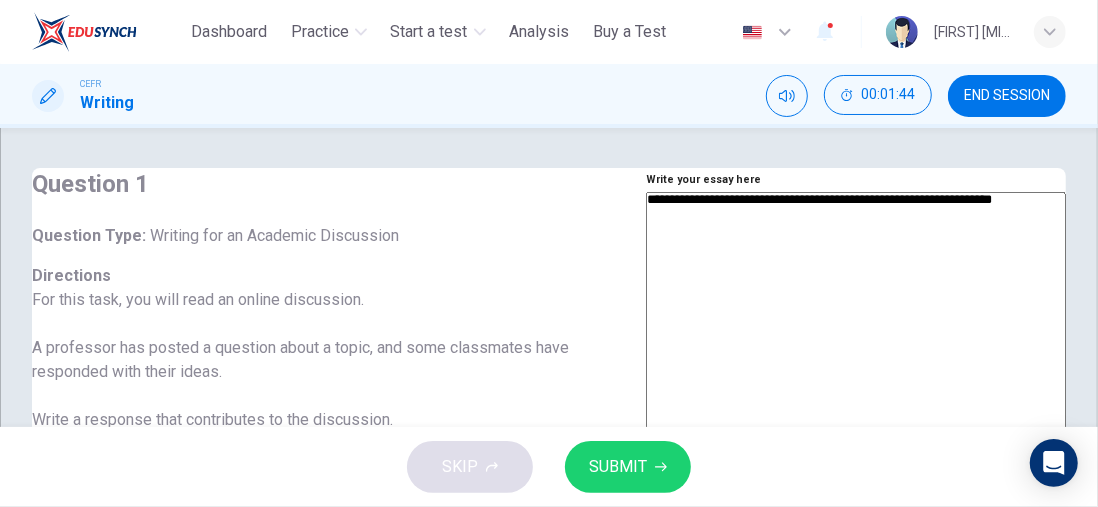 type on "*" 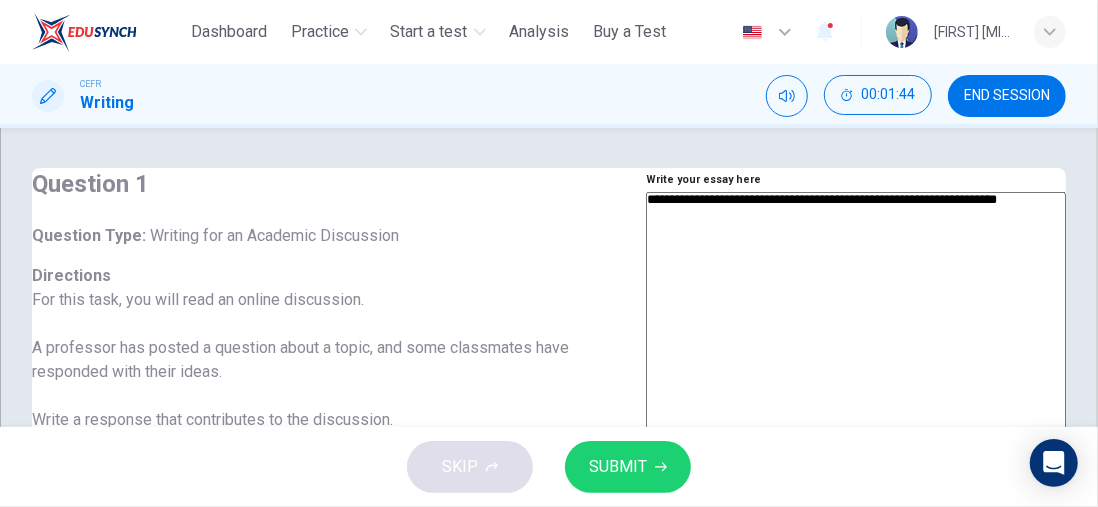 type on "*" 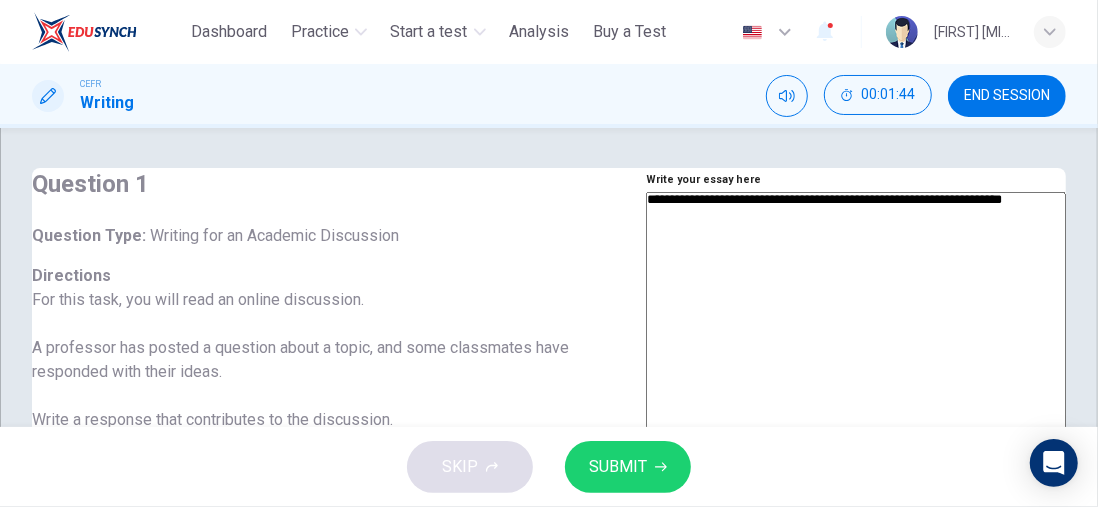 type on "*" 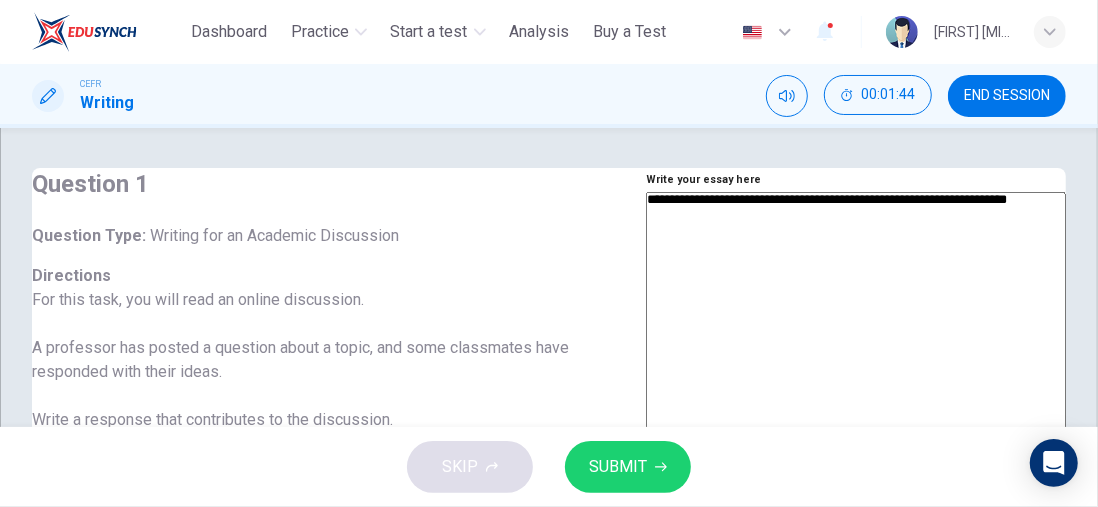 type on "*" 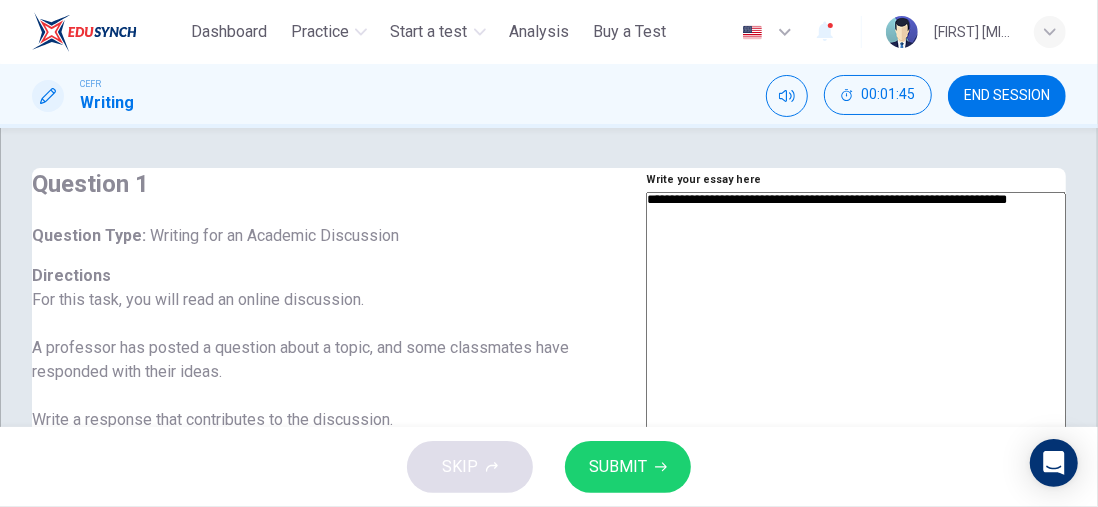 type on "**********" 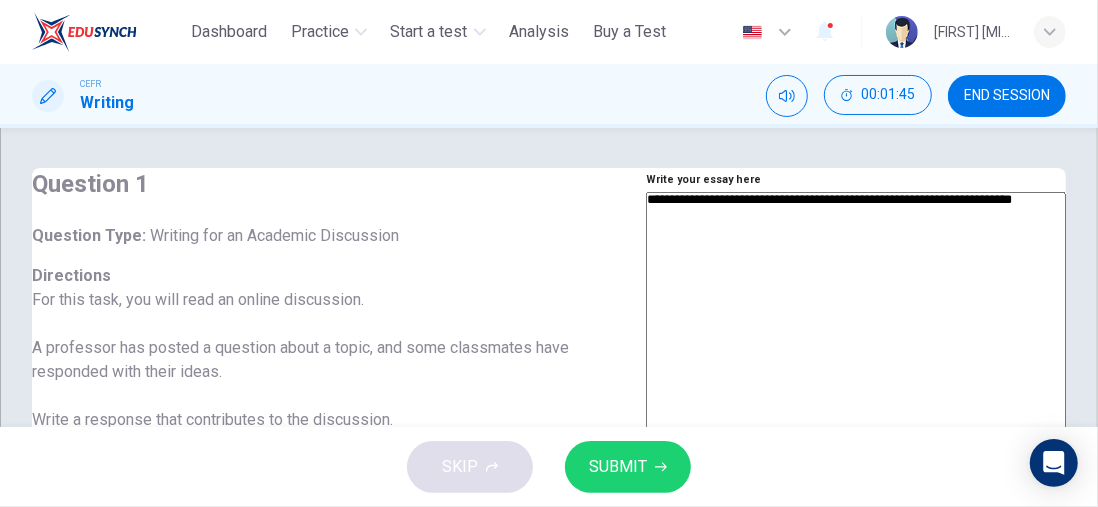 type on "**********" 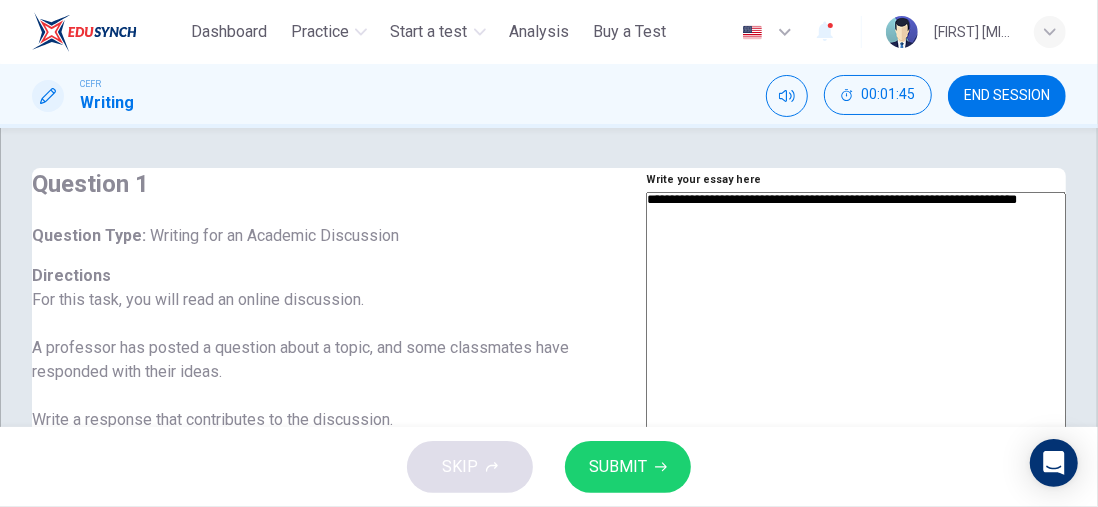 type on "*" 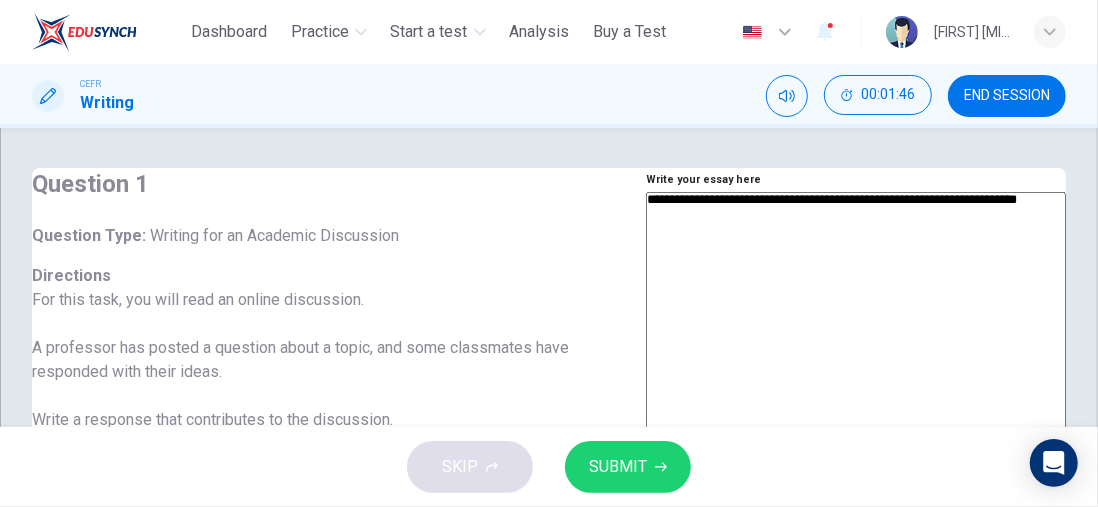 type on "**********" 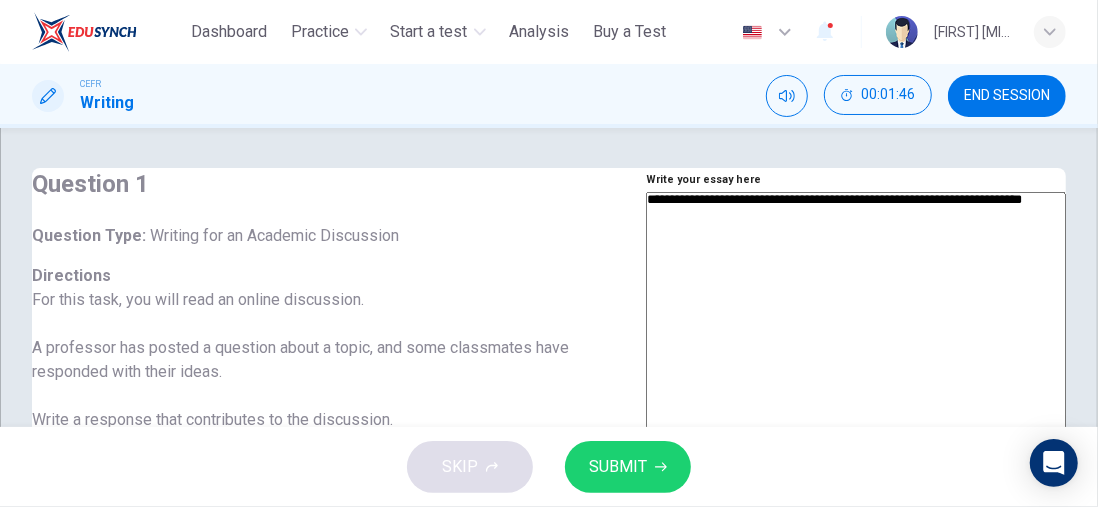 type on "*" 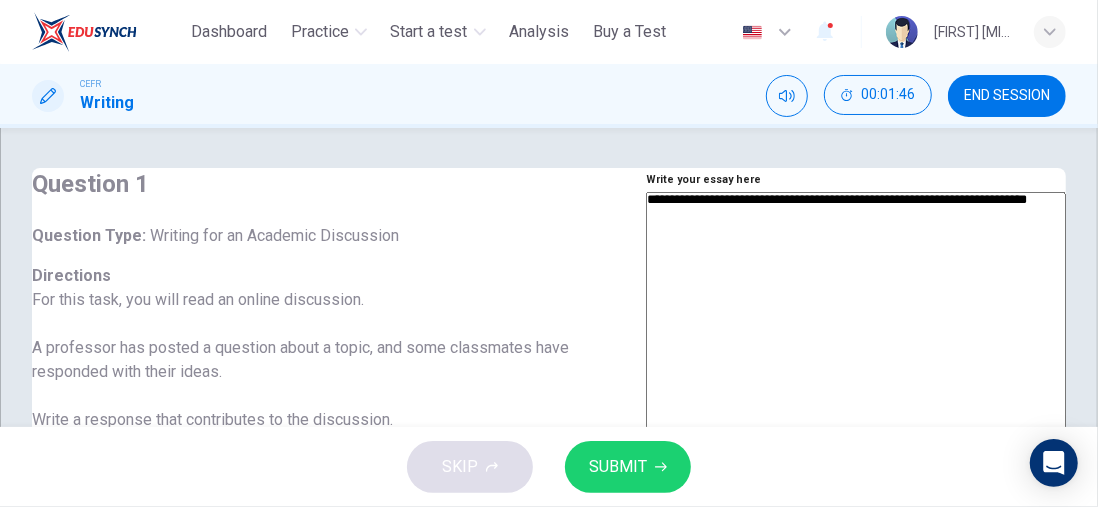 type on "*" 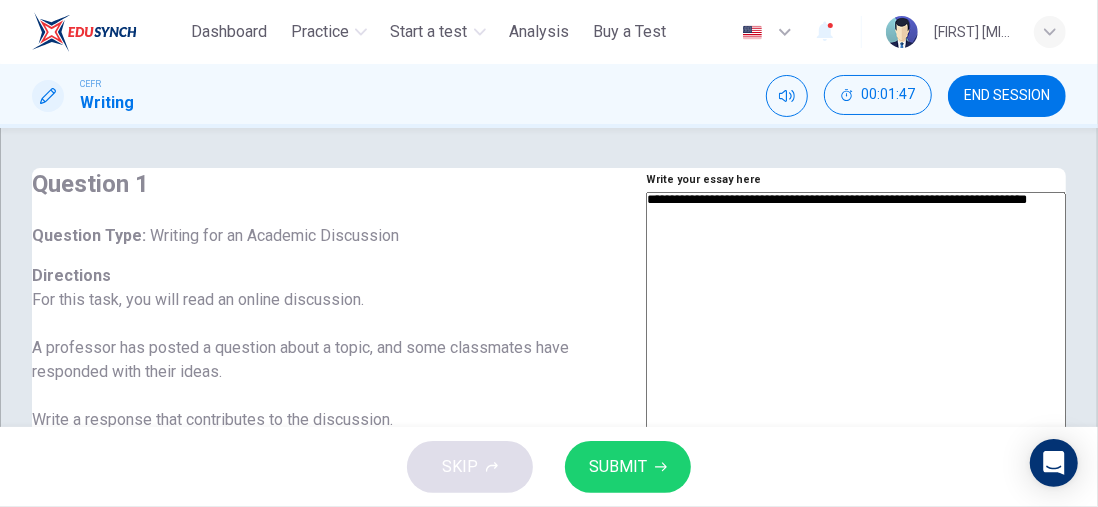 type on "**********" 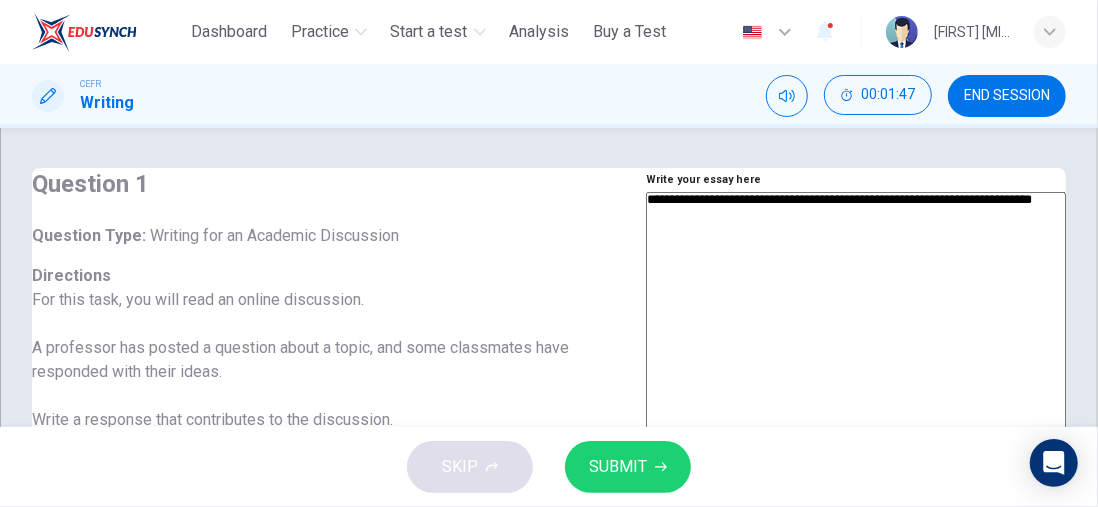 type on "*" 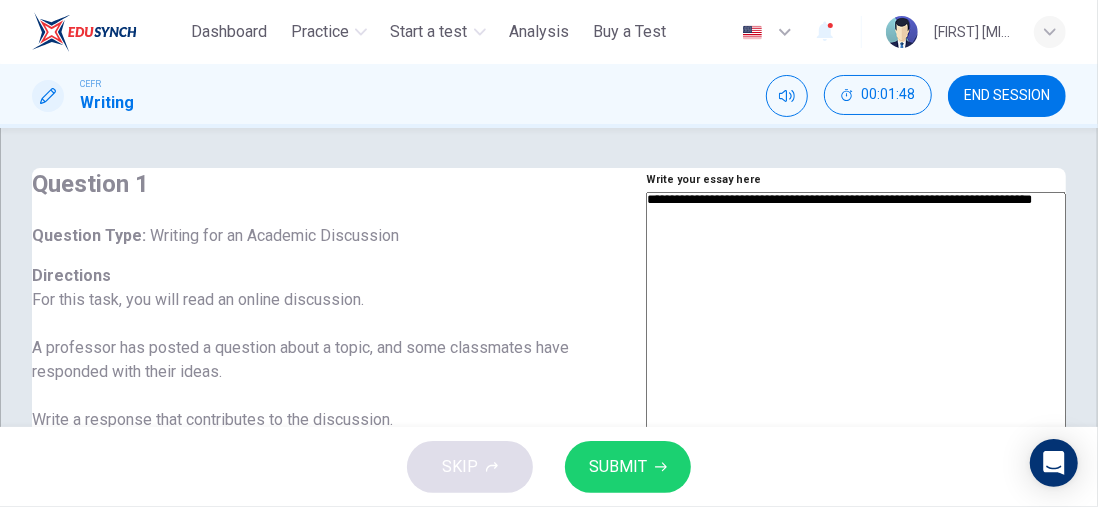 type on "**********" 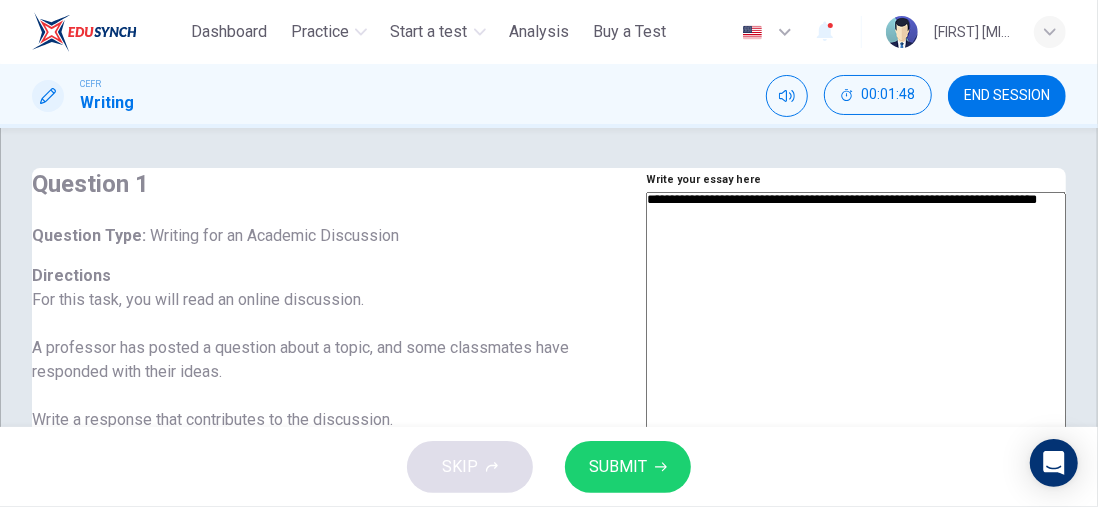 type on "**********" 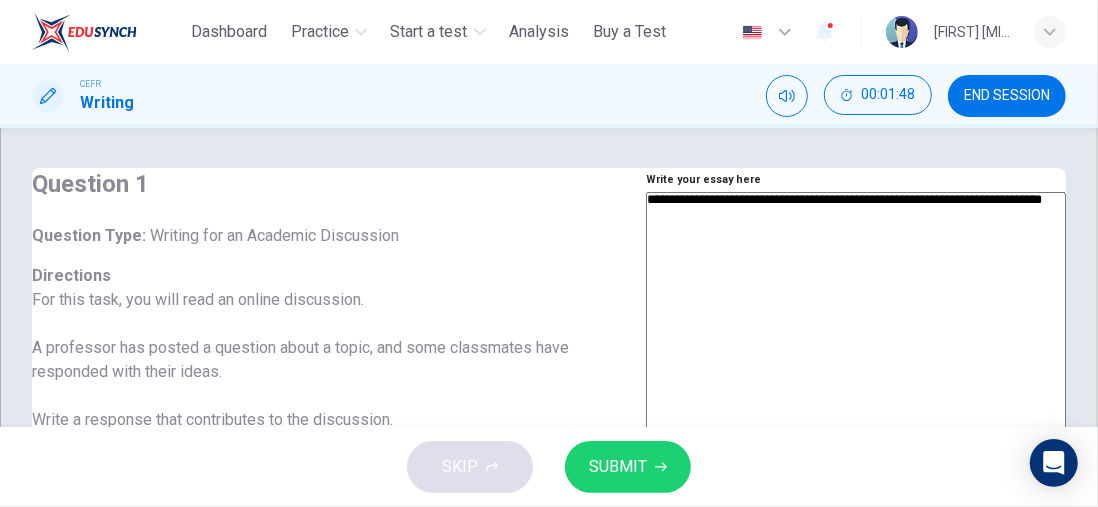 type on "*" 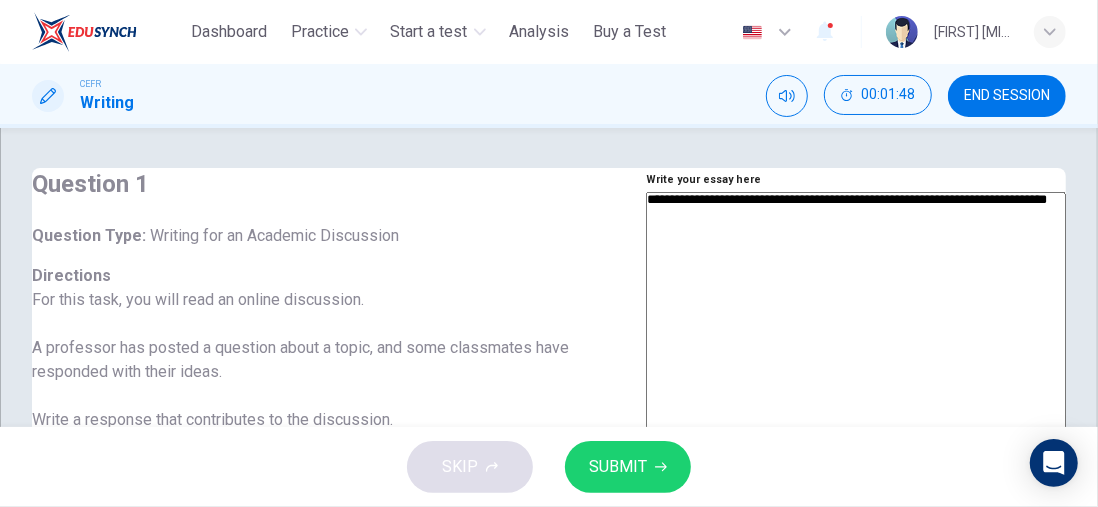 type on "*" 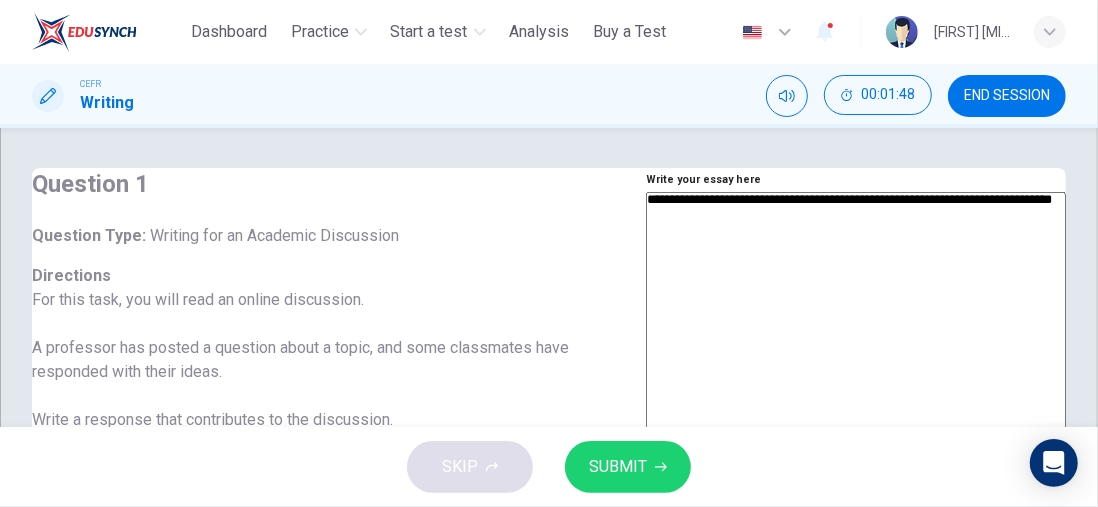type on "*" 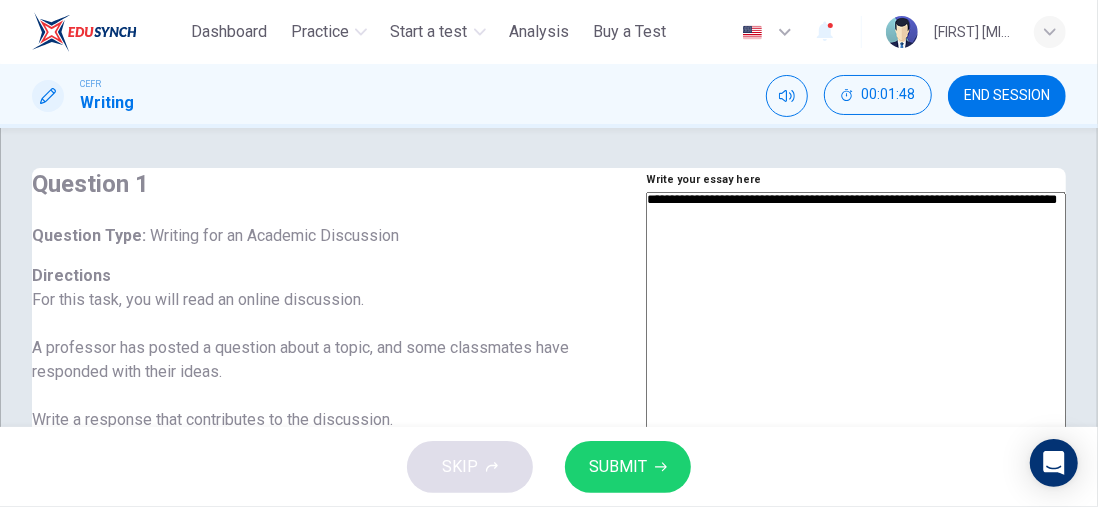 type on "*" 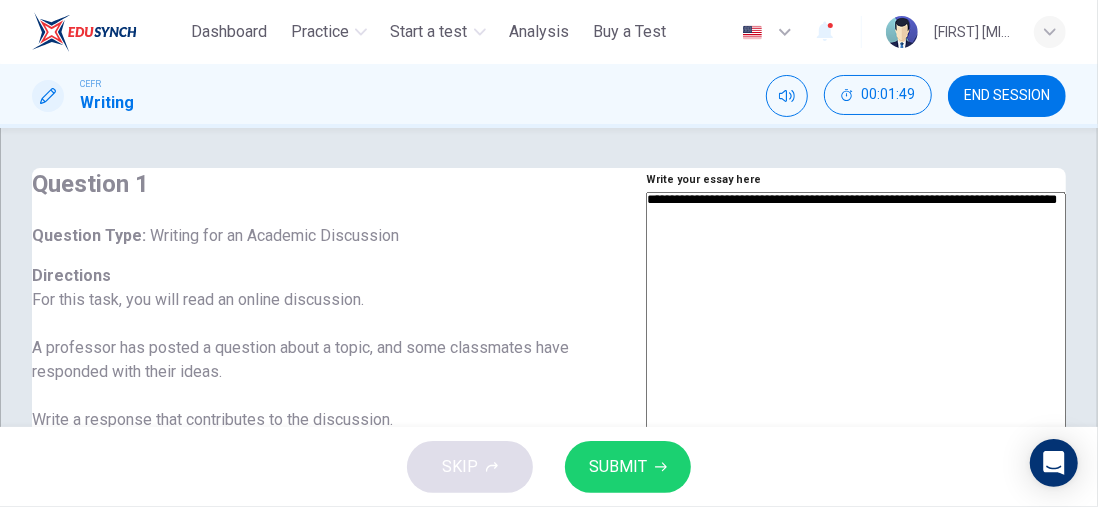 type on "**********" 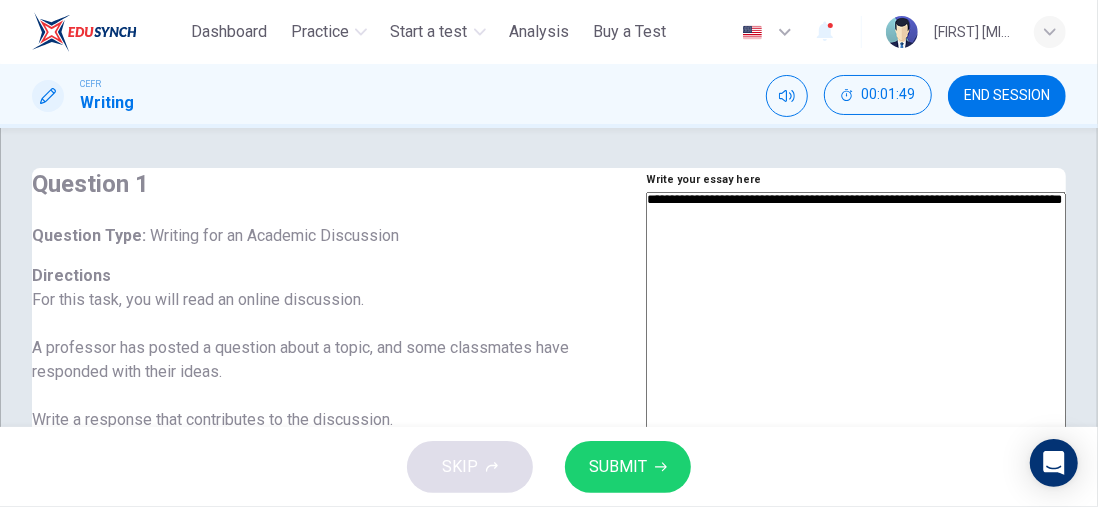 type on "*" 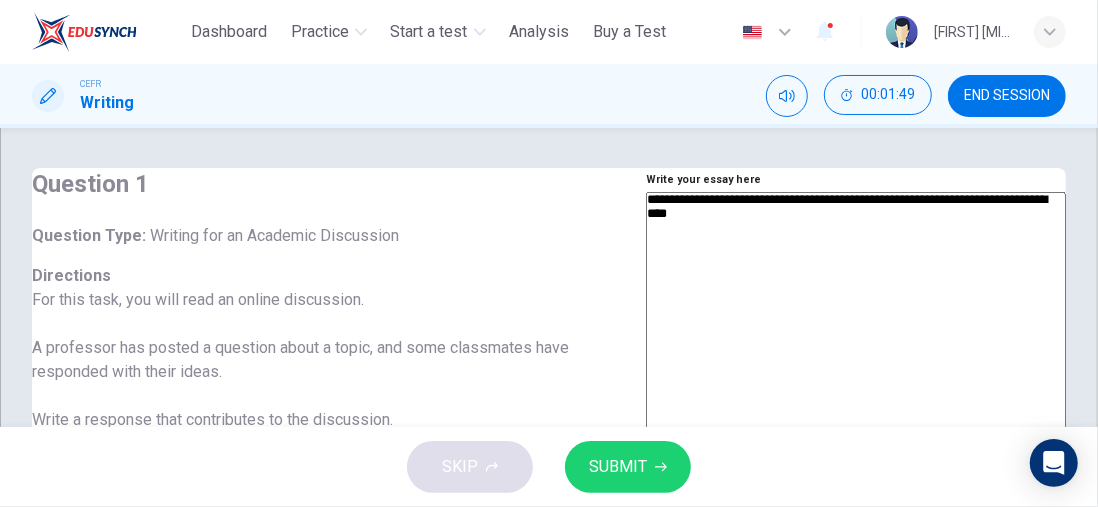 type on "*" 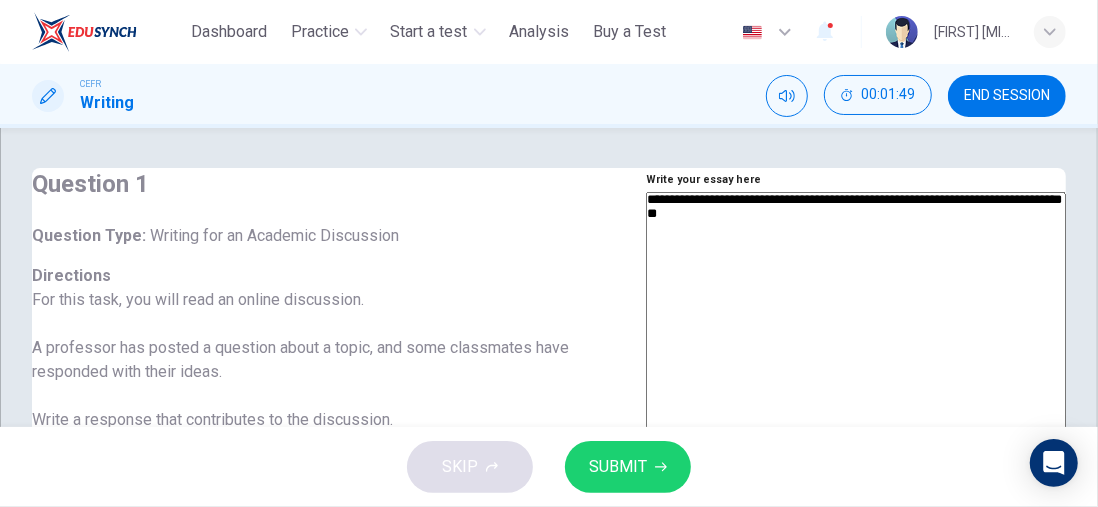 type on "*" 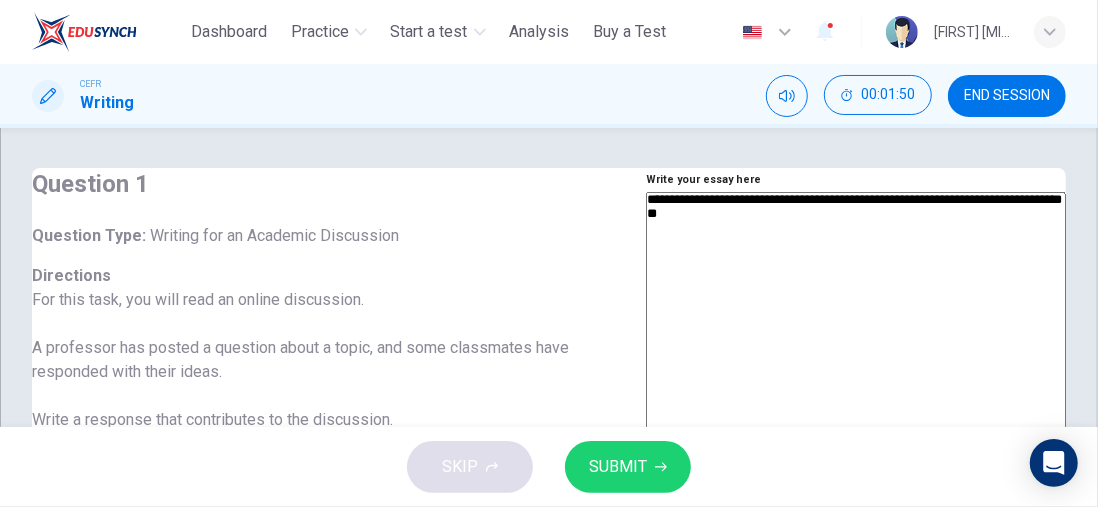 type on "**********" 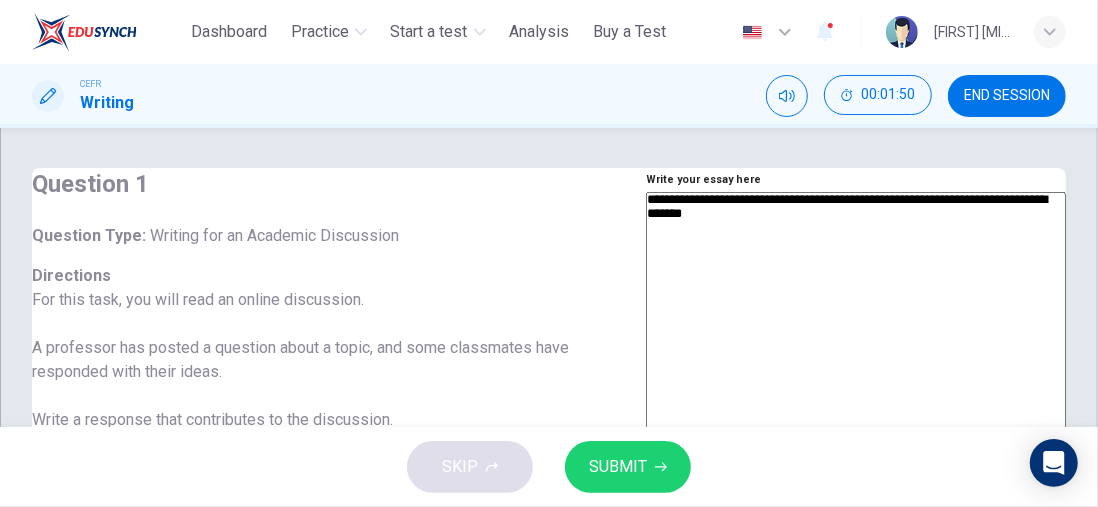 type on "**********" 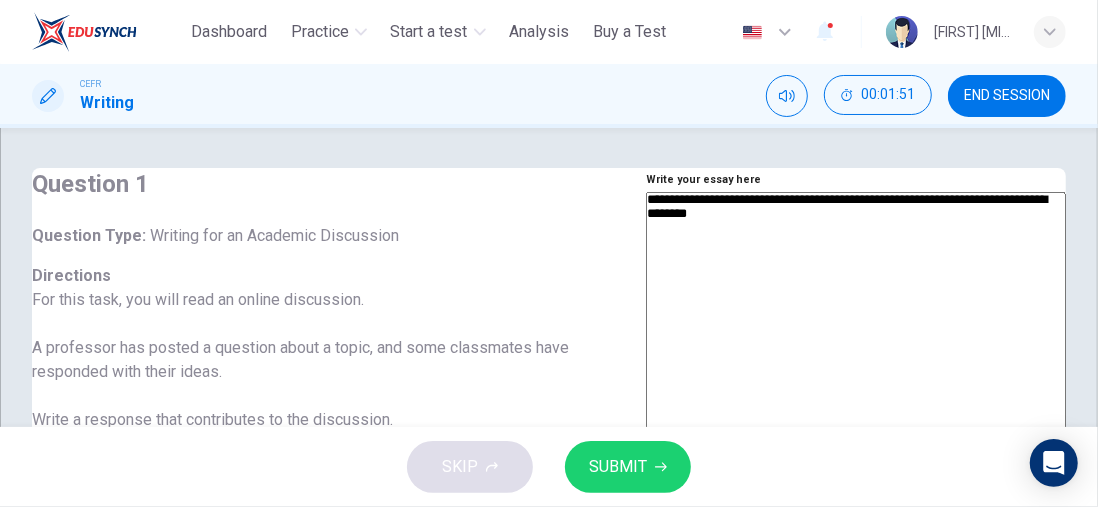 type on "*" 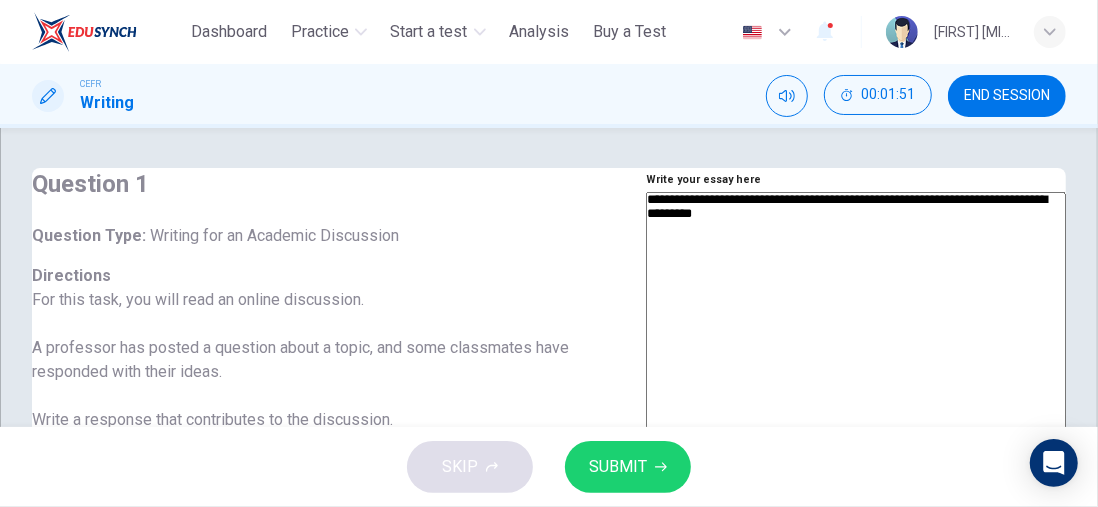type on "**********" 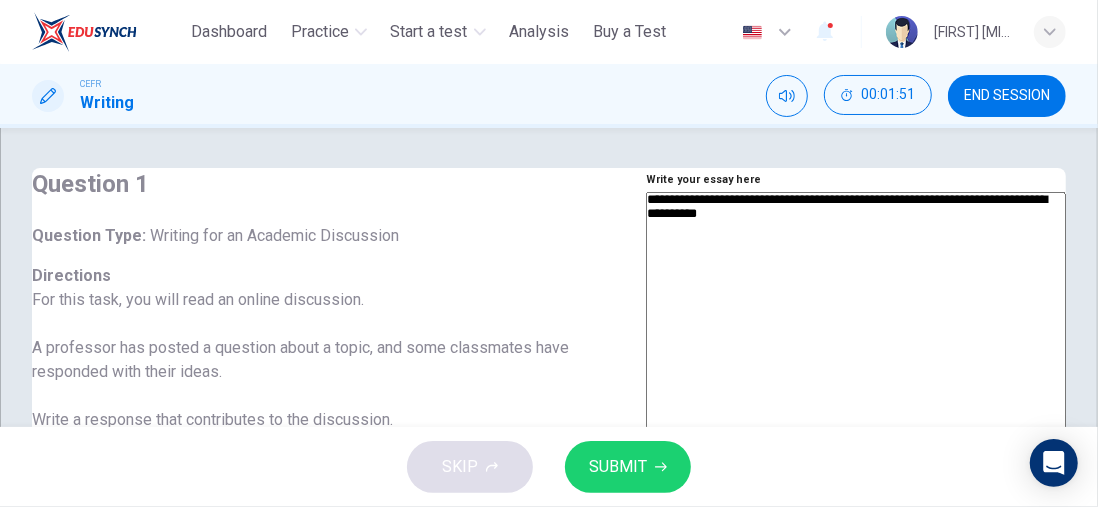 type on "*" 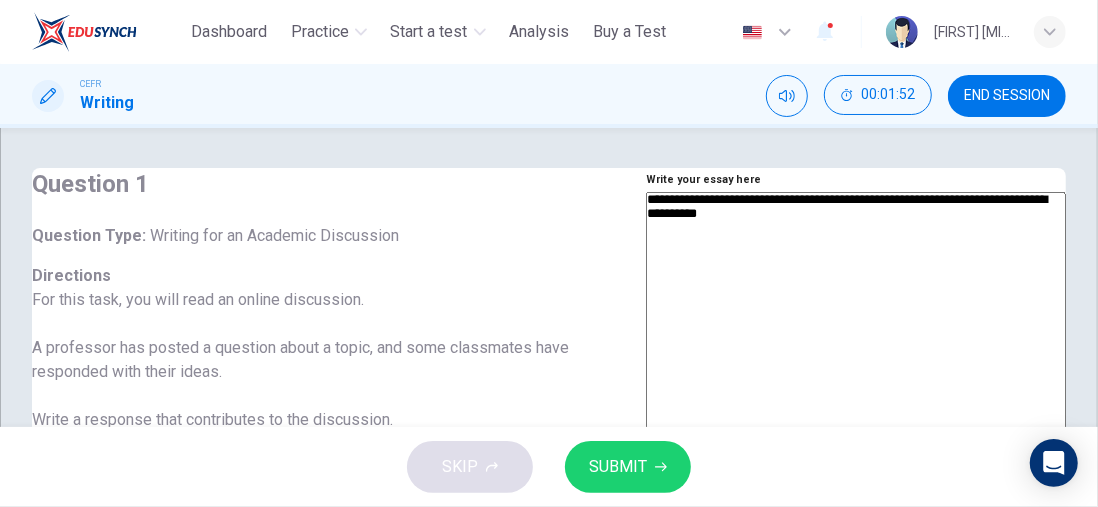type on "**********" 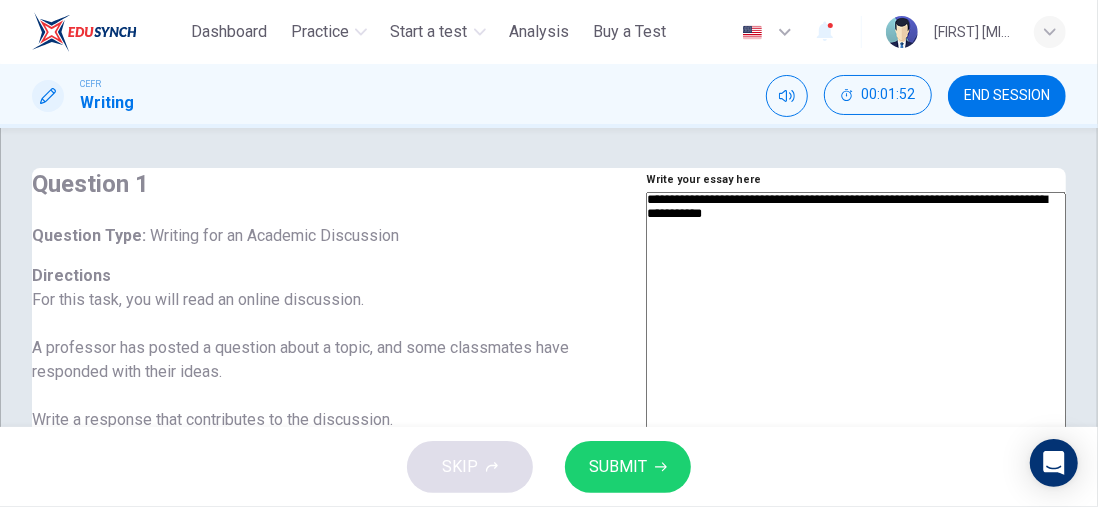 type on "*" 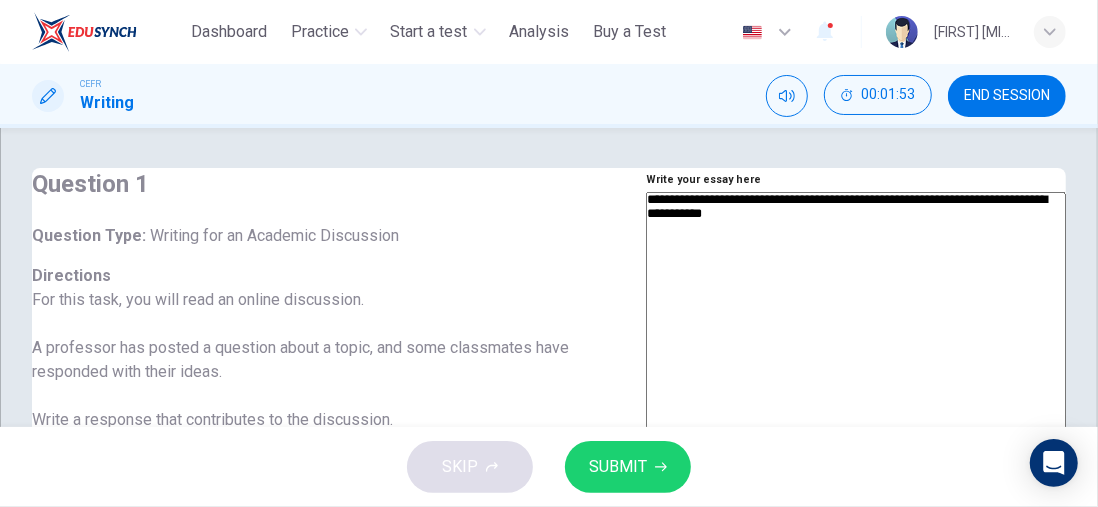 type on "**********" 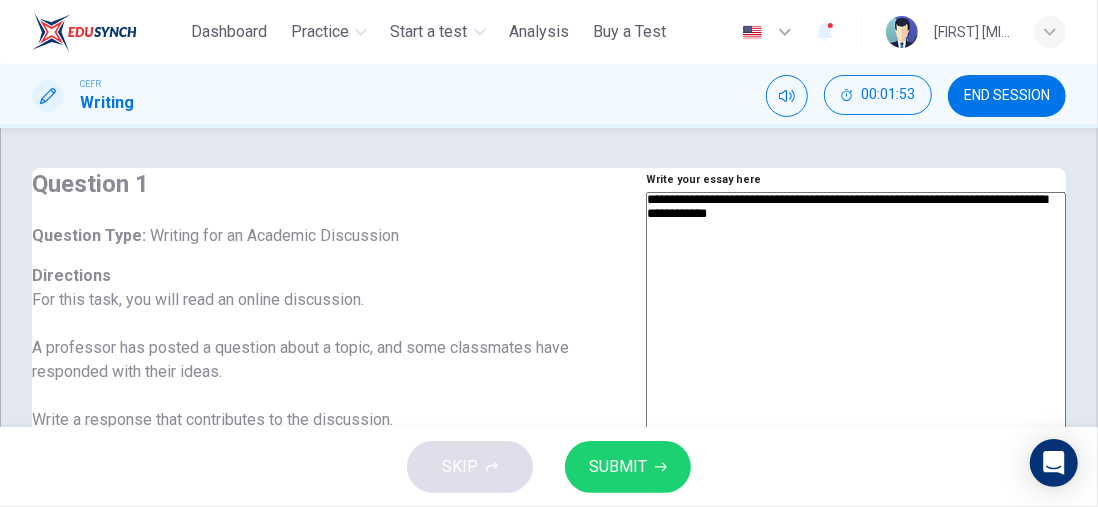 type on "*" 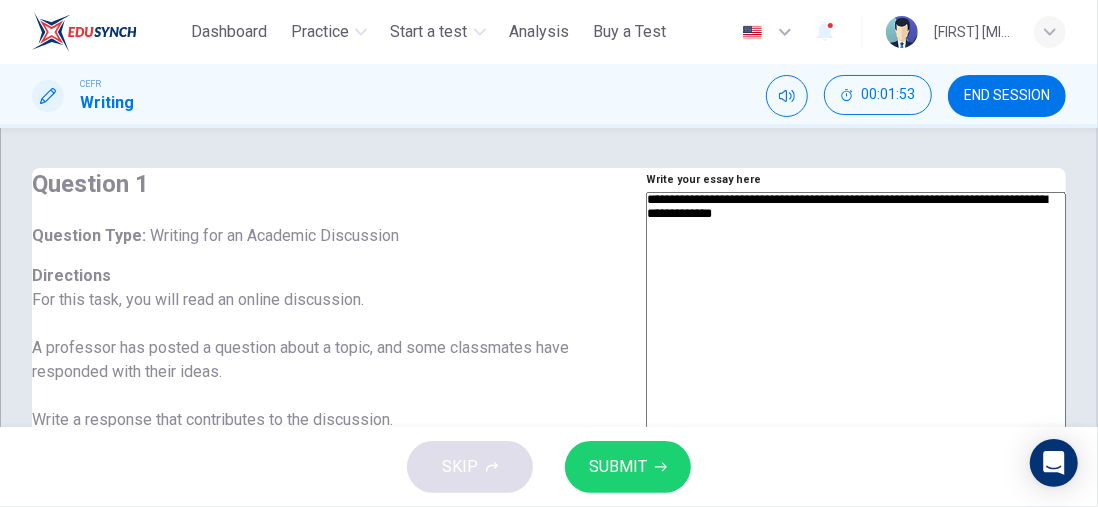 type on "**********" 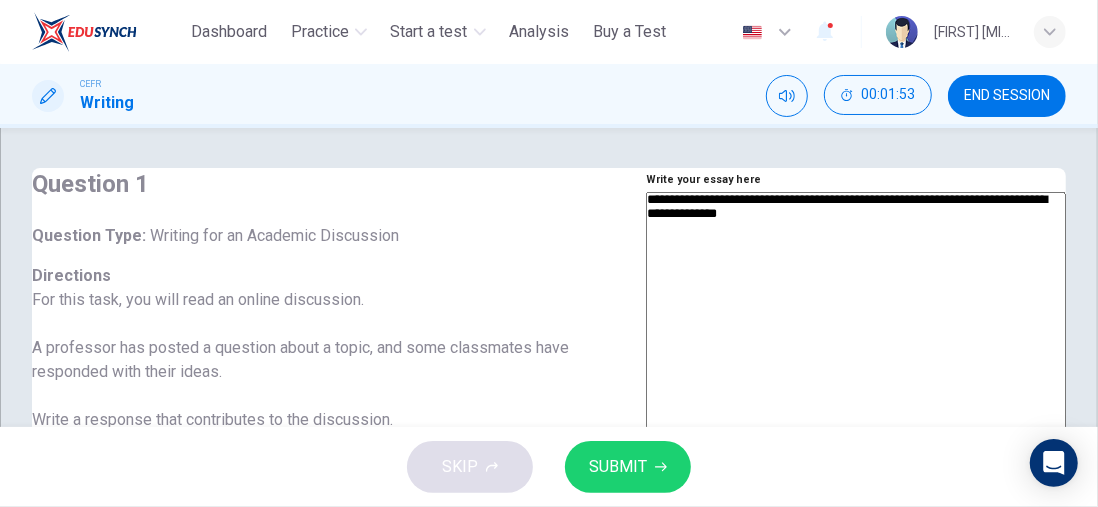 type on "*" 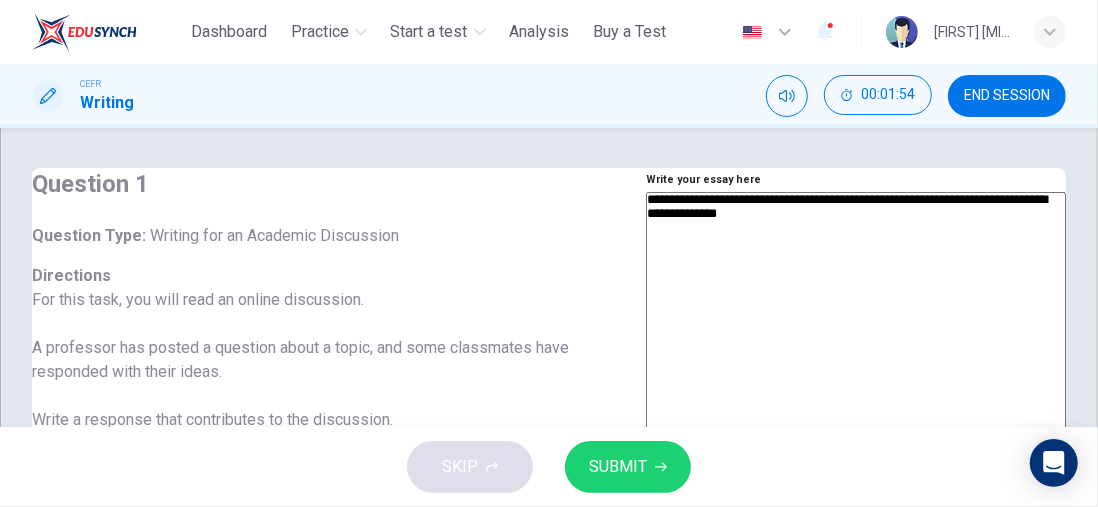 type on "**********" 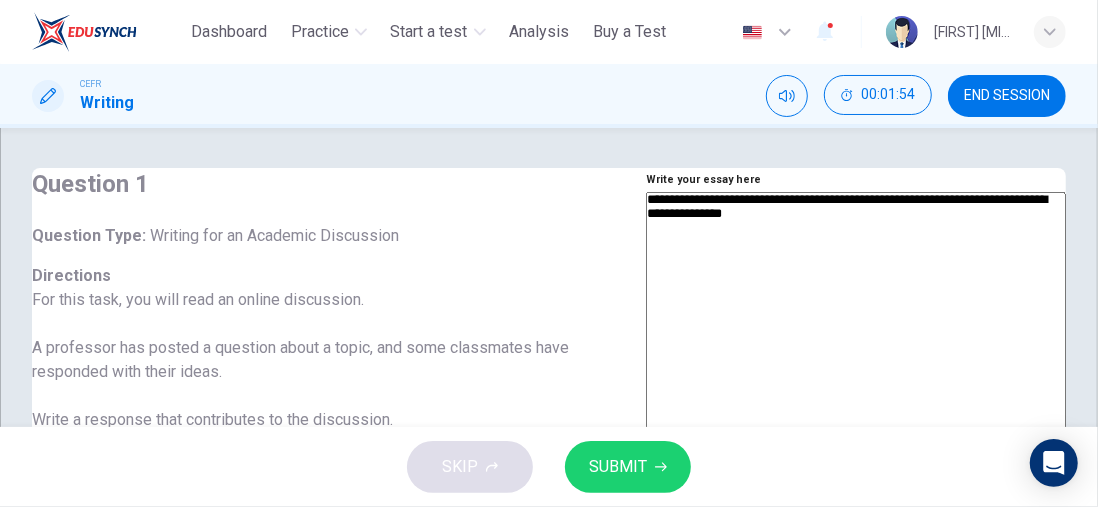 type on "**********" 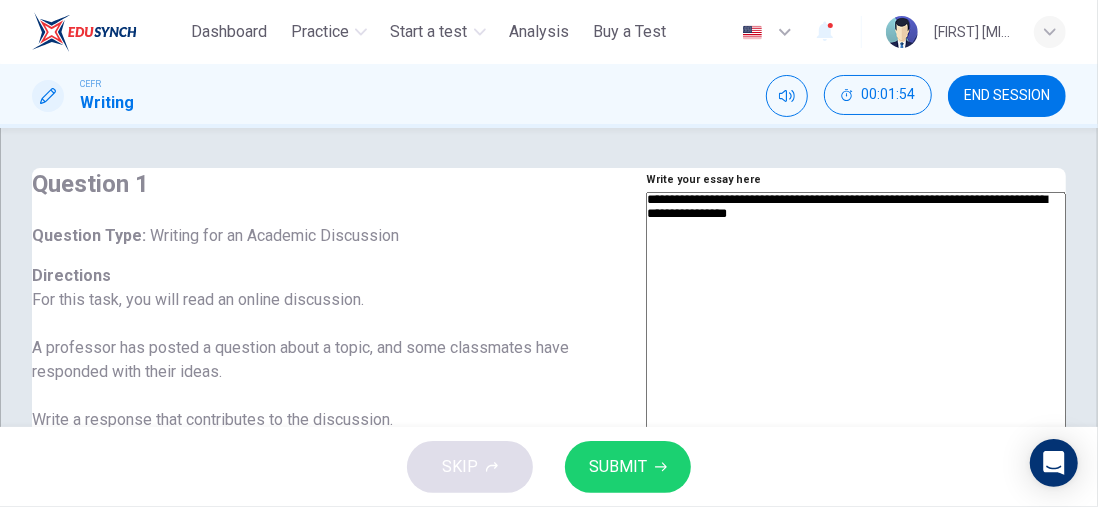 type on "*" 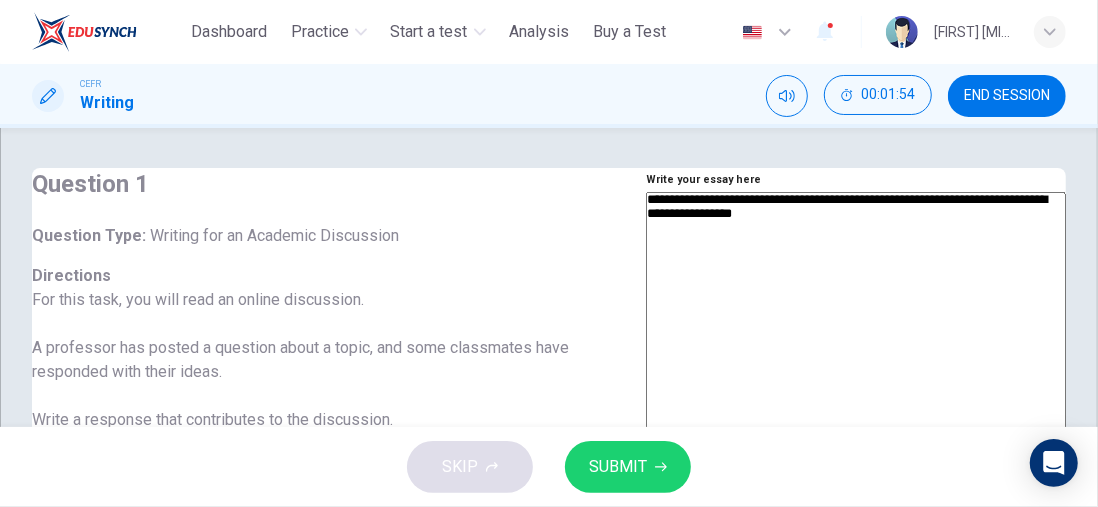 type on "*" 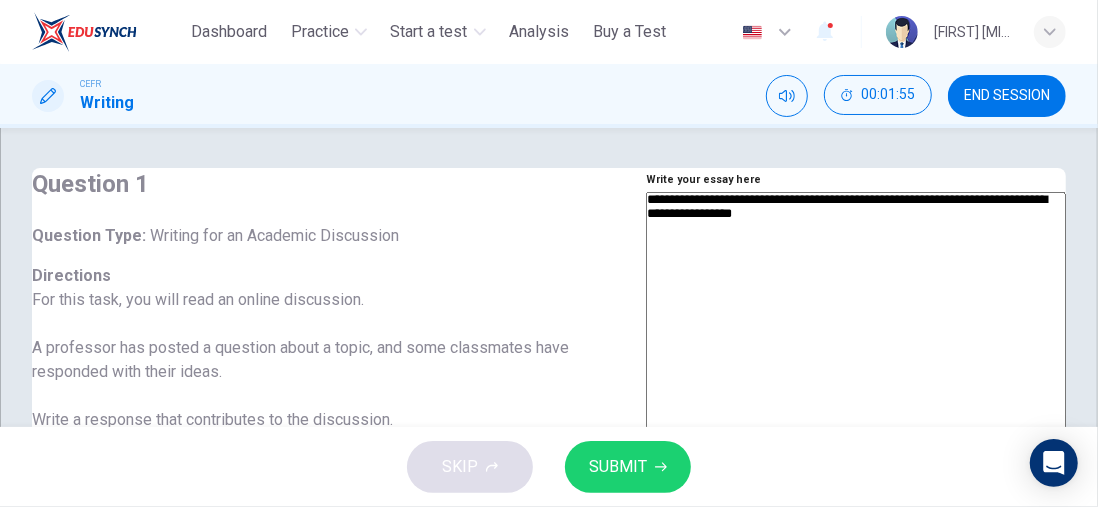 type on "**********" 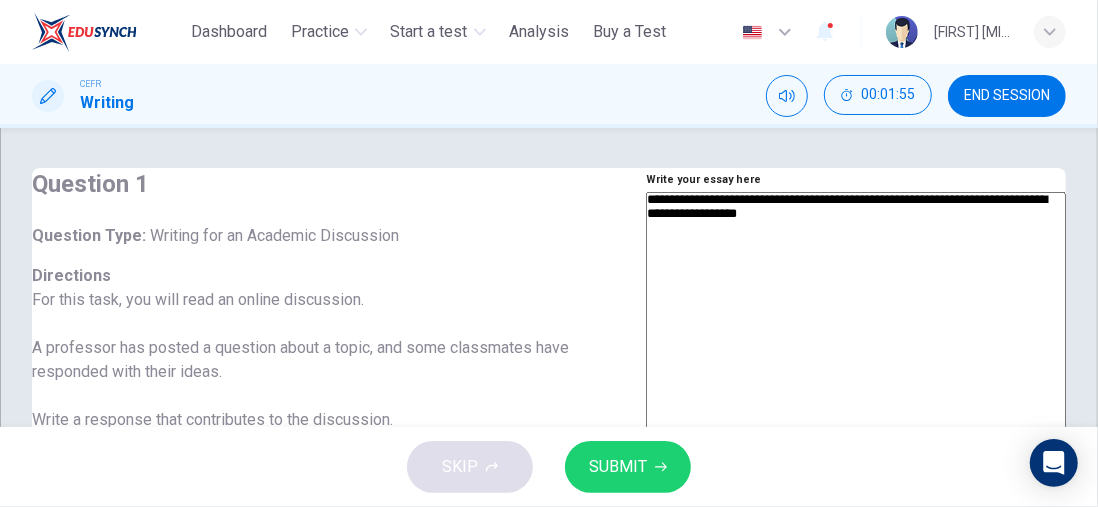 type on "**********" 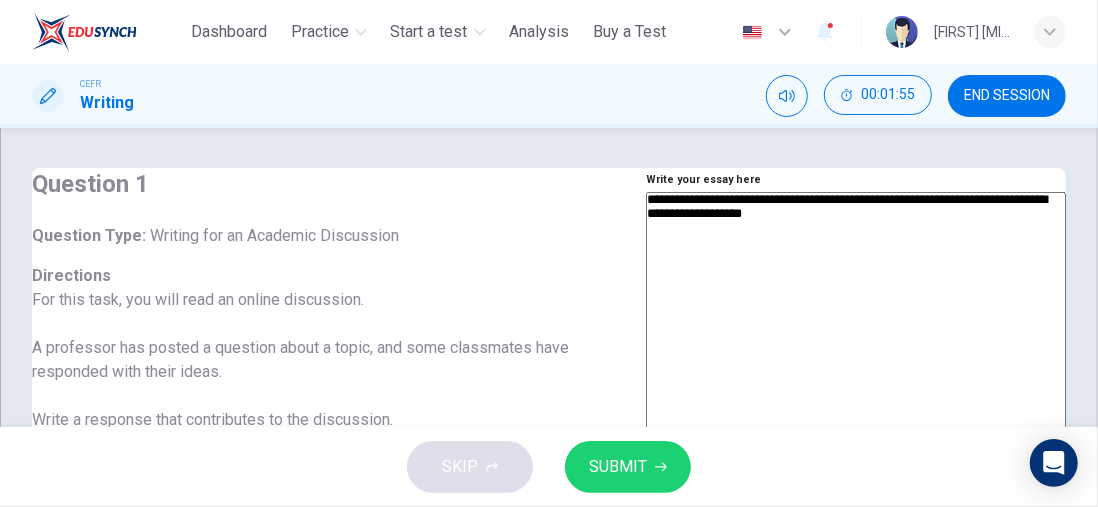 type on "*" 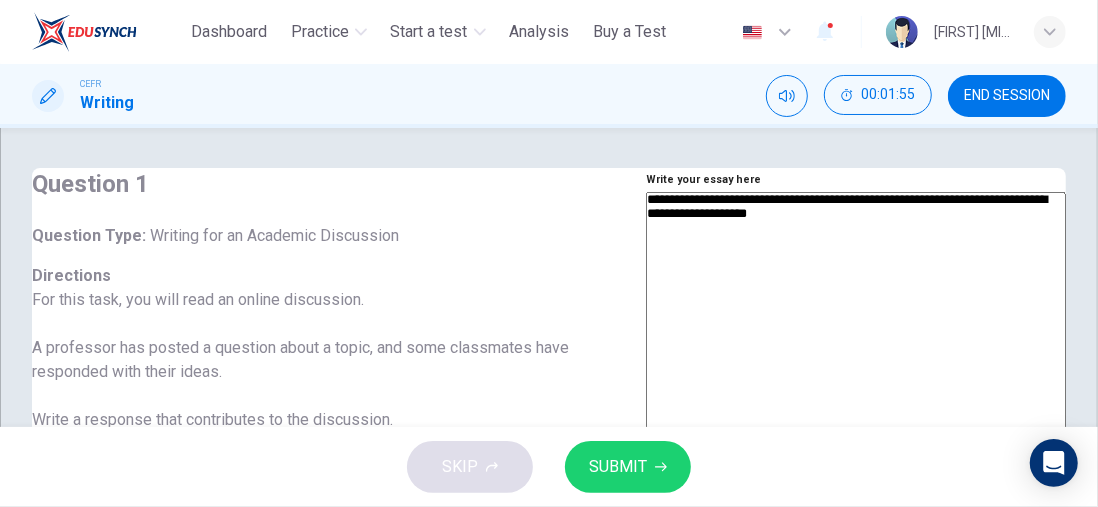 type on "*" 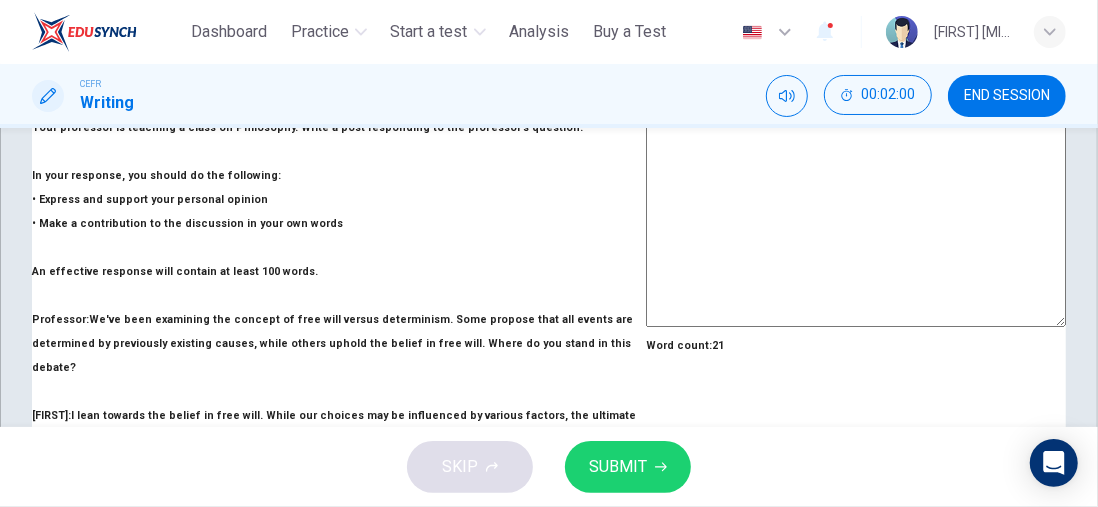scroll, scrollTop: 590, scrollLeft: 0, axis: vertical 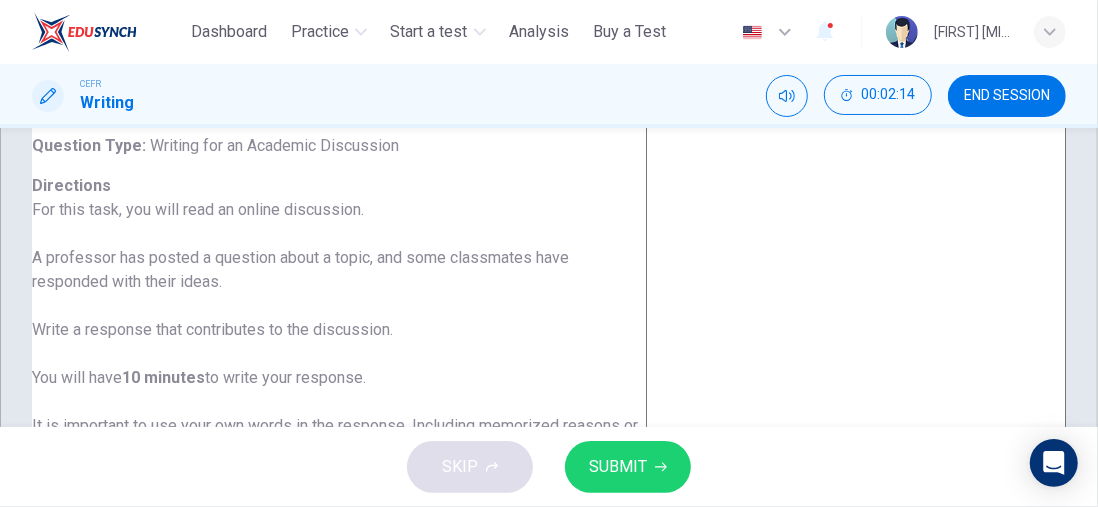 click on "**********" at bounding box center (856, 419) 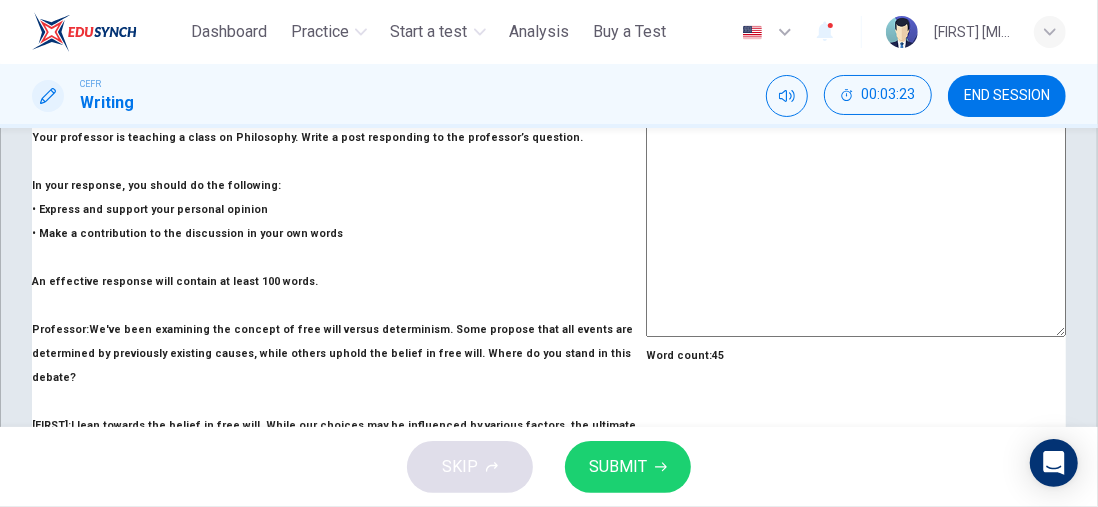 scroll, scrollTop: 590, scrollLeft: 0, axis: vertical 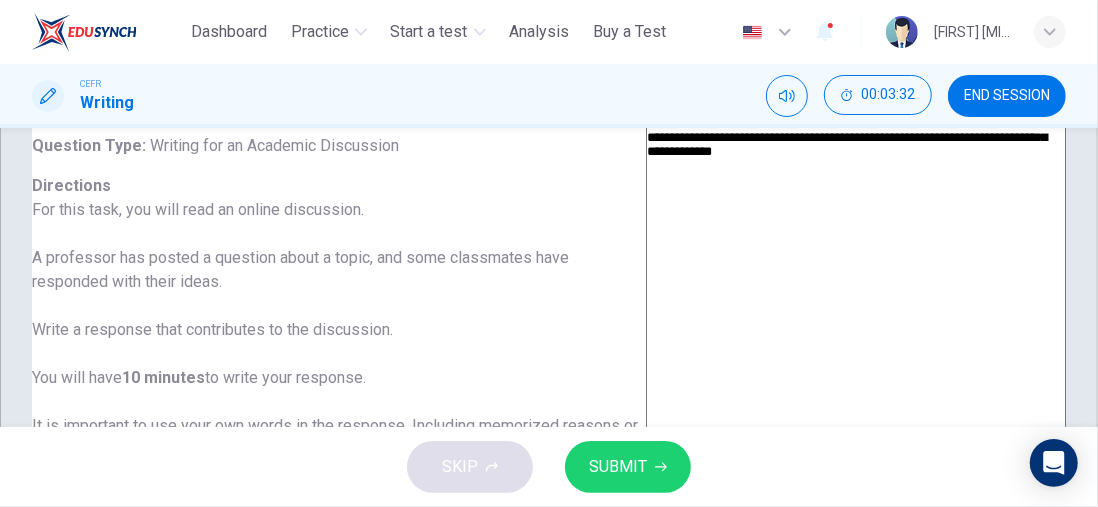 click on "**********" at bounding box center [856, 419] 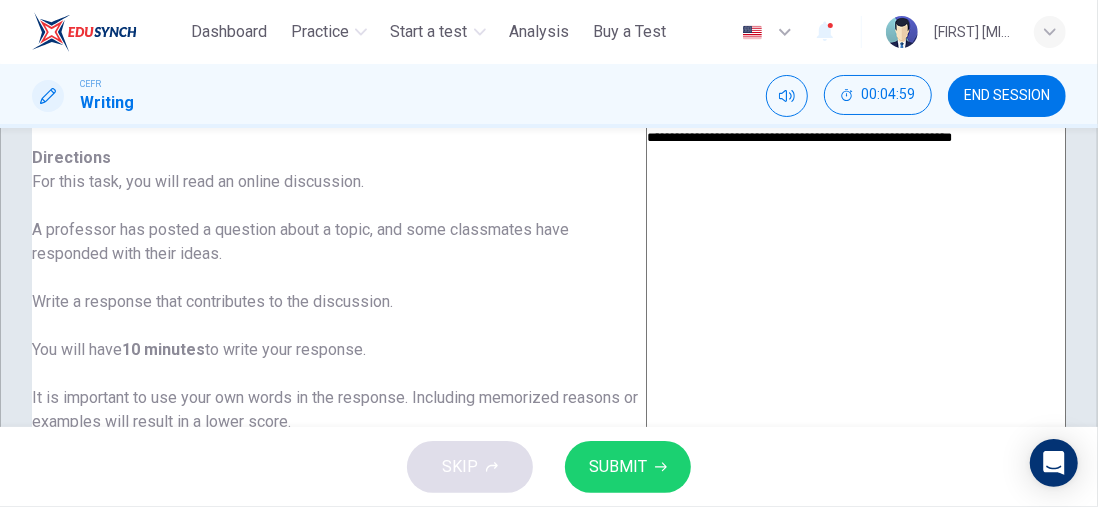scroll, scrollTop: 90, scrollLeft: 0, axis: vertical 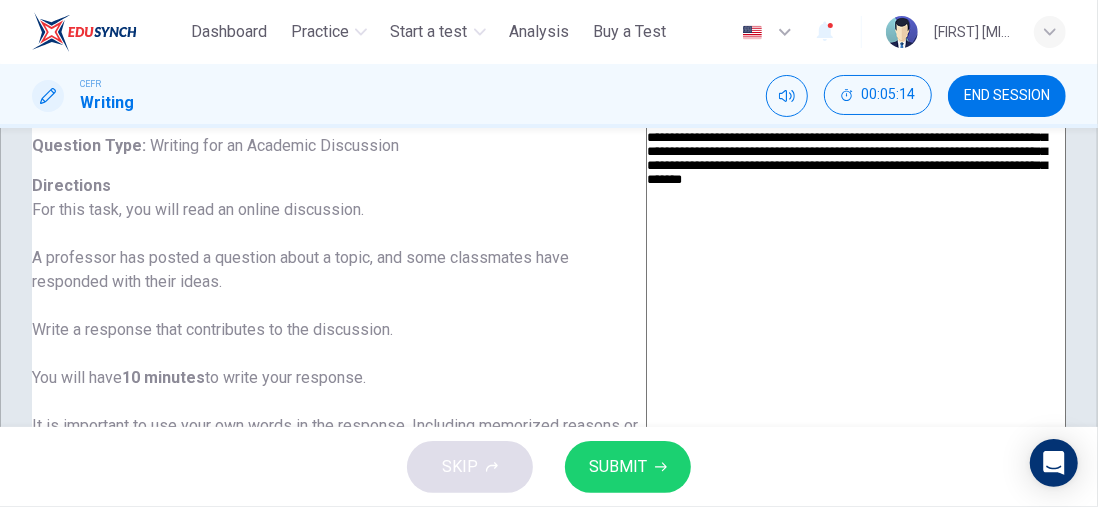 click on "**********" at bounding box center (856, 419) 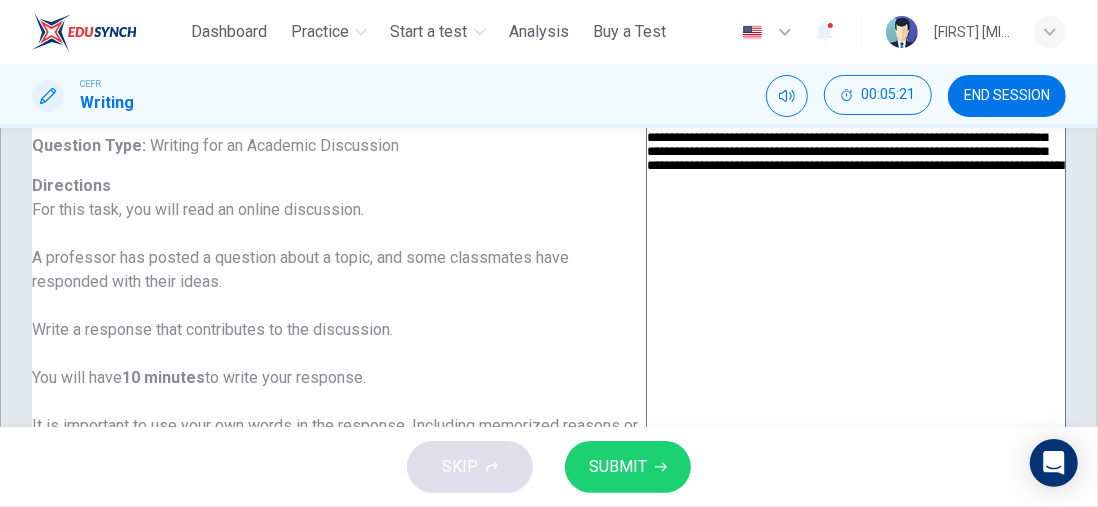 click on "**********" at bounding box center (856, 419) 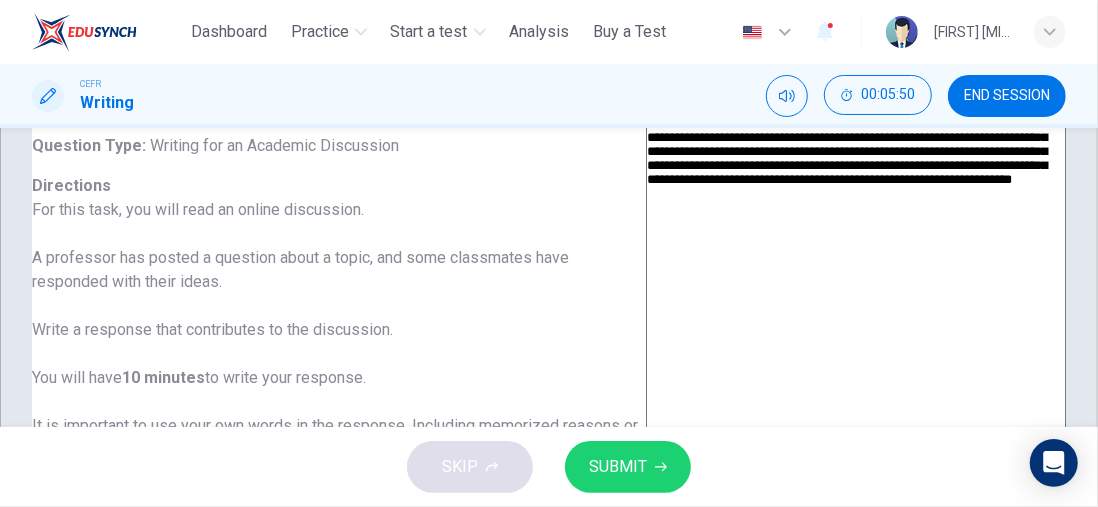 scroll, scrollTop: 269, scrollLeft: 0, axis: vertical 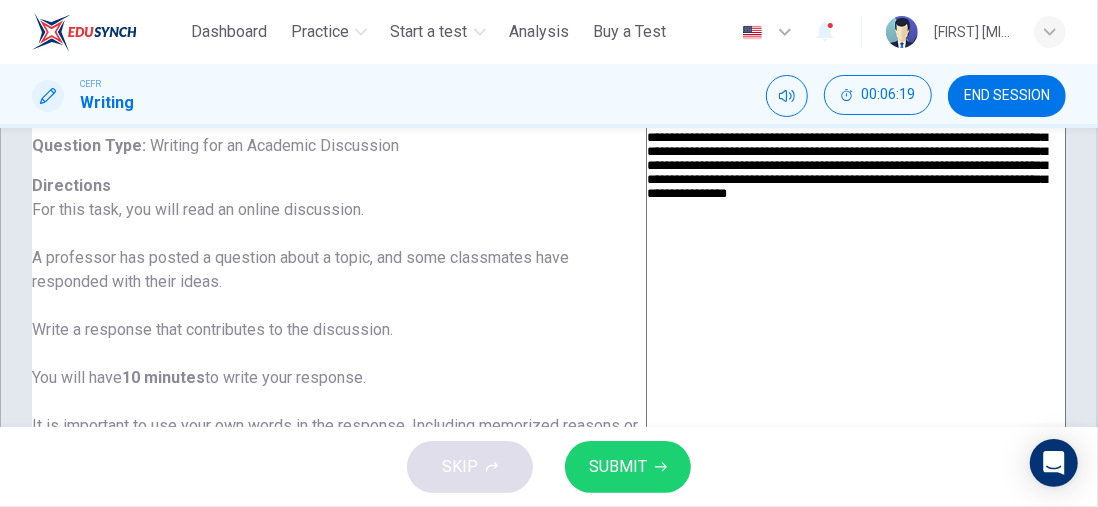 click on "**********" at bounding box center [856, 419] 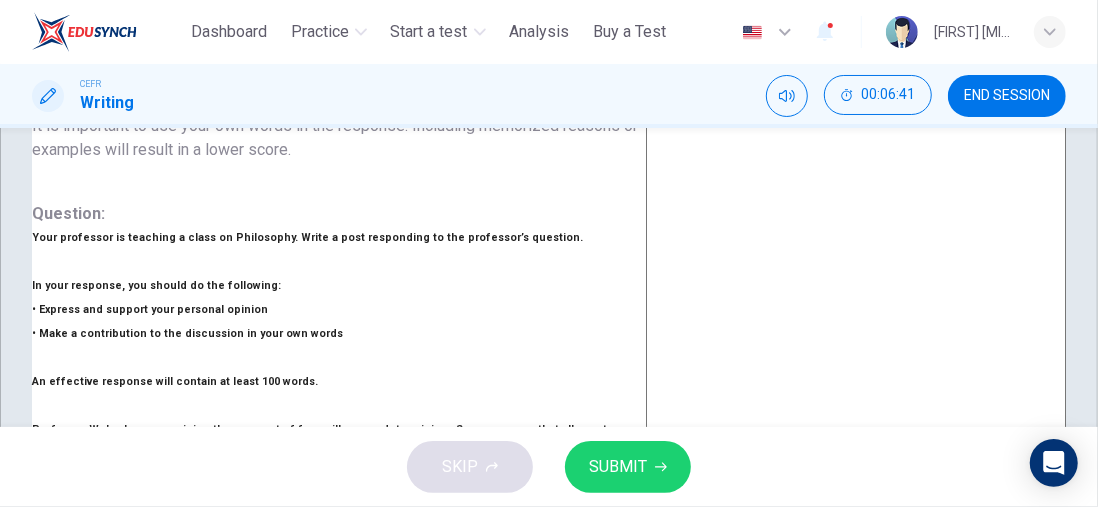 scroll, scrollTop: 190, scrollLeft: 0, axis: vertical 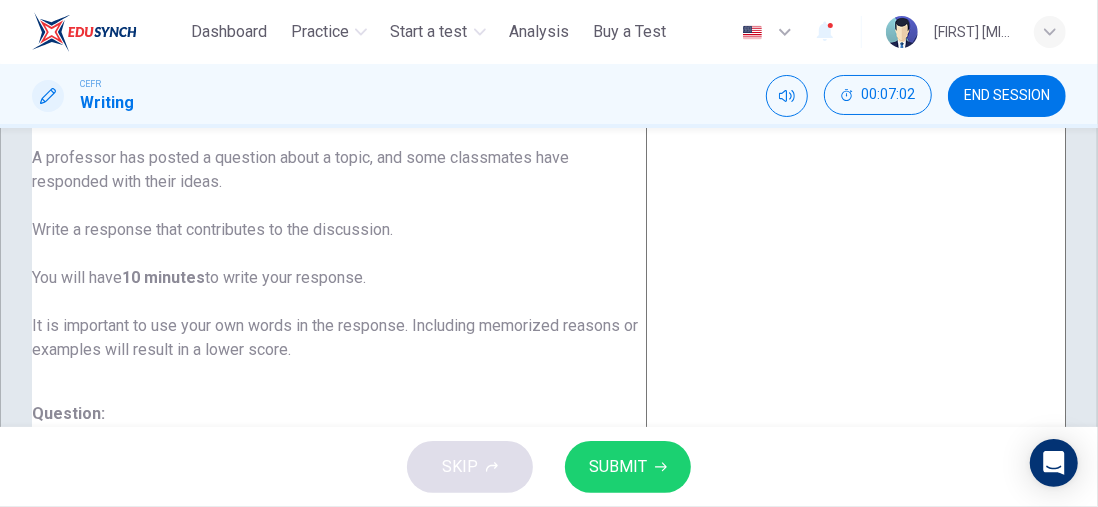 click on "**********" at bounding box center [856, 319] 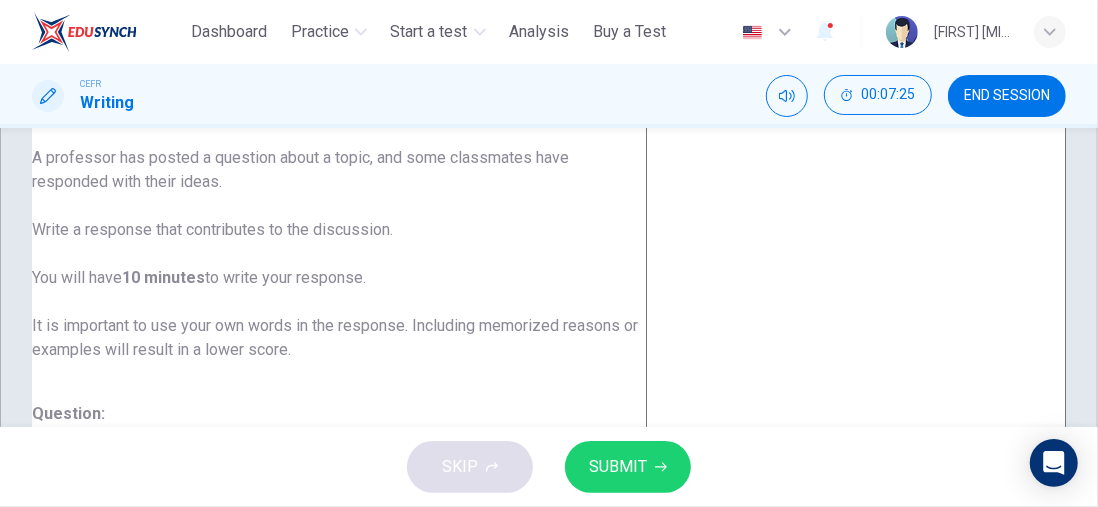 click on "**********" at bounding box center [856, 319] 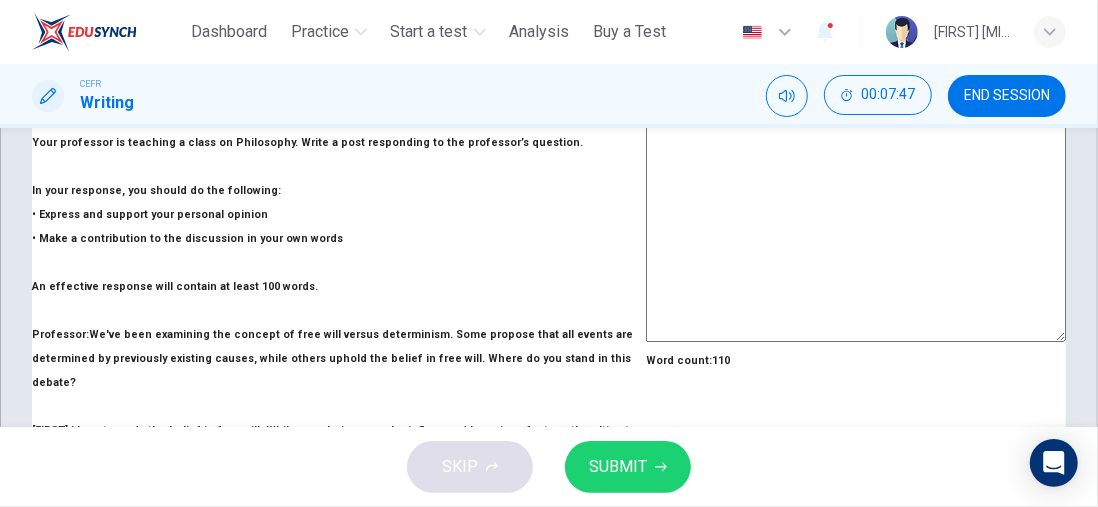 scroll, scrollTop: 590, scrollLeft: 0, axis: vertical 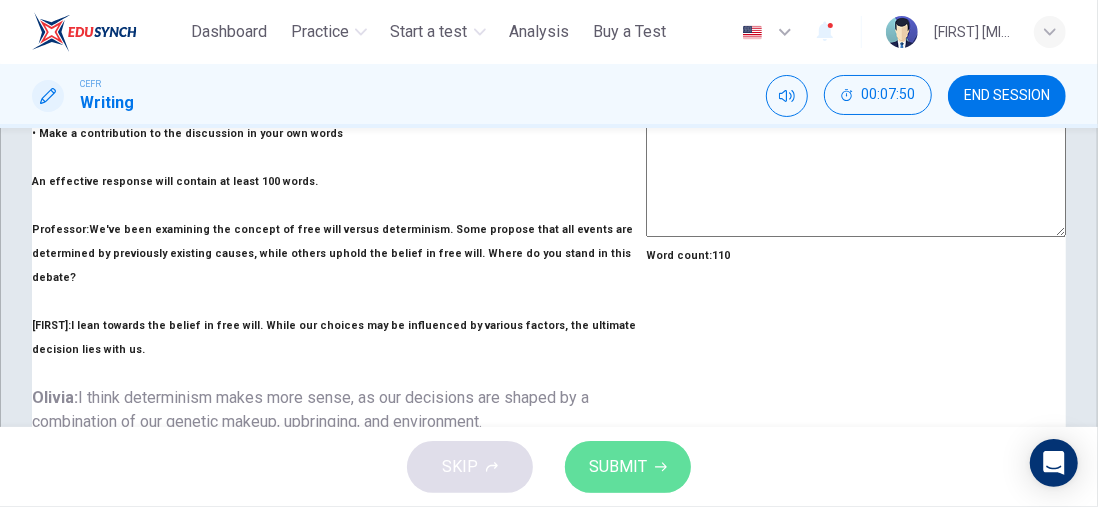 click on "SUBMIT" at bounding box center (618, 467) 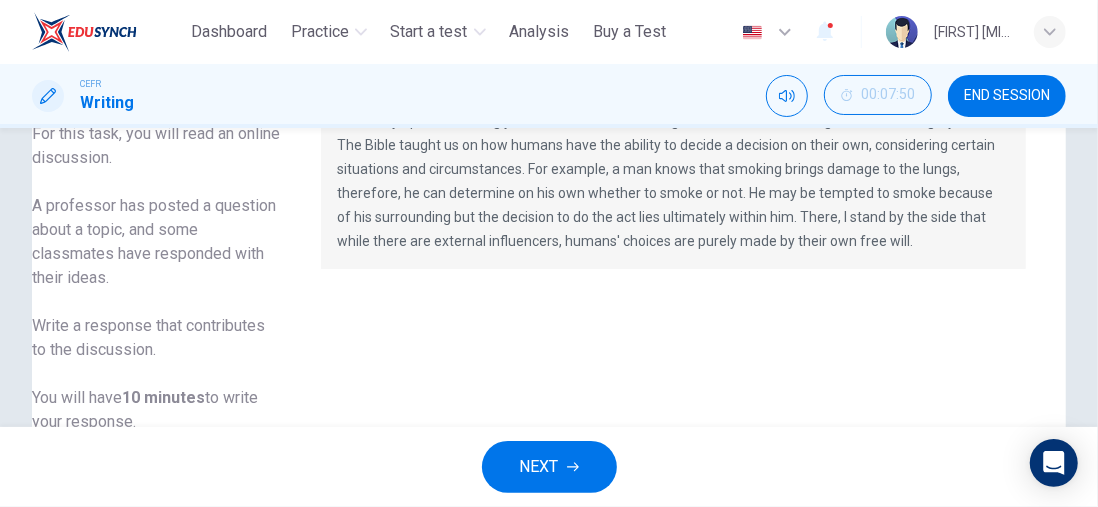 scroll, scrollTop: 0, scrollLeft: 0, axis: both 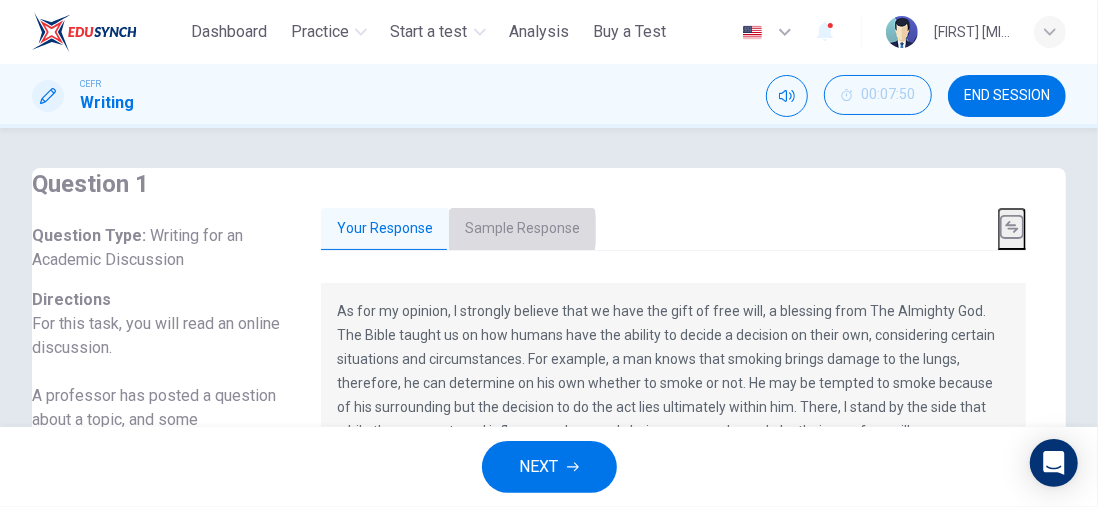 click on "Sample Response" at bounding box center [522, 229] 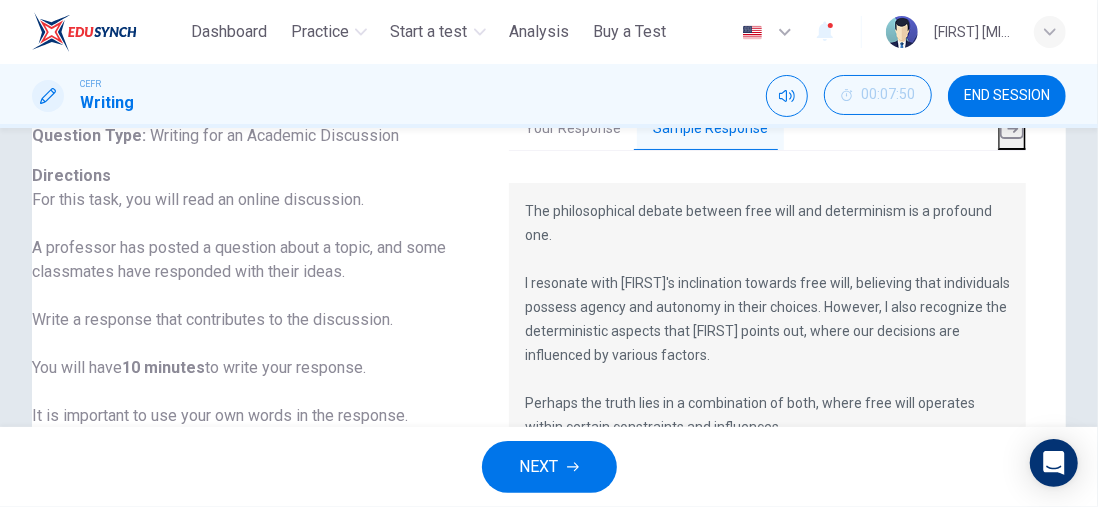 scroll, scrollTop: 0, scrollLeft: 0, axis: both 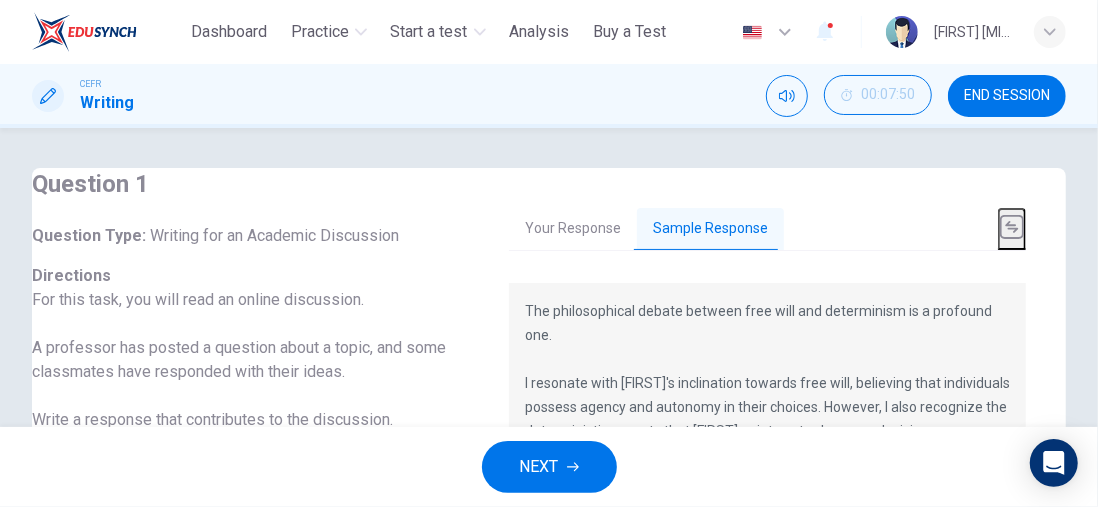 click on "Your Response" at bounding box center (573, 229) 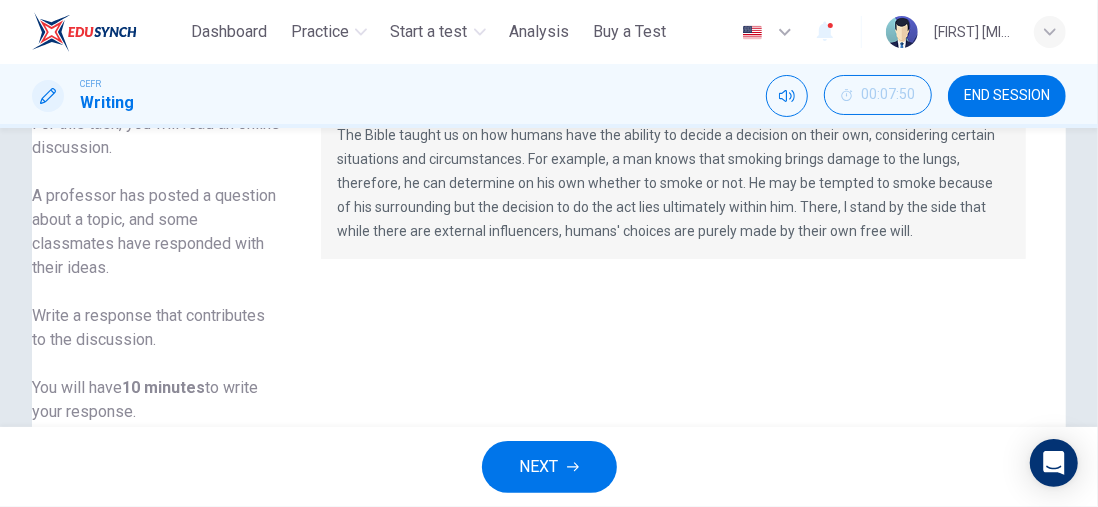 scroll, scrollTop: 0, scrollLeft: 0, axis: both 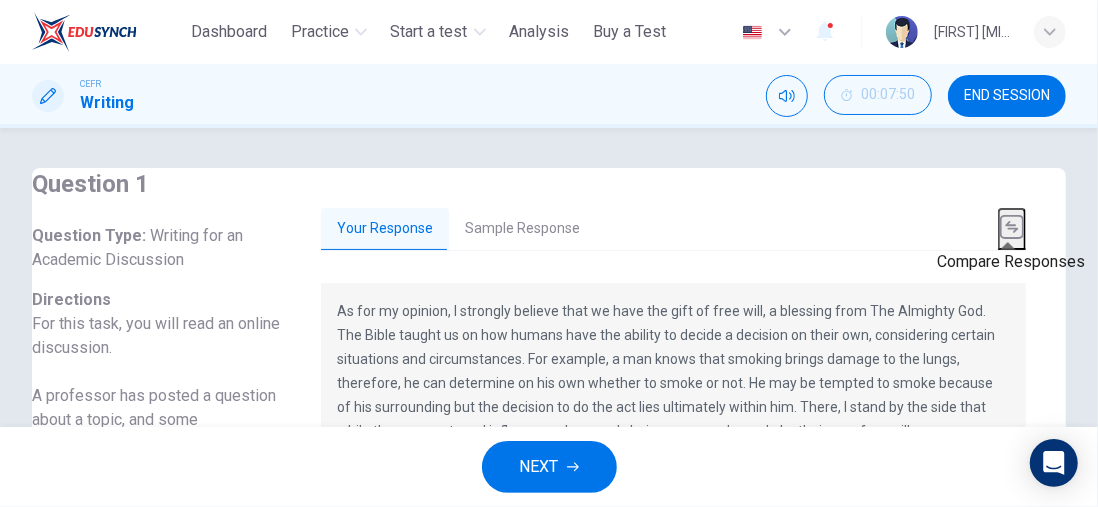 click 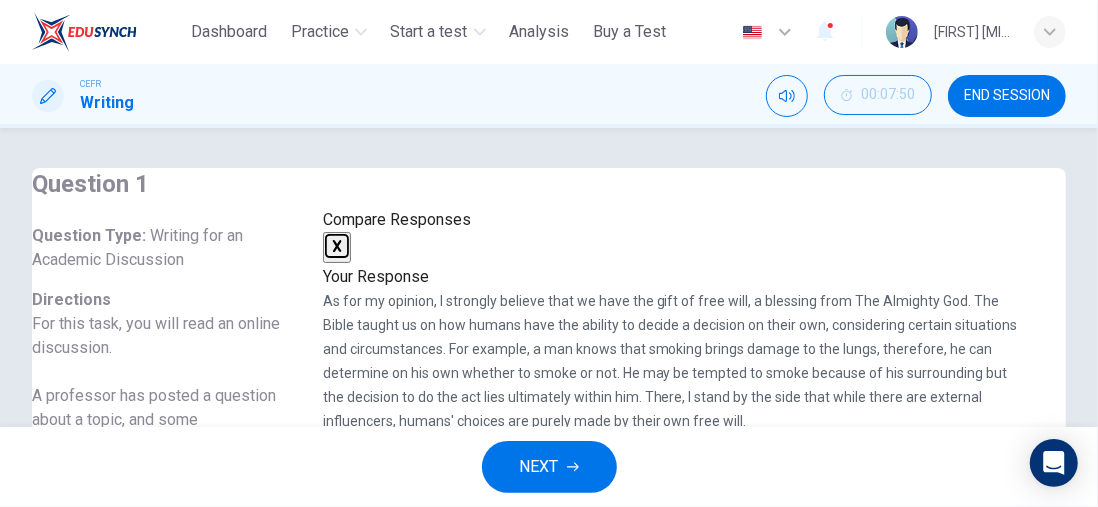 scroll, scrollTop: 58, scrollLeft: 0, axis: vertical 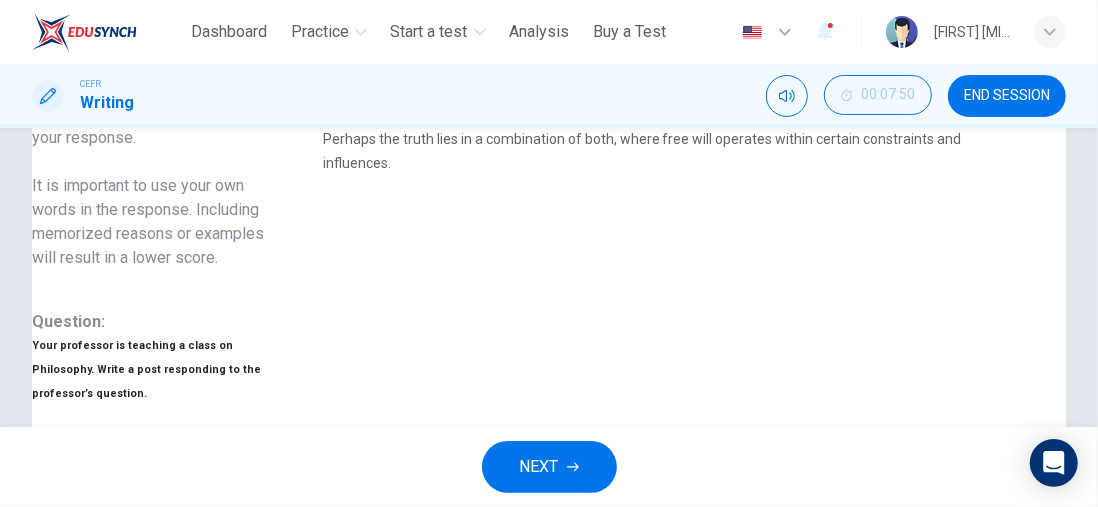 click on "NEXT" at bounding box center (539, 467) 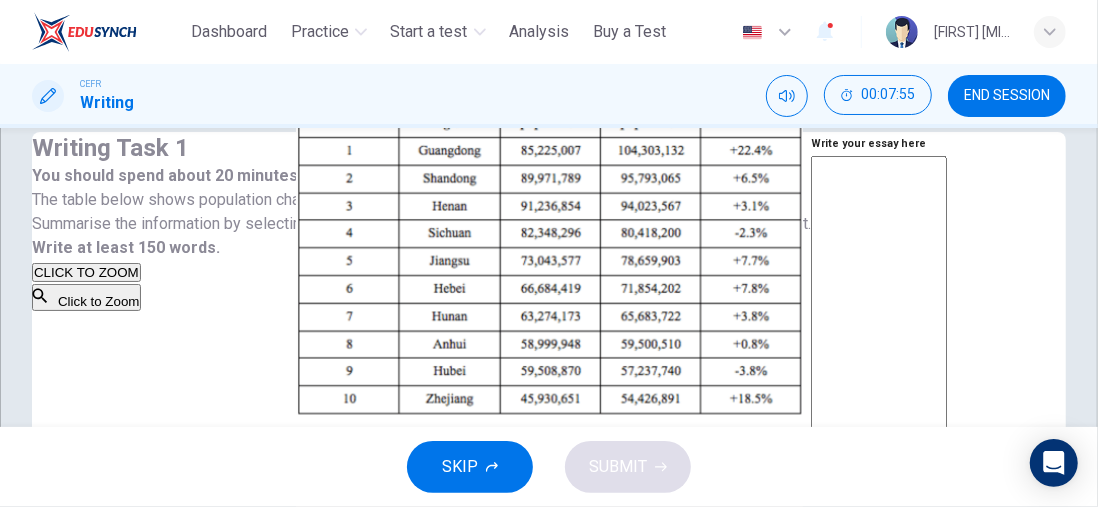 scroll, scrollTop: 0, scrollLeft: 0, axis: both 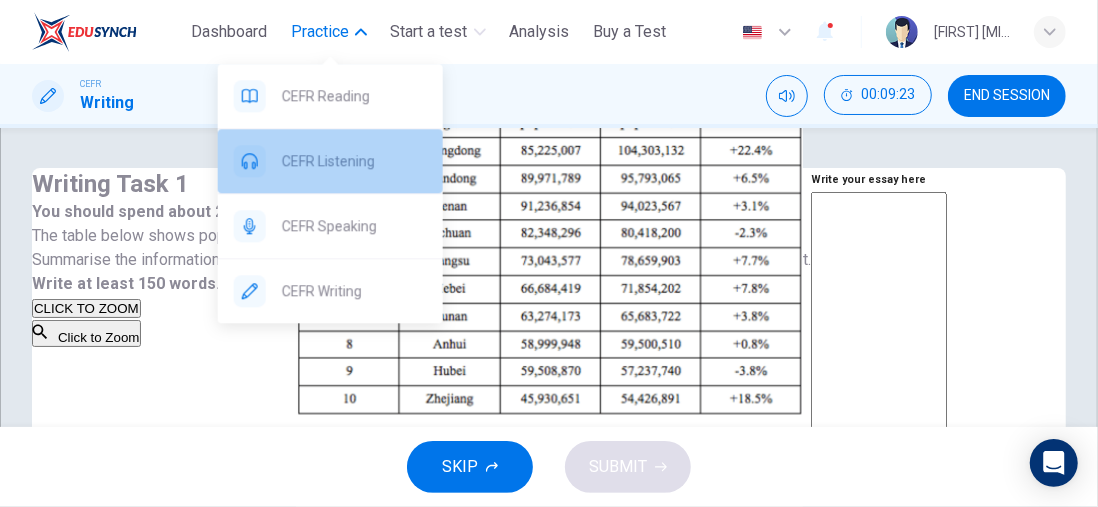 click on "CEFR Listening" at bounding box center (354, 161) 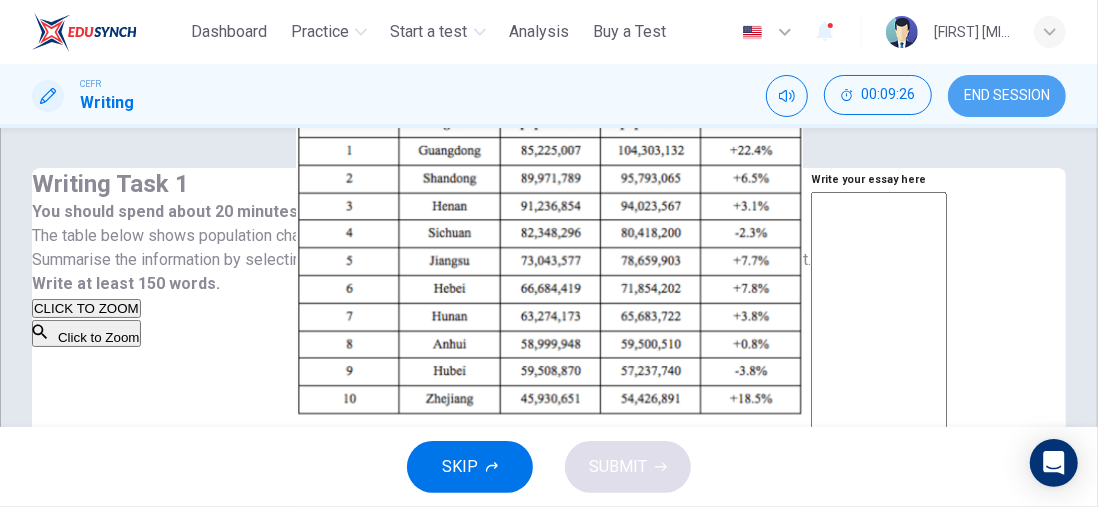 click on "END SESSION" at bounding box center (1007, 96) 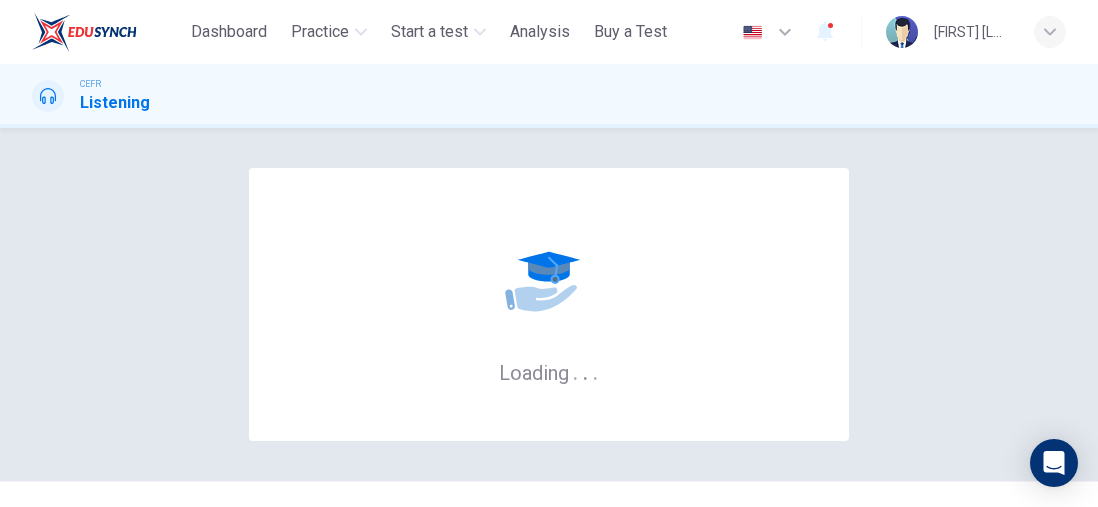 scroll, scrollTop: 0, scrollLeft: 0, axis: both 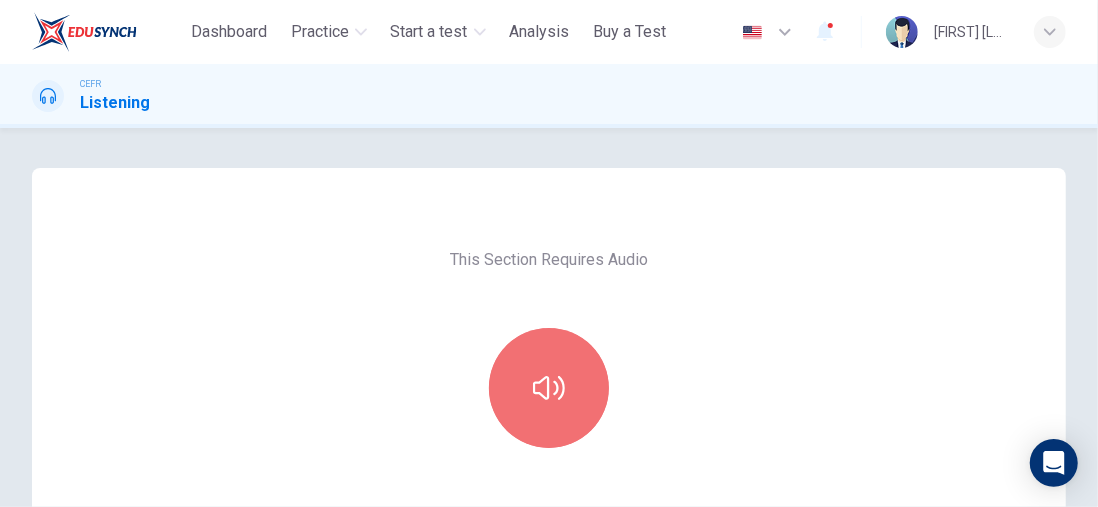 click 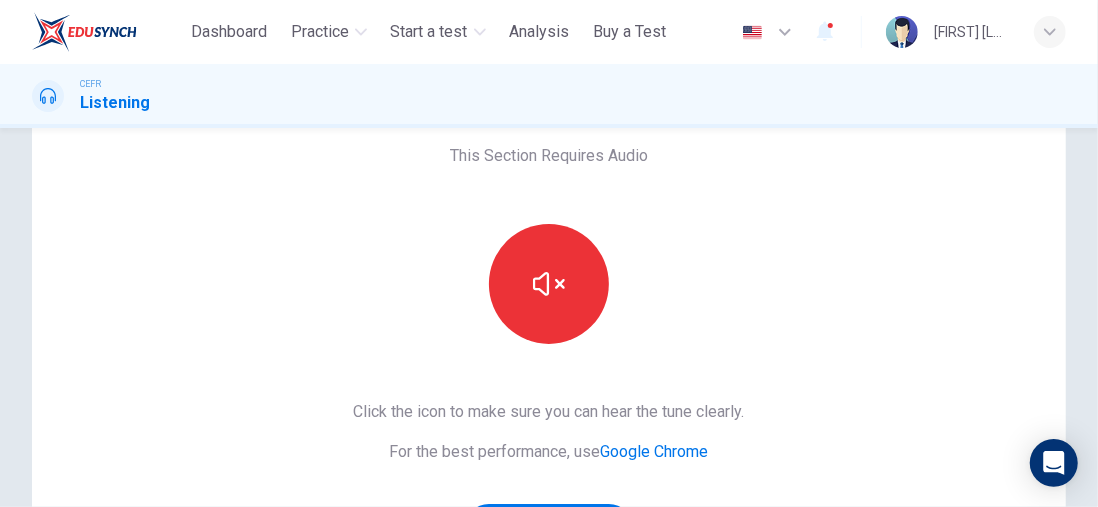 scroll, scrollTop: 200, scrollLeft: 0, axis: vertical 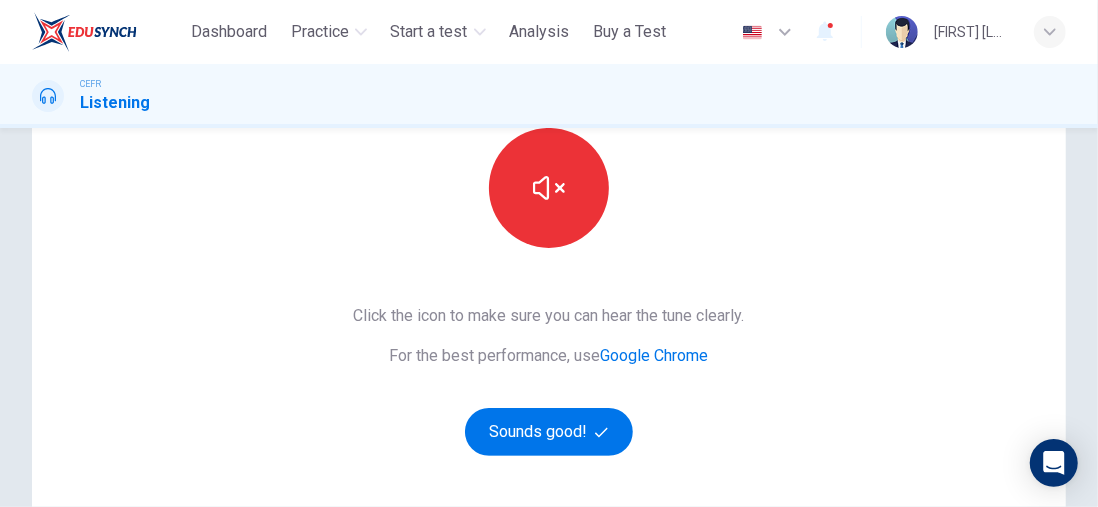 click on "Sounds good!" at bounding box center [549, 432] 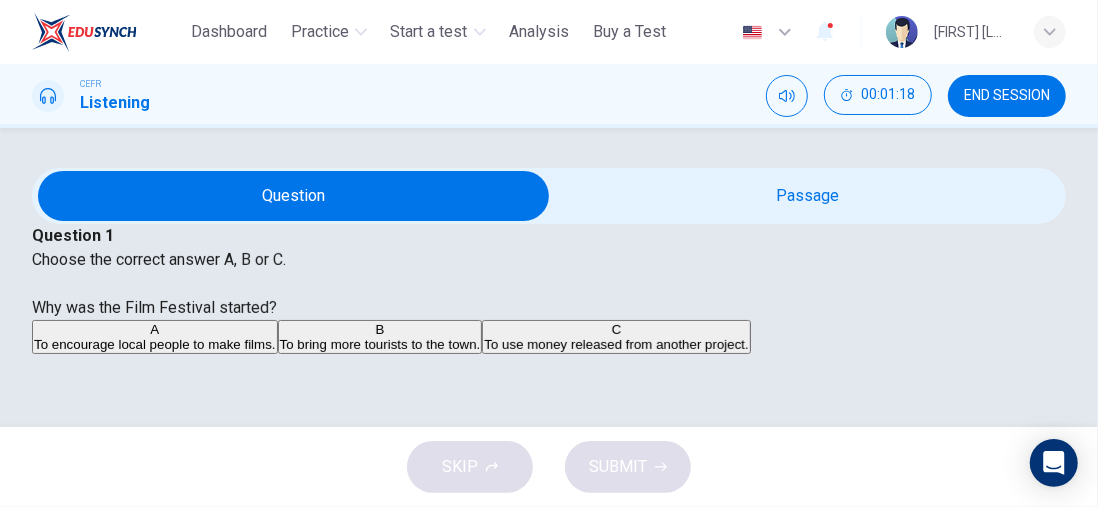 scroll, scrollTop: 0, scrollLeft: 0, axis: both 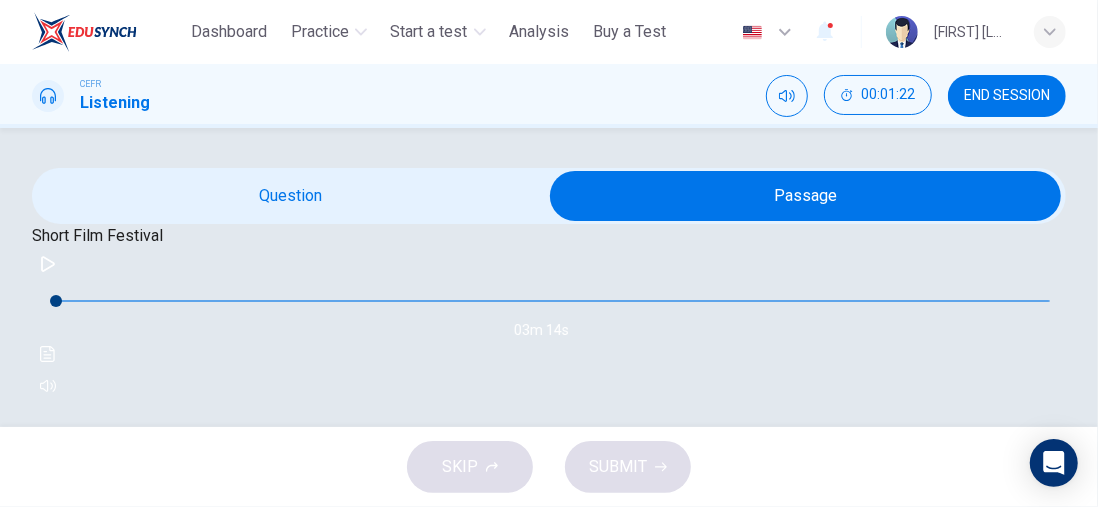 click on "Short Film Festival" at bounding box center [97, 235] 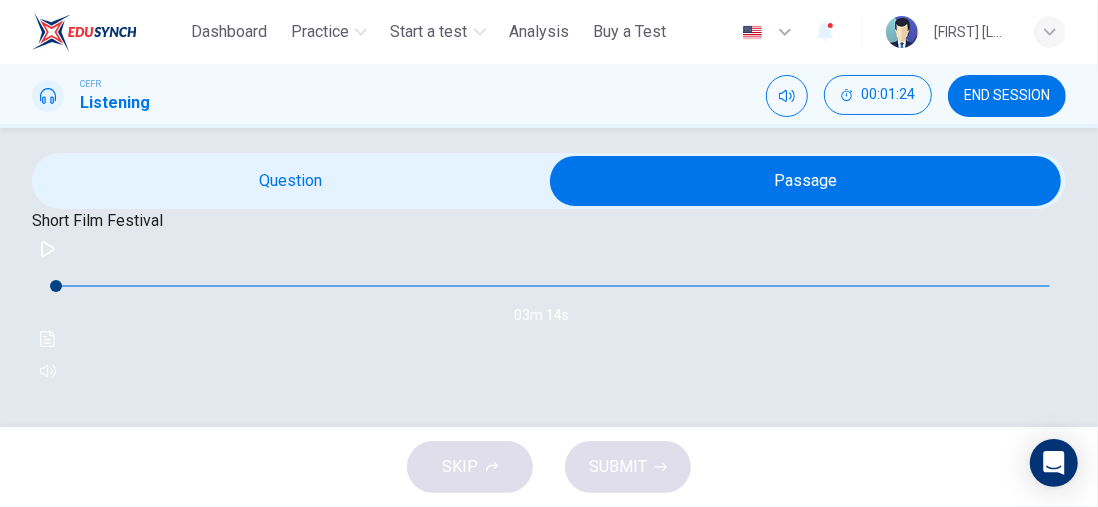 scroll, scrollTop: 200, scrollLeft: 0, axis: vertical 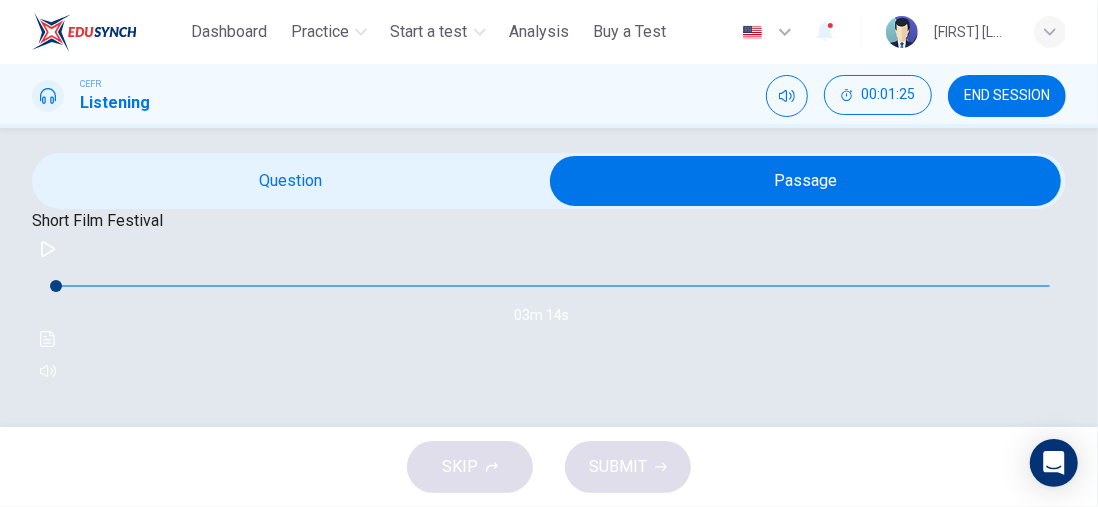 click 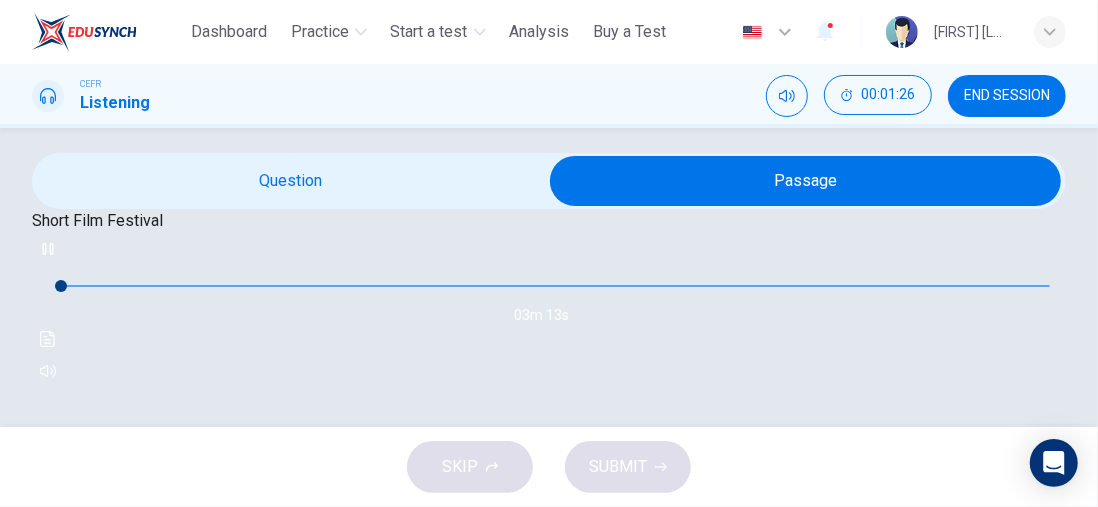 scroll, scrollTop: 0, scrollLeft: 0, axis: both 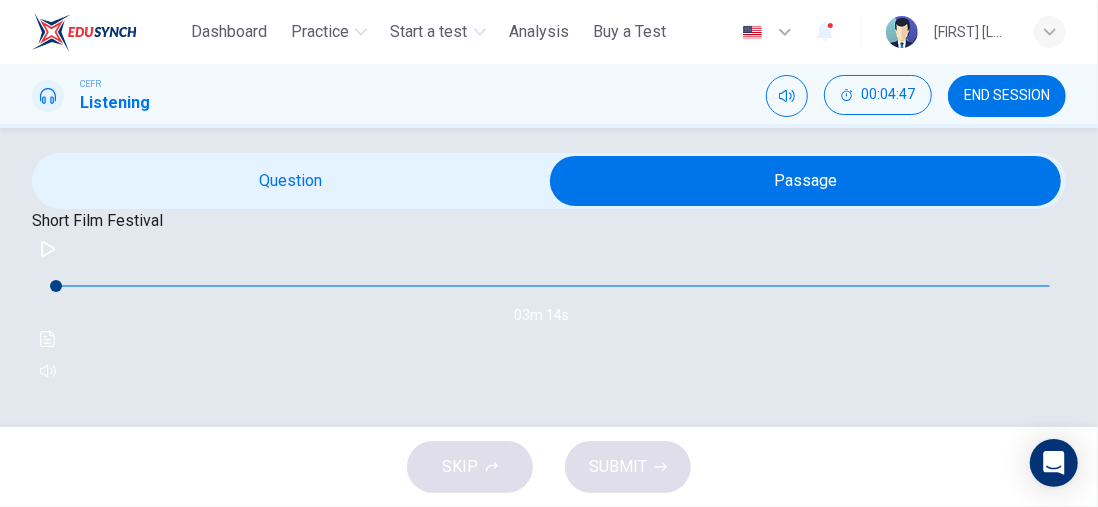 click at bounding box center [-485, 298] 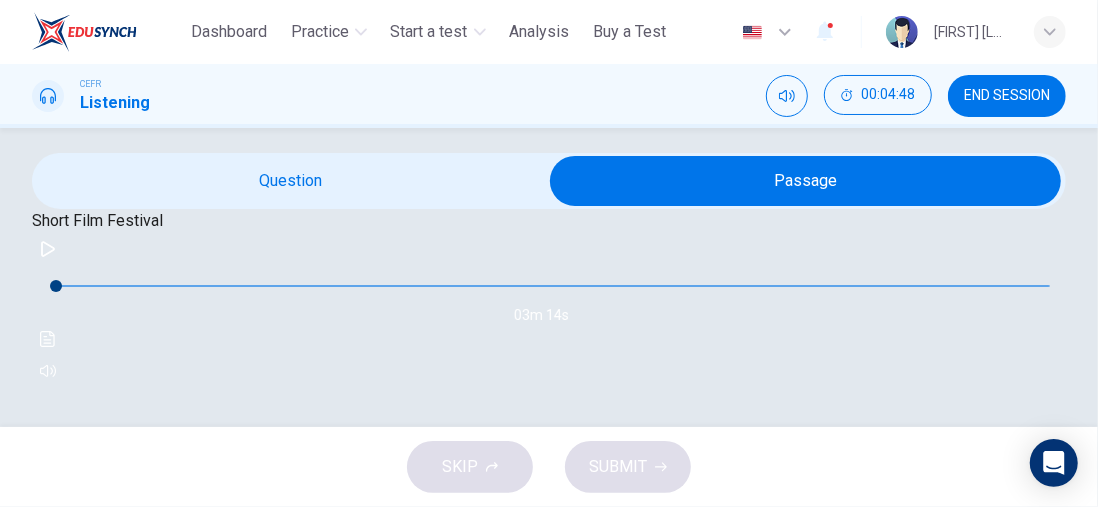 scroll, scrollTop: 0, scrollLeft: 0, axis: both 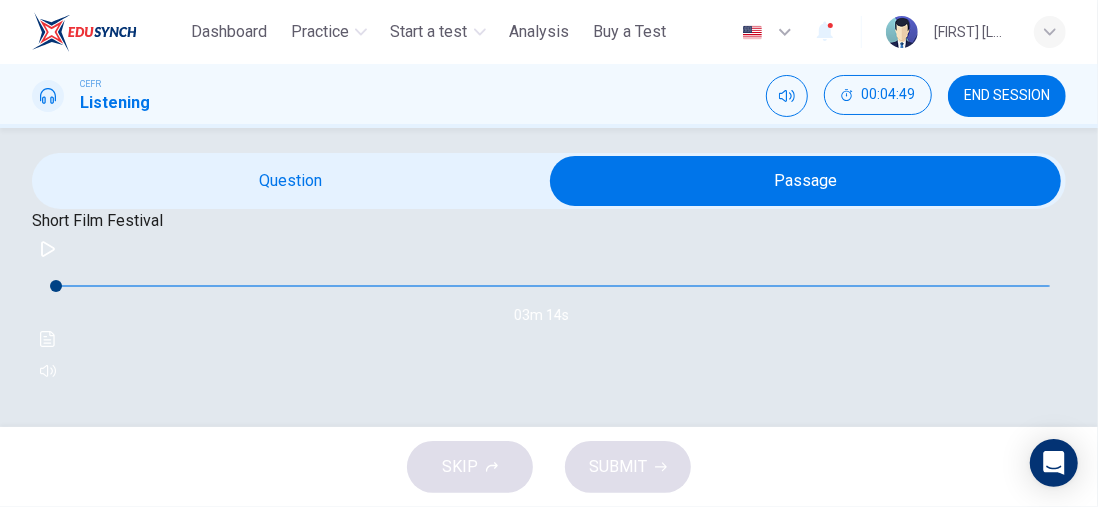 click 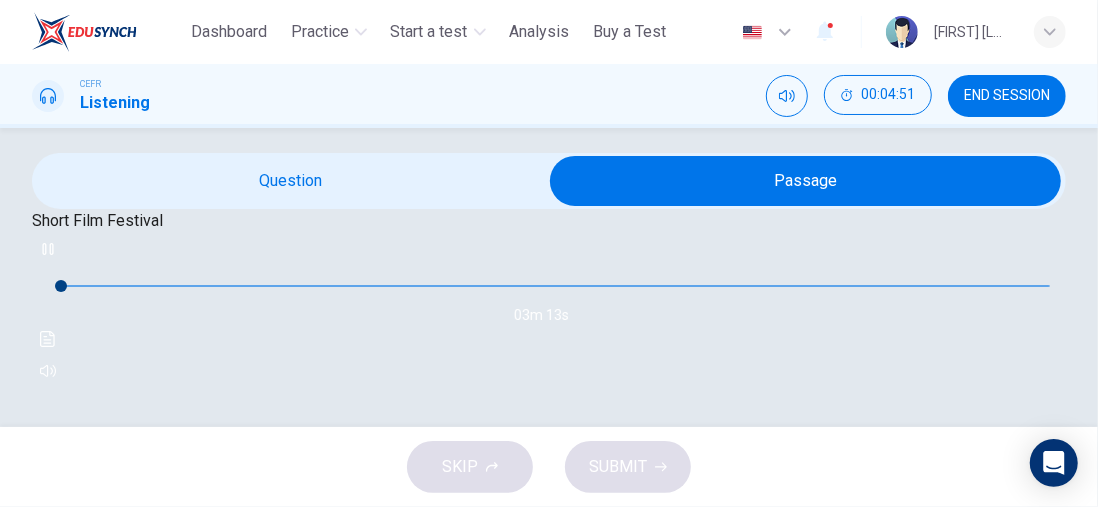scroll, scrollTop: 100, scrollLeft: 0, axis: vertical 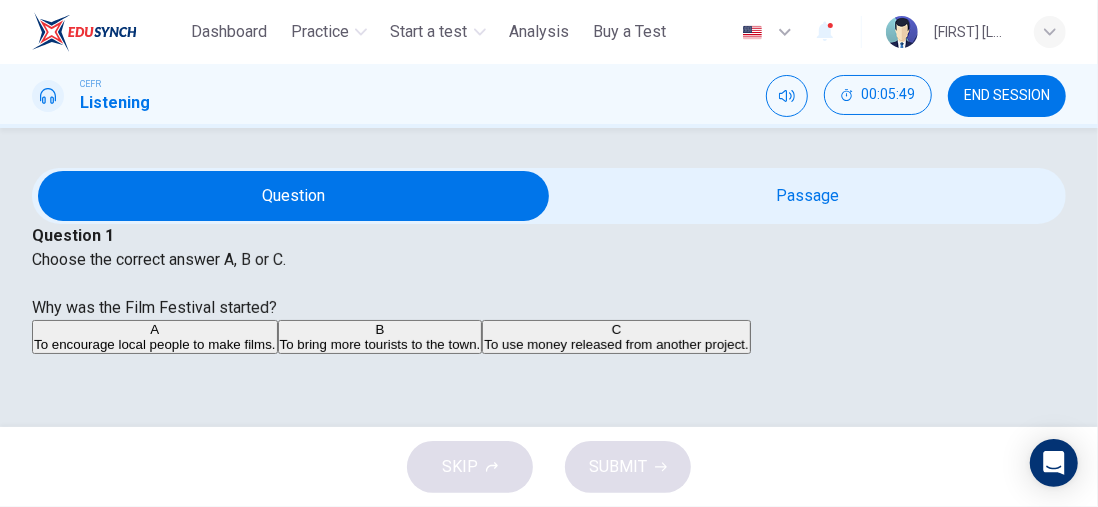 click on "C" at bounding box center (616, 329) 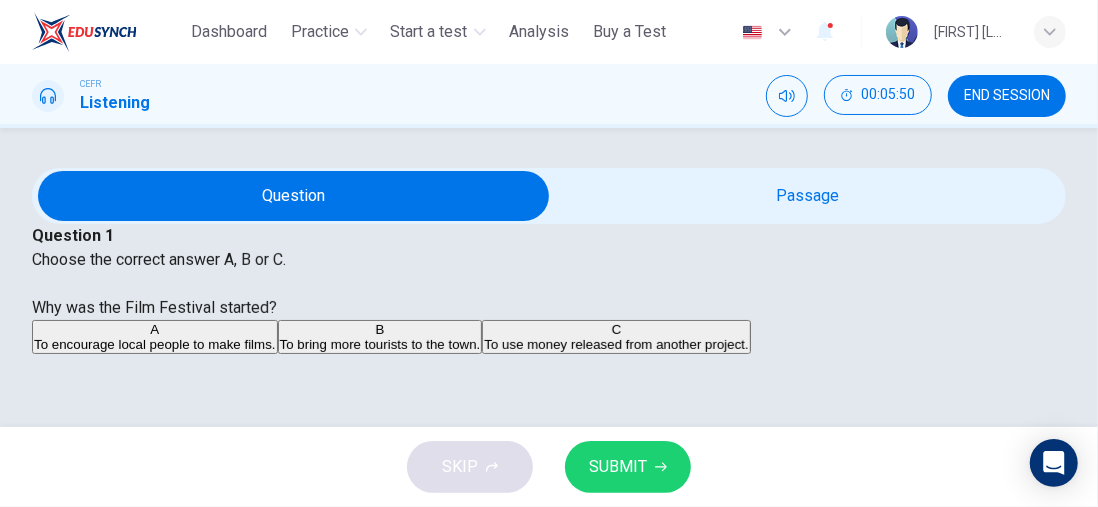 click on "SUBMIT" at bounding box center (618, 467) 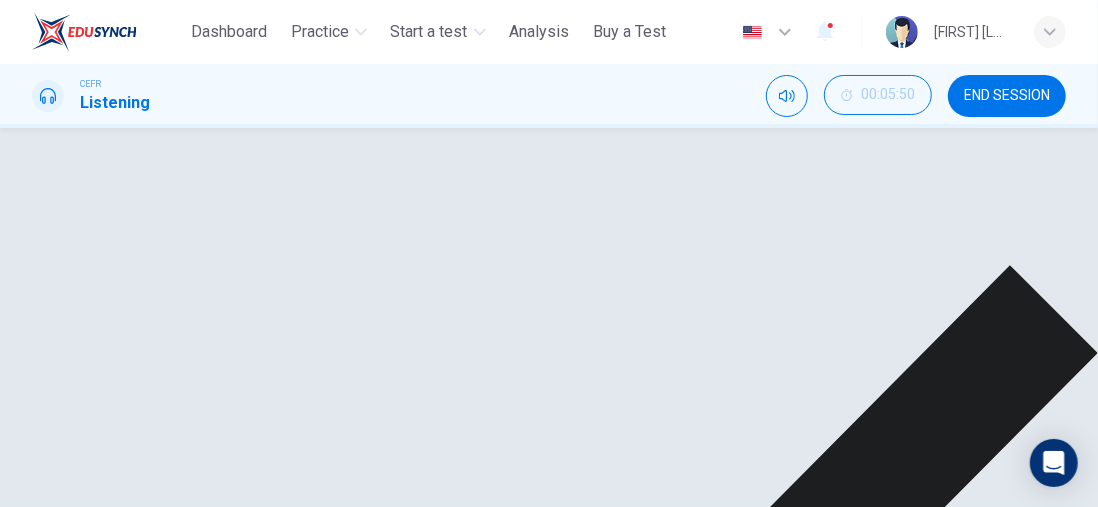 click on "NEXT" at bounding box center (67, 1307) 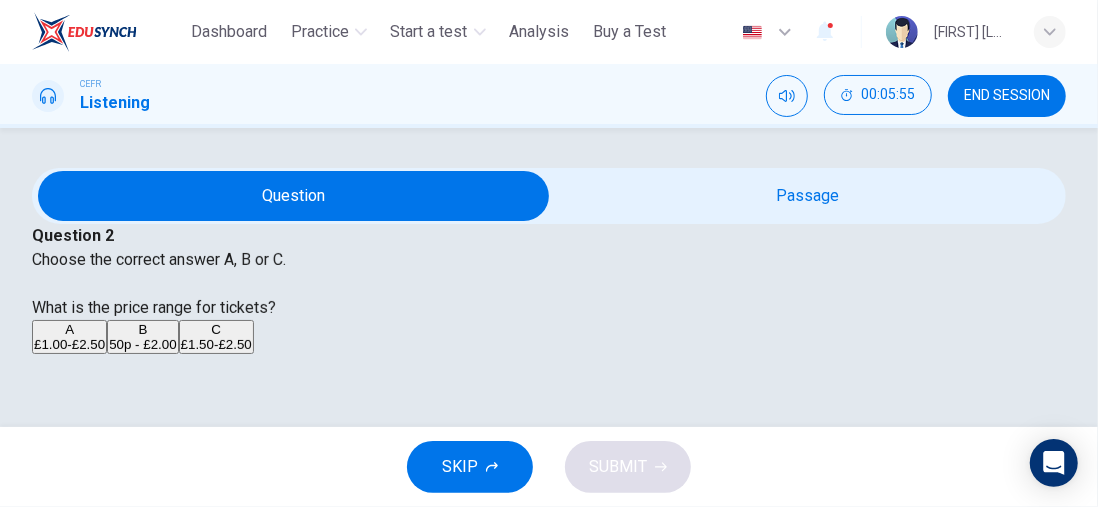 scroll, scrollTop: 300, scrollLeft: 0, axis: vertical 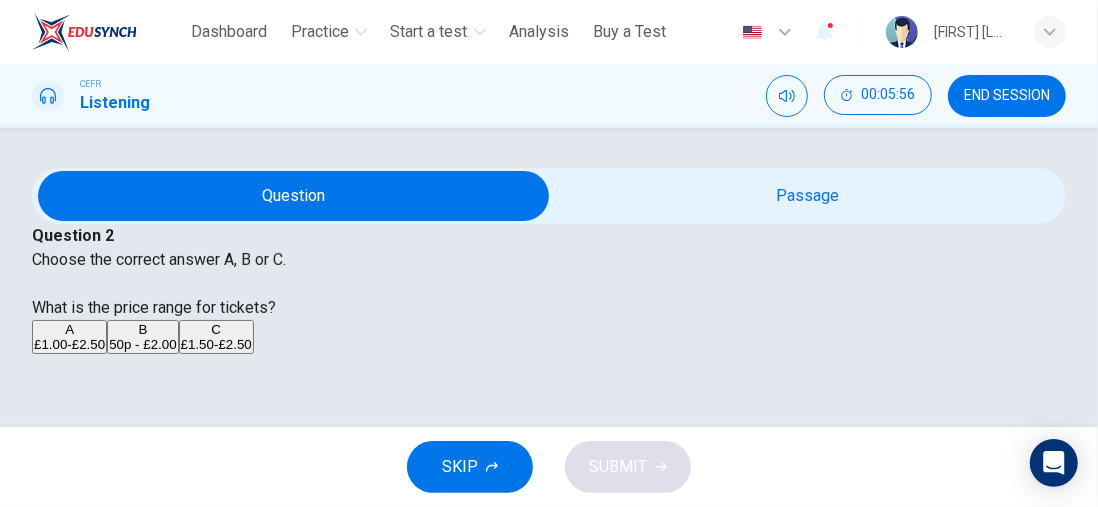 click on "£1.50-£2.50" at bounding box center [216, 344] 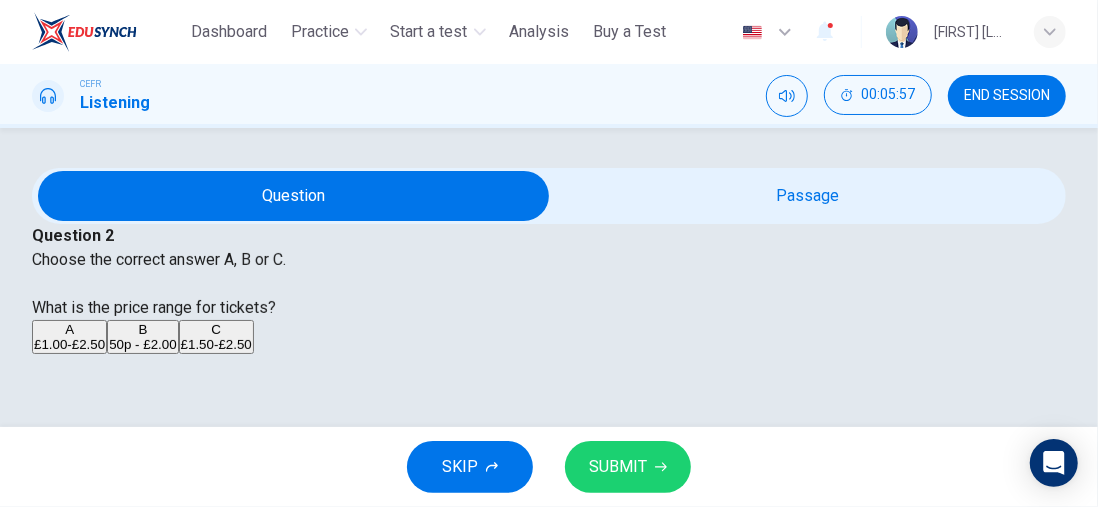 click on "SUBMIT" at bounding box center (618, 467) 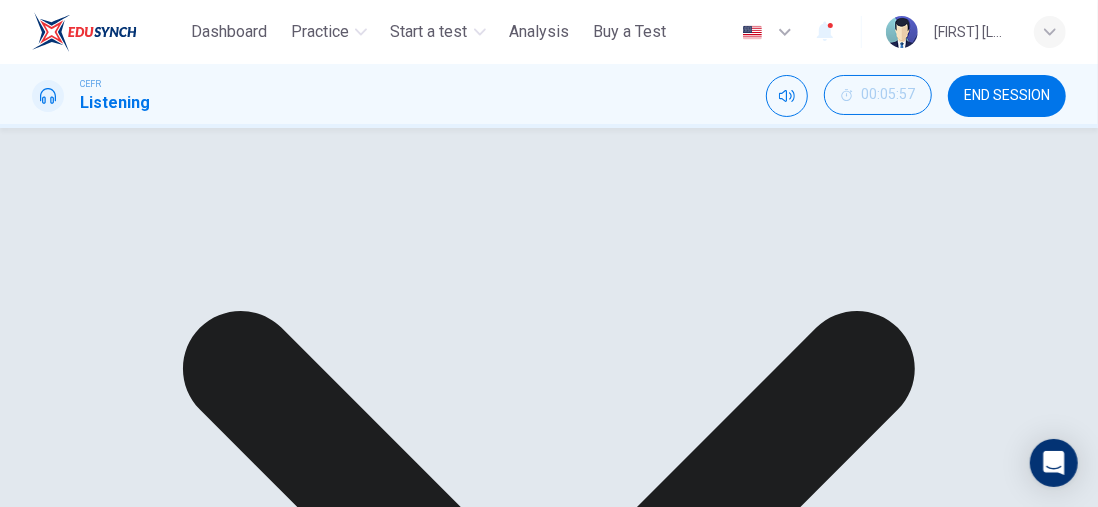 scroll, scrollTop: 100, scrollLeft: 0, axis: vertical 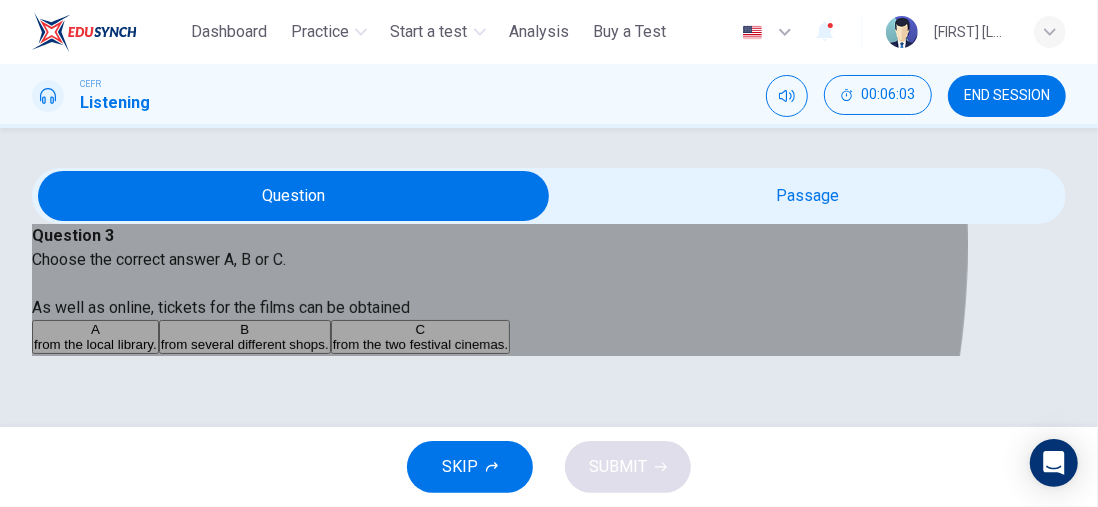 click on "from the local library." at bounding box center (95, 344) 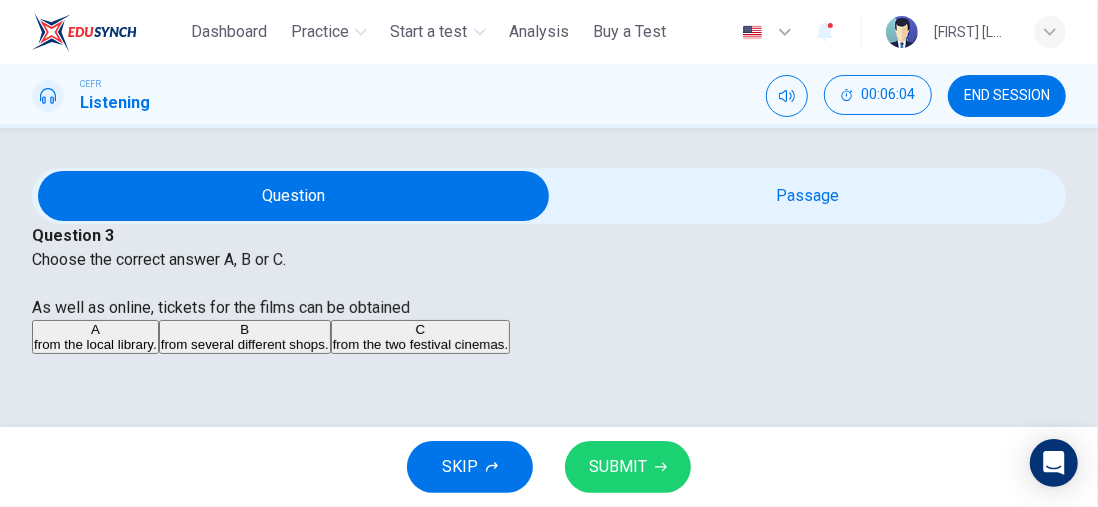 click on "SUBMIT" at bounding box center (618, 467) 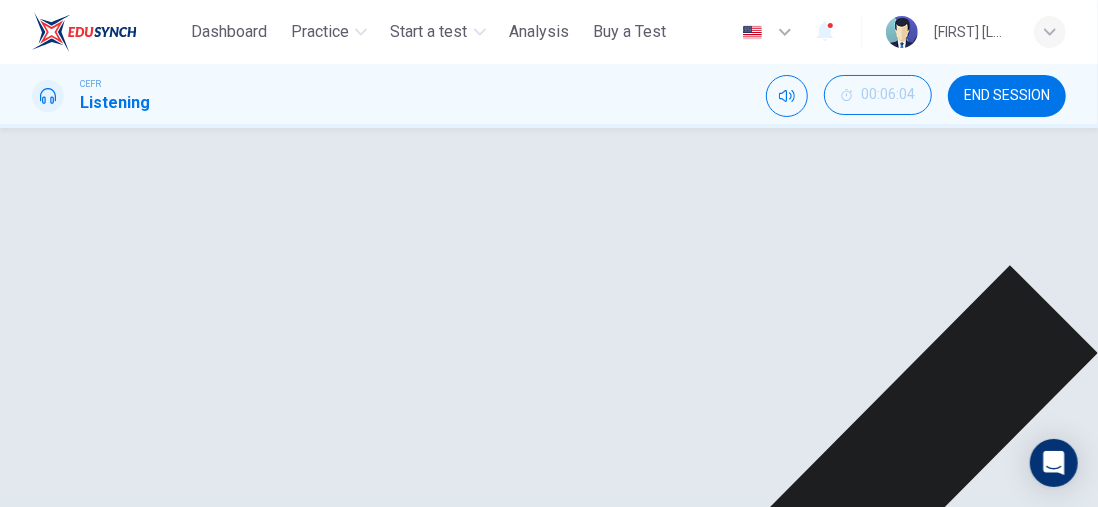 click on "NEXT" at bounding box center (57, 1307) 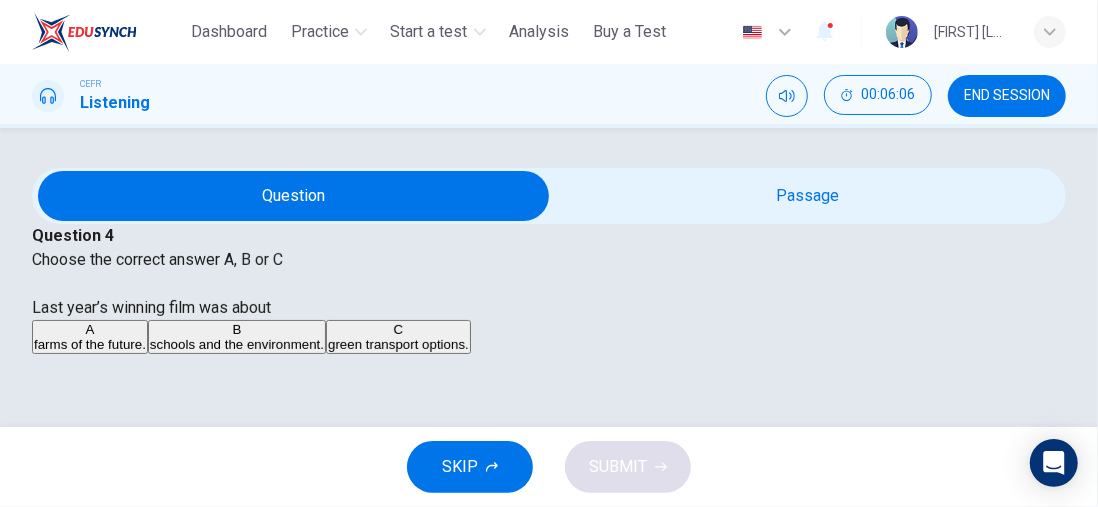 scroll, scrollTop: 300, scrollLeft: 0, axis: vertical 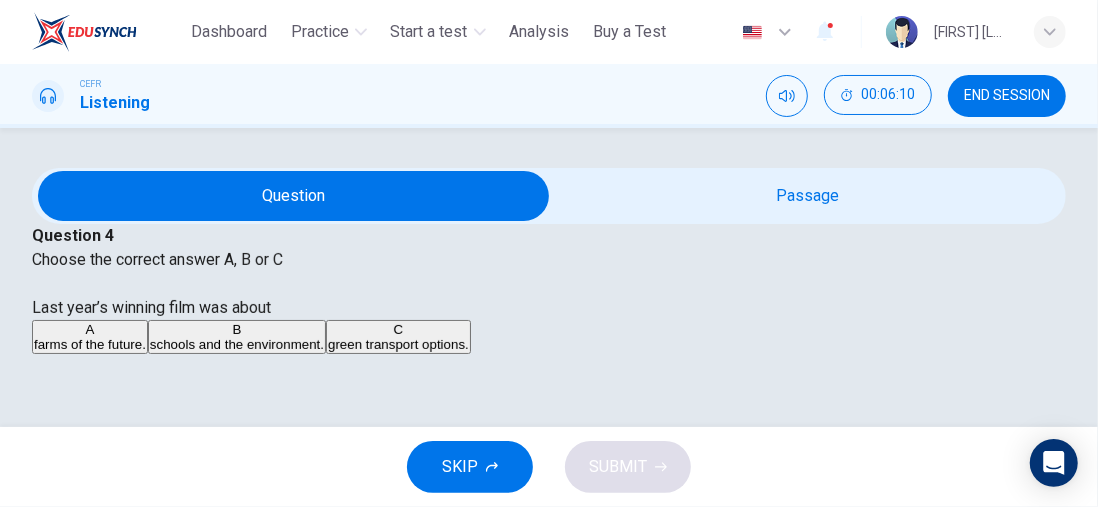 click on "green transport options." at bounding box center [398, 344] 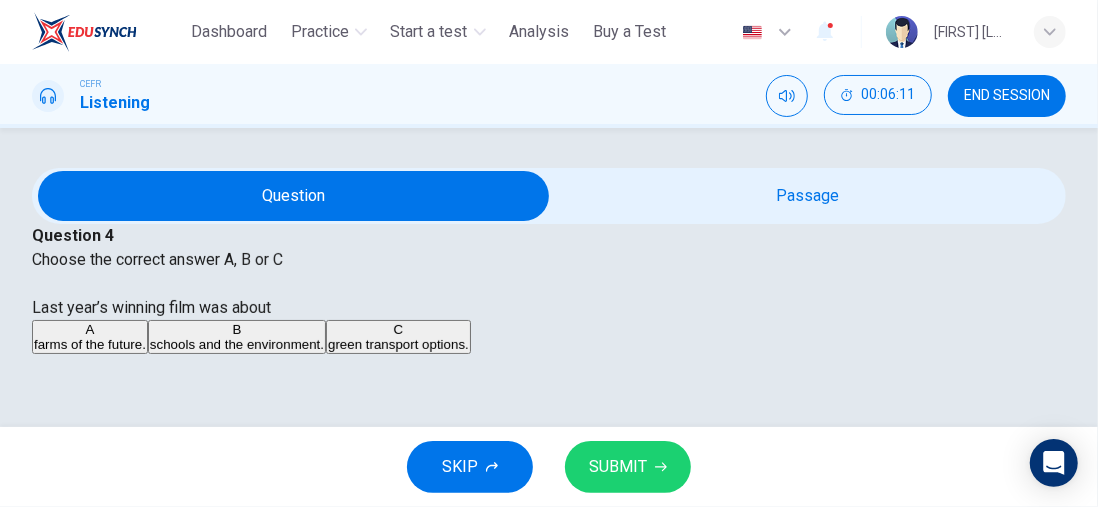 scroll, scrollTop: 200, scrollLeft: 0, axis: vertical 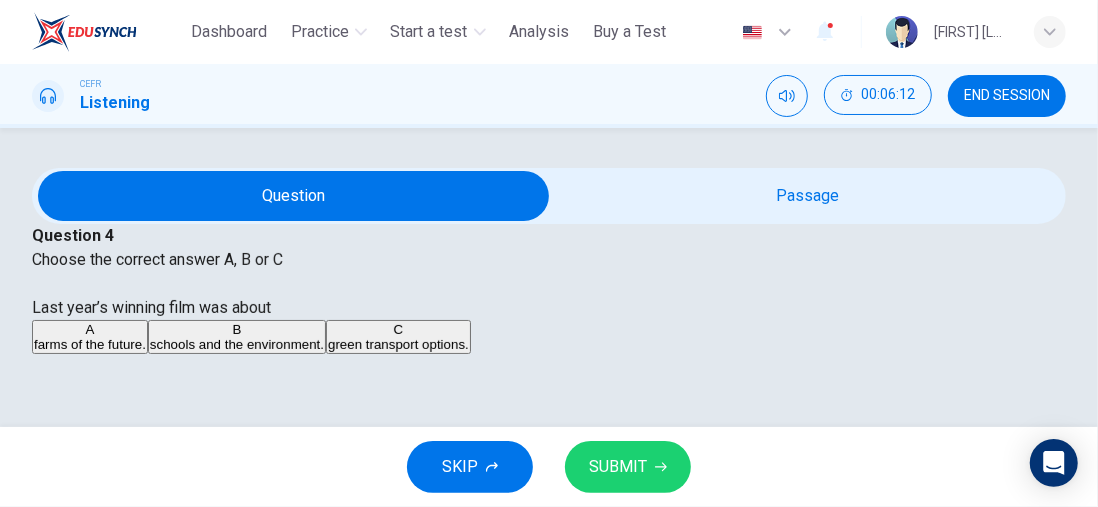click on "SUBMIT" at bounding box center [618, 467] 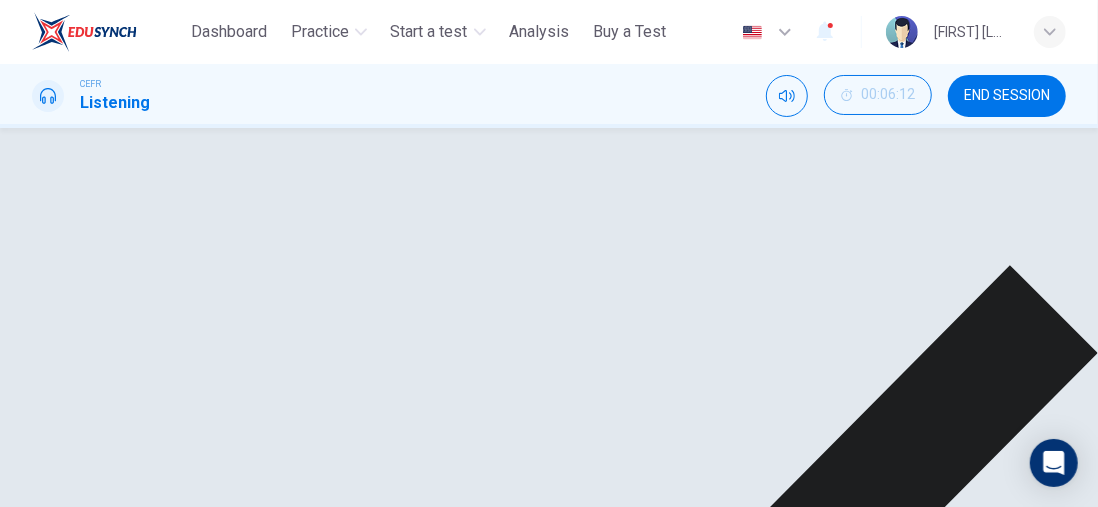 click on "NEXT" at bounding box center [57, 1307] 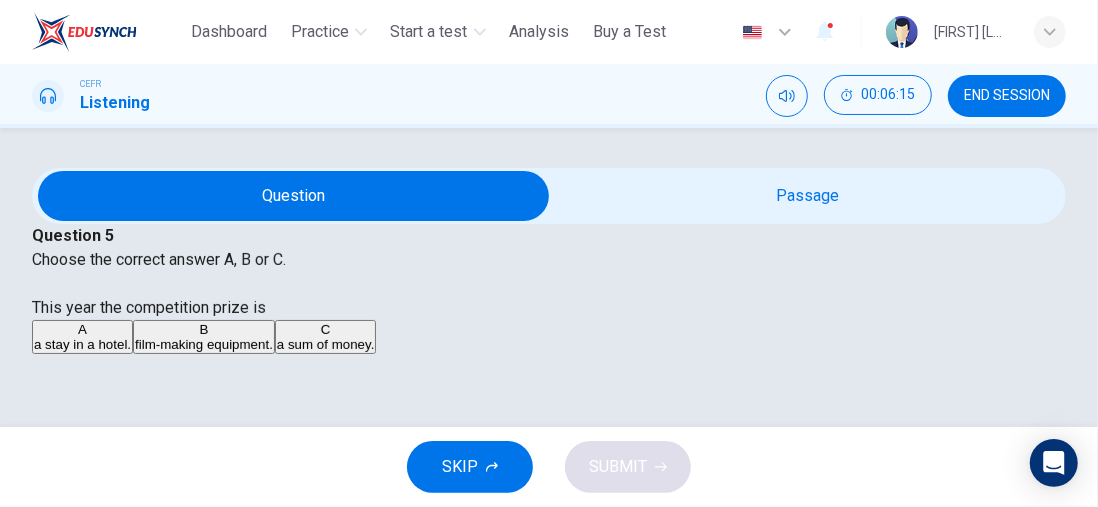 scroll, scrollTop: 300, scrollLeft: 0, axis: vertical 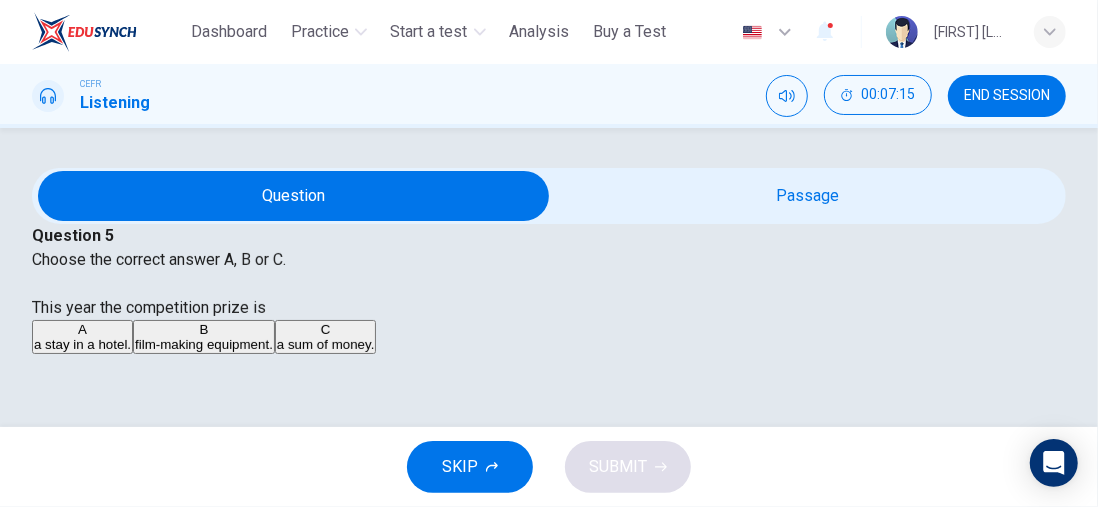 click on "film-making equipment." at bounding box center (204, 344) 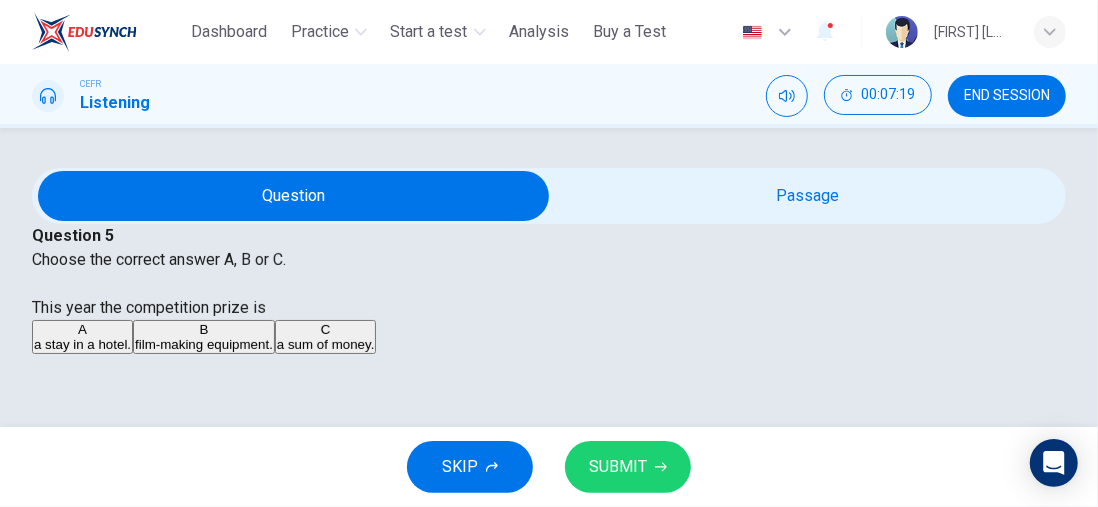 click on "SUBMIT" at bounding box center [618, 467] 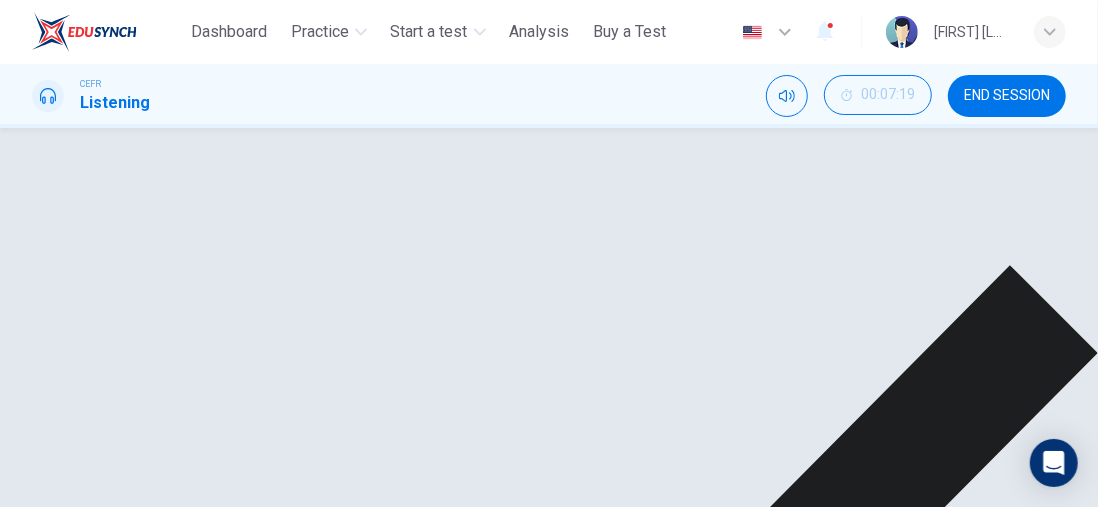 click on "NEXT" at bounding box center (57, 1307) 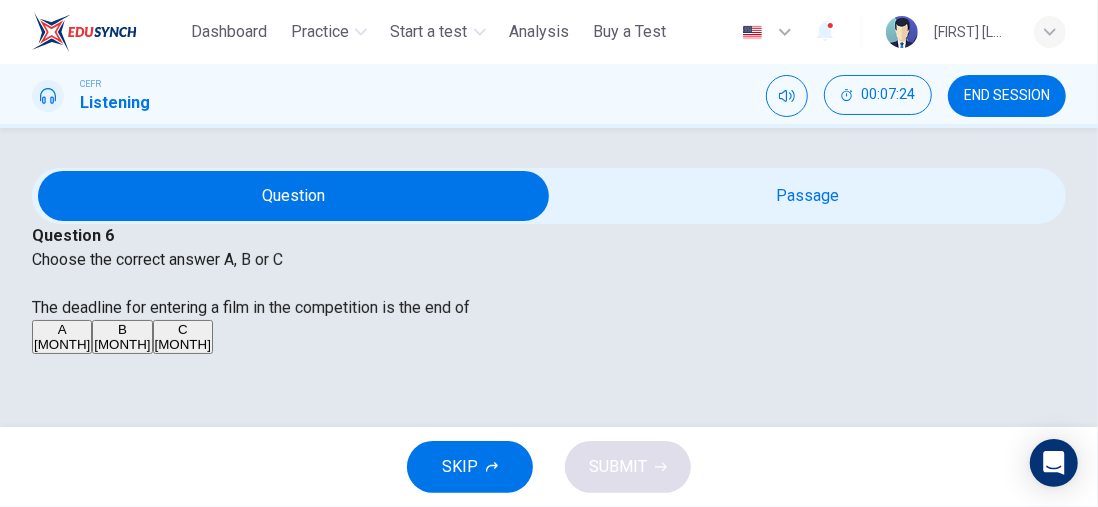 scroll, scrollTop: 400, scrollLeft: 0, axis: vertical 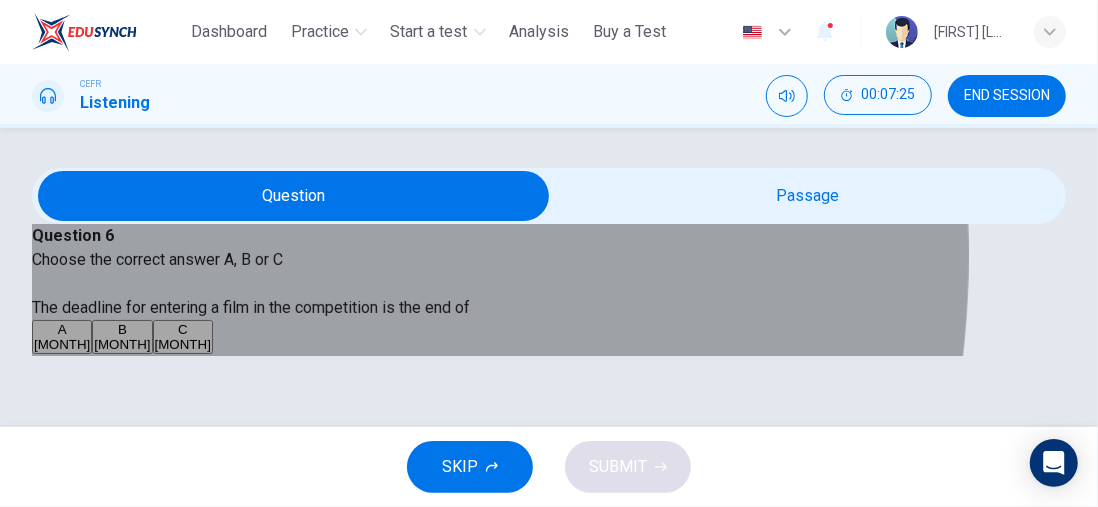 click on "July" at bounding box center [183, 344] 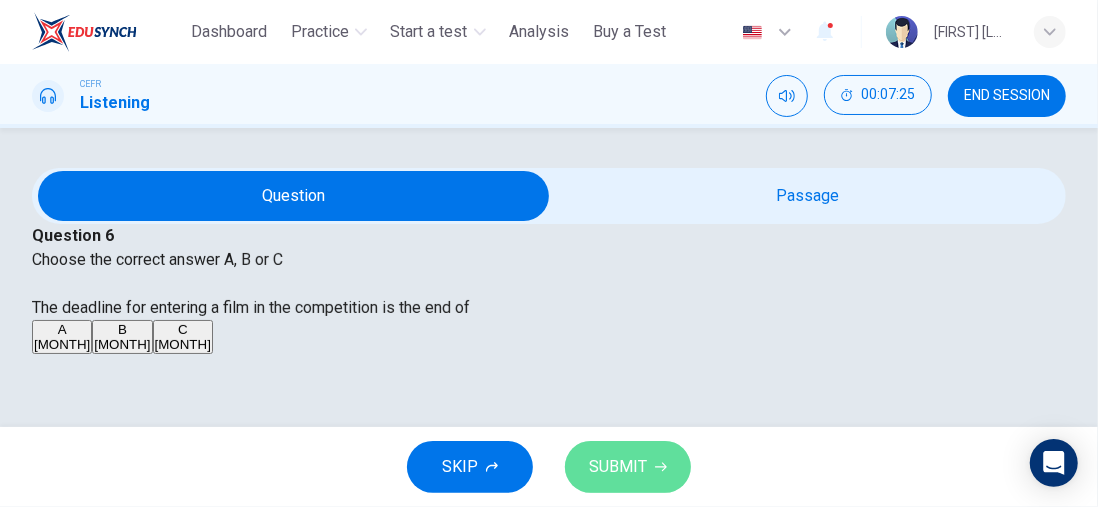 click on "SUBMIT" at bounding box center [618, 467] 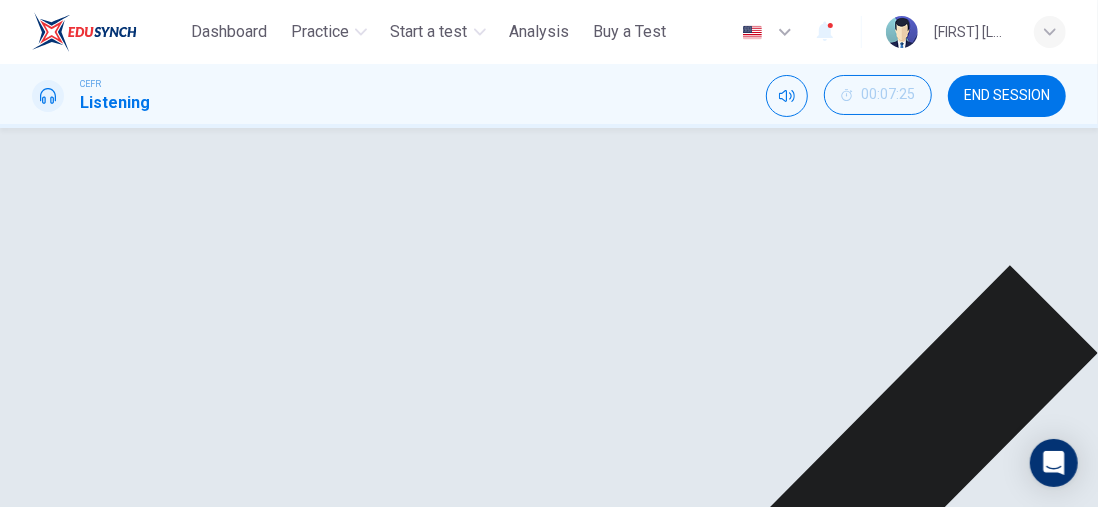 click on "NEXT" at bounding box center (57, 1307) 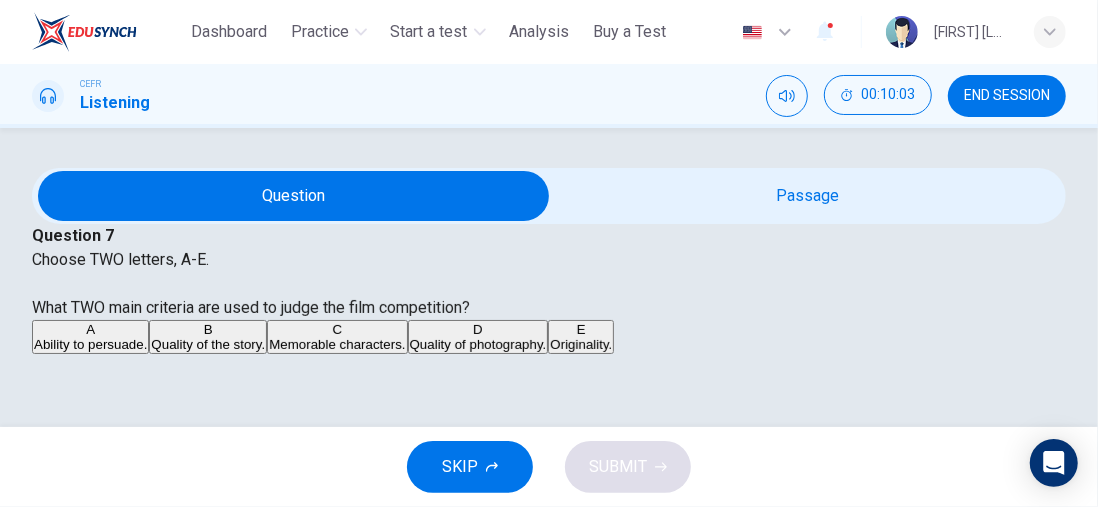 scroll, scrollTop: 0, scrollLeft: 0, axis: both 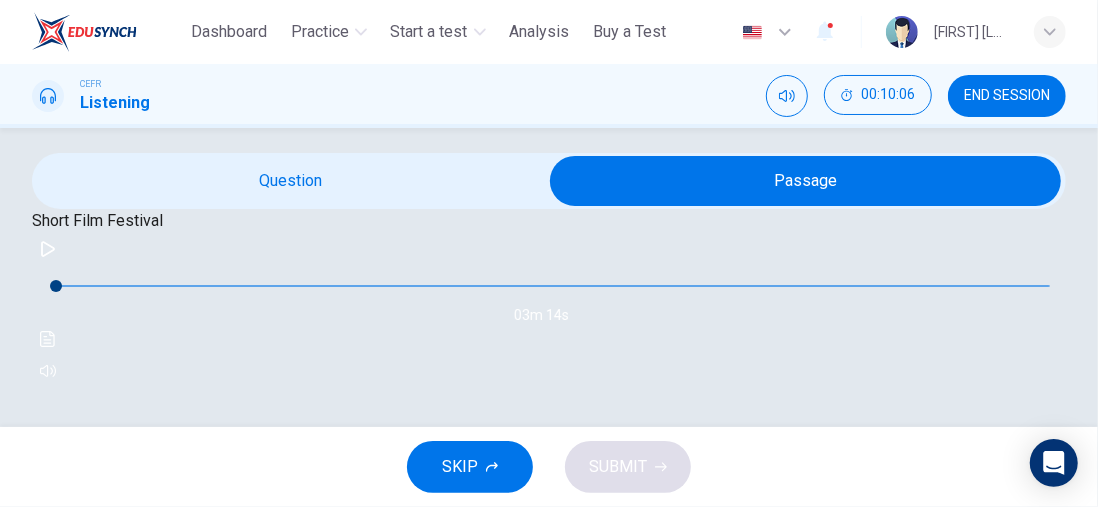 click at bounding box center (553, 286) 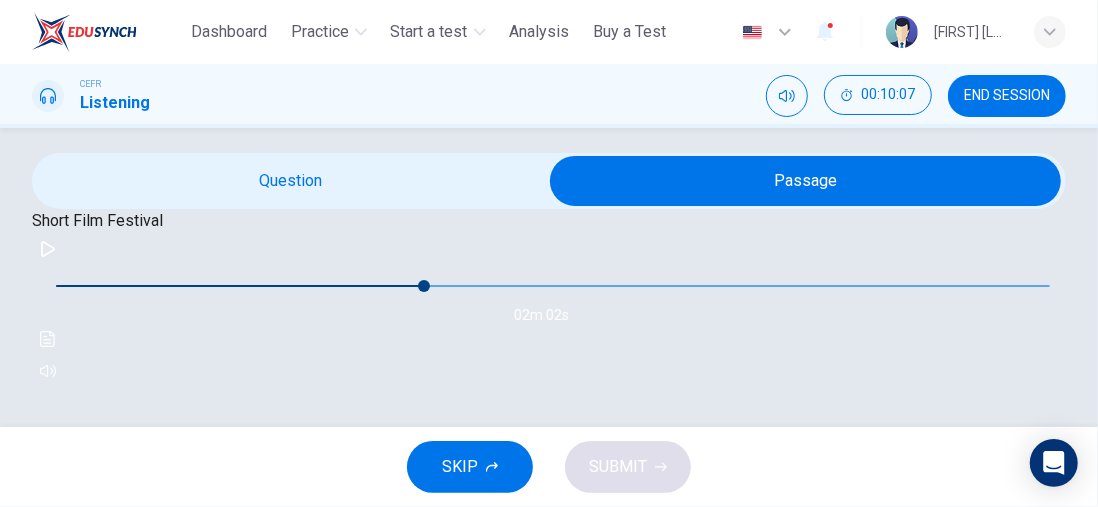 click 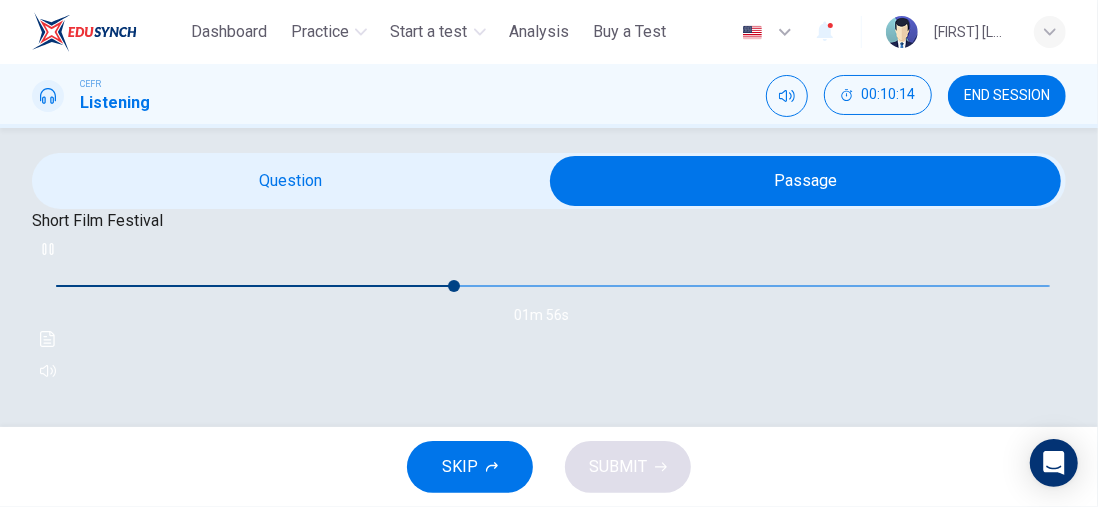 scroll, scrollTop: 0, scrollLeft: 0, axis: both 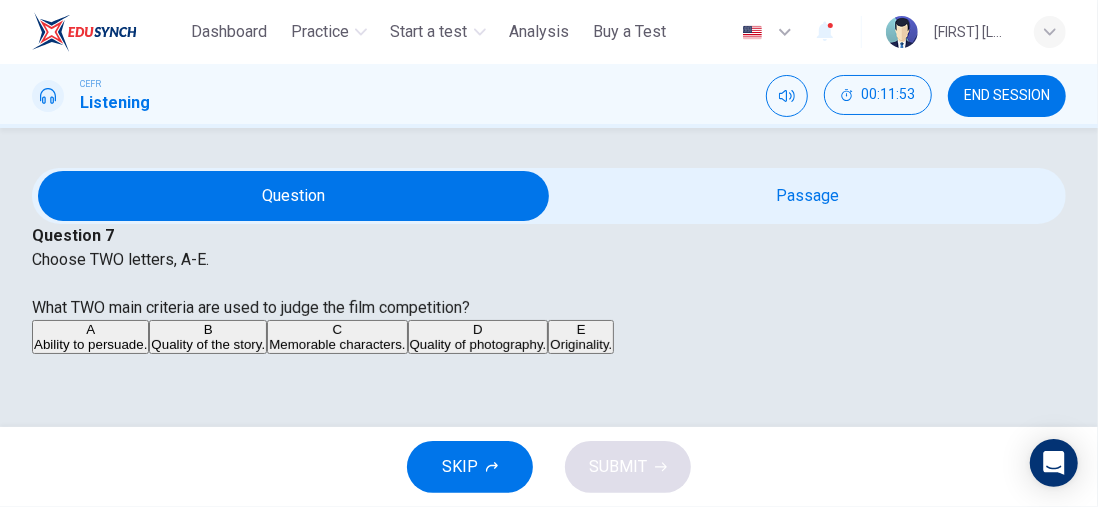 click on "Quality of the story." at bounding box center [208, 344] 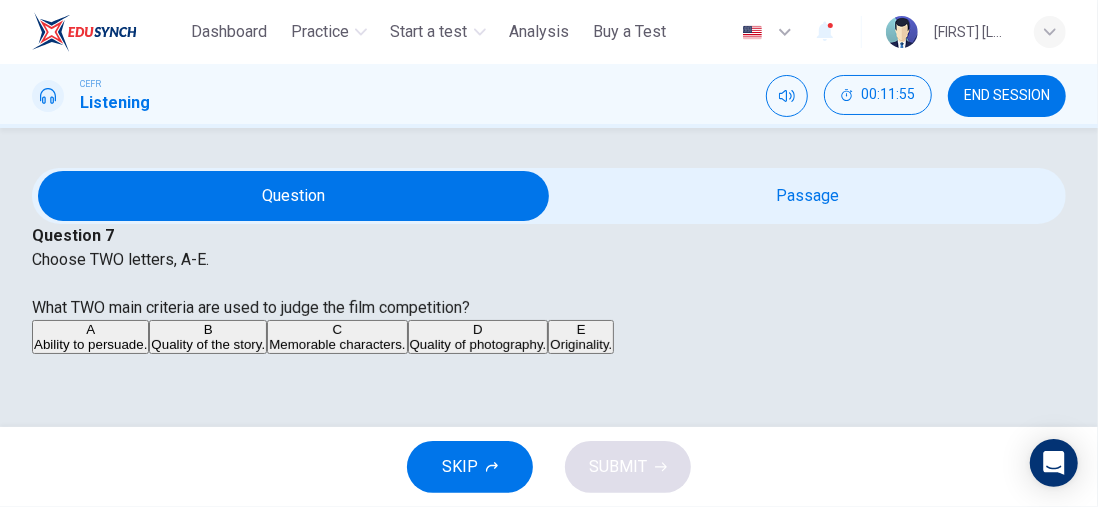 scroll, scrollTop: 400, scrollLeft: 0, axis: vertical 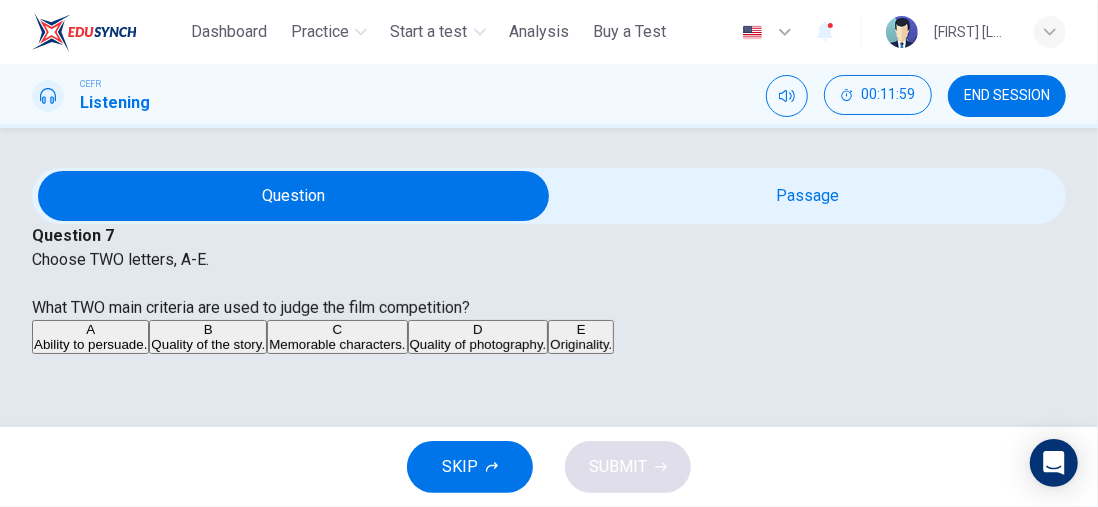 click on "E Originality." at bounding box center (581, 337) 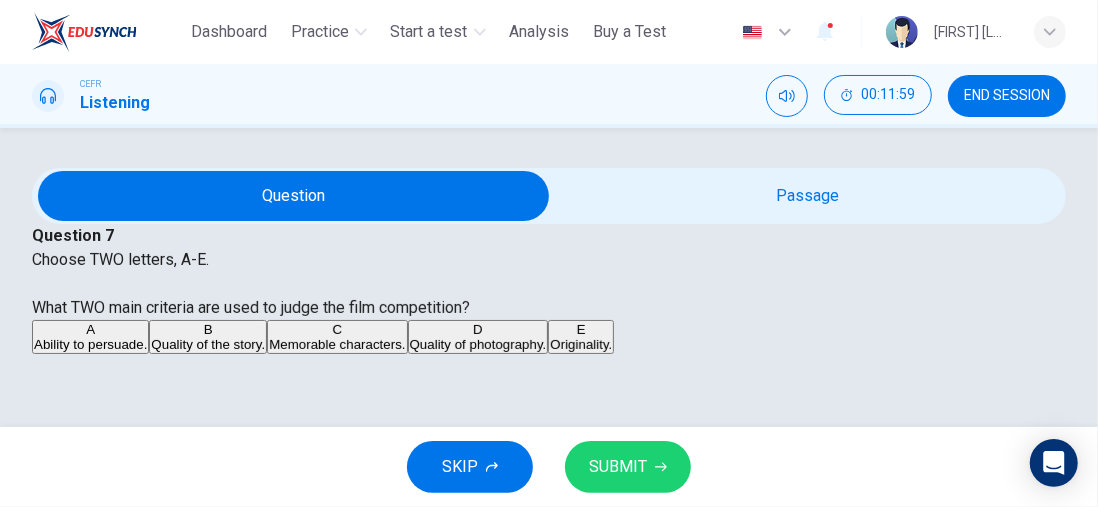 scroll, scrollTop: 200, scrollLeft: 0, axis: vertical 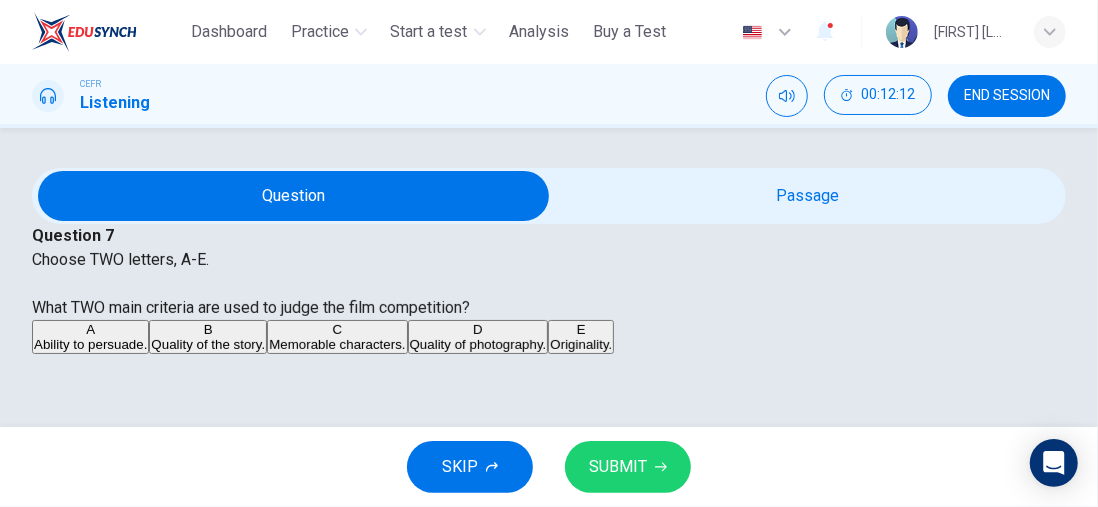 click on "SUBMIT" at bounding box center [618, 467] 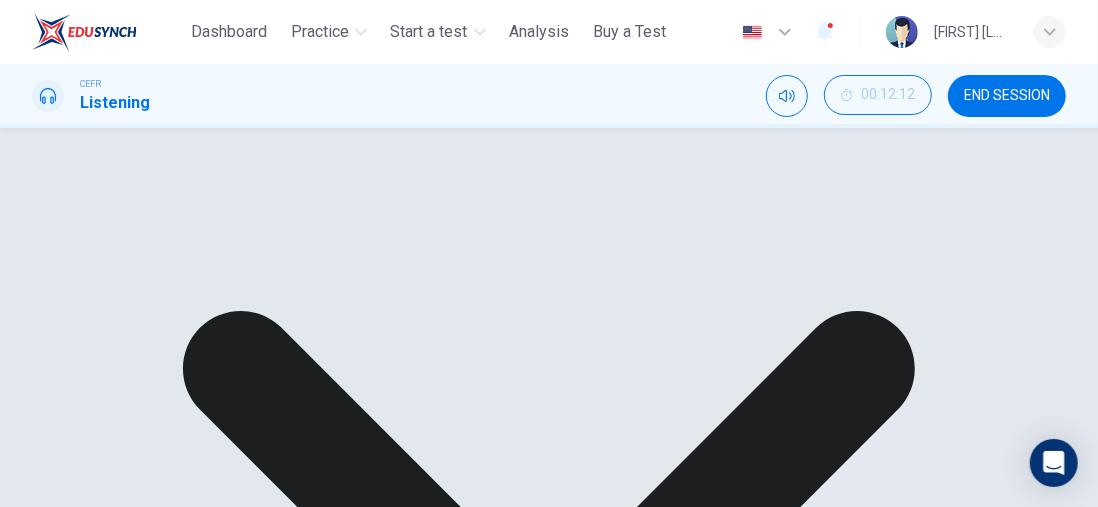 scroll, scrollTop: 500, scrollLeft: 0, axis: vertical 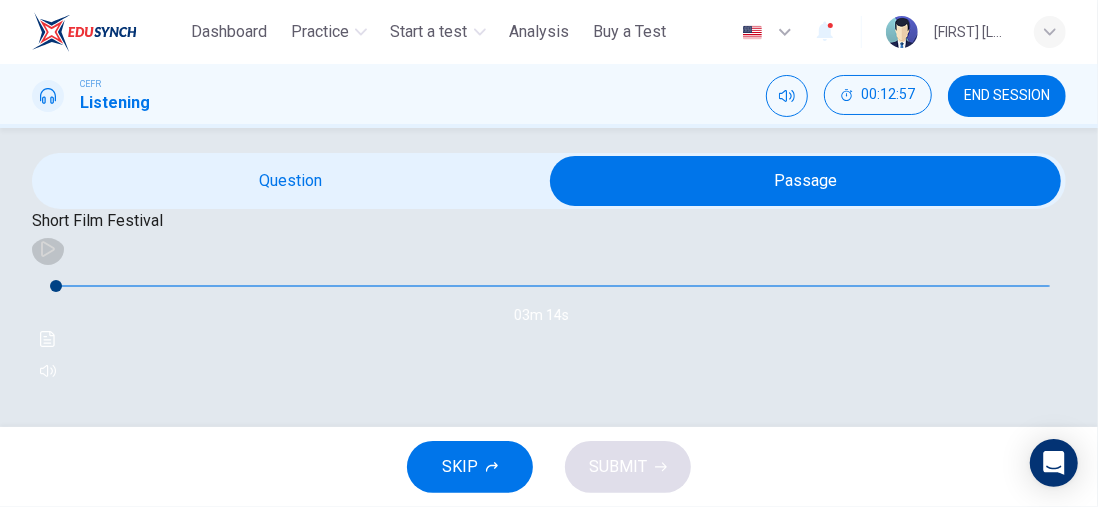 click 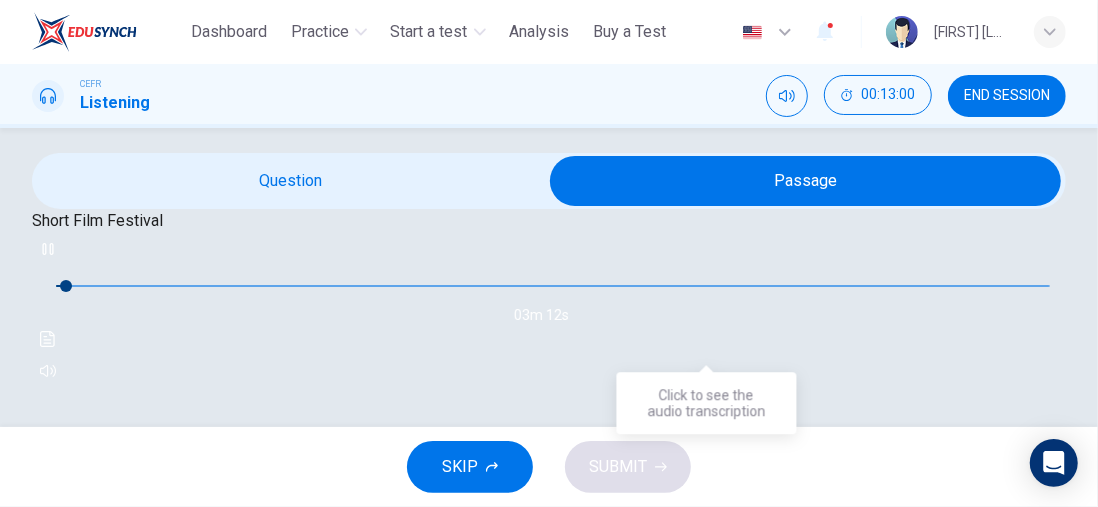click 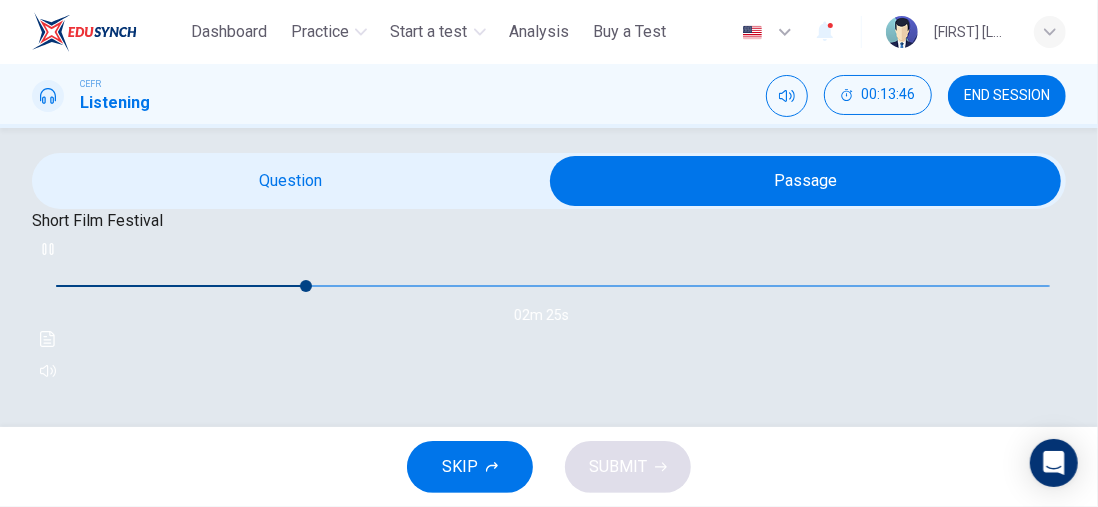 scroll, scrollTop: 0, scrollLeft: 0, axis: both 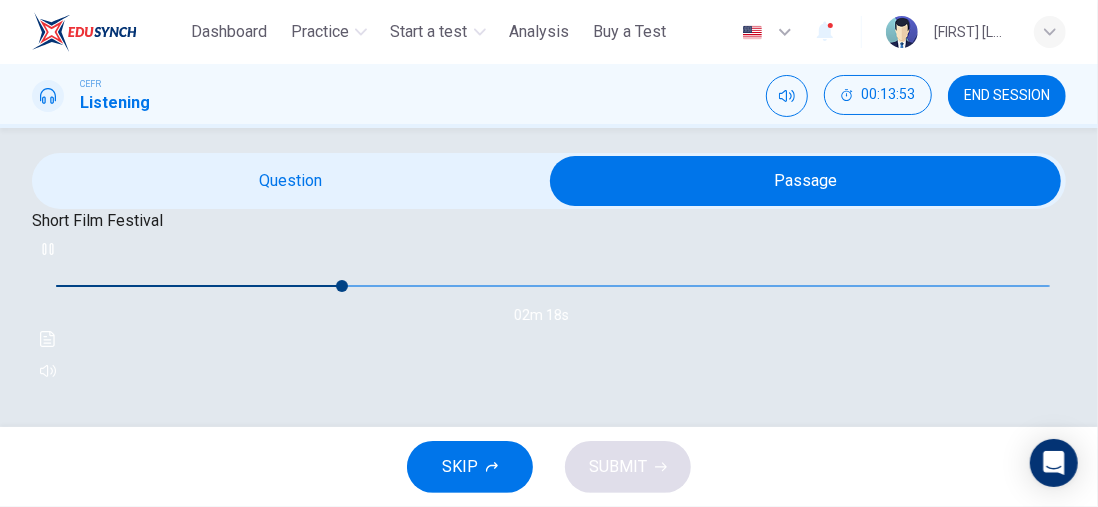 click 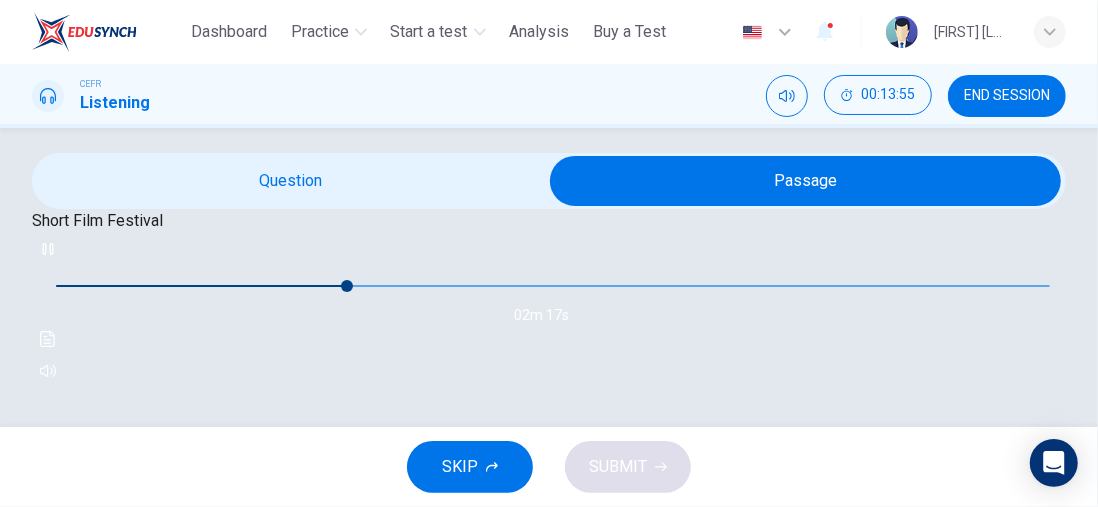 type on "**" 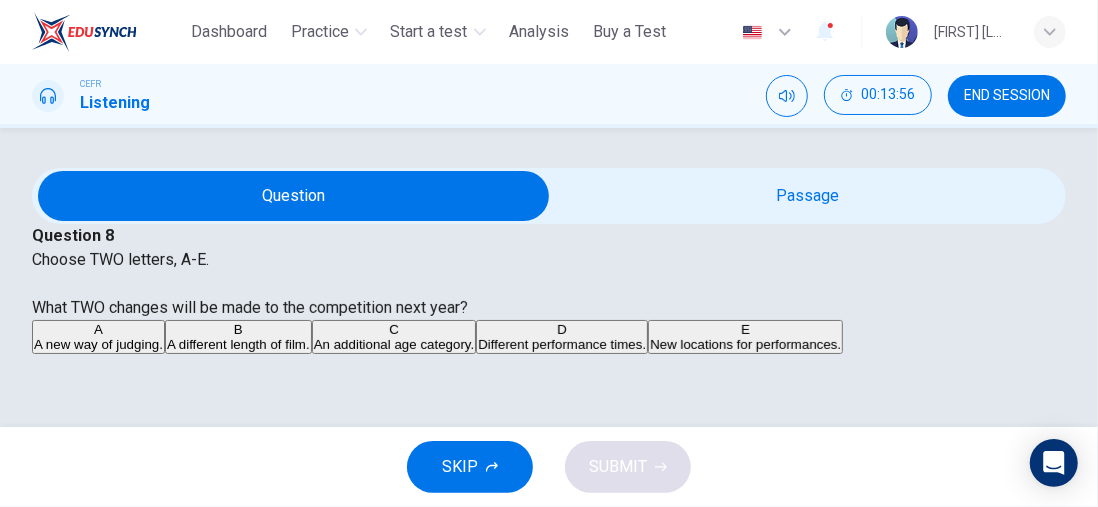 scroll, scrollTop: 0, scrollLeft: 0, axis: both 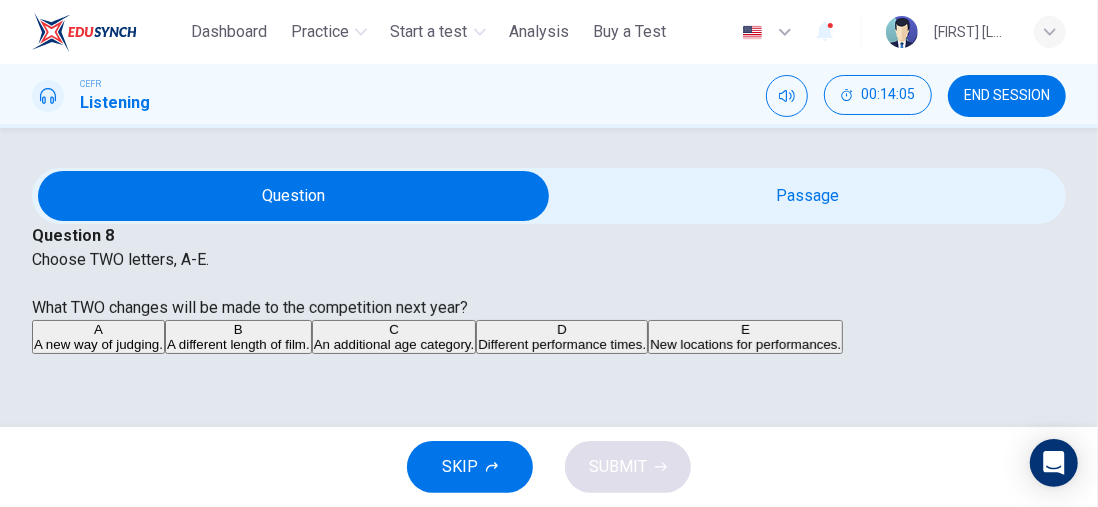 click on "New locations for performances." at bounding box center (745, 344) 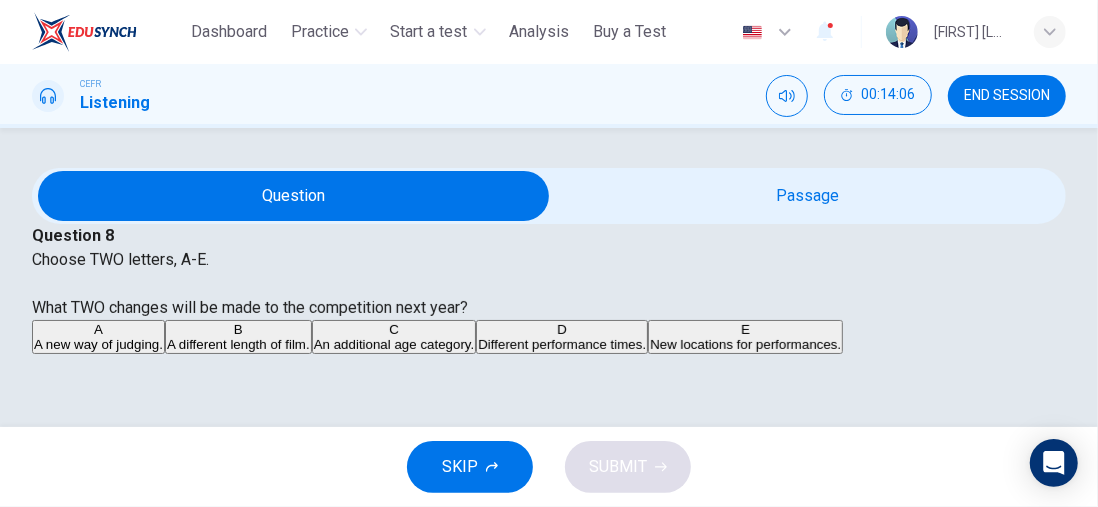 scroll, scrollTop: 300, scrollLeft: 0, axis: vertical 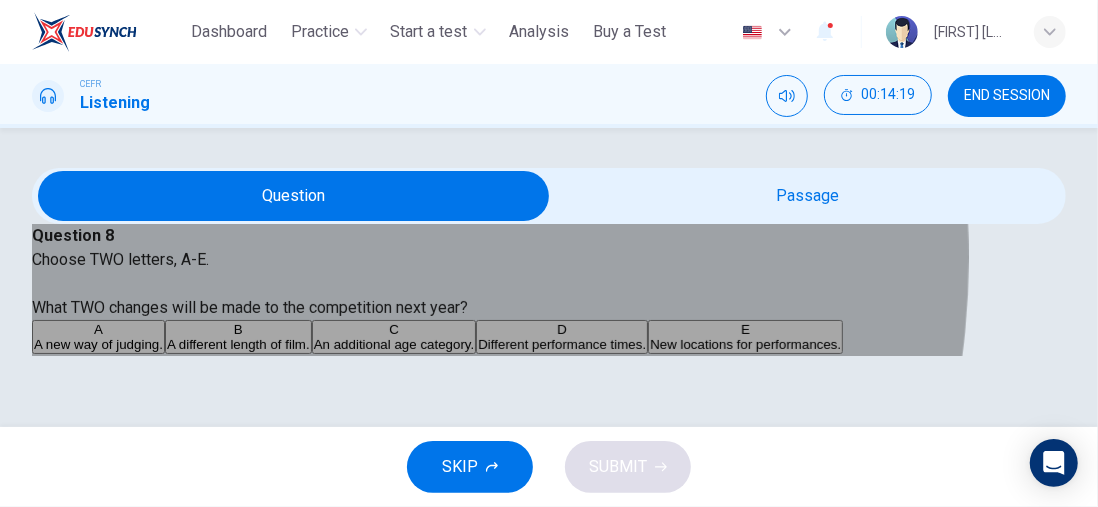 click on "A new way of judging." at bounding box center (98, 344) 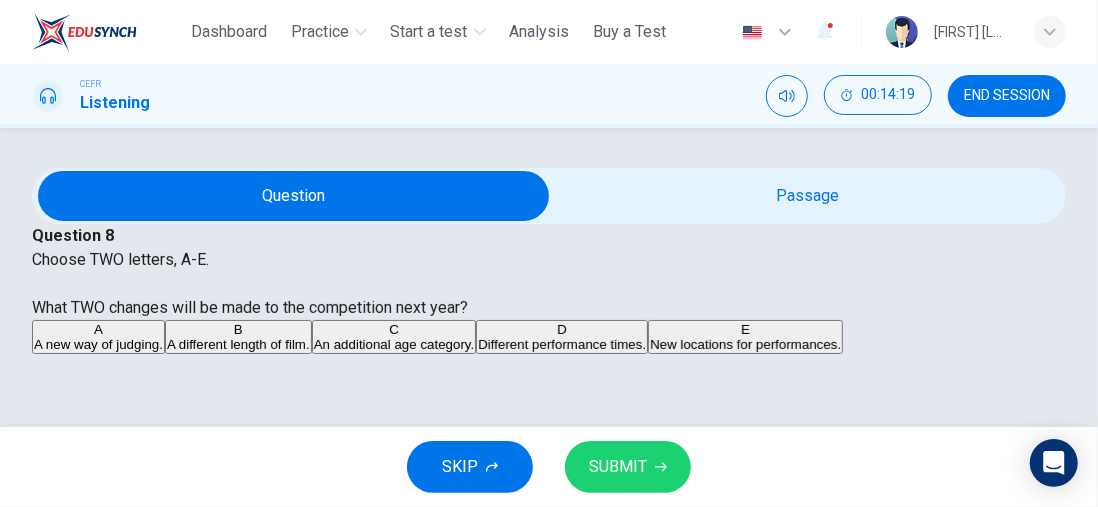 click on "SKIP" at bounding box center (470, 467) 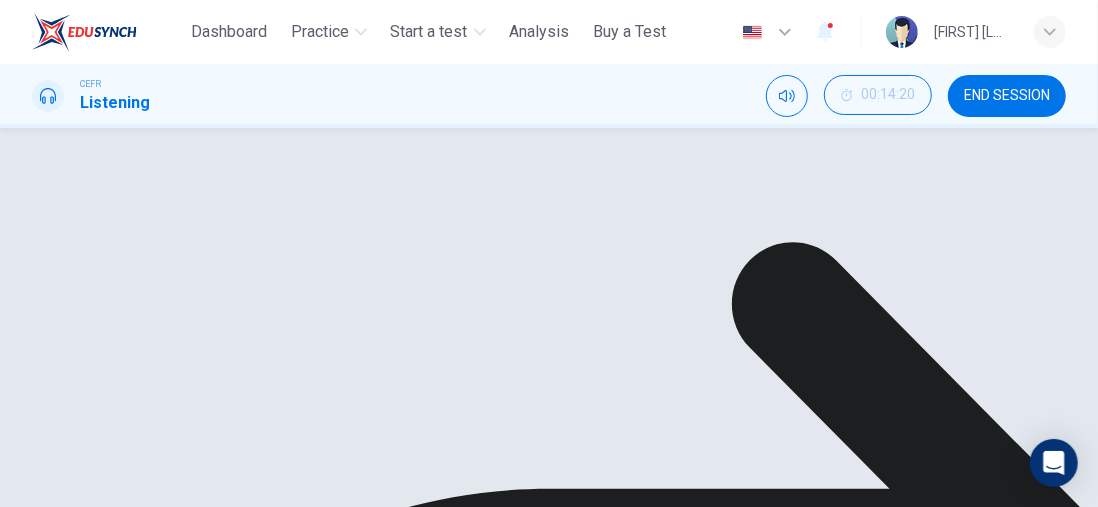 scroll, scrollTop: 584, scrollLeft: 0, axis: vertical 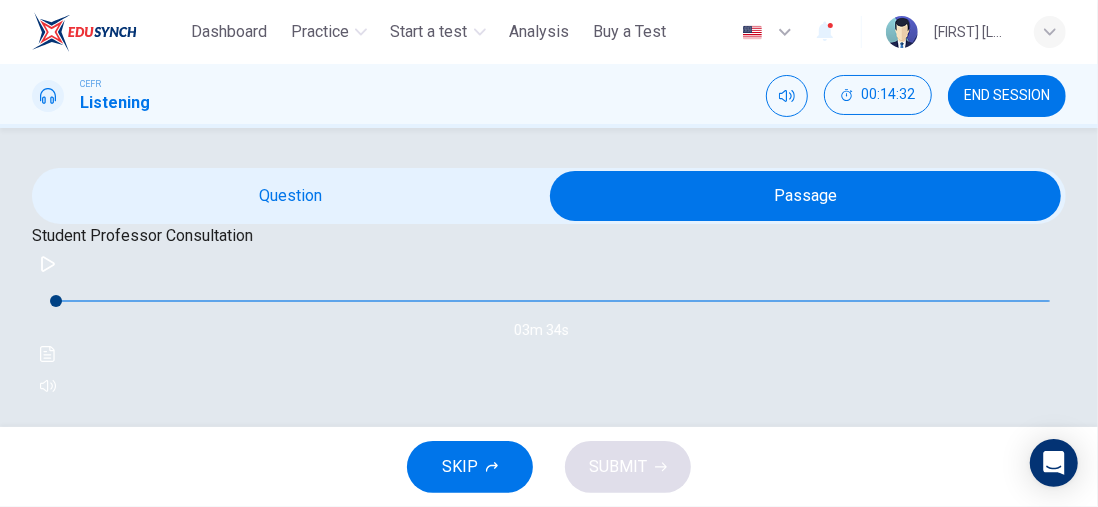 click on "END SESSION" at bounding box center (1007, 96) 